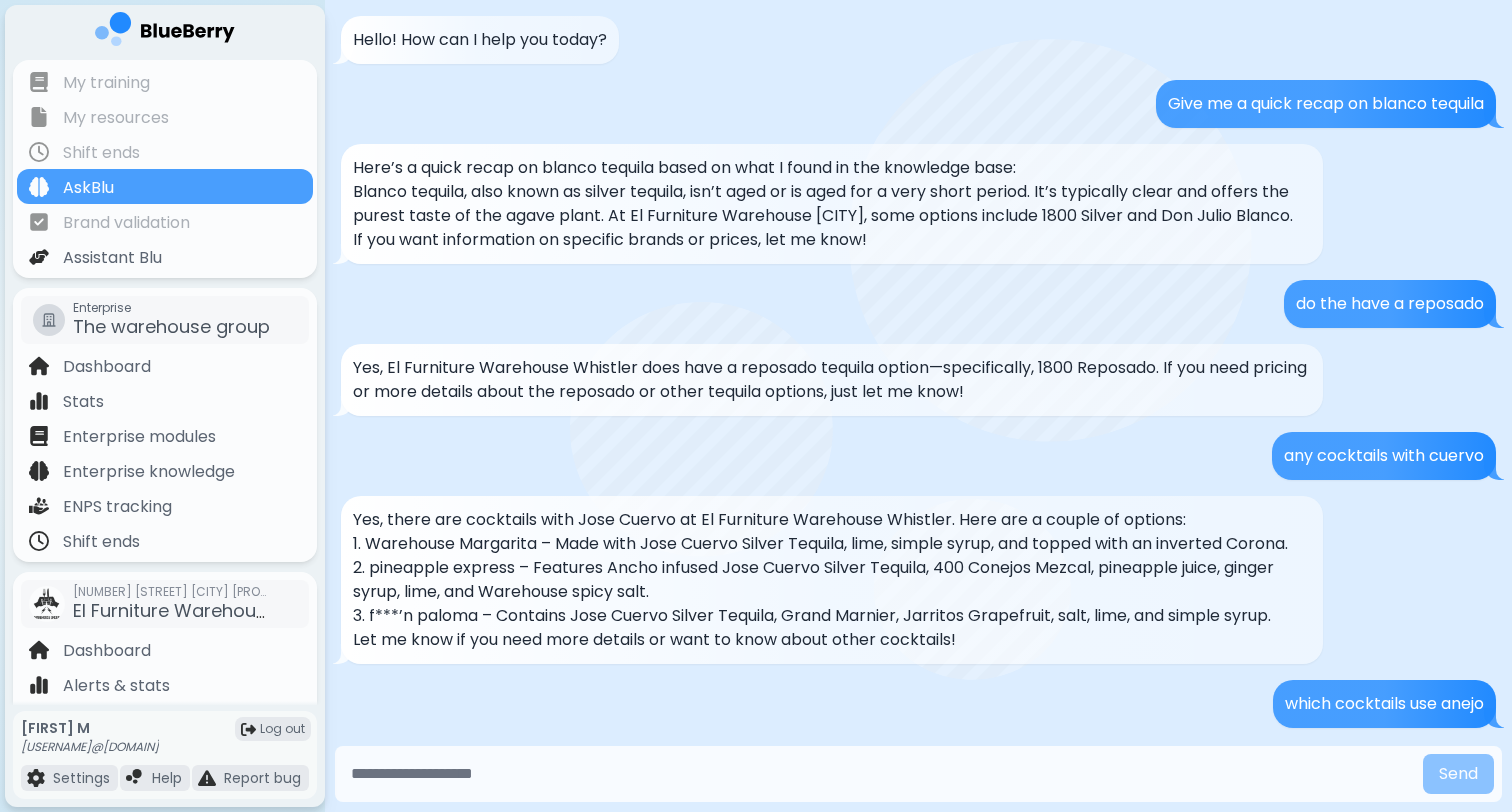 scroll, scrollTop: 0, scrollLeft: 0, axis: both 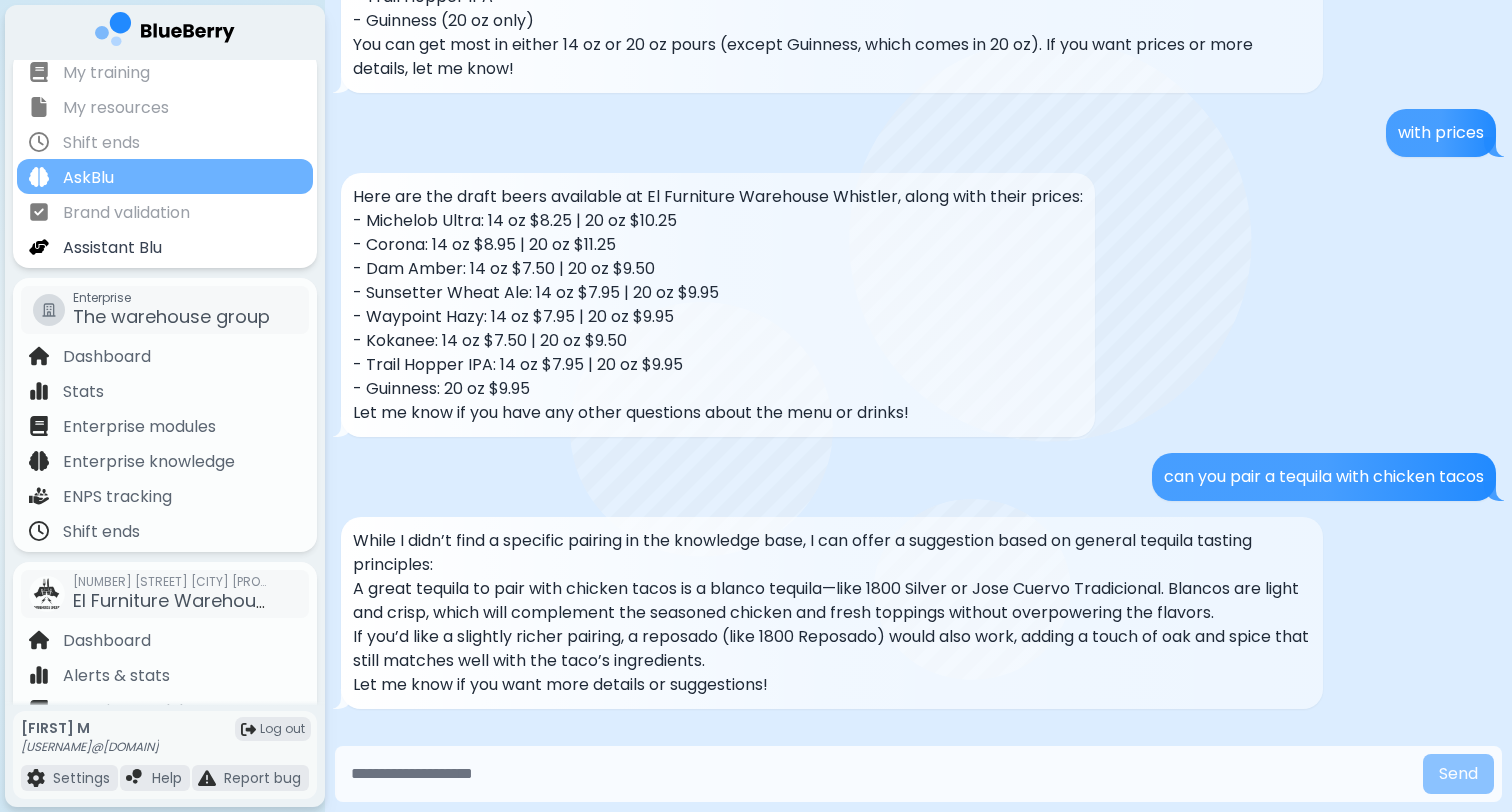 click on "AskBlu" at bounding box center (165, 176) 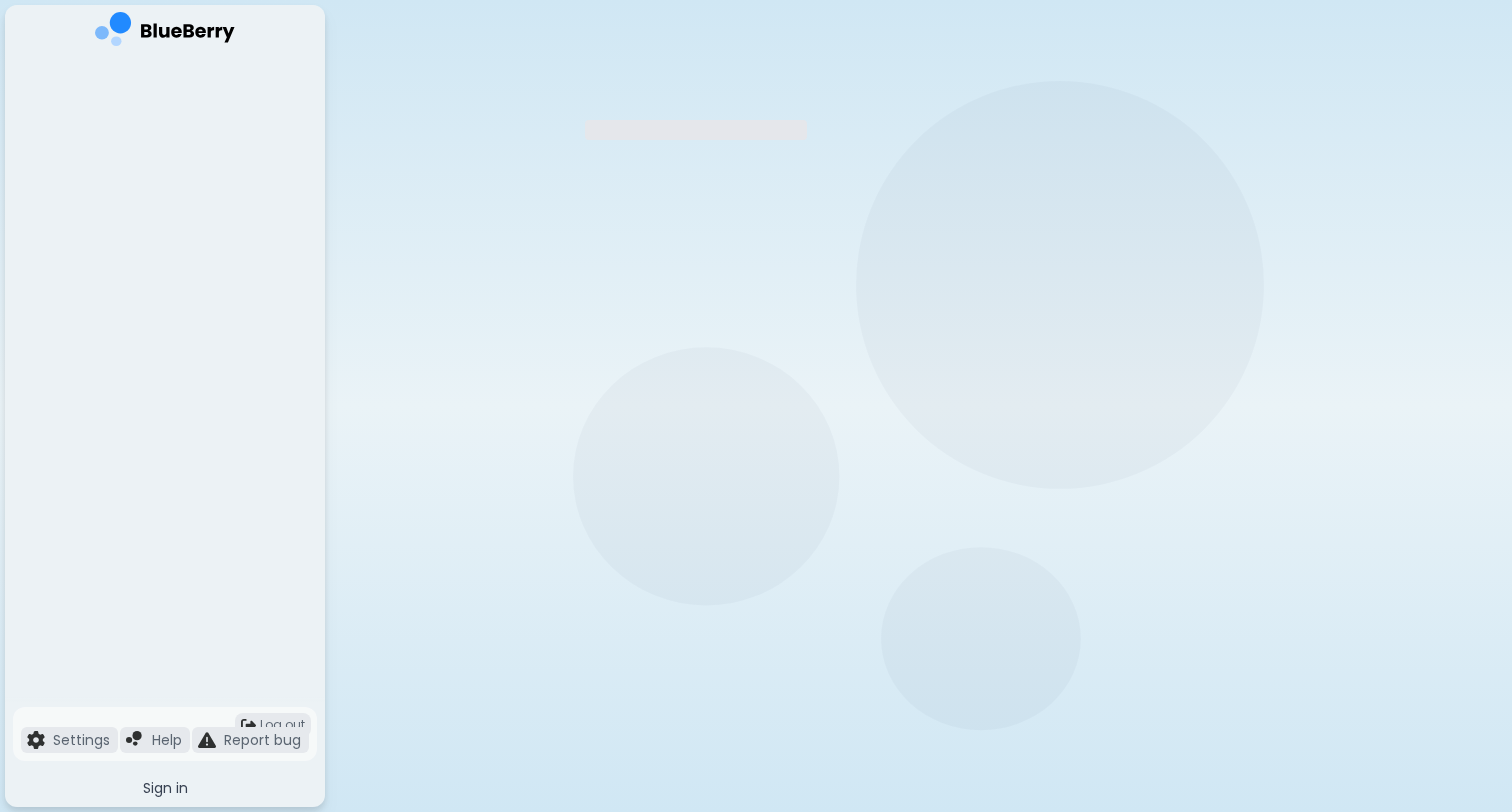 scroll, scrollTop: 0, scrollLeft: 0, axis: both 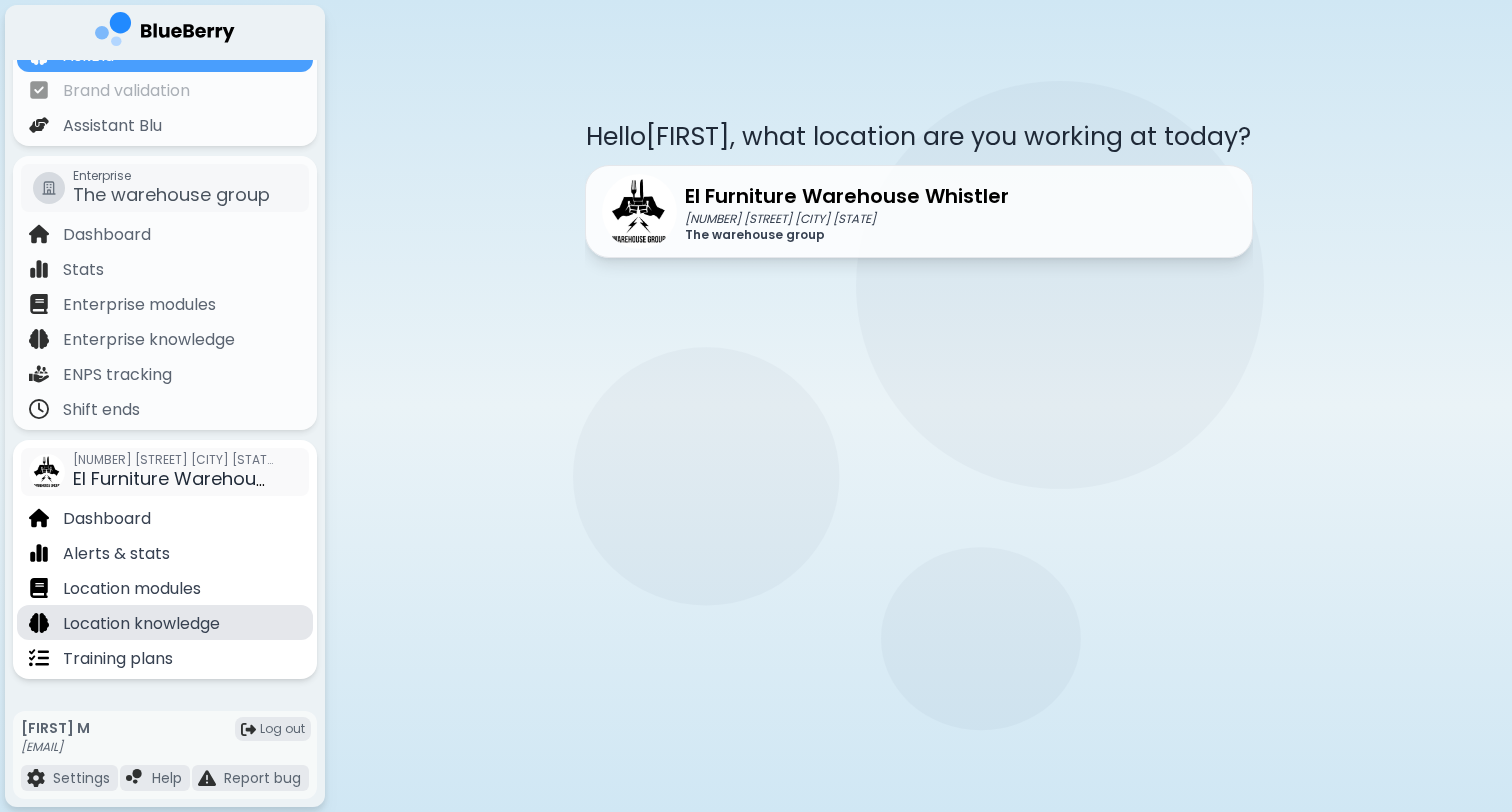 click on "Location knowledge" at bounding box center [141, 624] 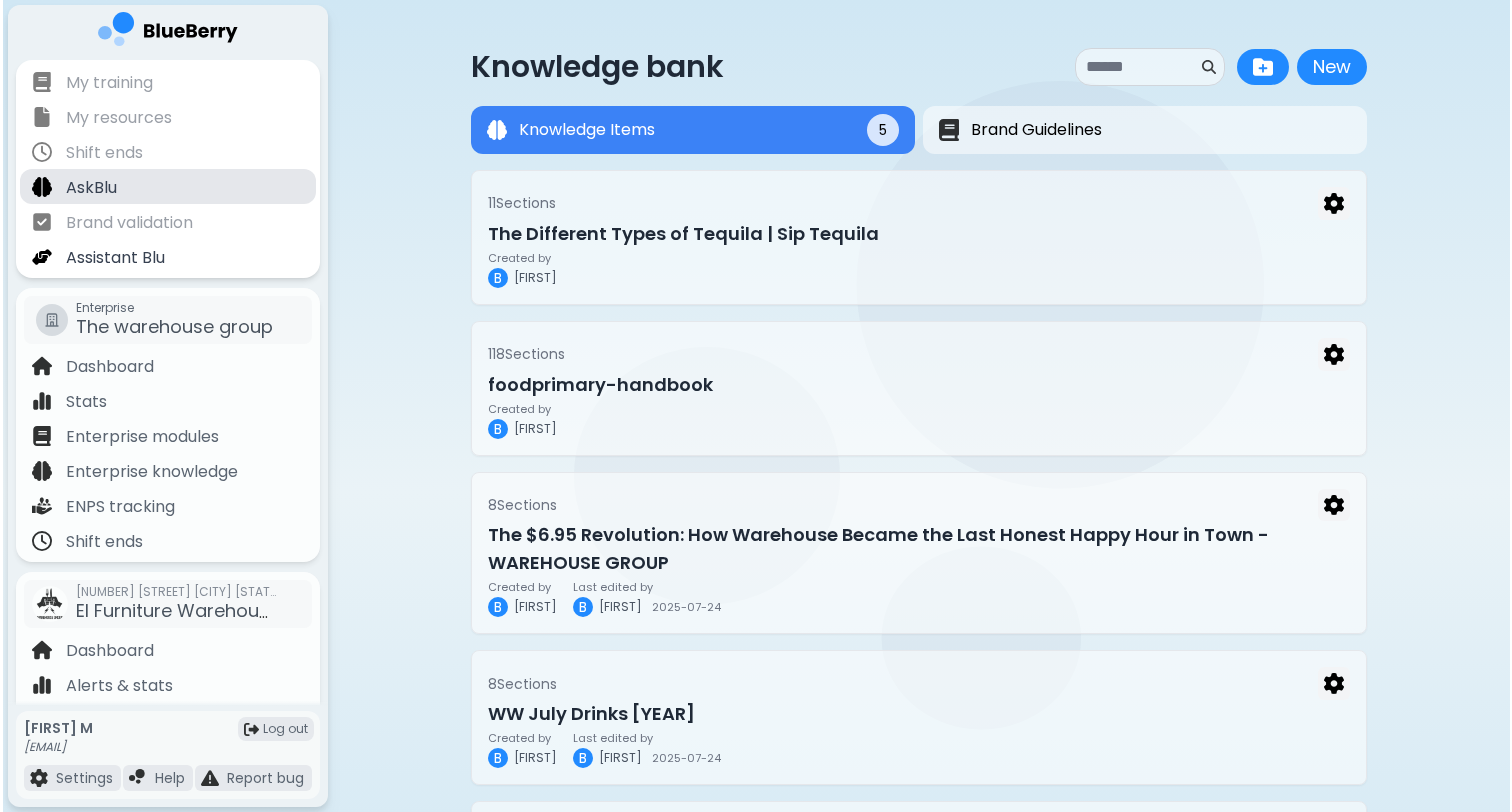 scroll, scrollTop: 0, scrollLeft: 0, axis: both 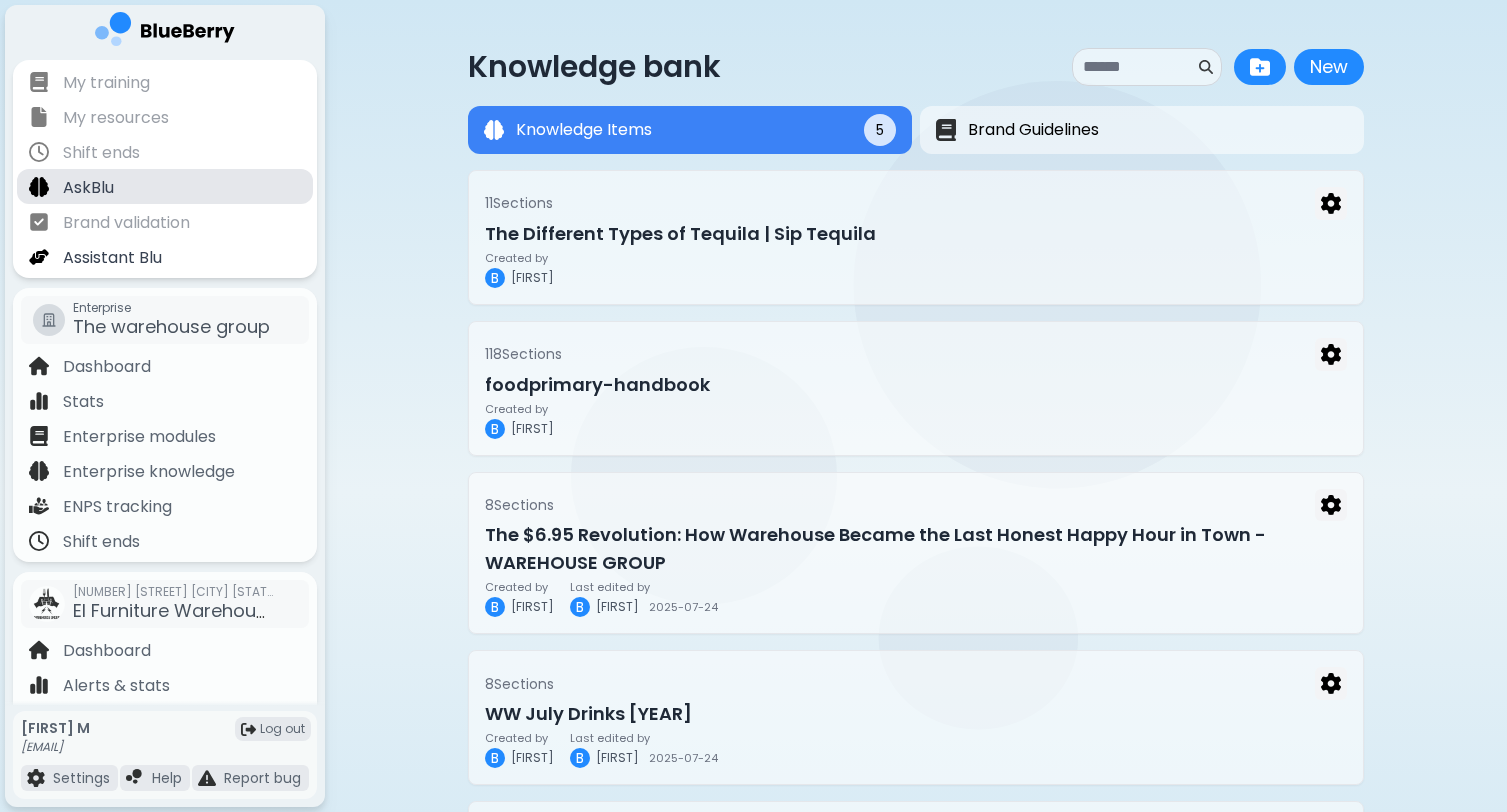 click on "AskBlu" at bounding box center [88, 188] 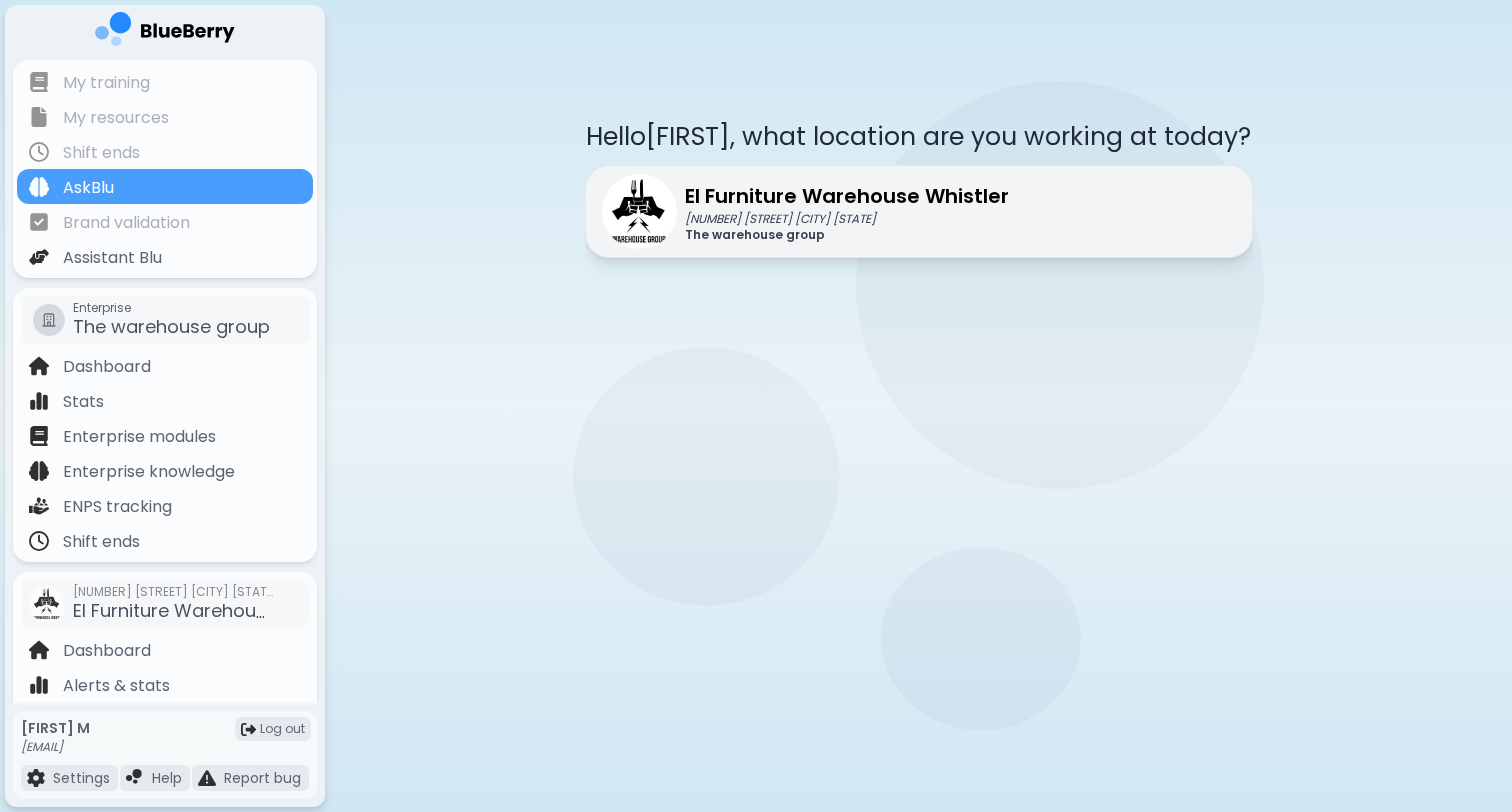 click on "[NUMBER] [STREET] [CITY] [STATE]" at bounding box center (847, 219) 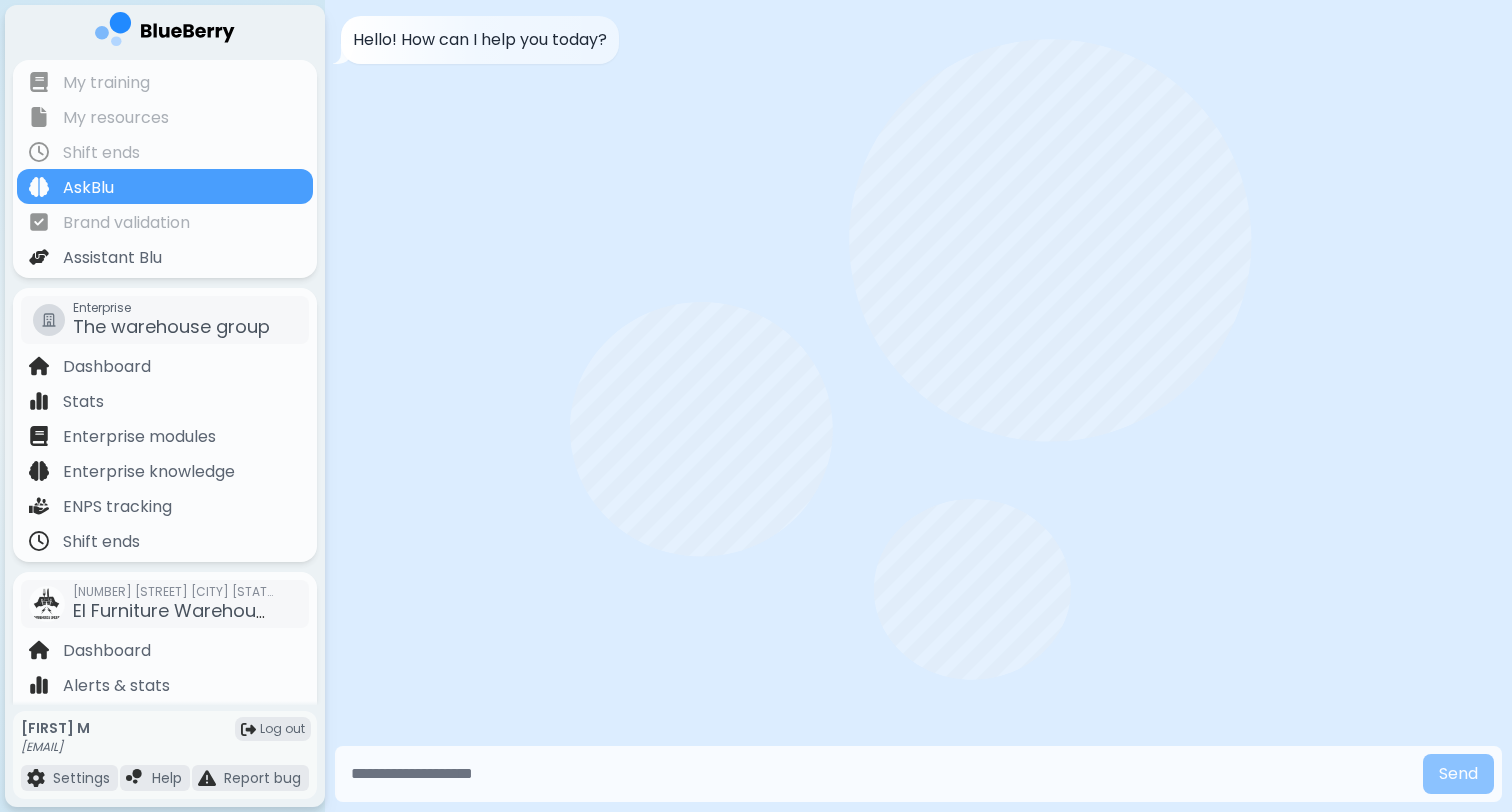click at bounding box center (879, 774) 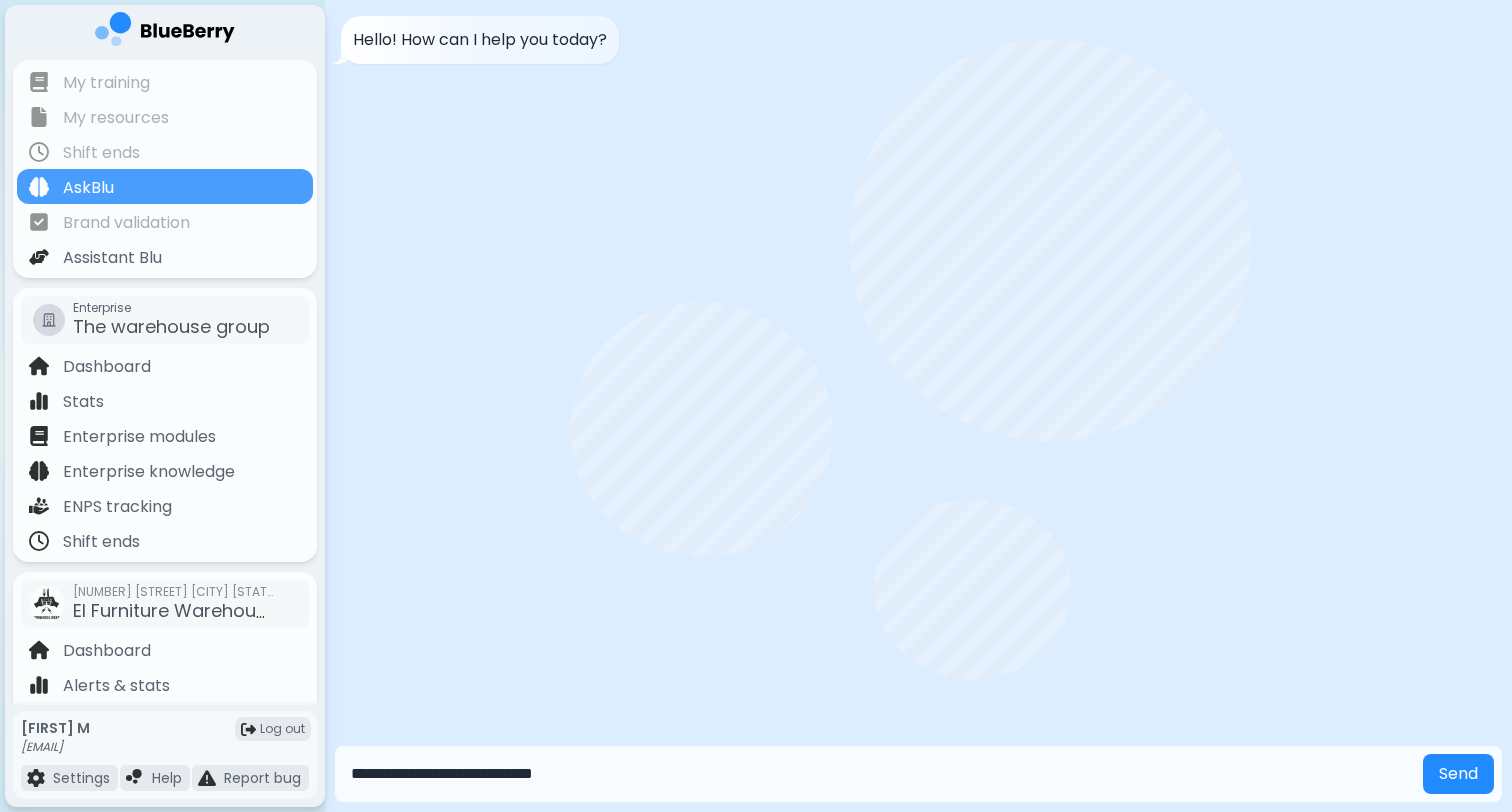 type on "**********" 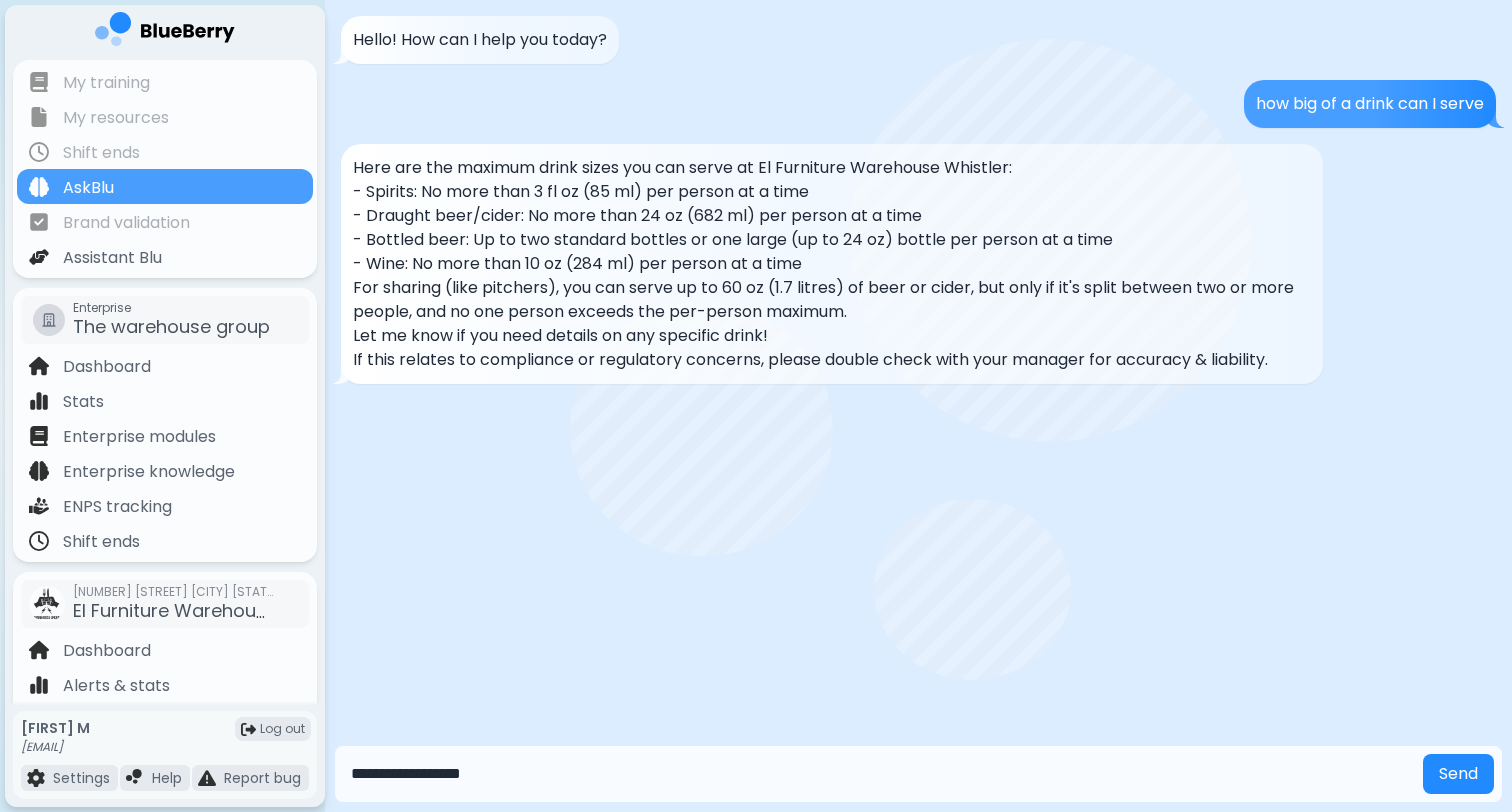 type on "**********" 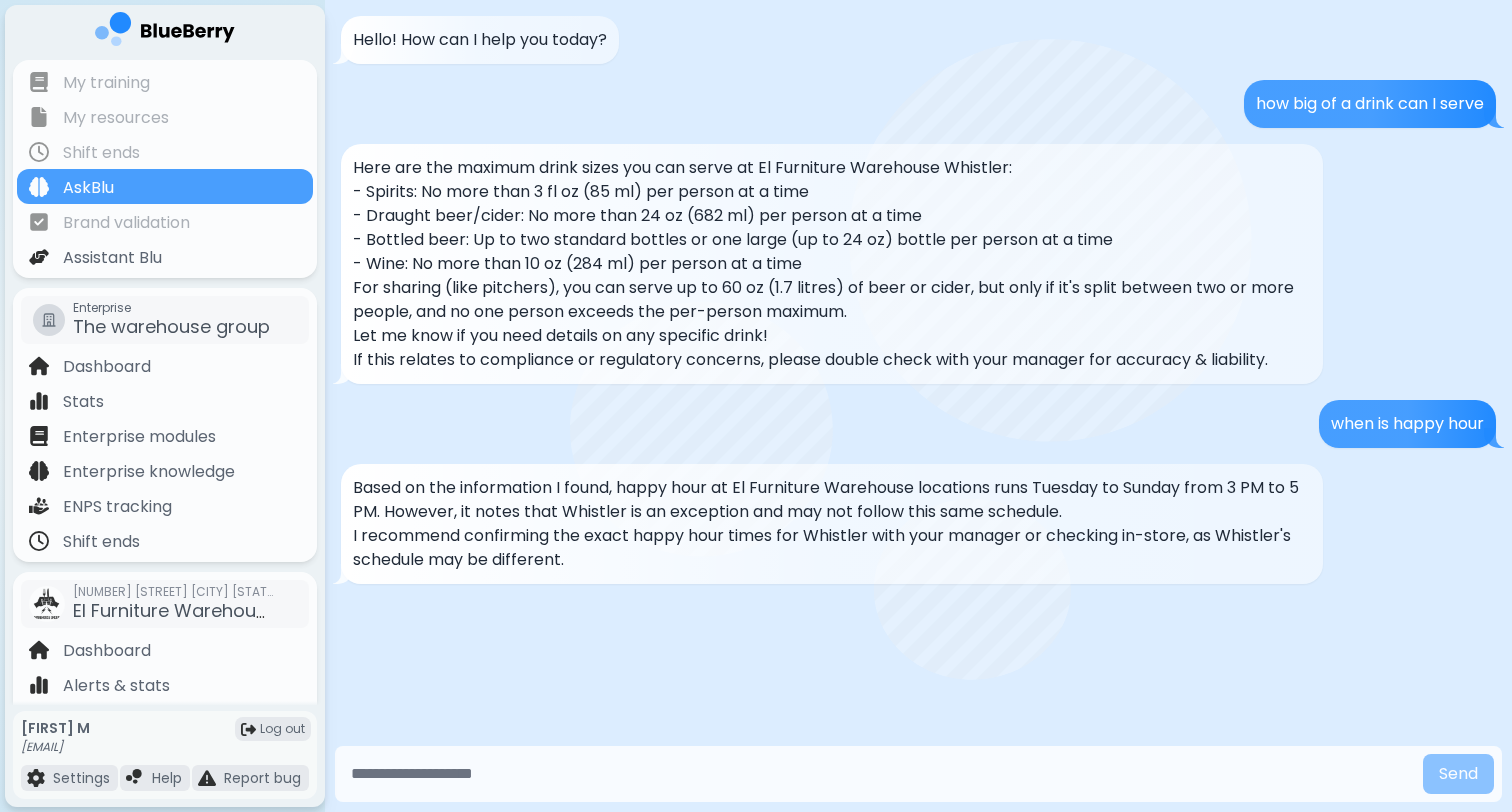 click at bounding box center (879, 774) 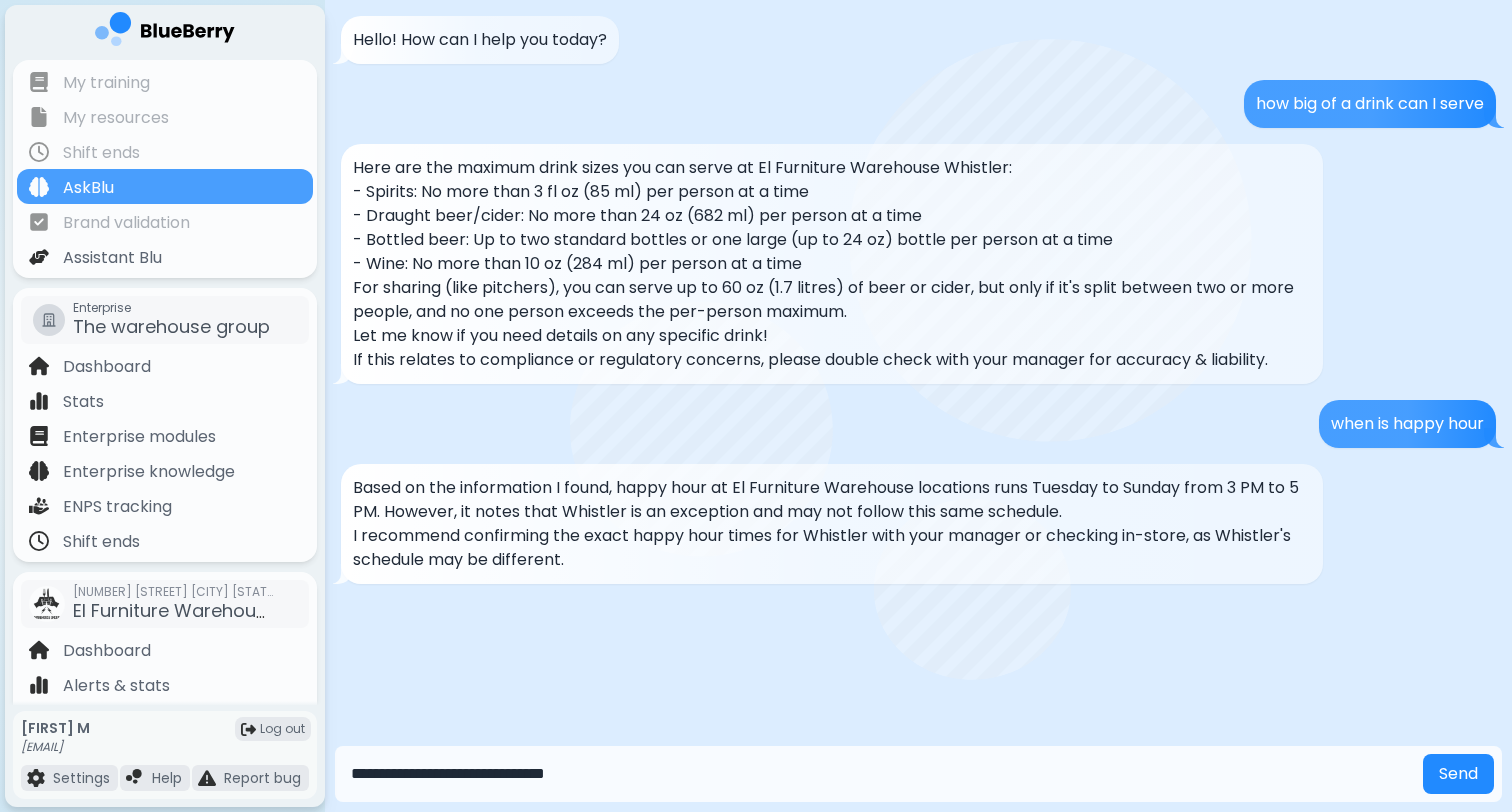 type on "**********" 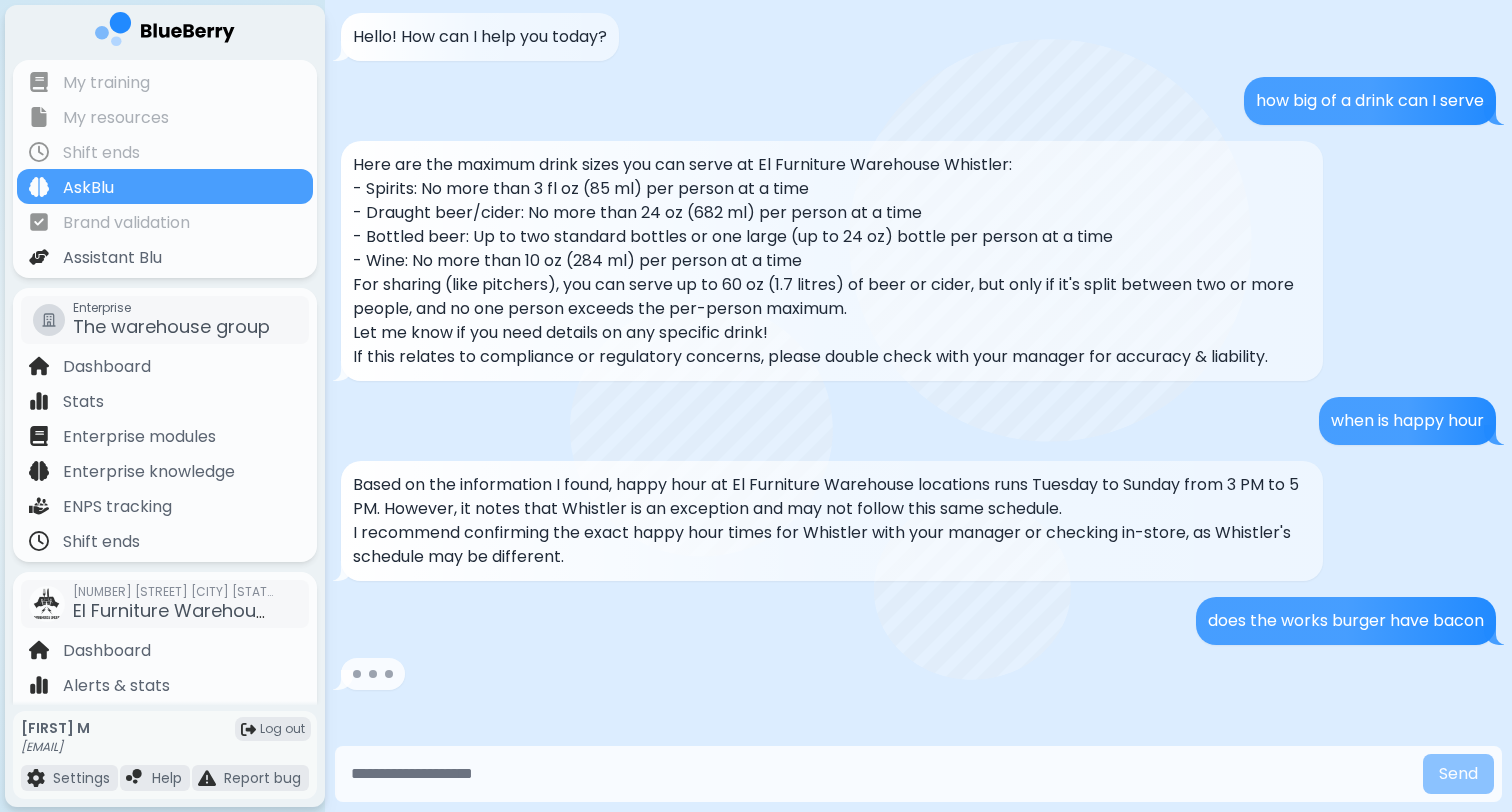scroll, scrollTop: 28, scrollLeft: 0, axis: vertical 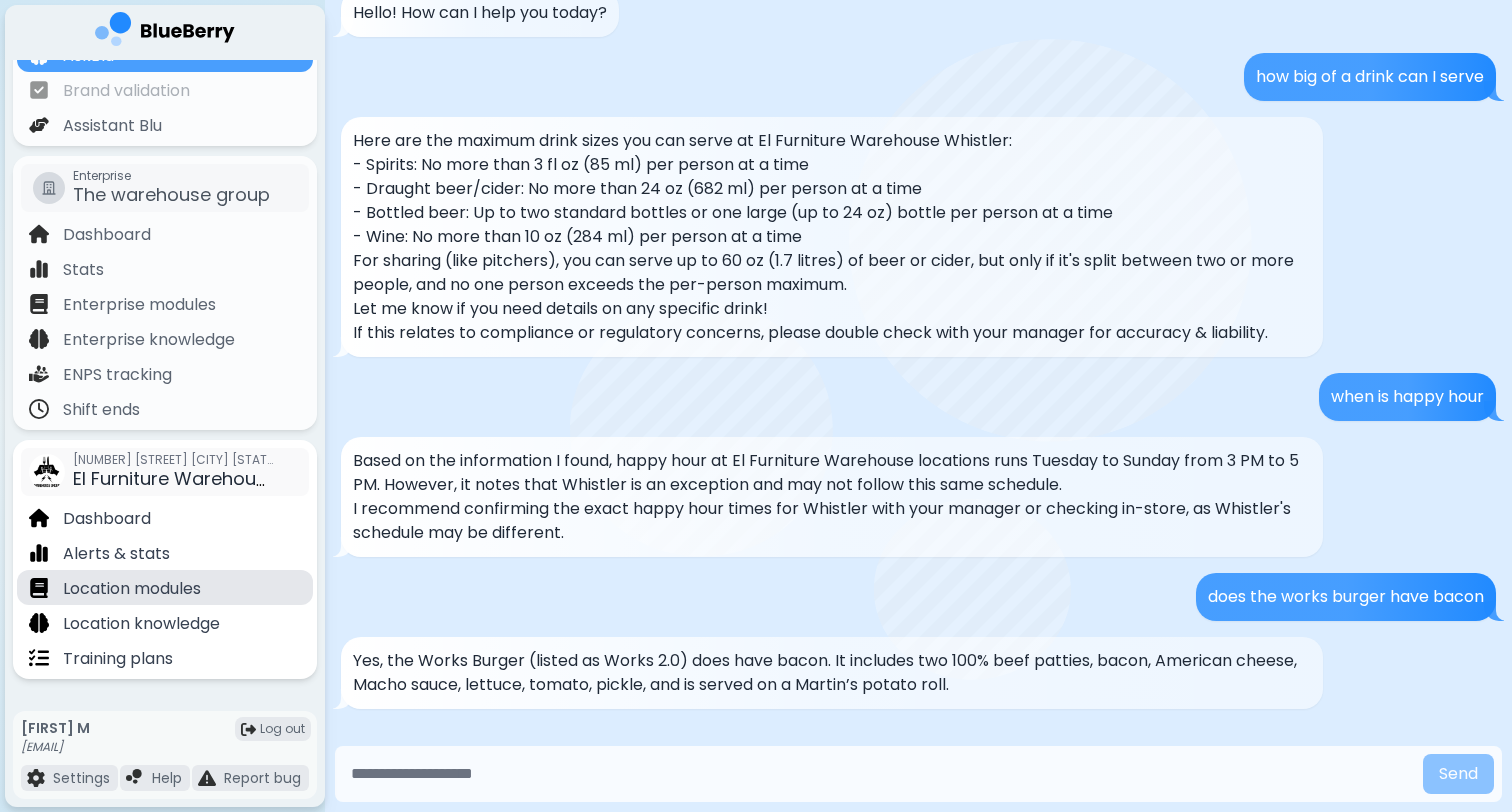 click on "Location modules" at bounding box center [165, 587] 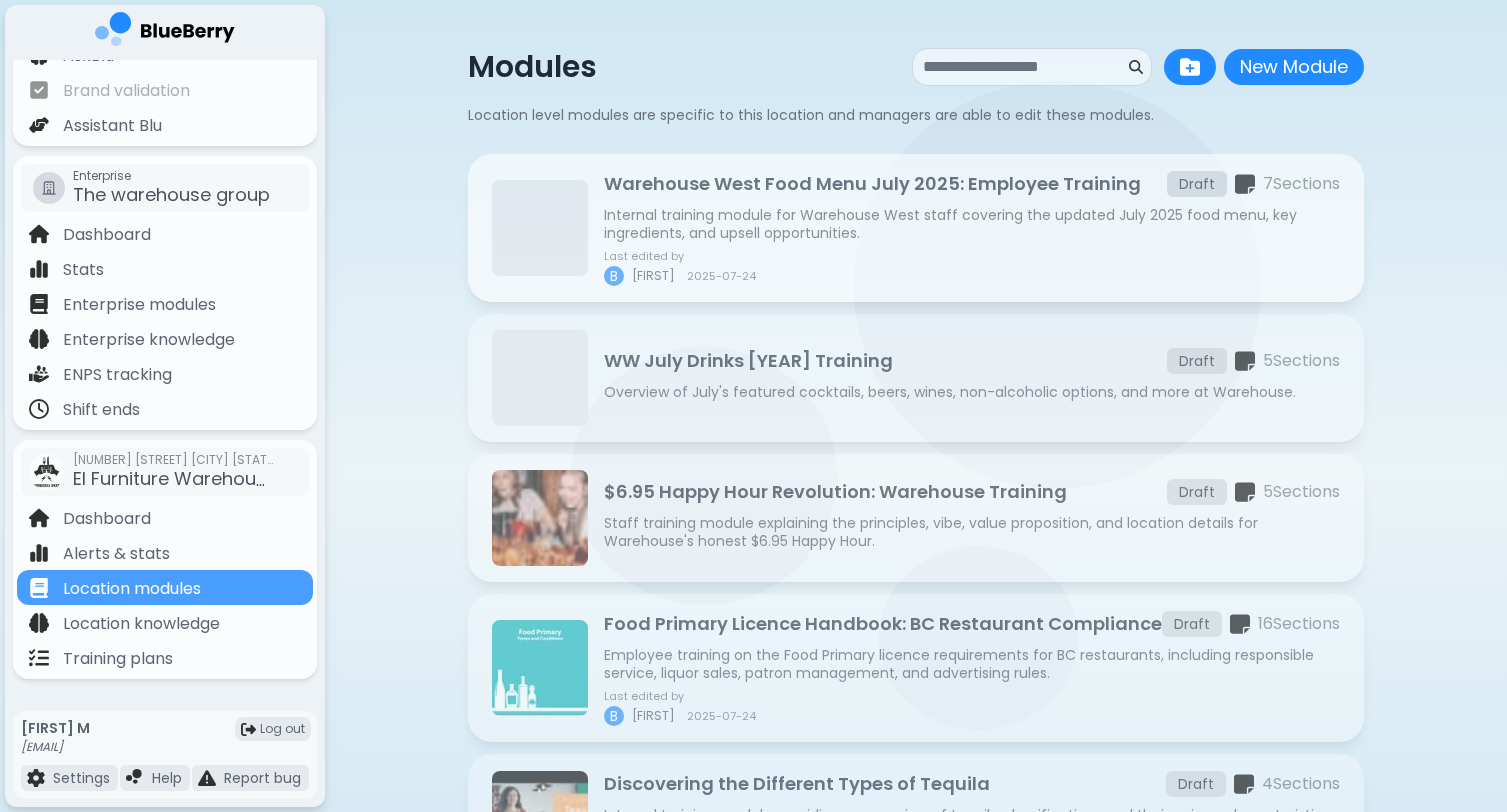 click on "Last edited by [NAME] [LAST] [DATE]" at bounding box center [972, 268] 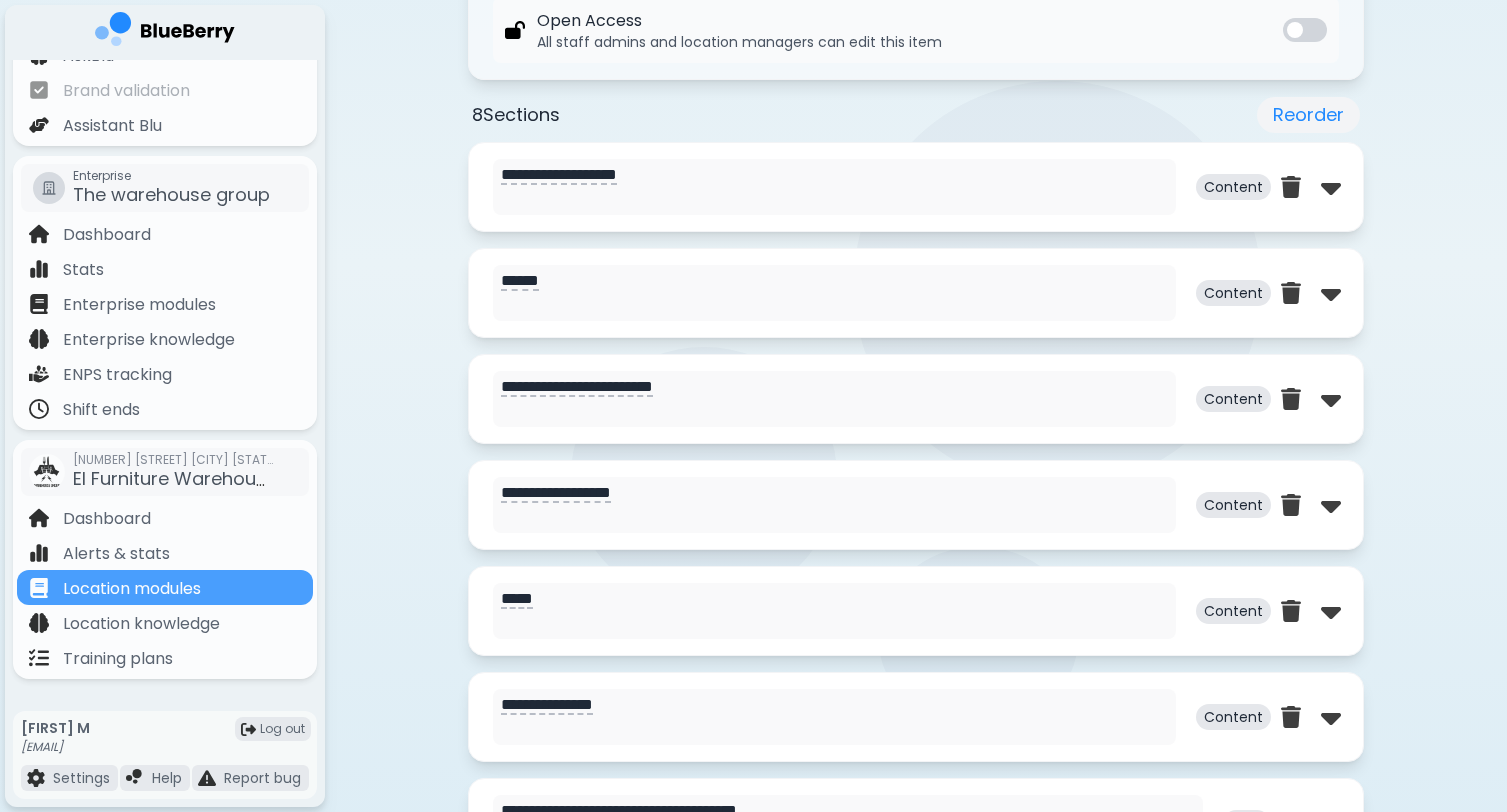scroll, scrollTop: 936, scrollLeft: 0, axis: vertical 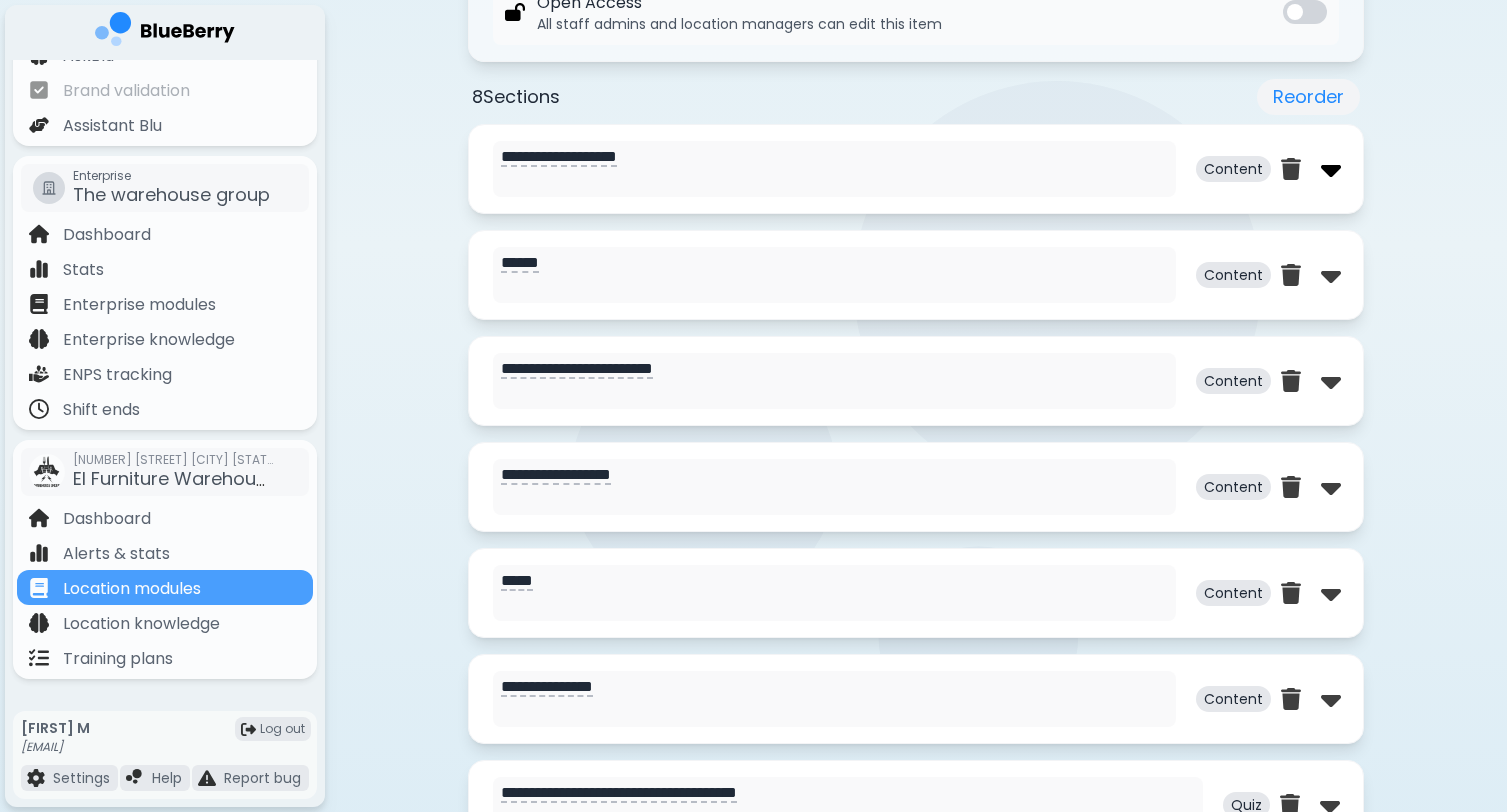 click at bounding box center [1331, 169] 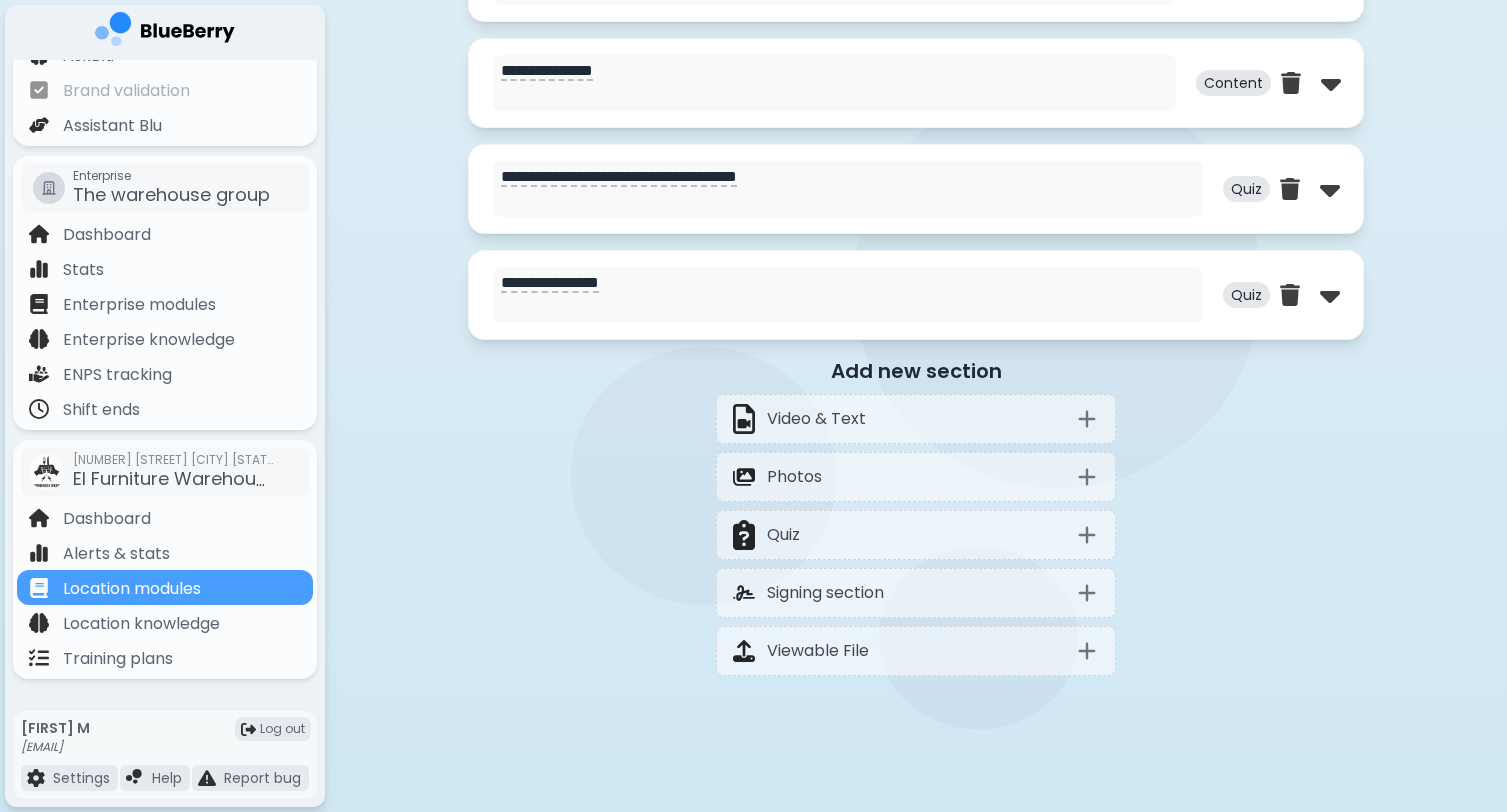 scroll, scrollTop: 2543, scrollLeft: 0, axis: vertical 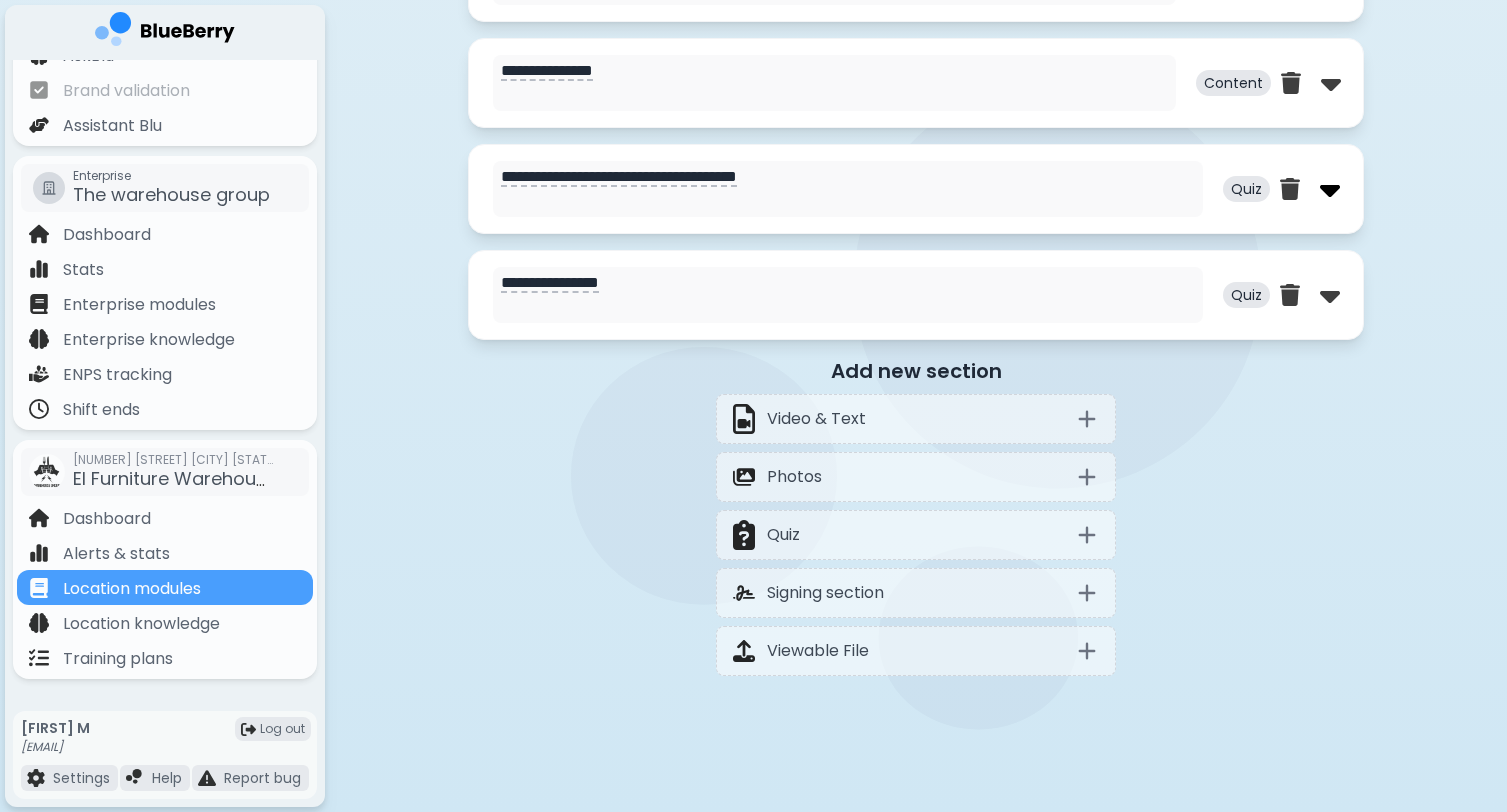 click at bounding box center [1330, 189] 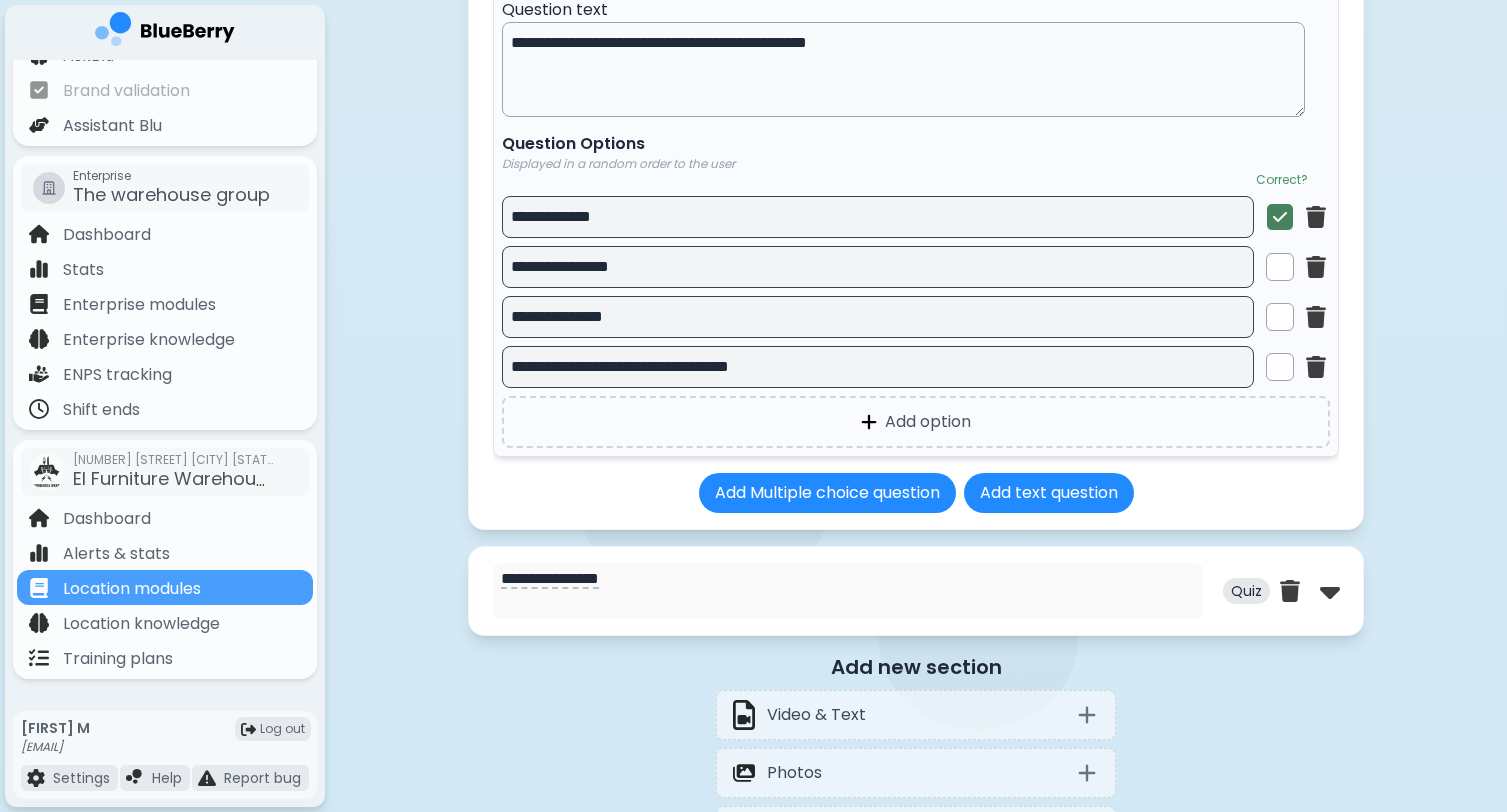 scroll, scrollTop: 6878, scrollLeft: 0, axis: vertical 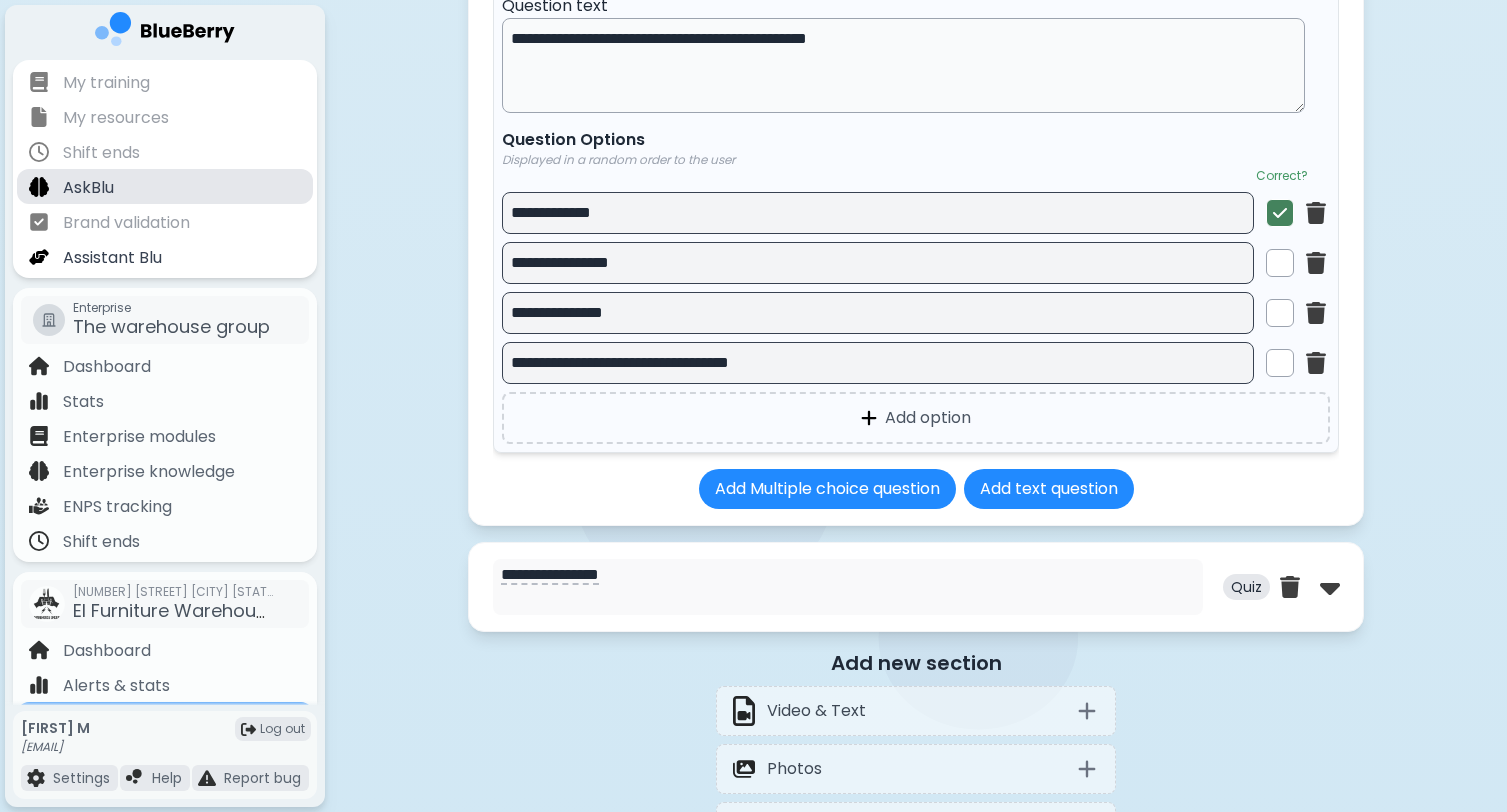 click on "AskBlu" at bounding box center [88, 188] 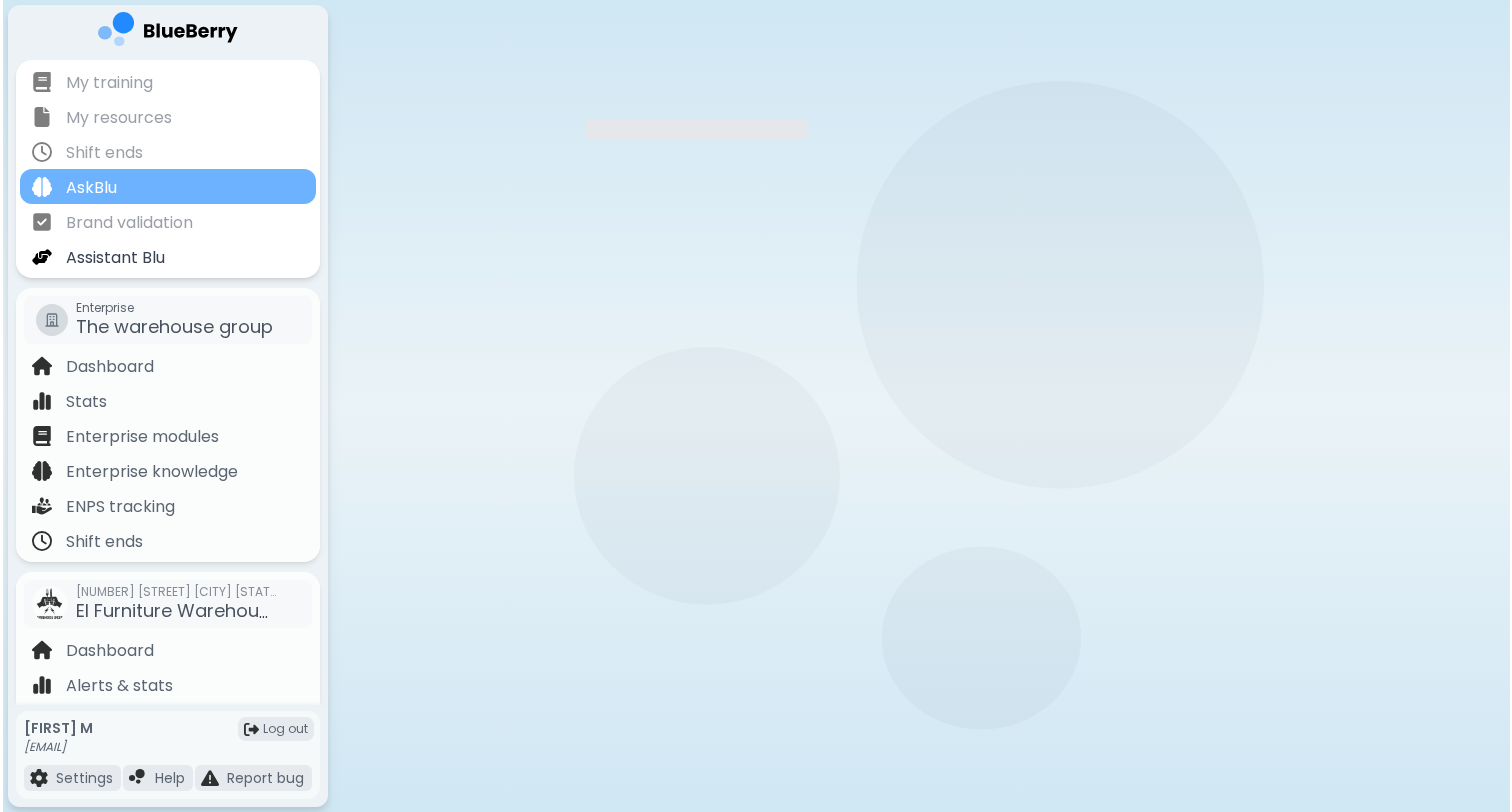 scroll, scrollTop: 0, scrollLeft: 0, axis: both 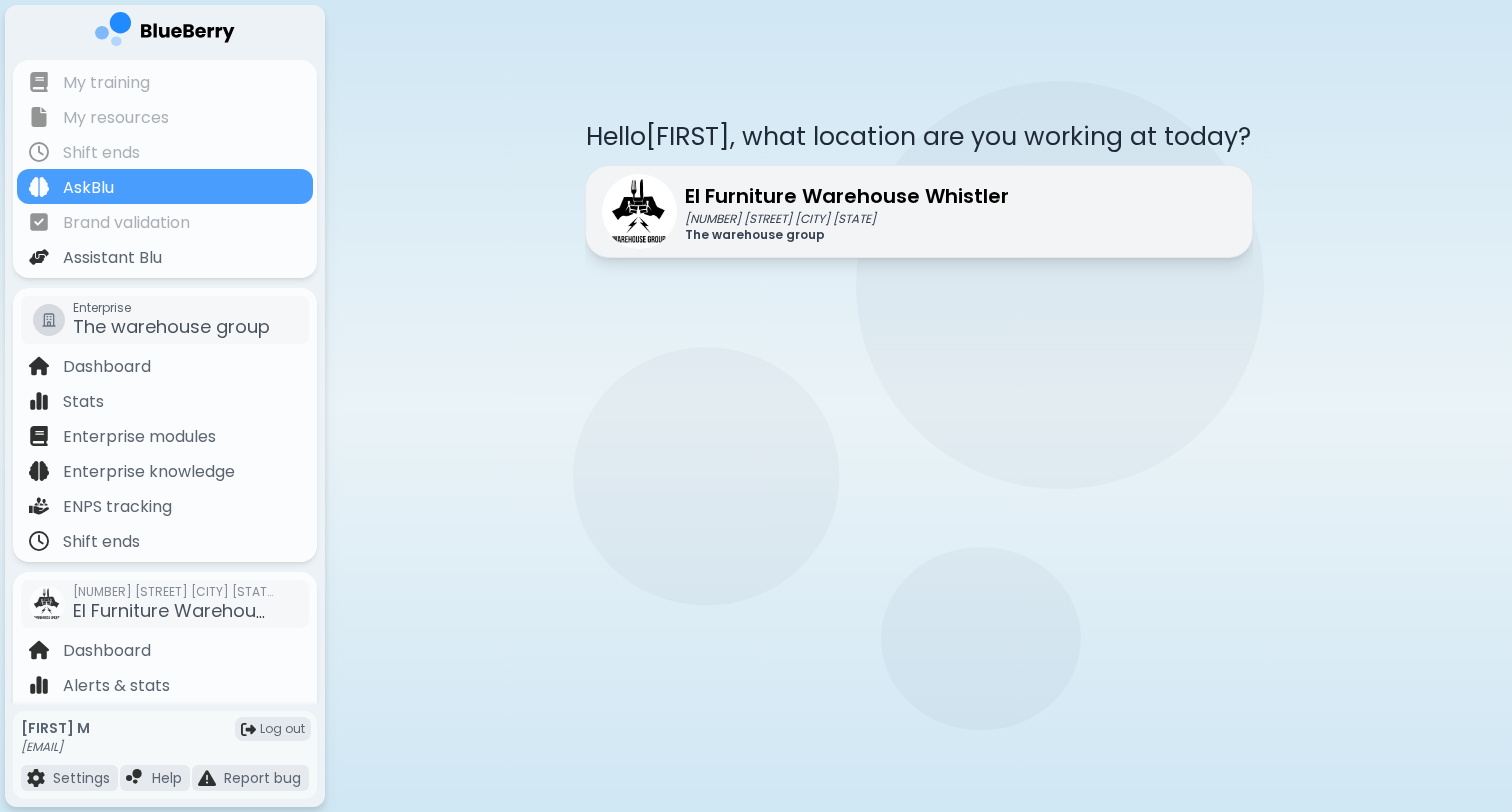 click on "El Furniture Warehouse Whistler" at bounding box center [847, 196] 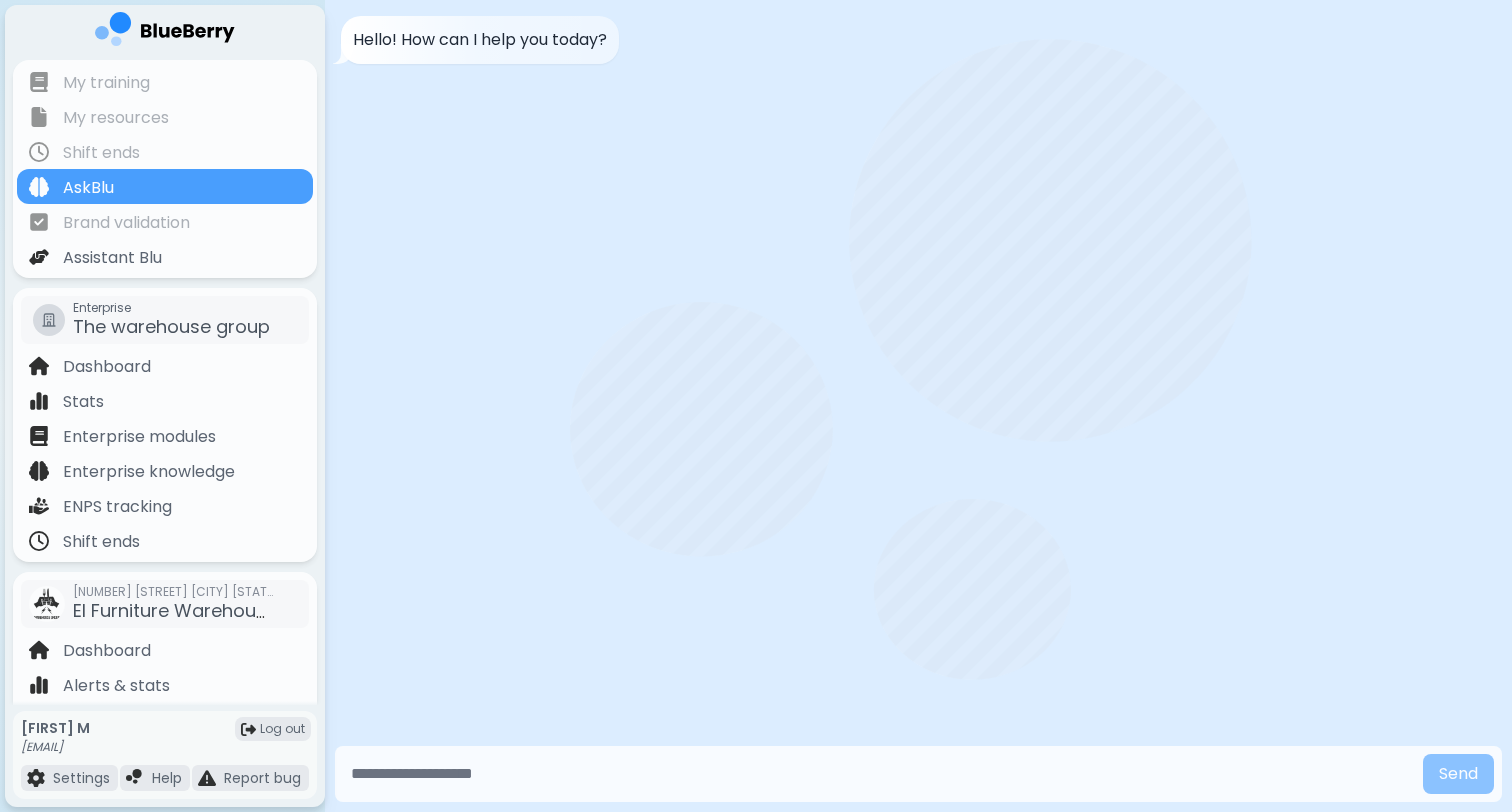 click at bounding box center (879, 774) 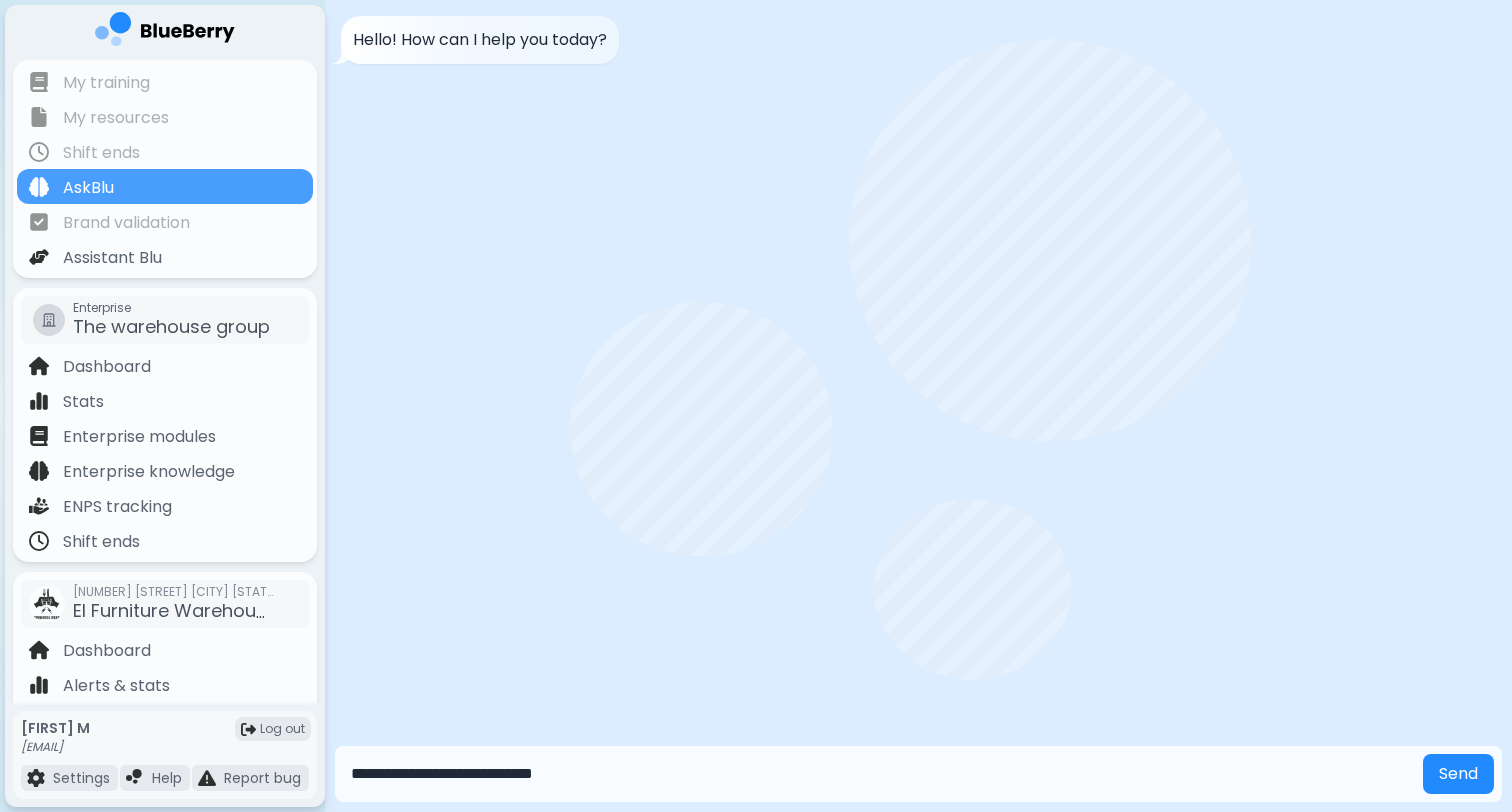 type on "**********" 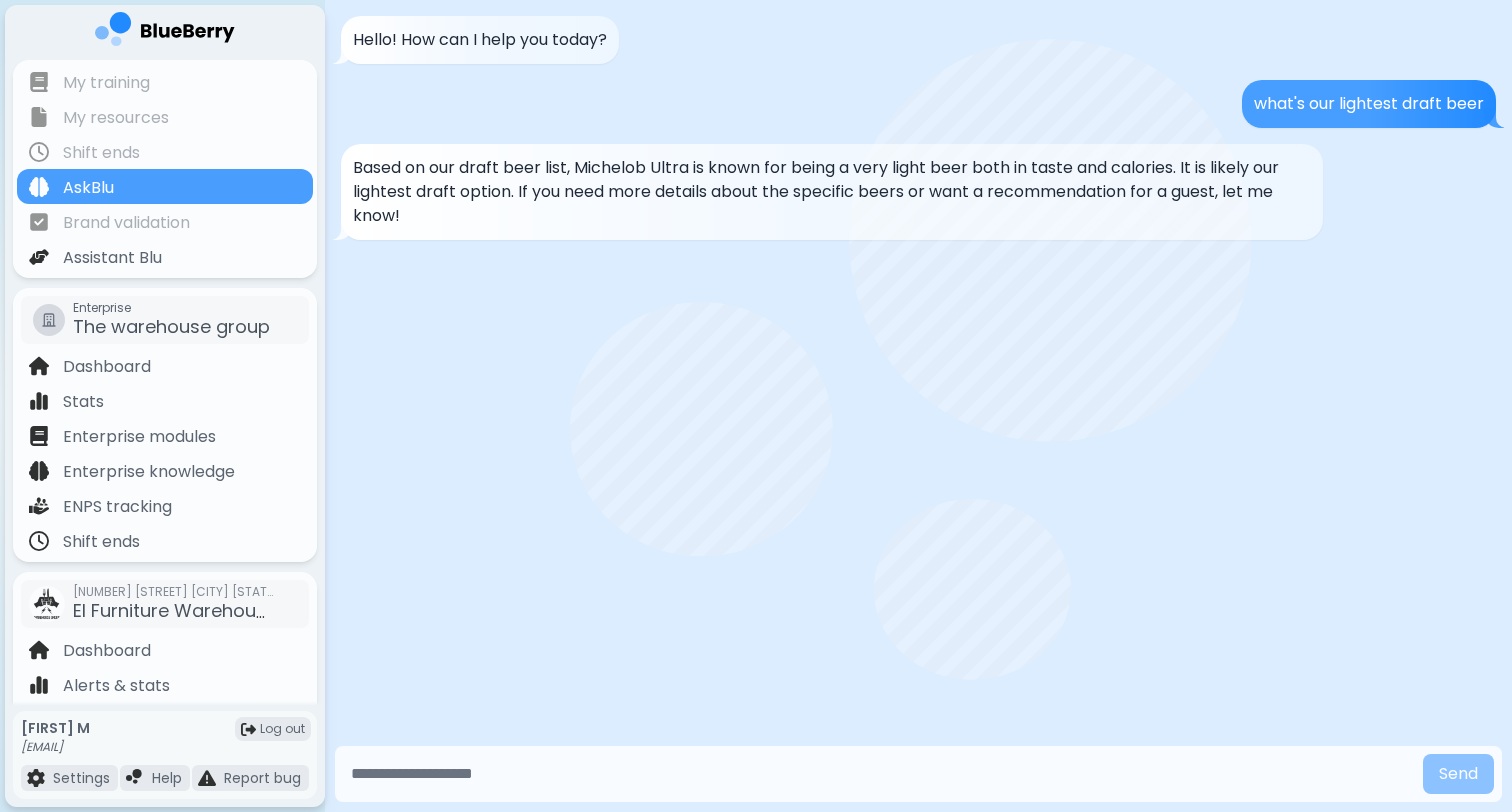 scroll, scrollTop: 0, scrollLeft: 0, axis: both 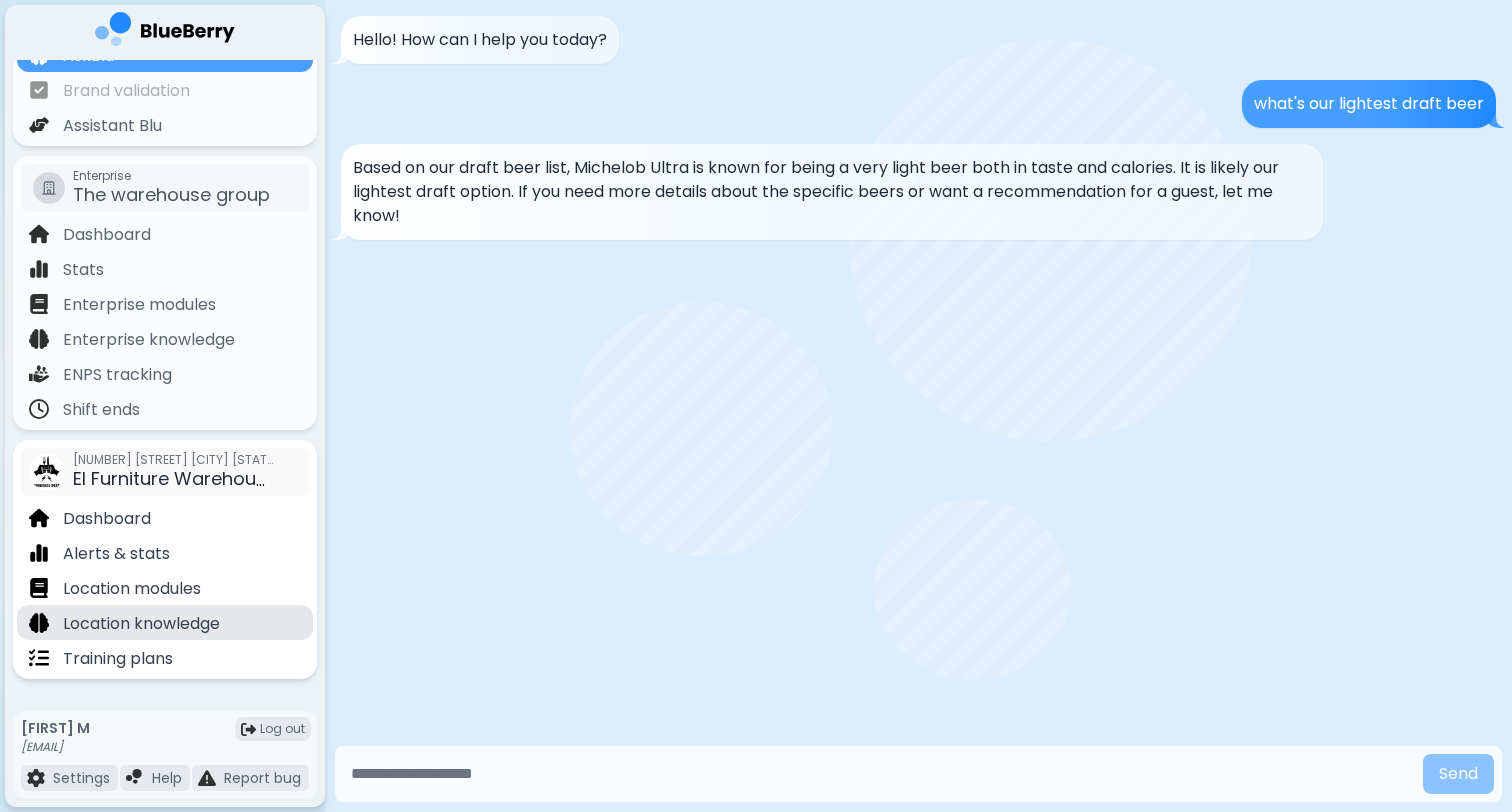 click on "Location knowledge" at bounding box center (141, 624) 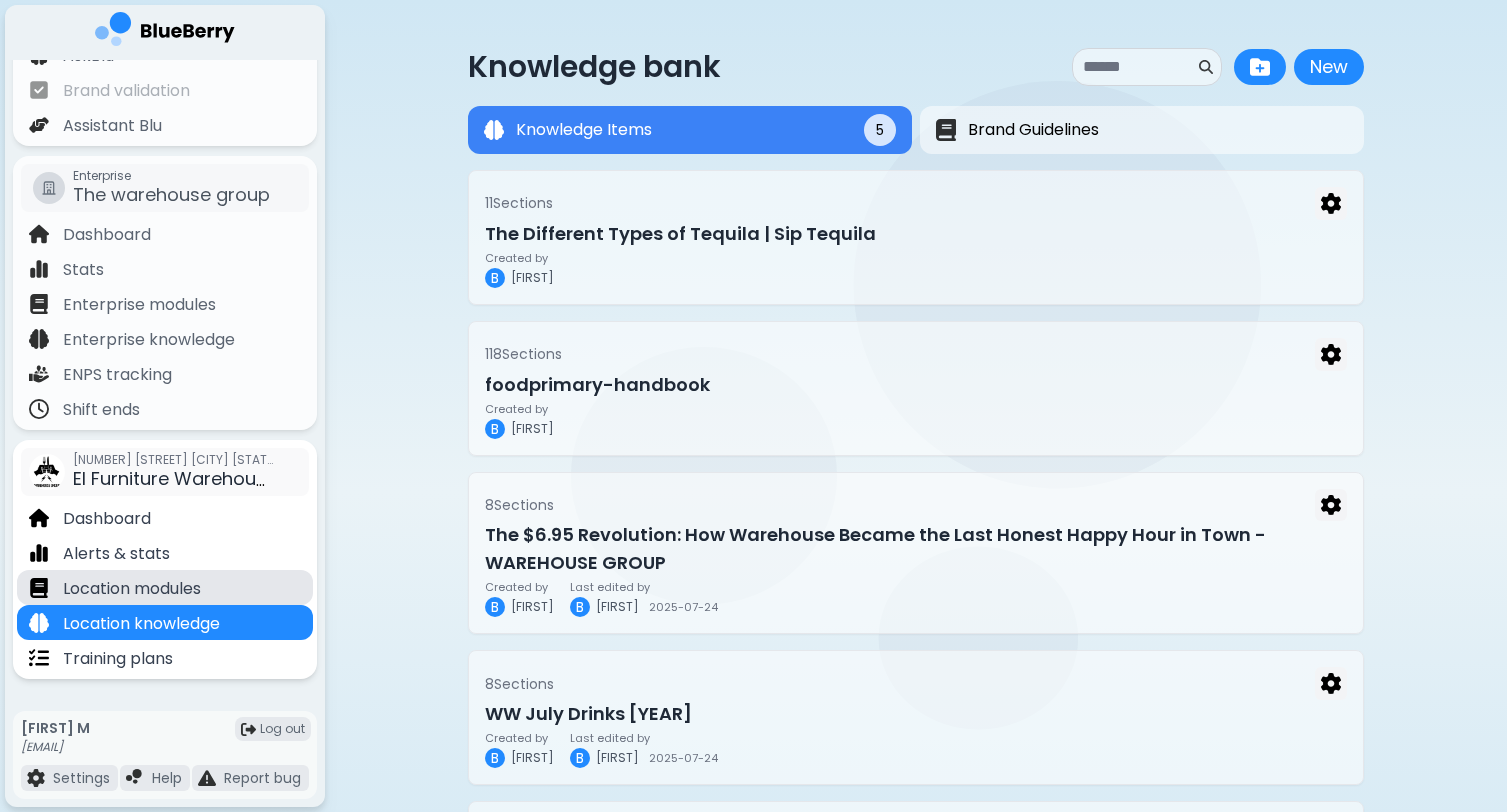 click on "Location modules" at bounding box center [132, 589] 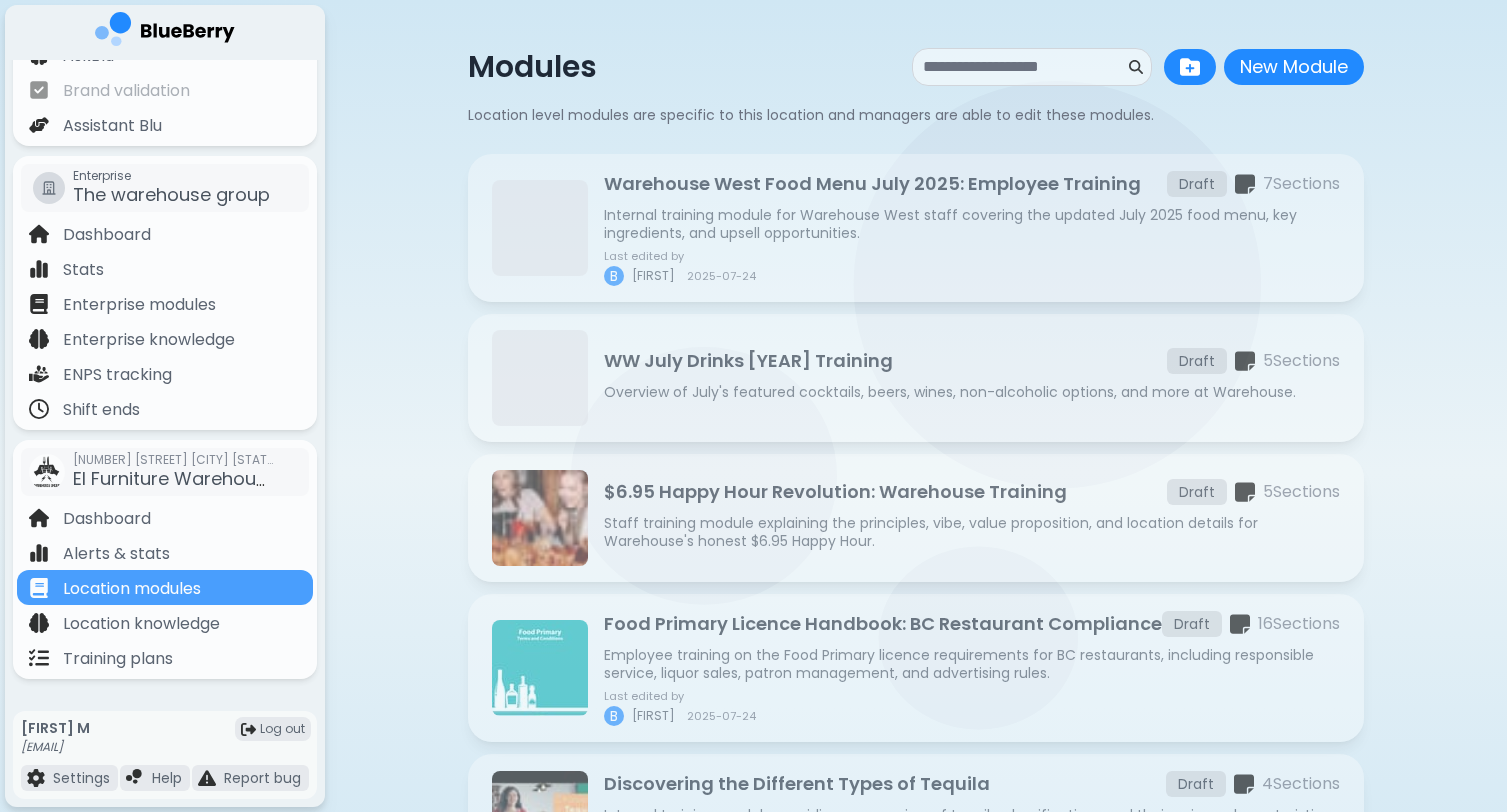 scroll, scrollTop: 0, scrollLeft: 0, axis: both 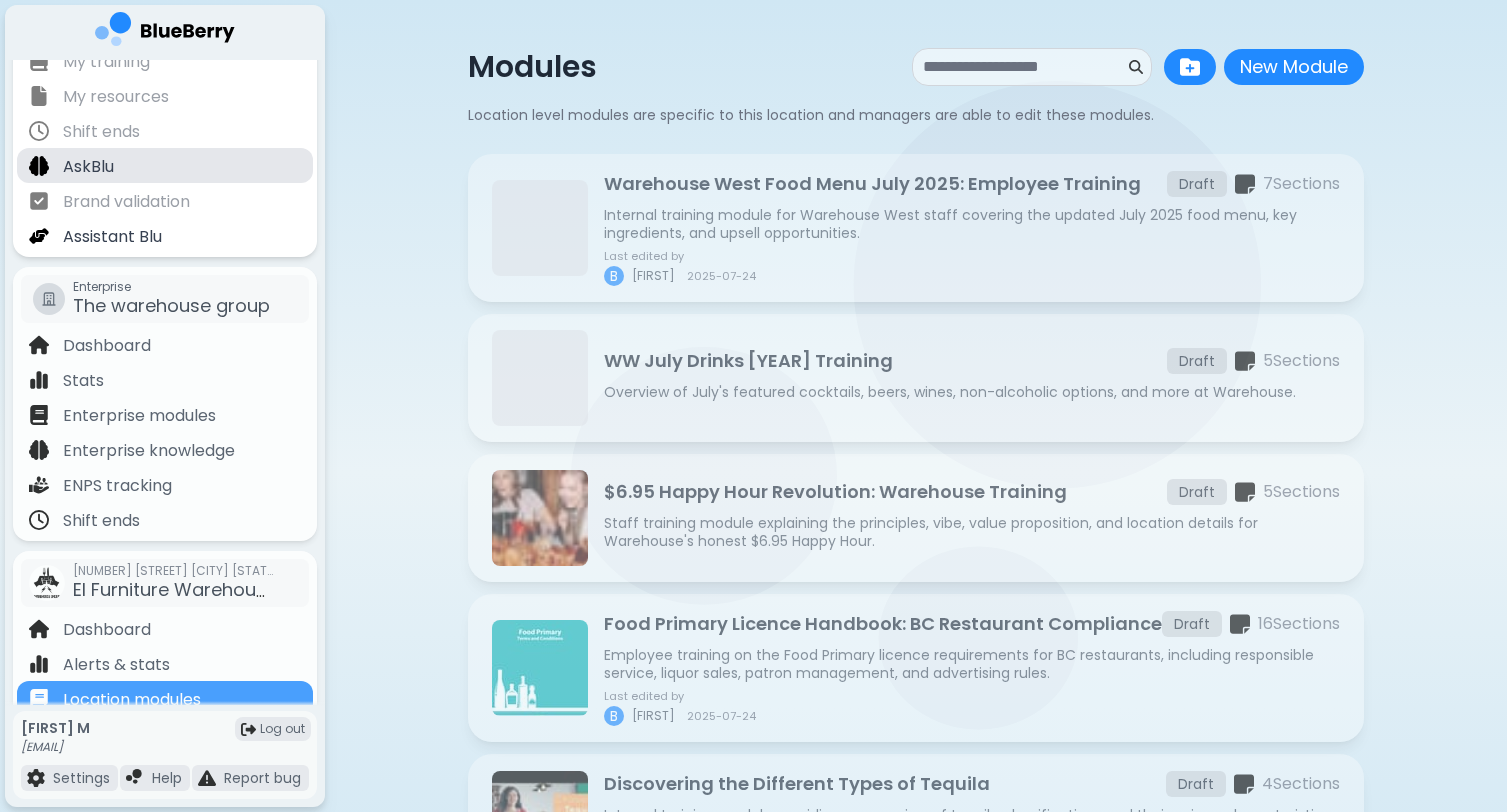click on "AskBlu" at bounding box center (88, 167) 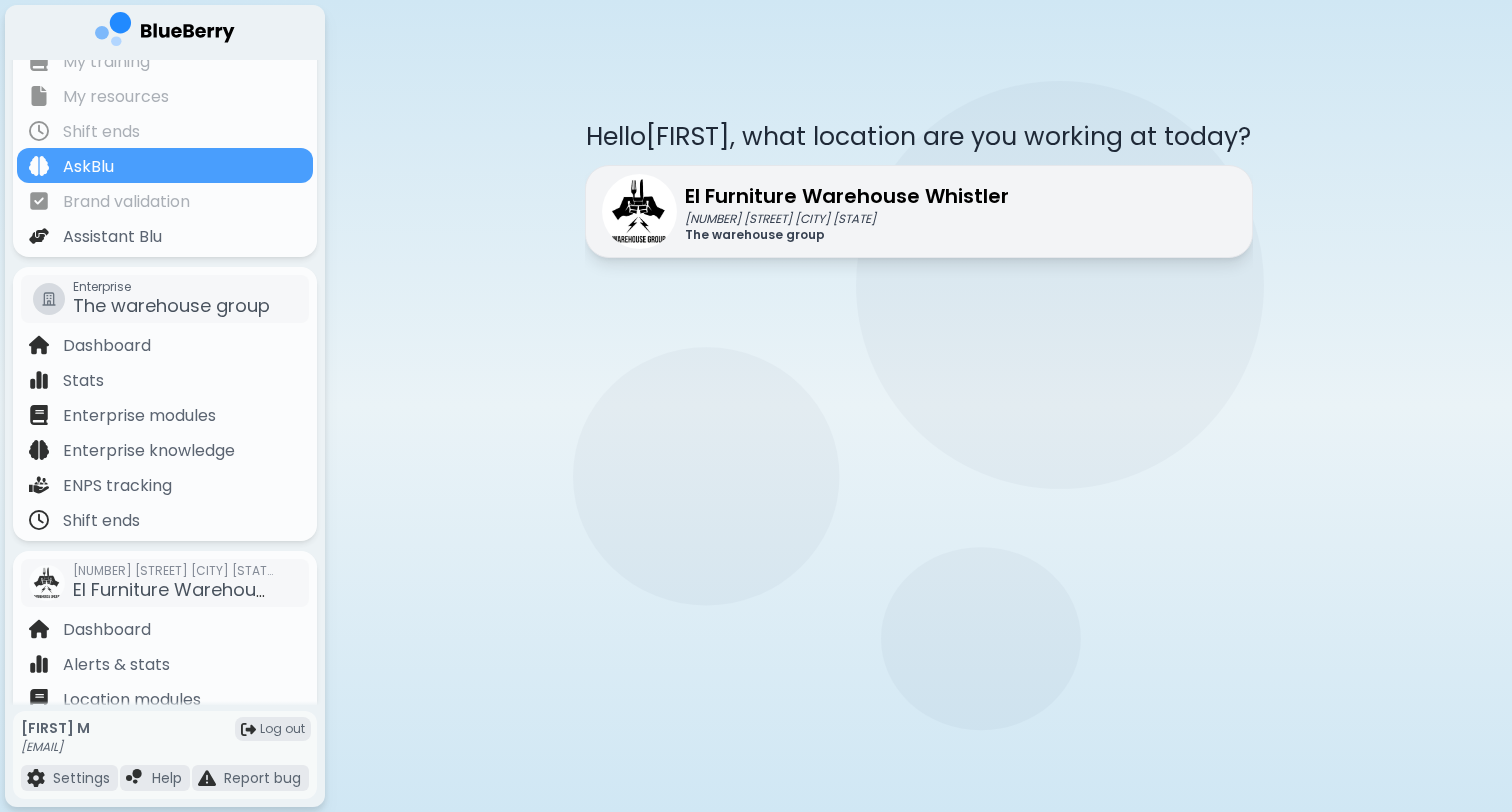 click on "[NUMBER] [STREET] [CITY] [STATE]" at bounding box center [847, 219] 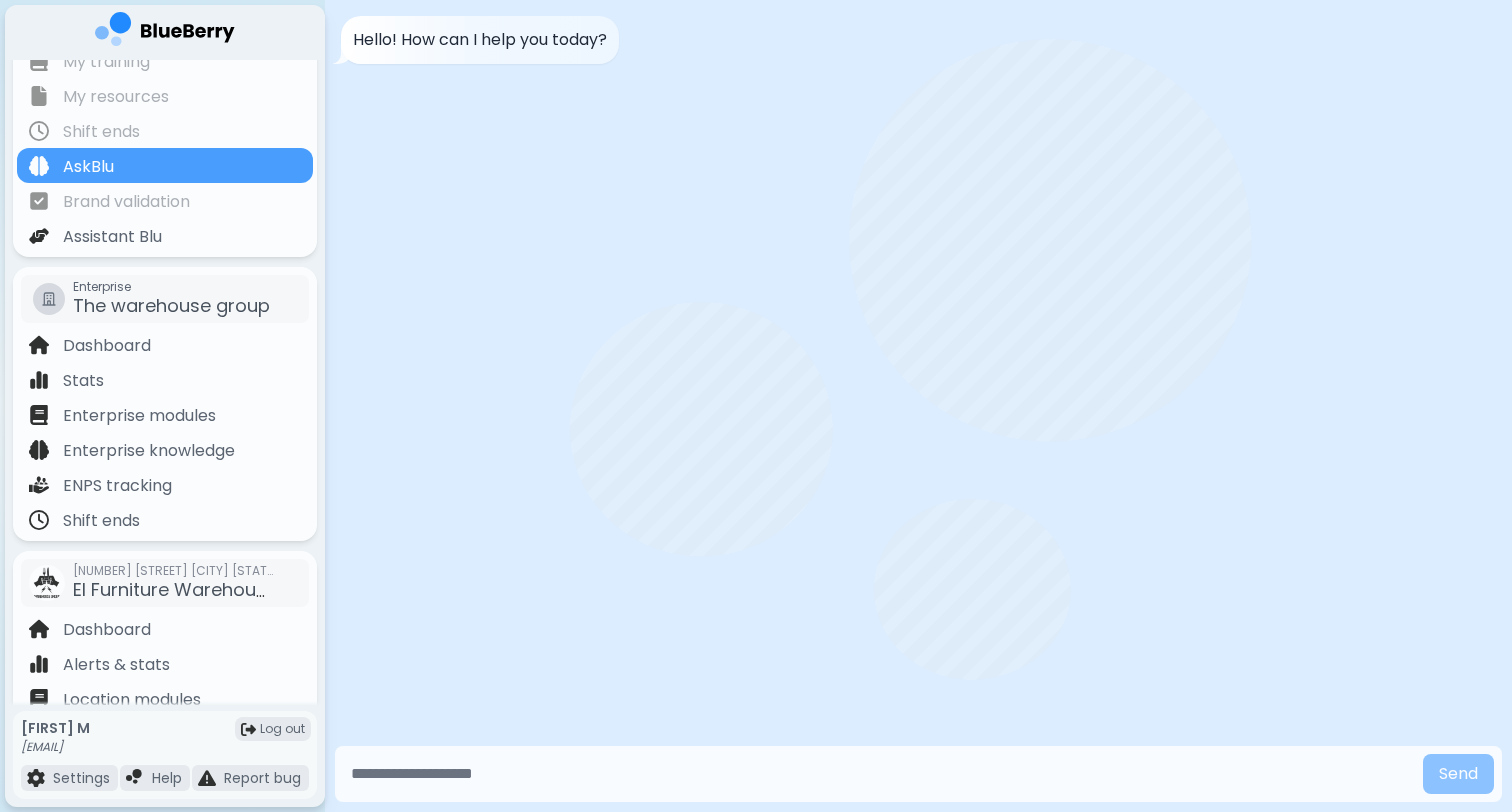 click at bounding box center [879, 774] 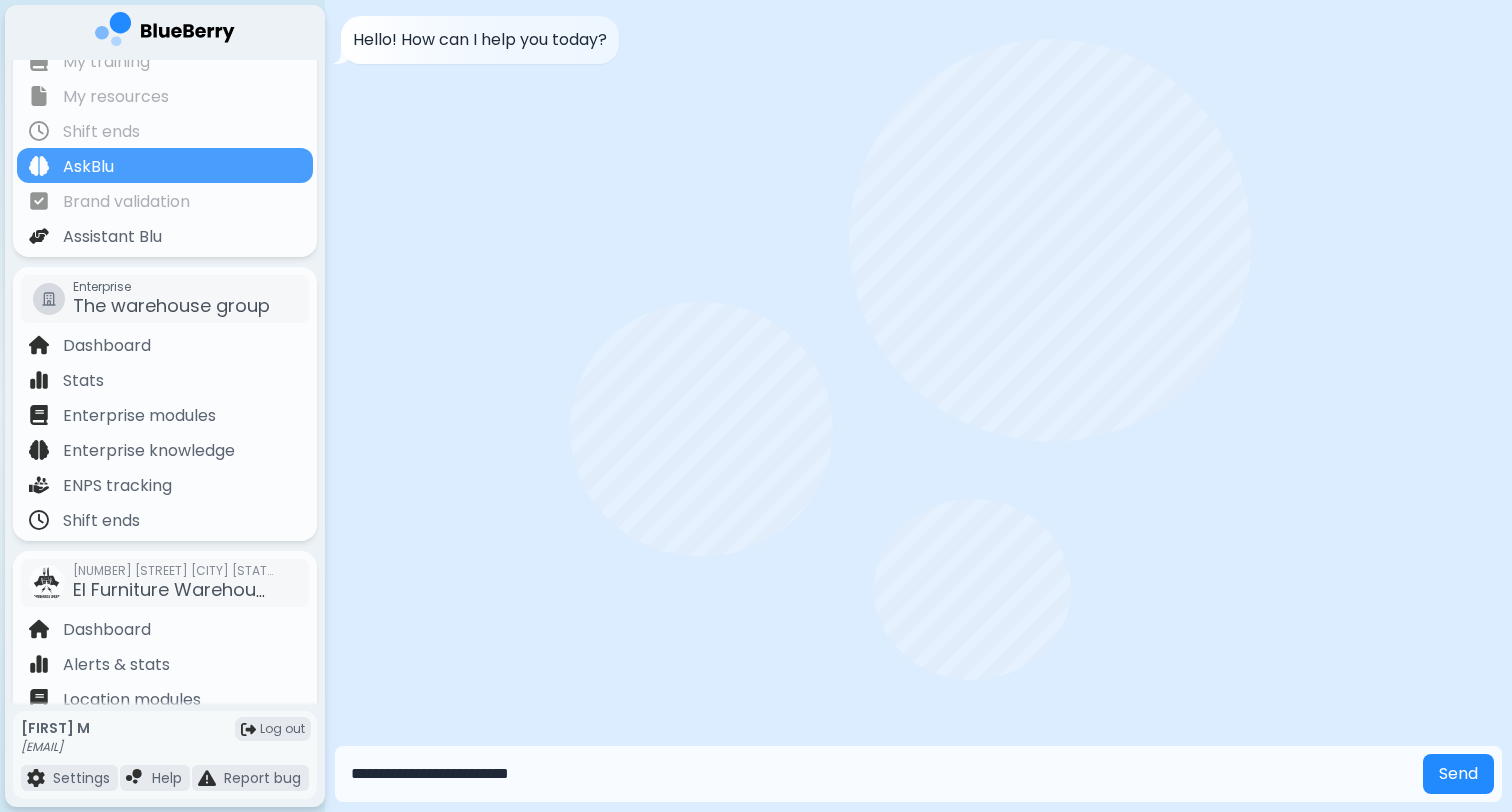 type on "**********" 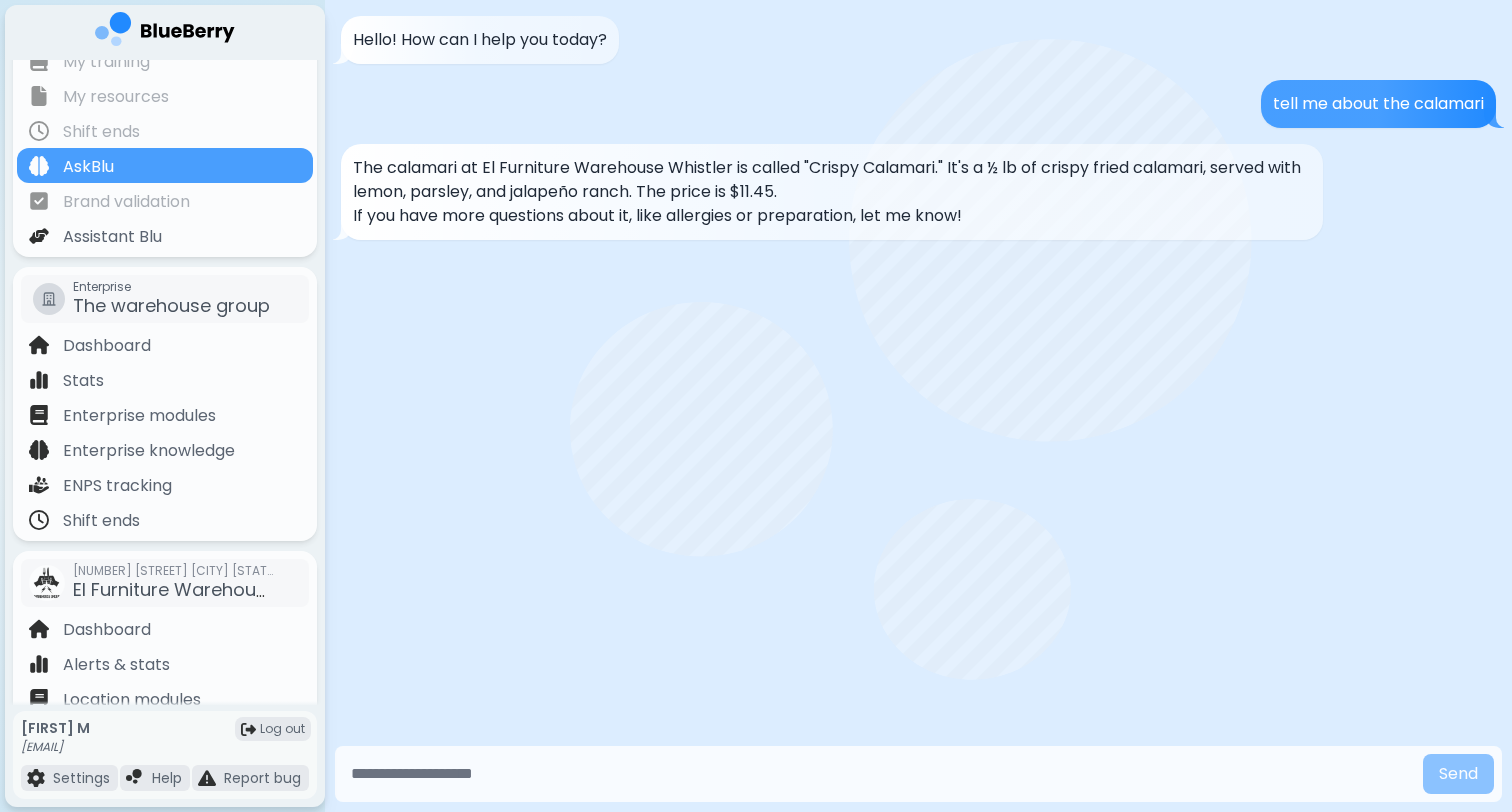 click at bounding box center [879, 774] 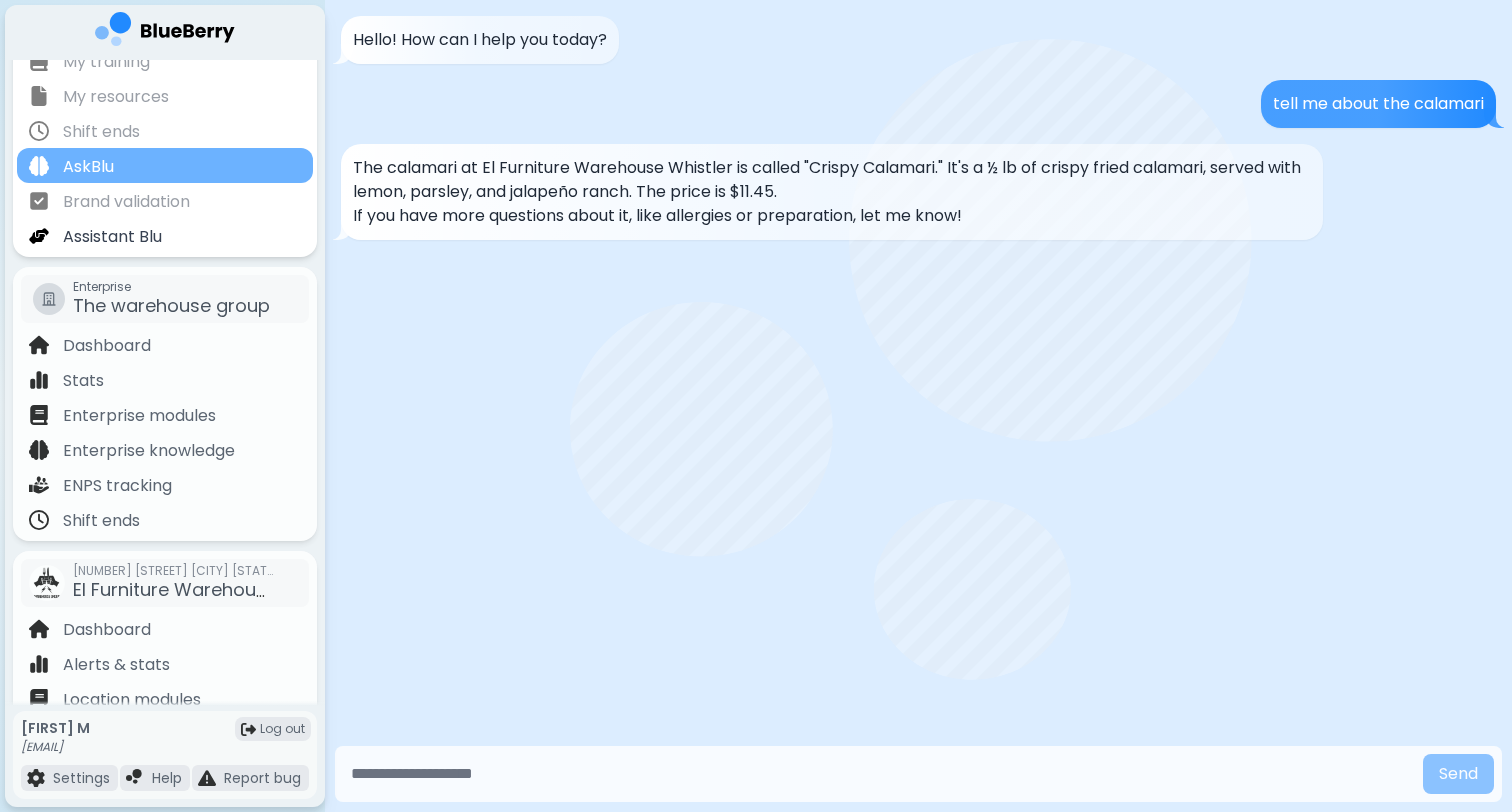 click on "AskBlu" at bounding box center (165, 165) 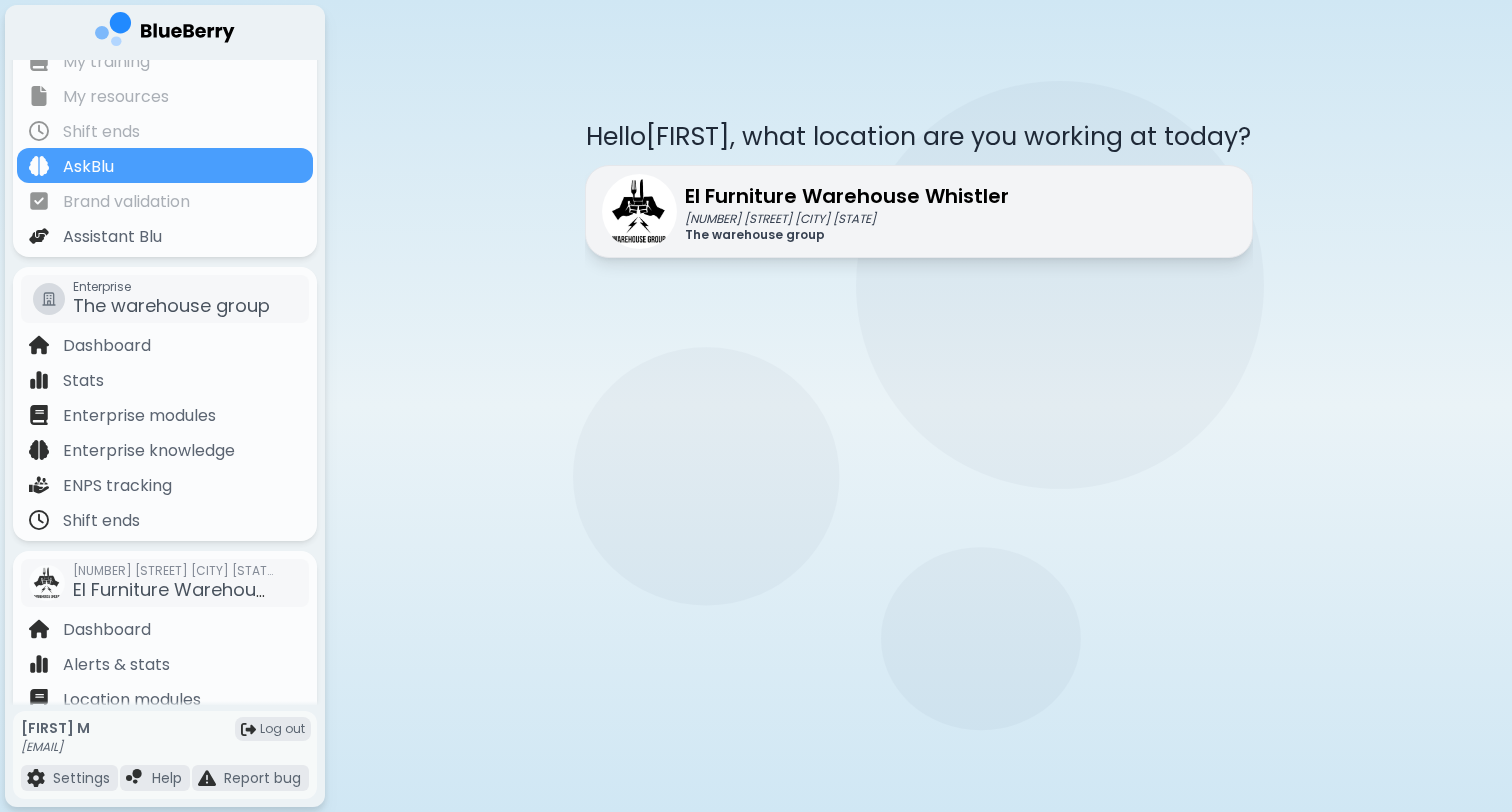 click on "[NUMBER] [STREET] [CITY] [STATE]" at bounding box center [847, 219] 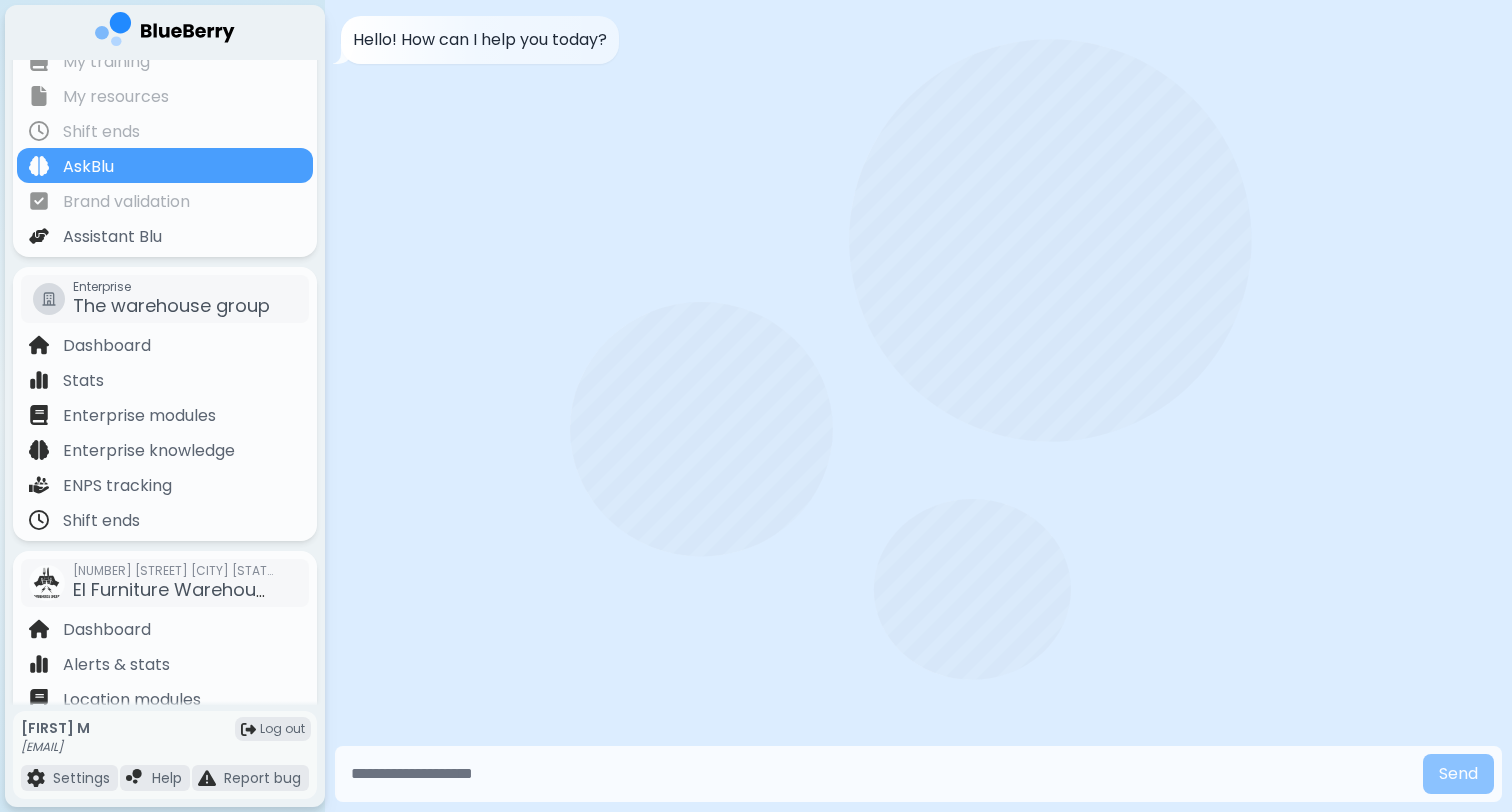 click at bounding box center [879, 774] 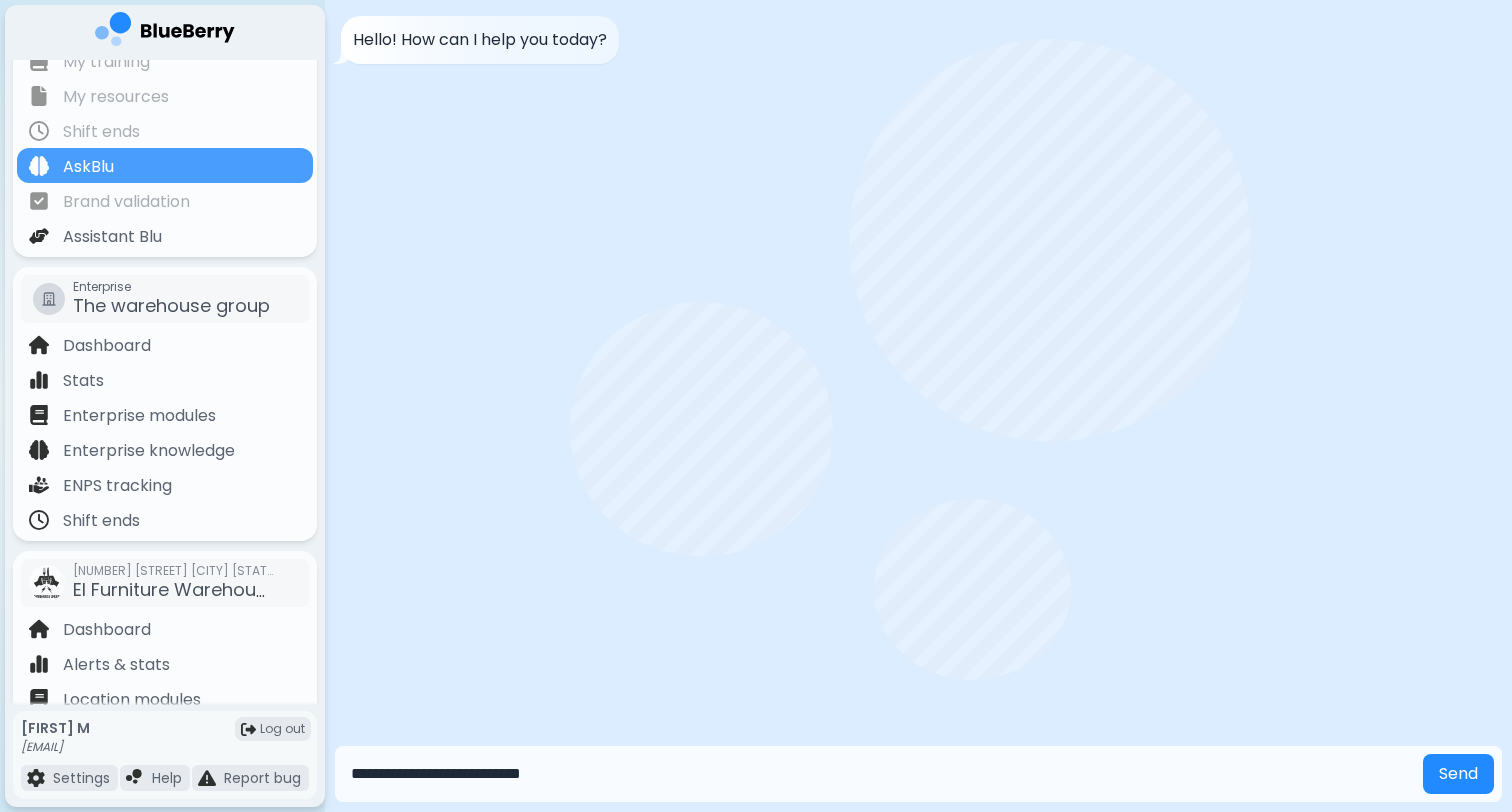type on "**********" 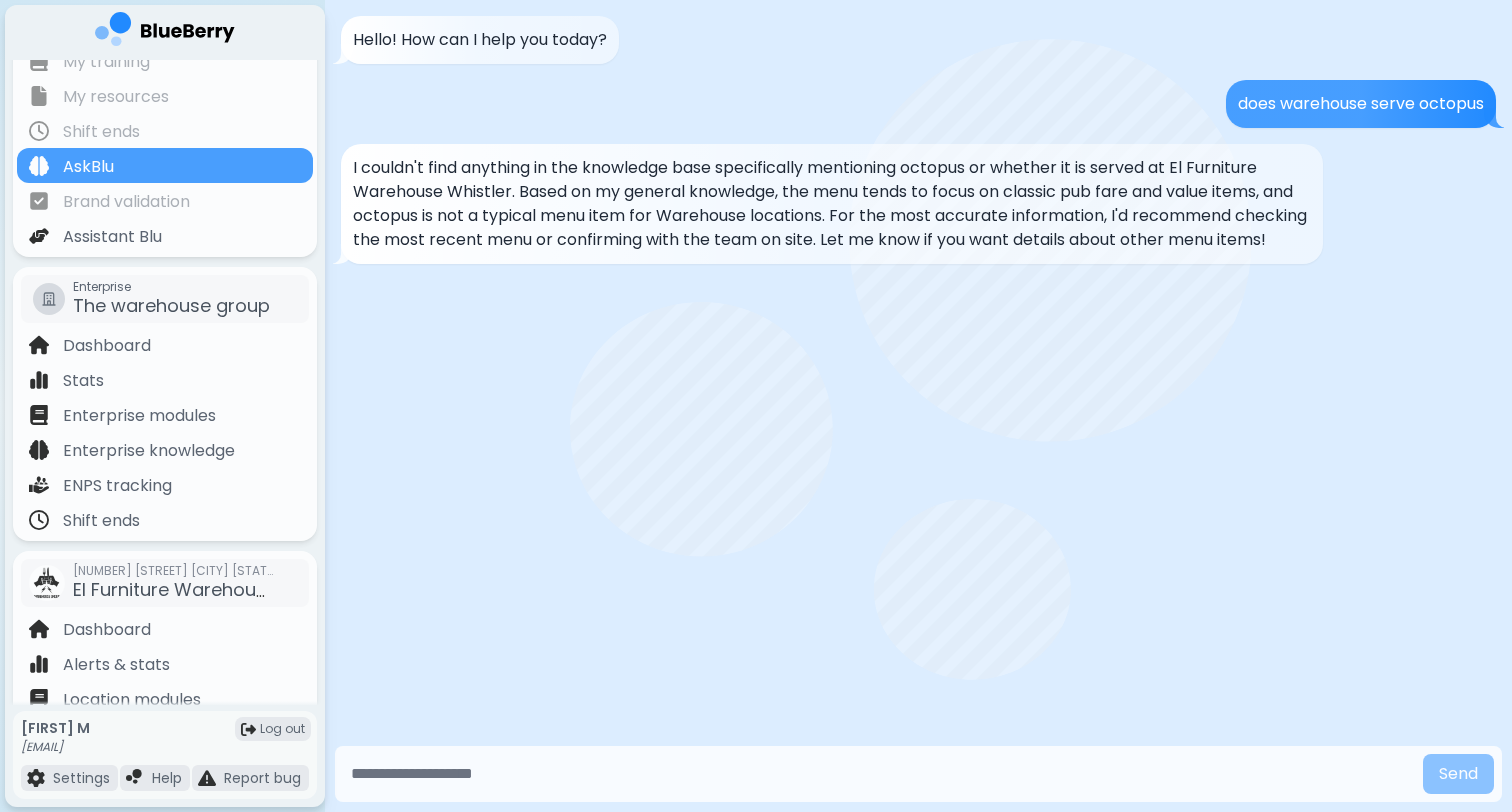 click at bounding box center (879, 774) 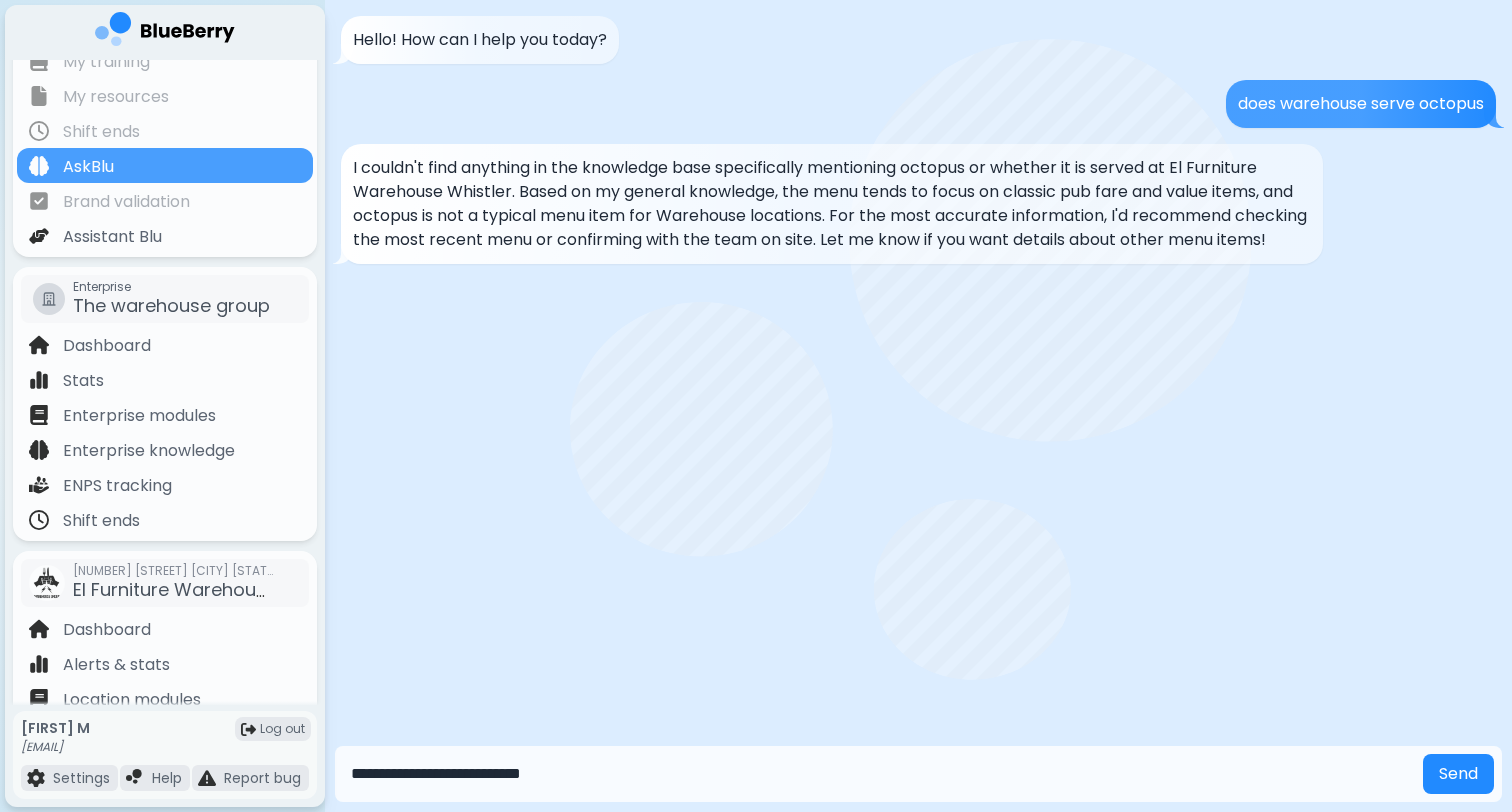 type on "**********" 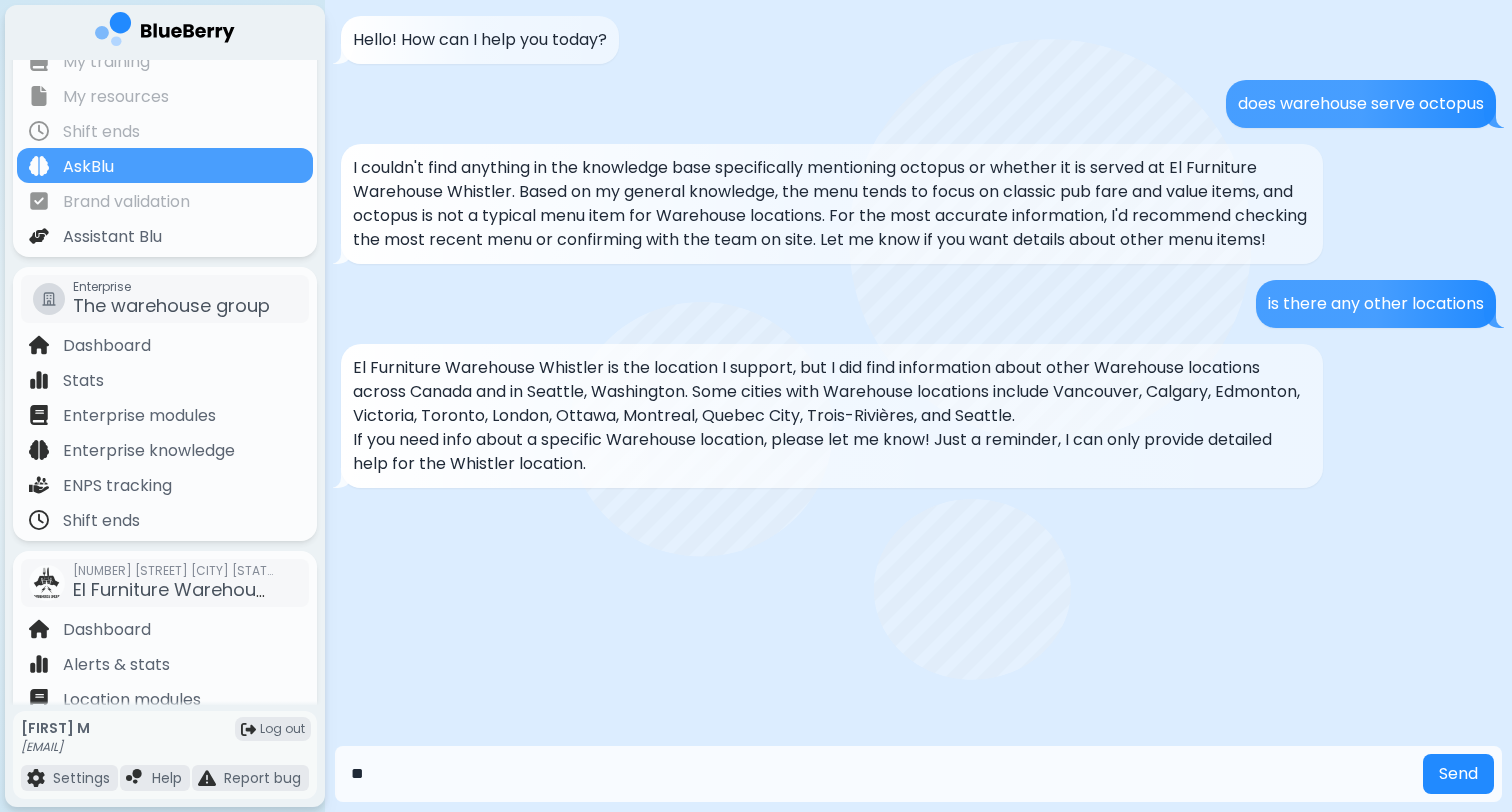 type on "*" 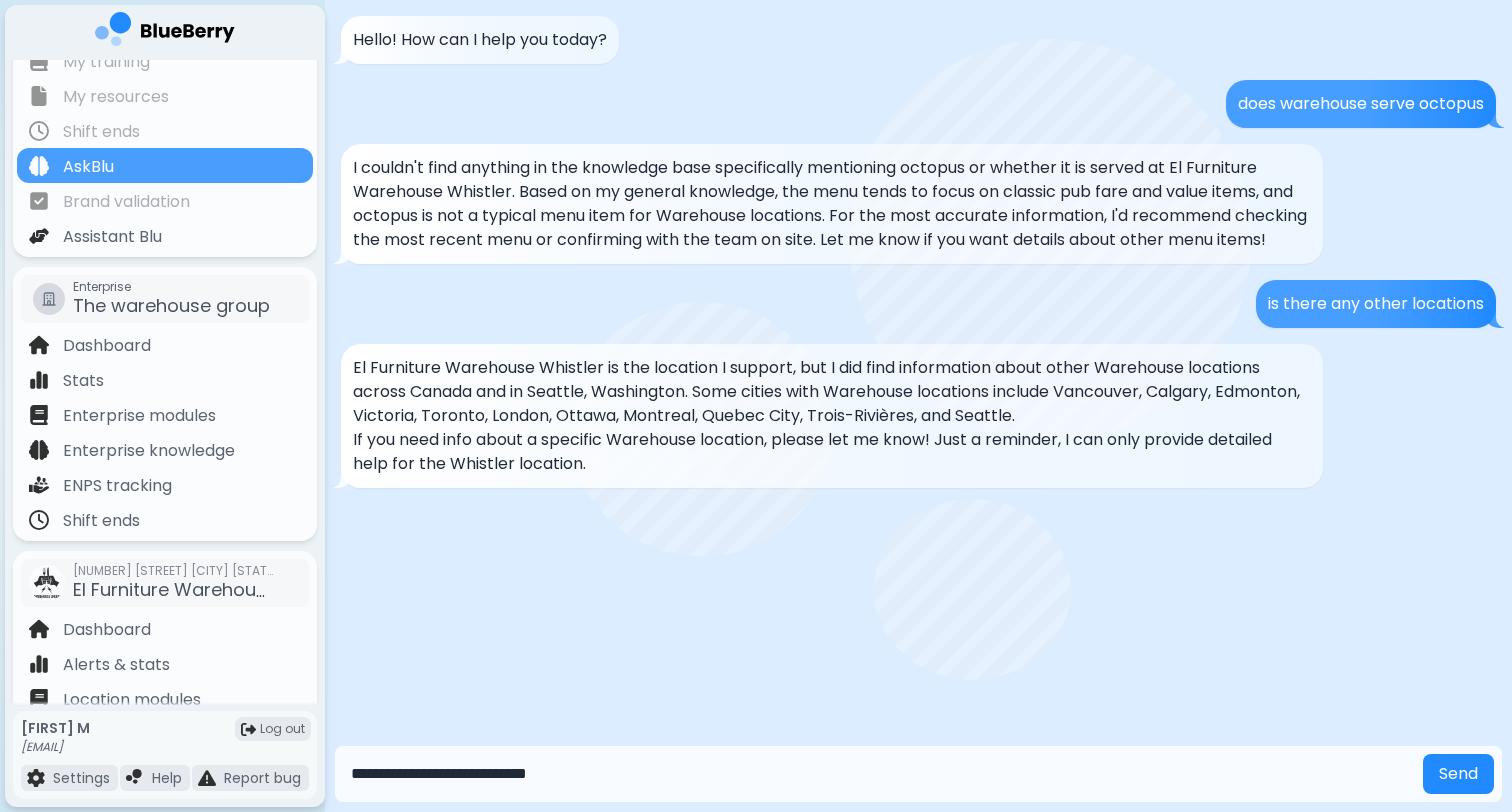 type on "**********" 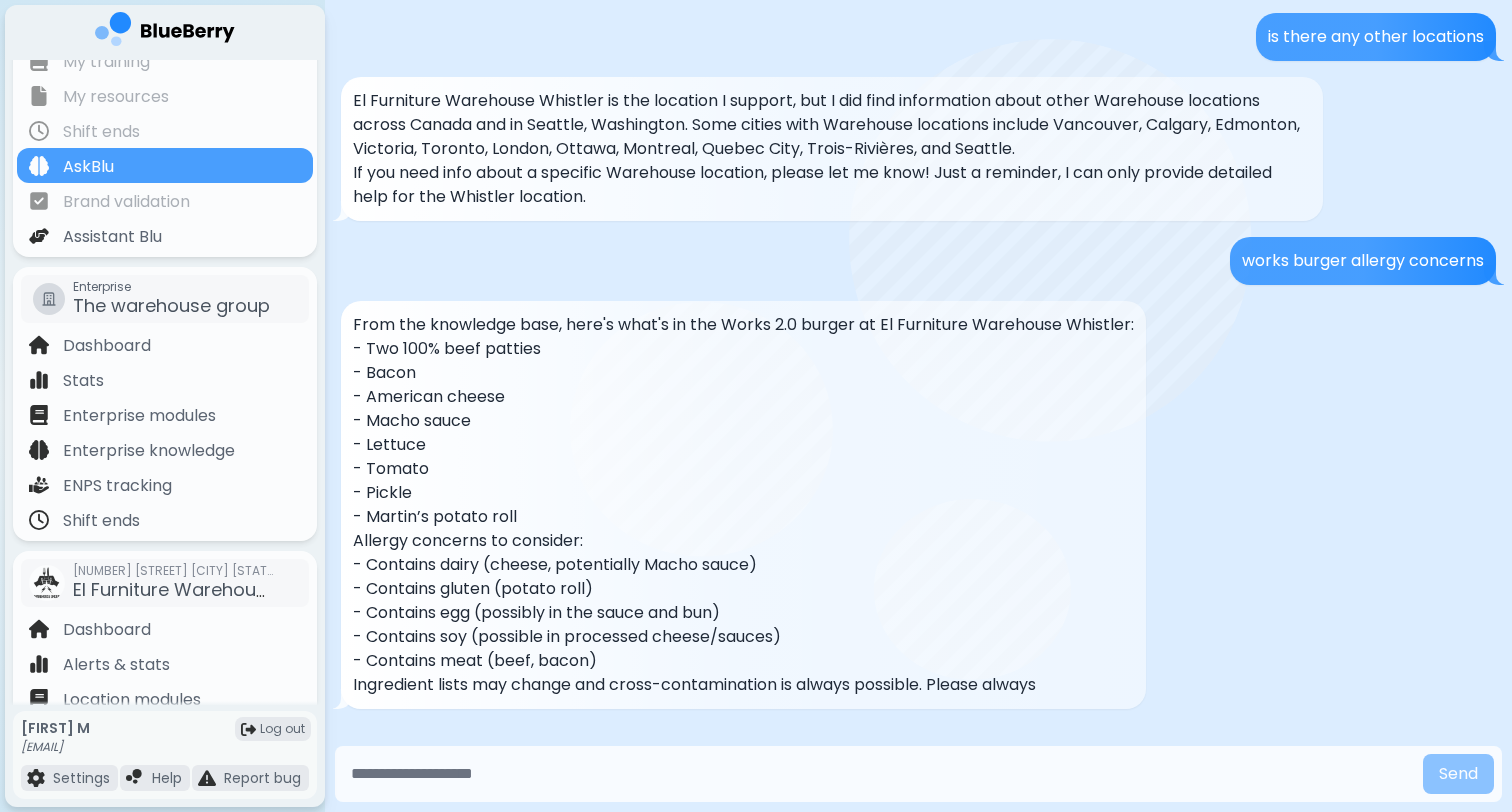 scroll, scrollTop: 316, scrollLeft: 0, axis: vertical 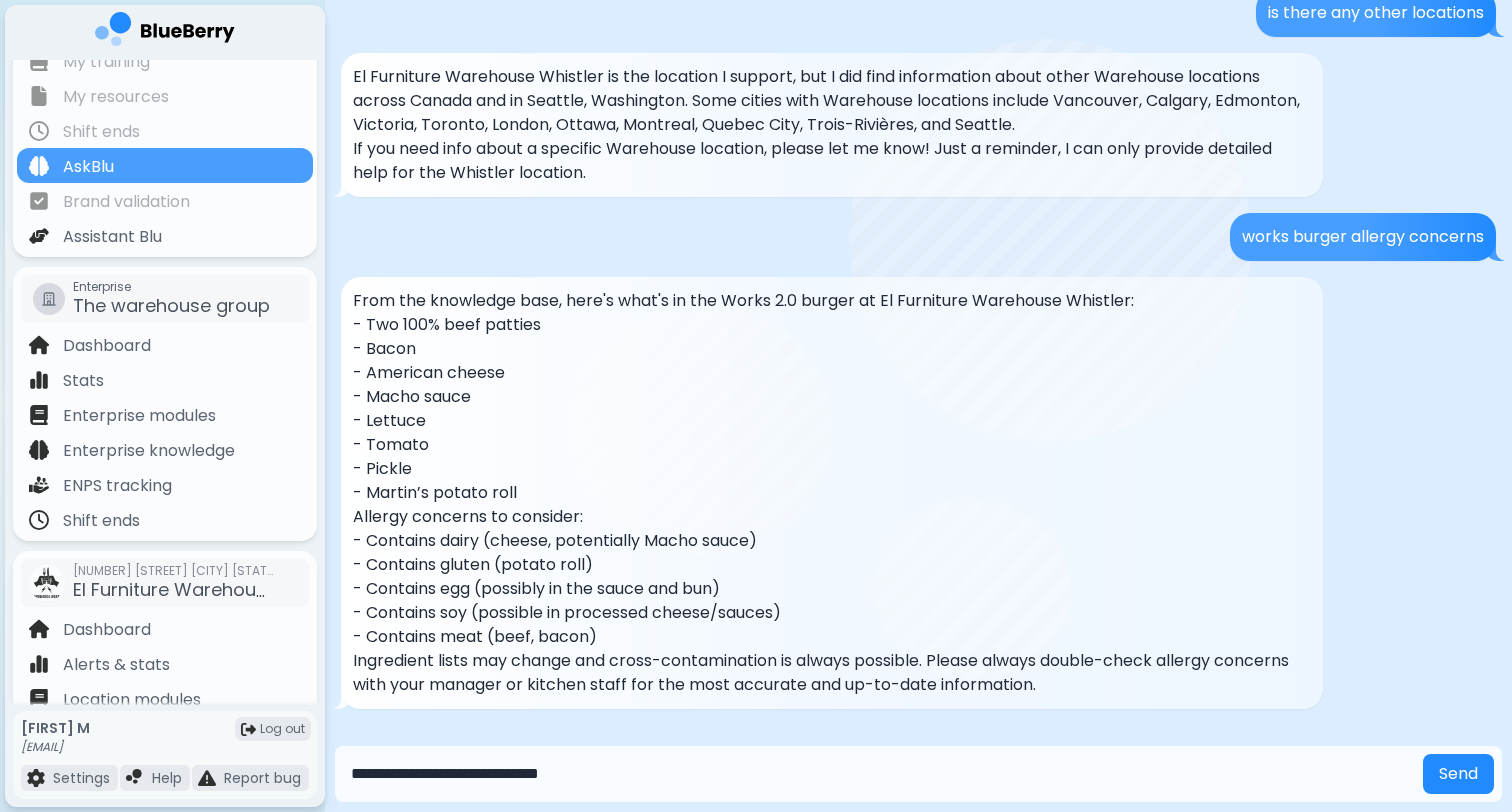type on "**********" 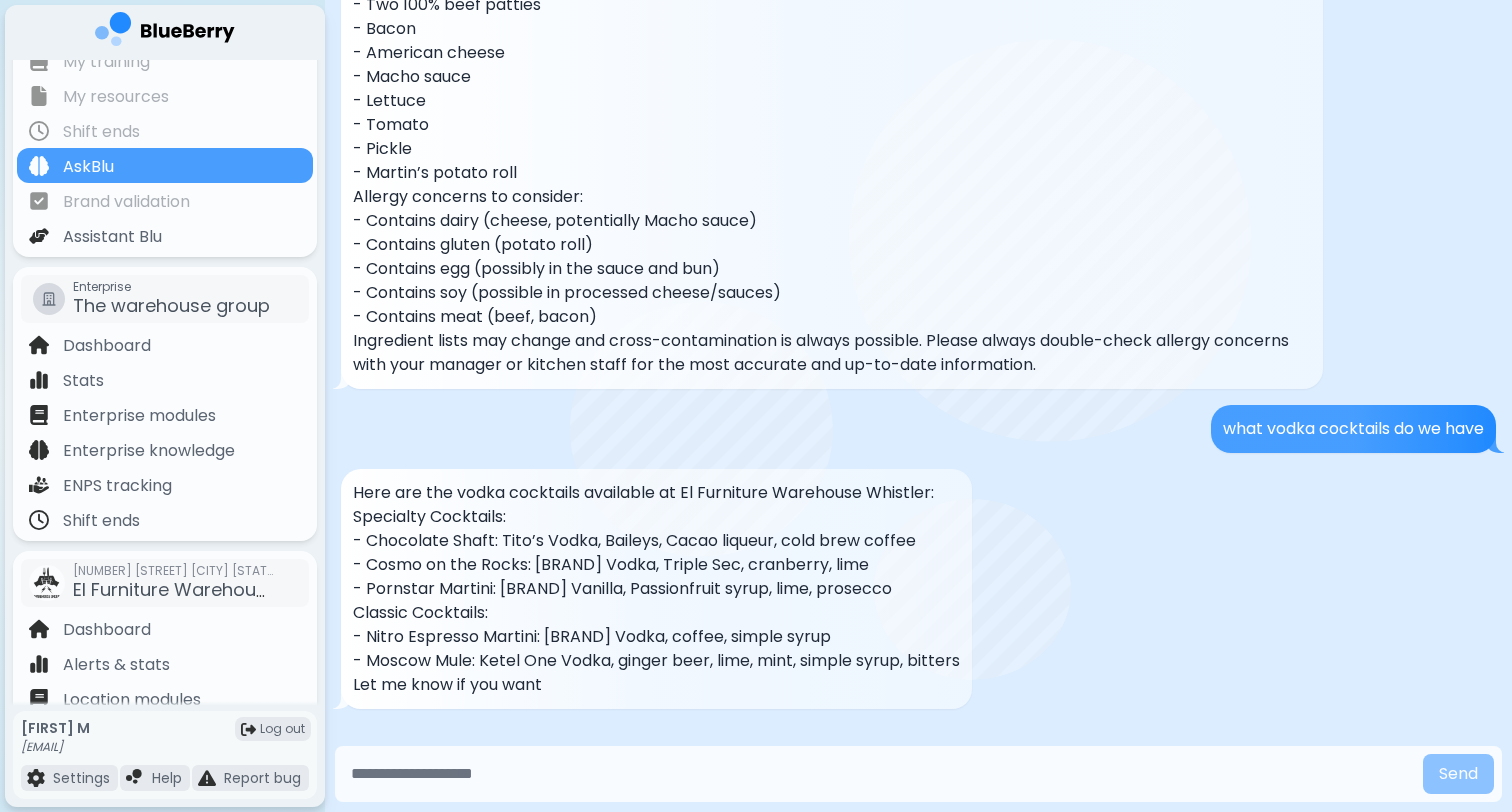 scroll, scrollTop: 636, scrollLeft: 0, axis: vertical 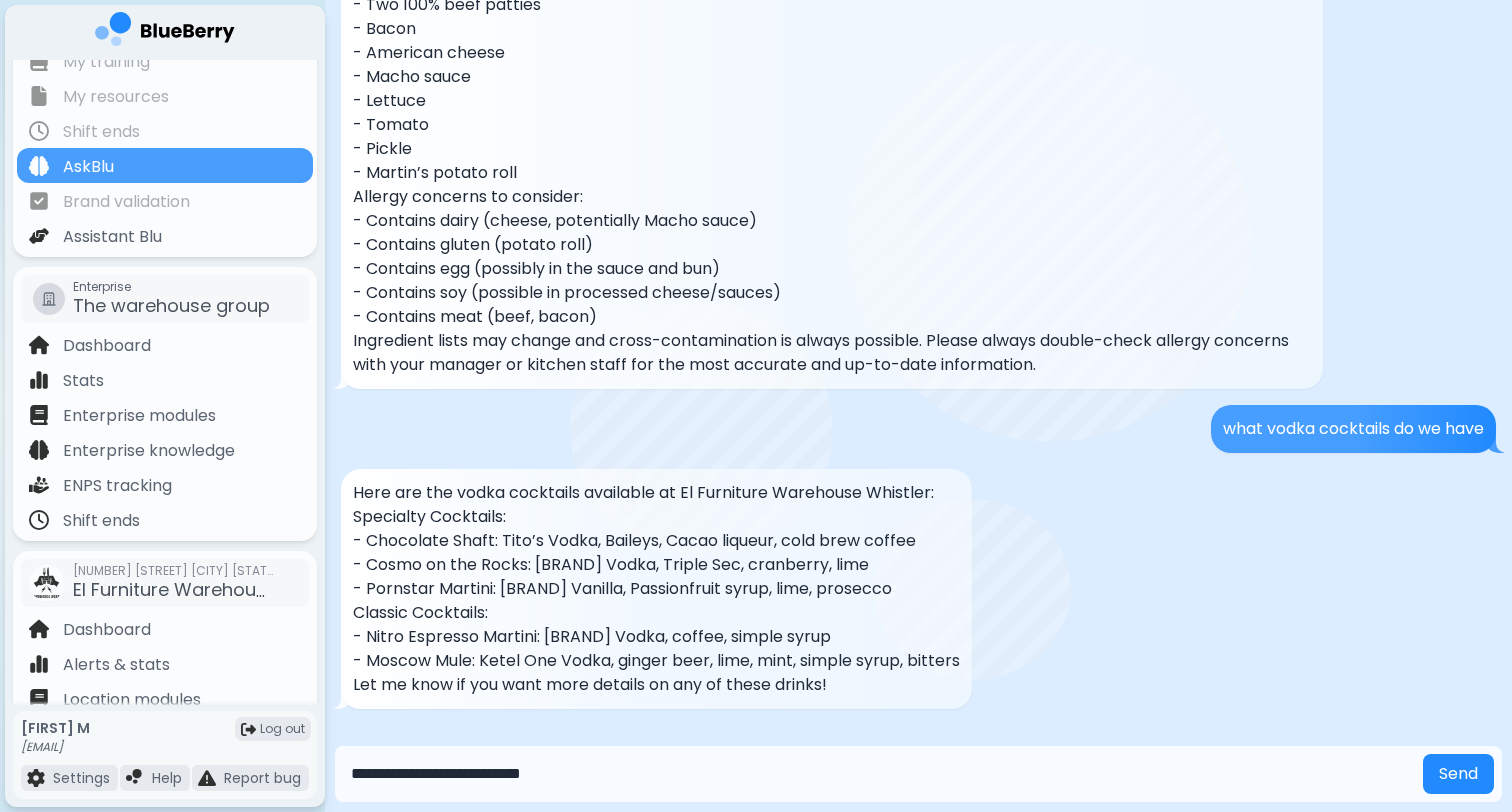 type on "**********" 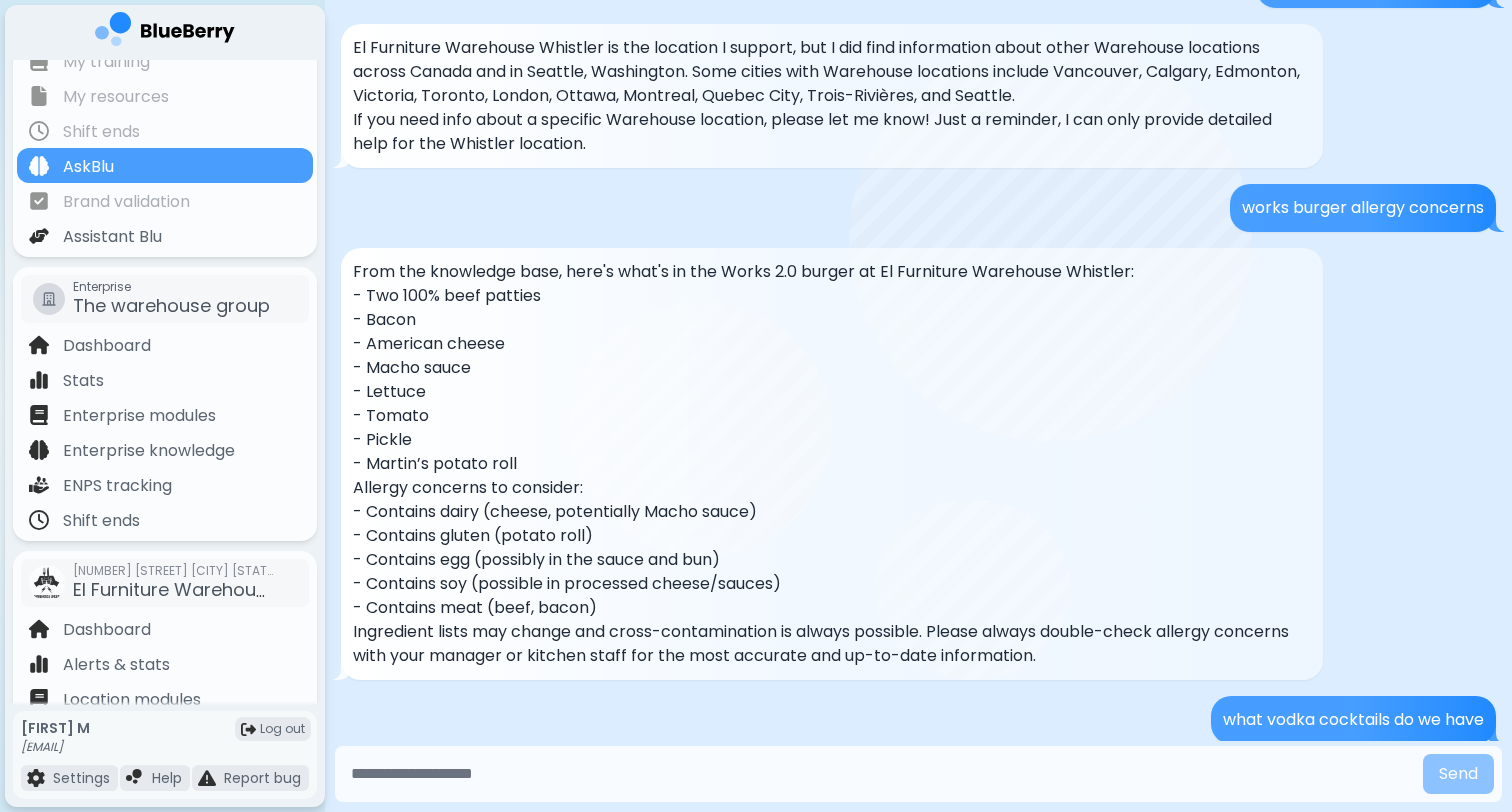 scroll, scrollTop: 319, scrollLeft: 0, axis: vertical 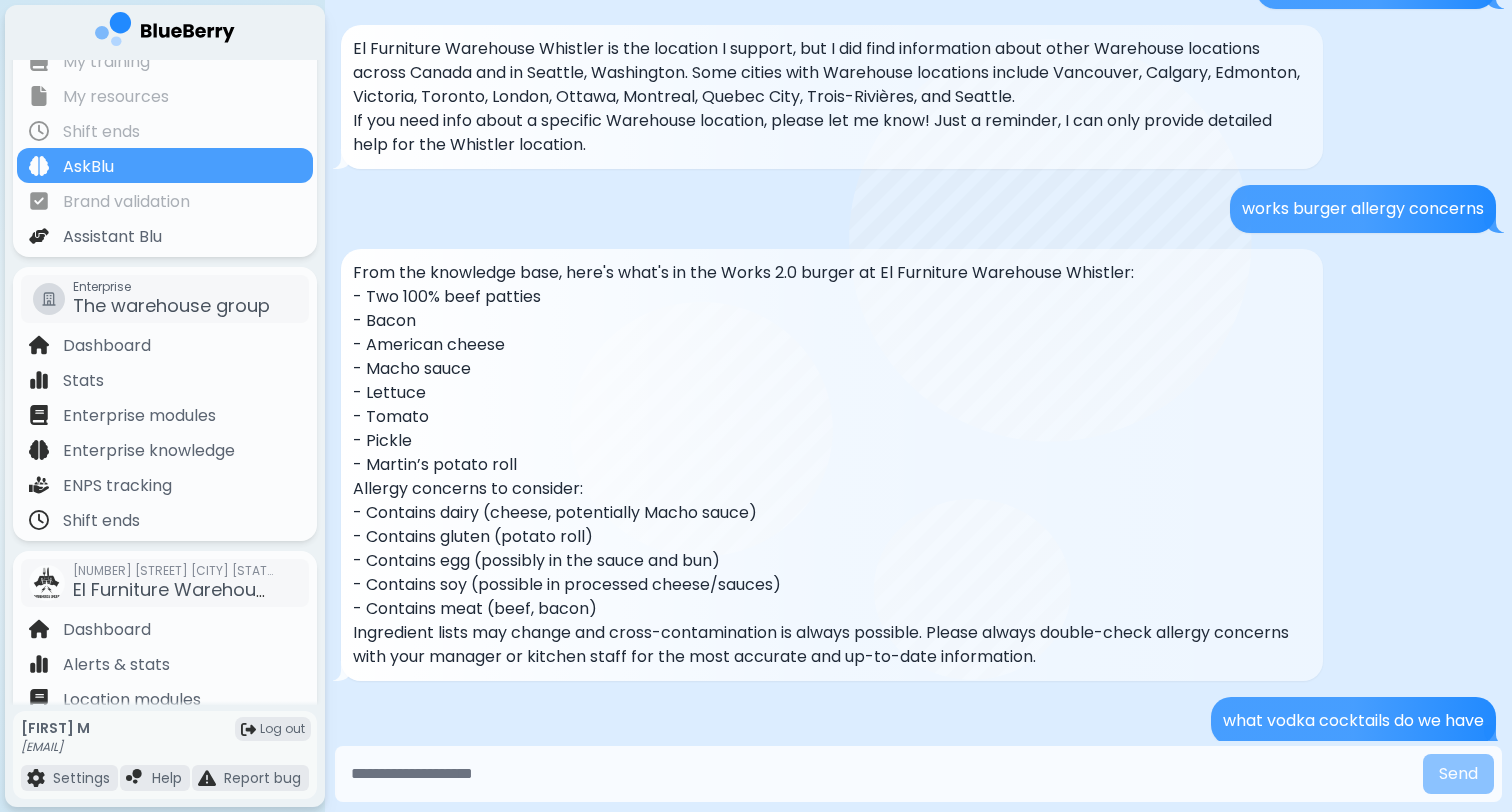 click at bounding box center [879, 774] 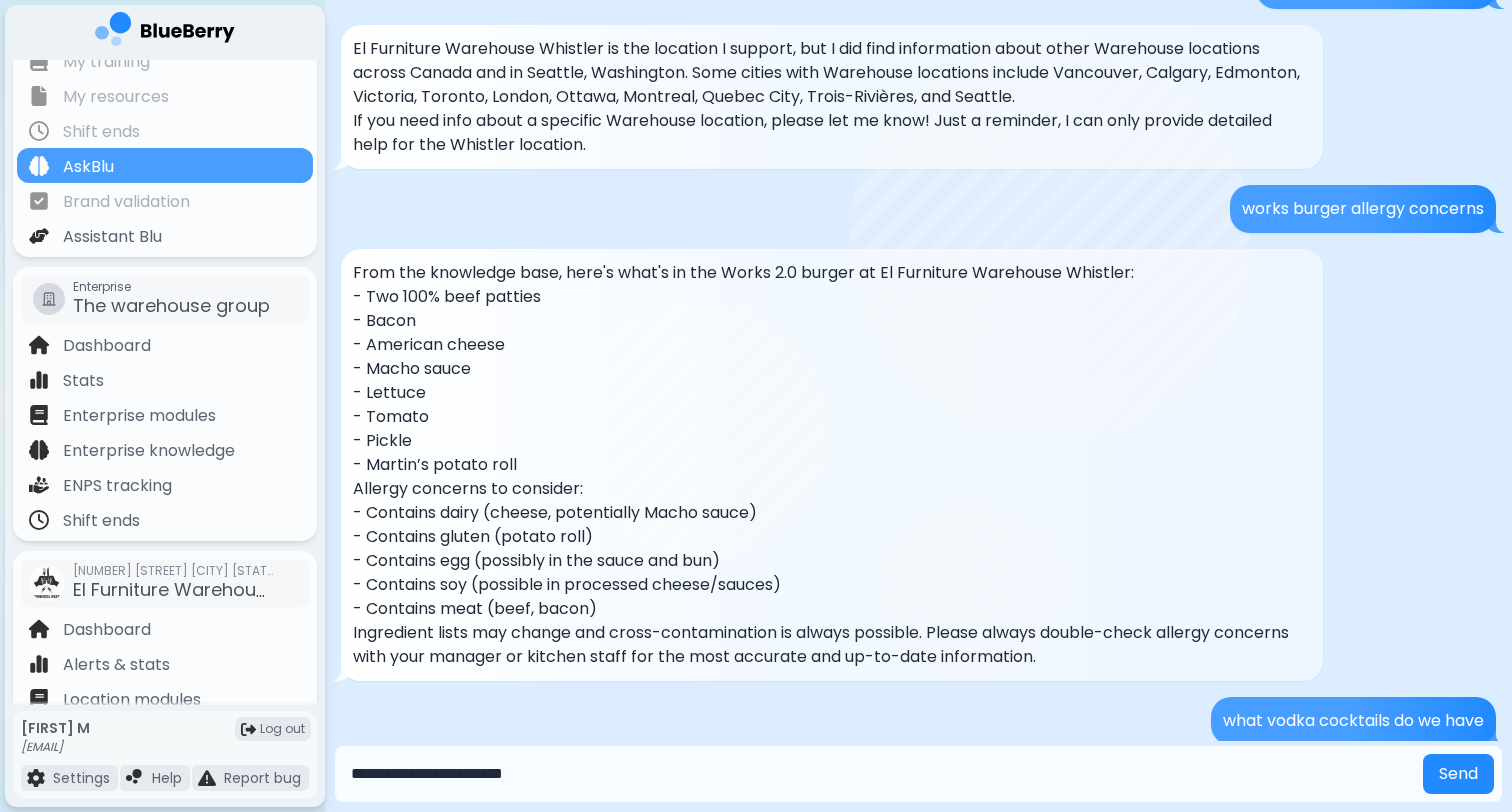 type on "**********" 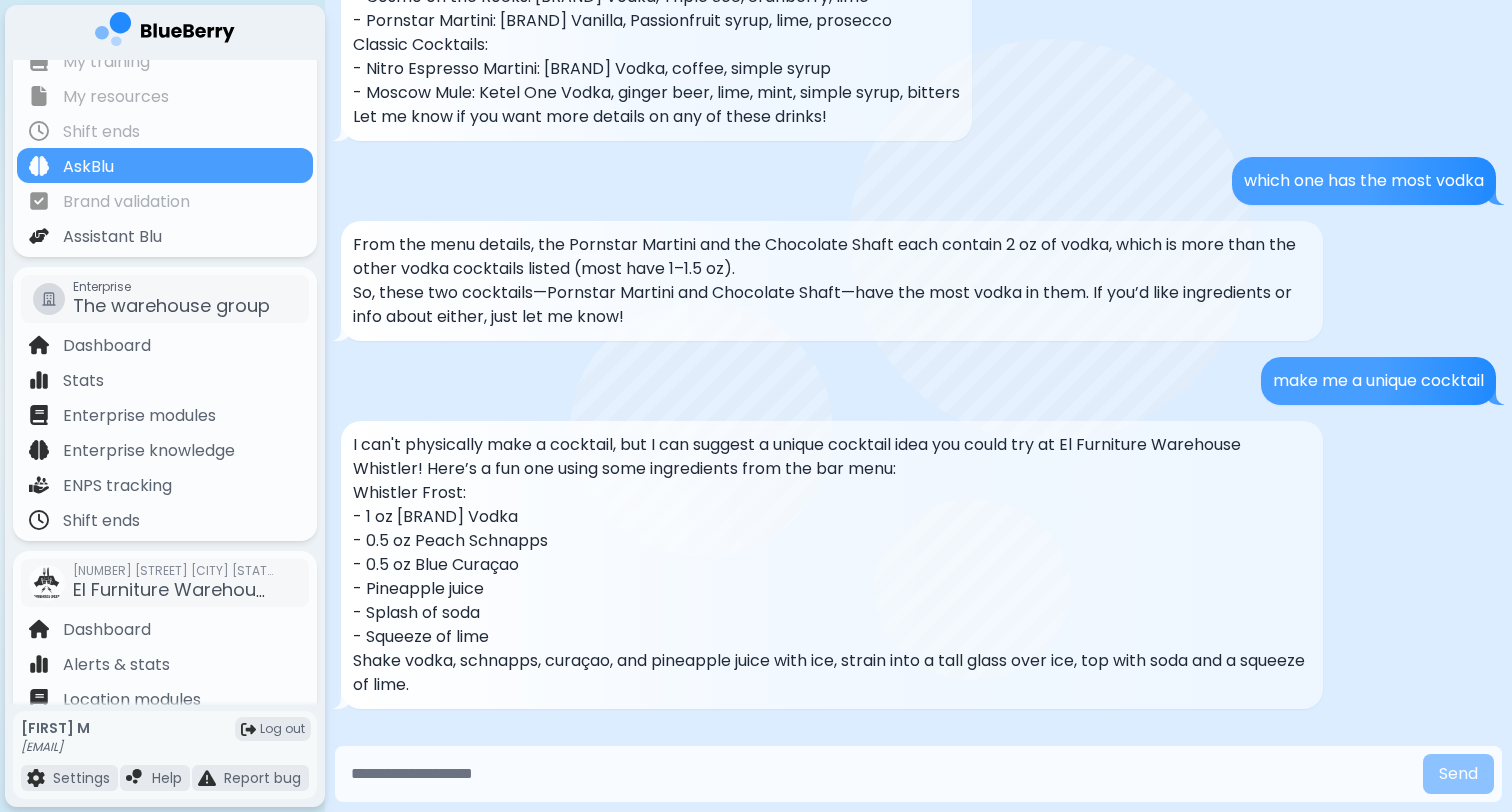 scroll, scrollTop: 1228, scrollLeft: 0, axis: vertical 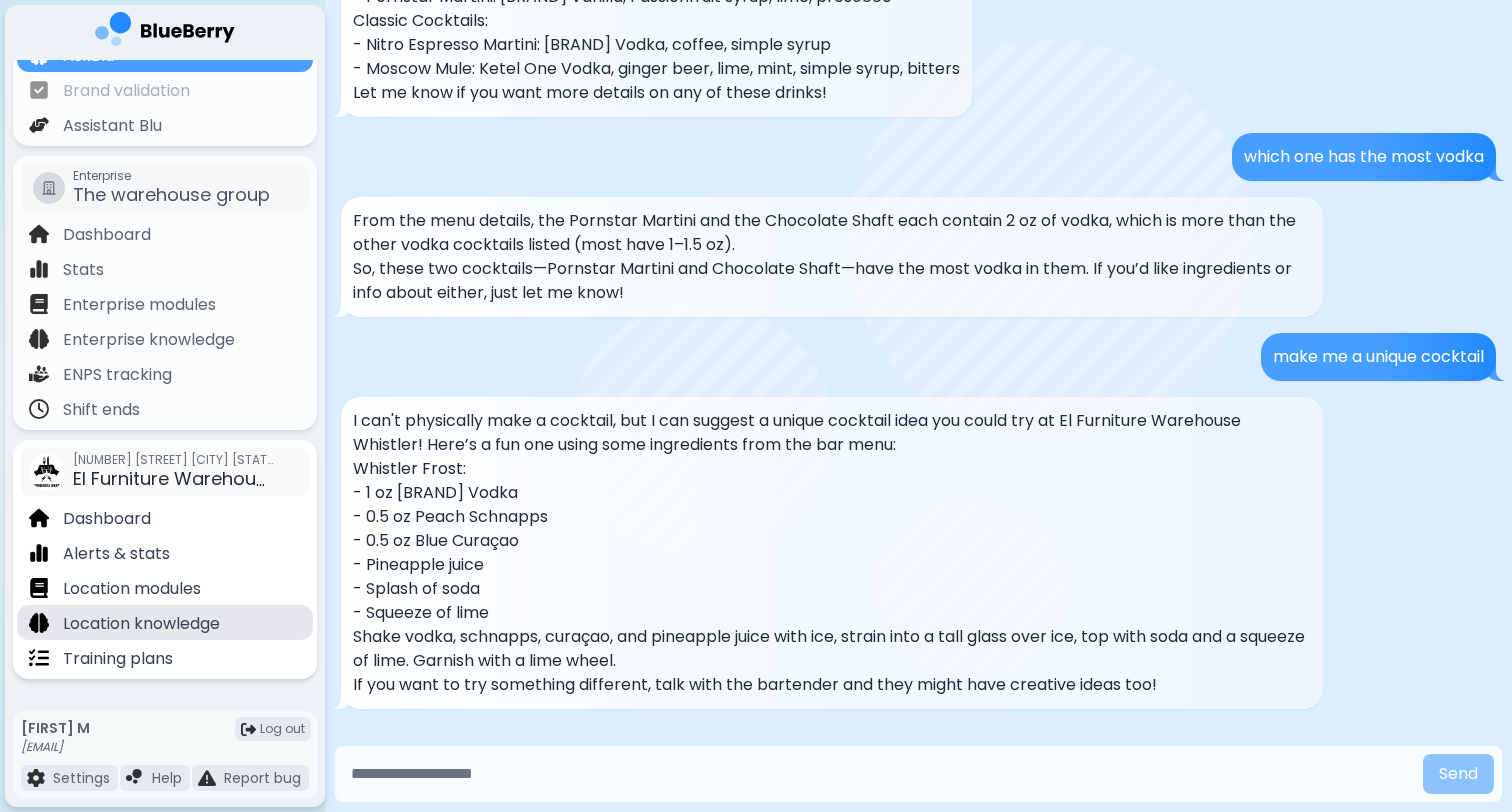 click on "Location knowledge" at bounding box center (141, 624) 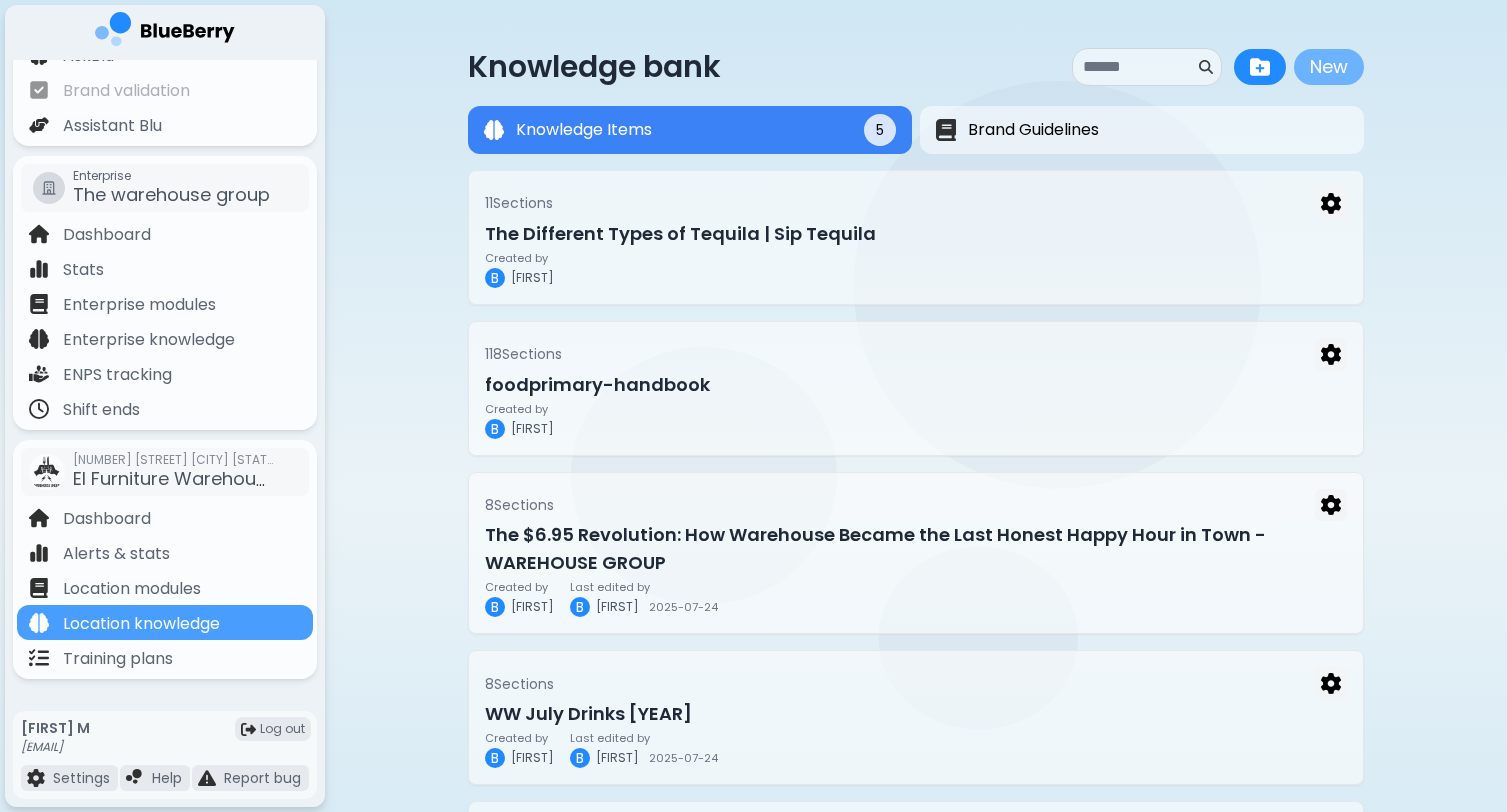 click on "New" at bounding box center (1329, 67) 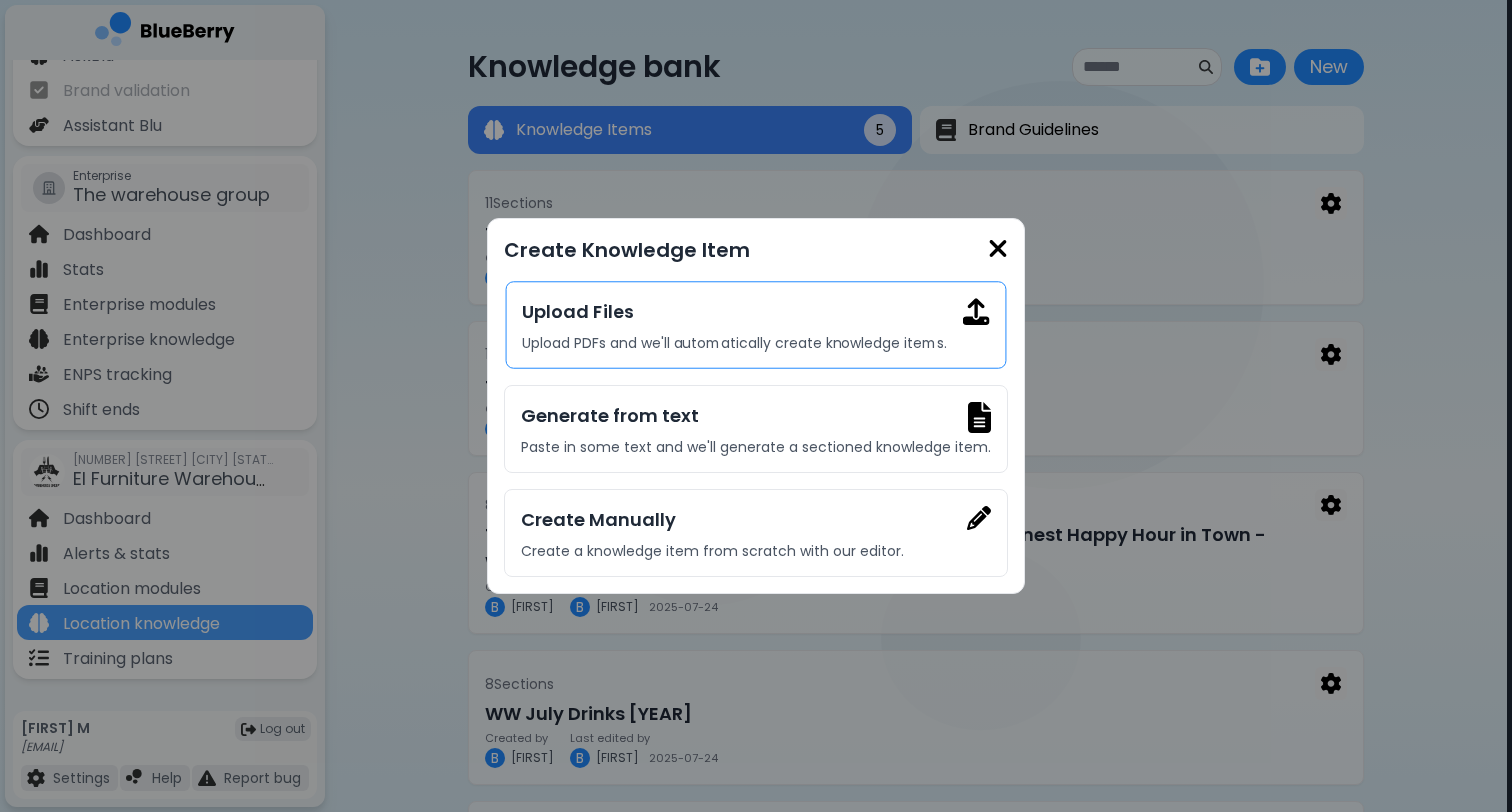 click on "Upload Files Upload PDFs and we'll automatically create knowledge items." at bounding box center [756, 324] 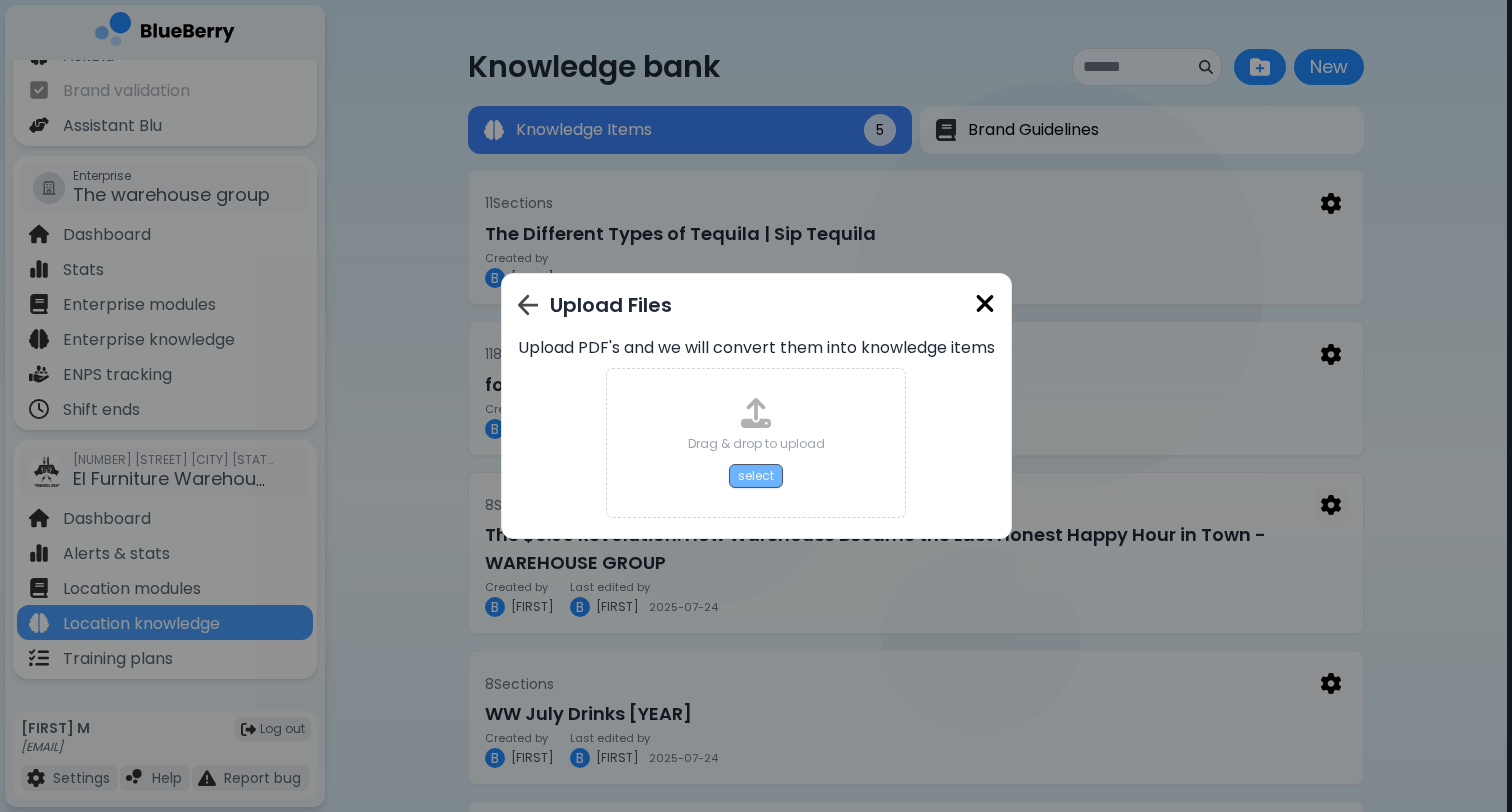 click on "select" at bounding box center (756, 476) 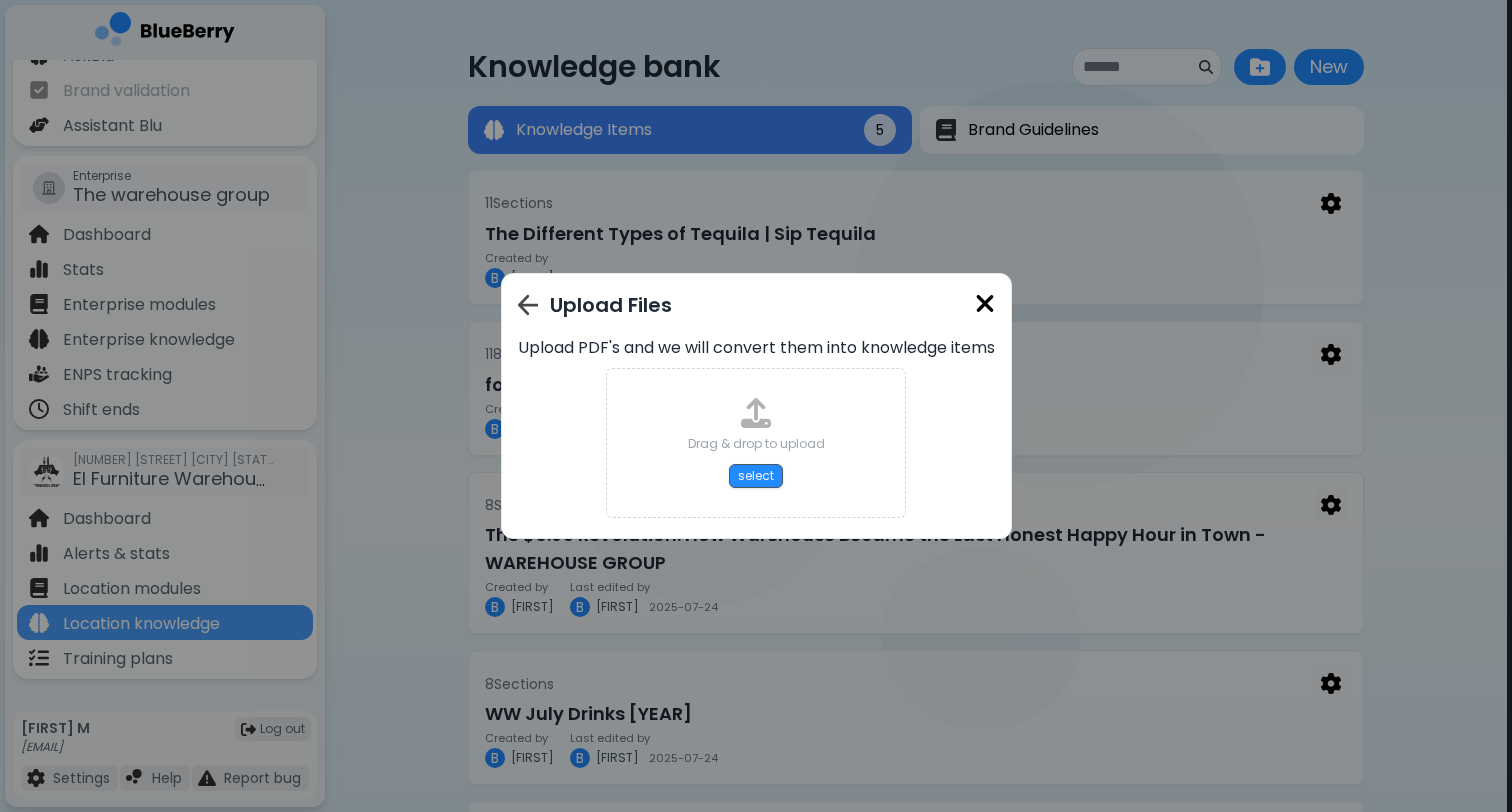 click at bounding box center (985, 303) 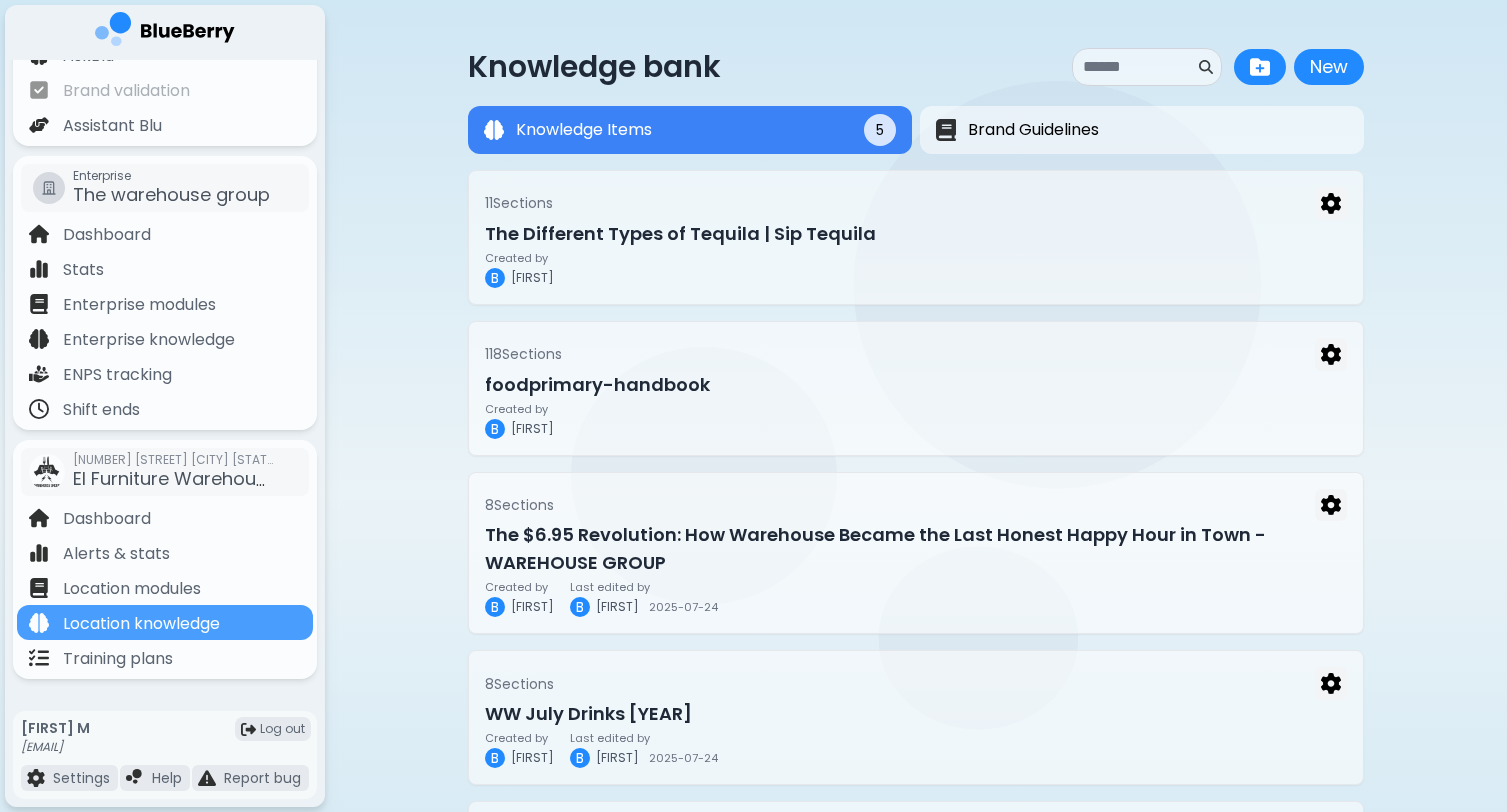 scroll, scrollTop: 0, scrollLeft: 0, axis: both 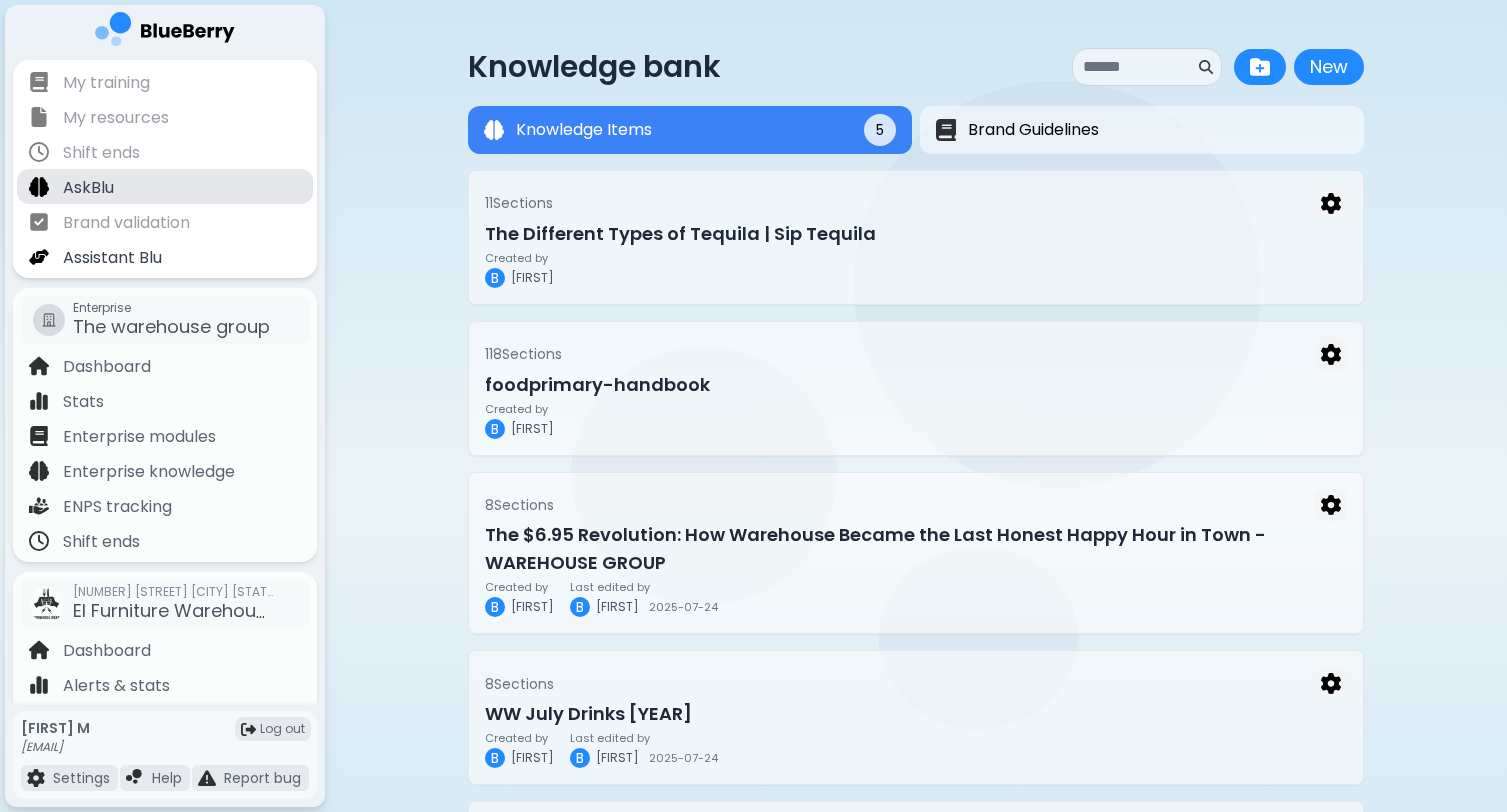 click on "AskBlu" at bounding box center (88, 188) 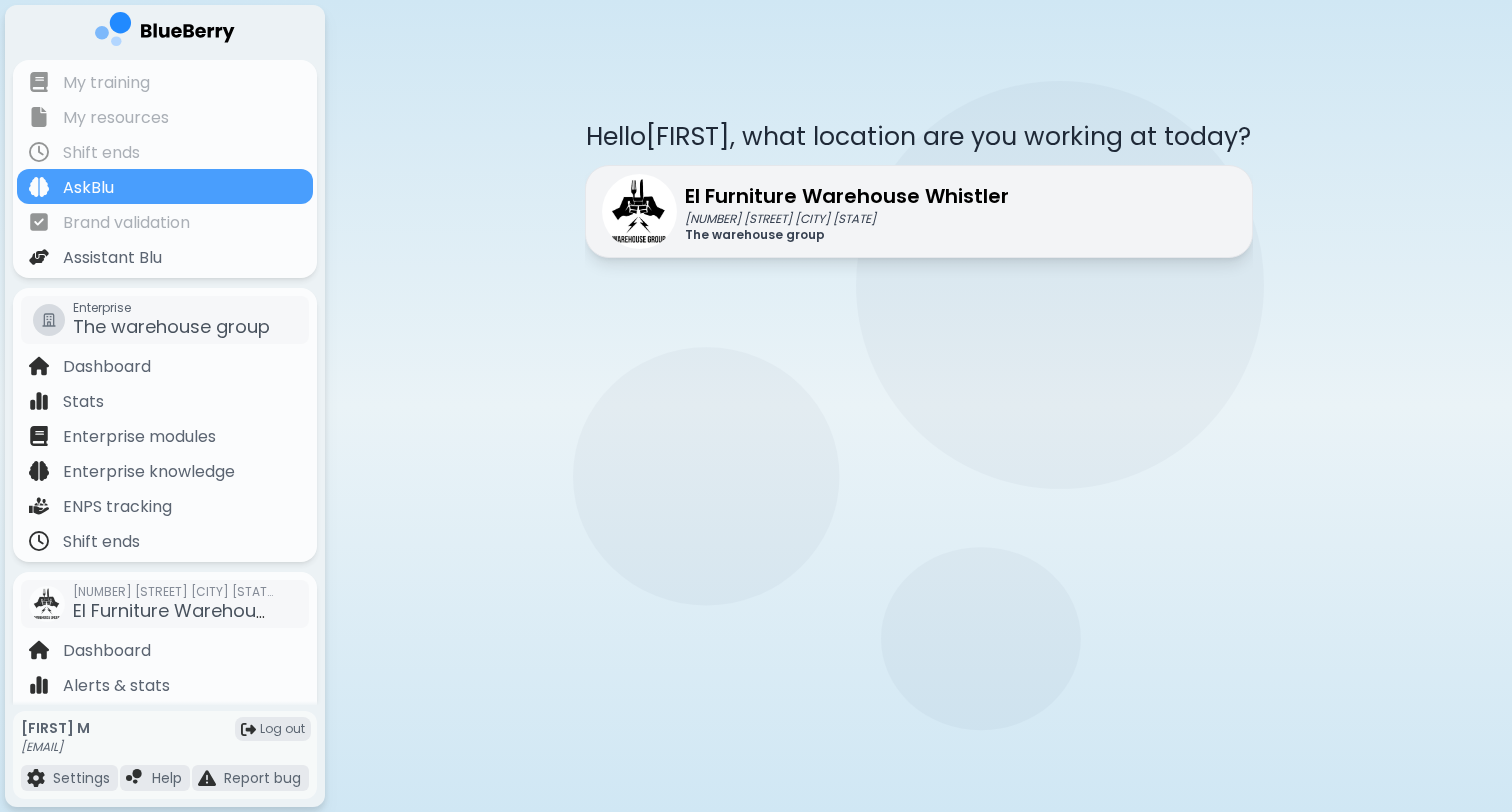 click on "The warehouse group" at bounding box center [847, 235] 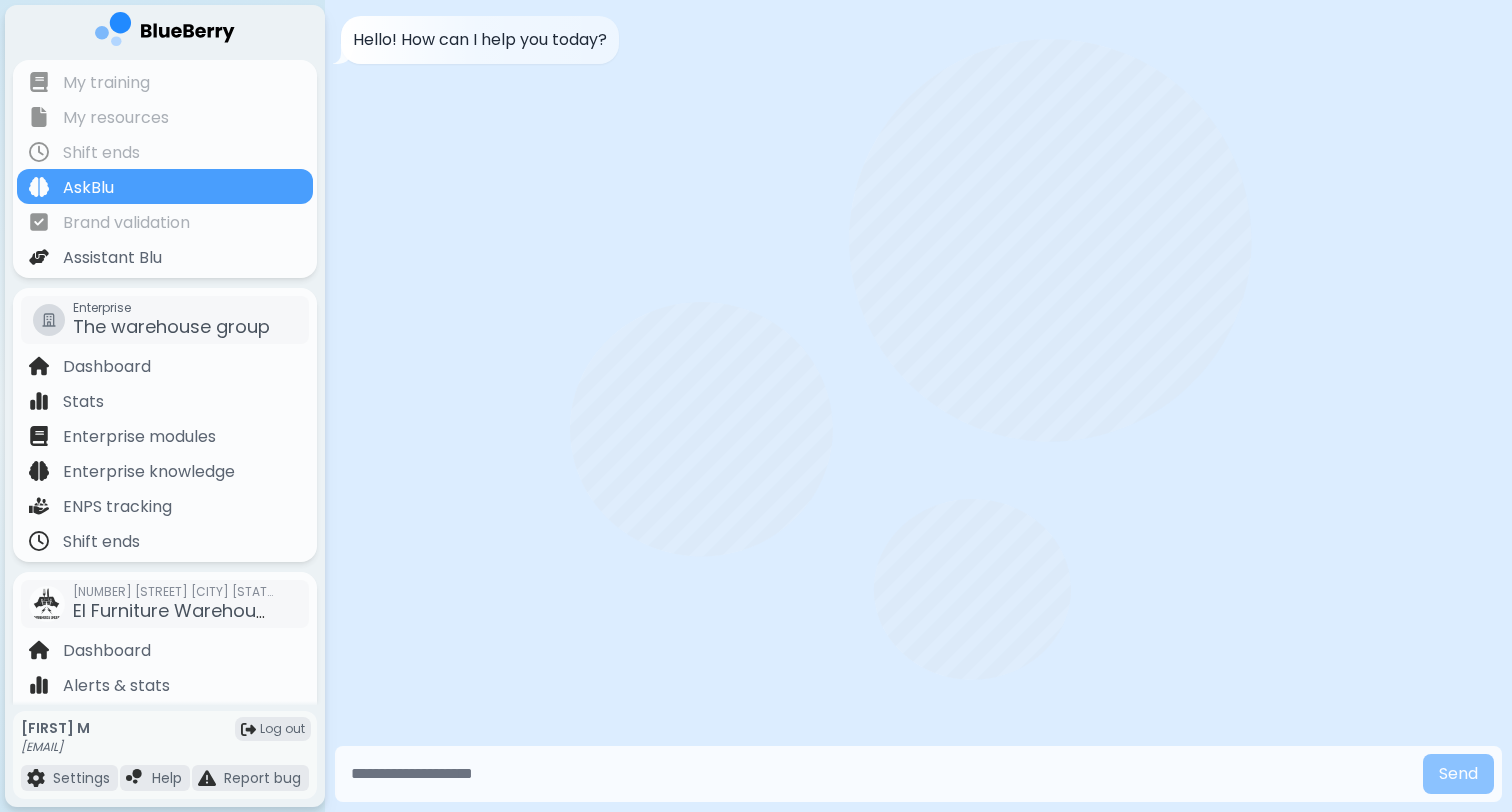 click at bounding box center (879, 774) 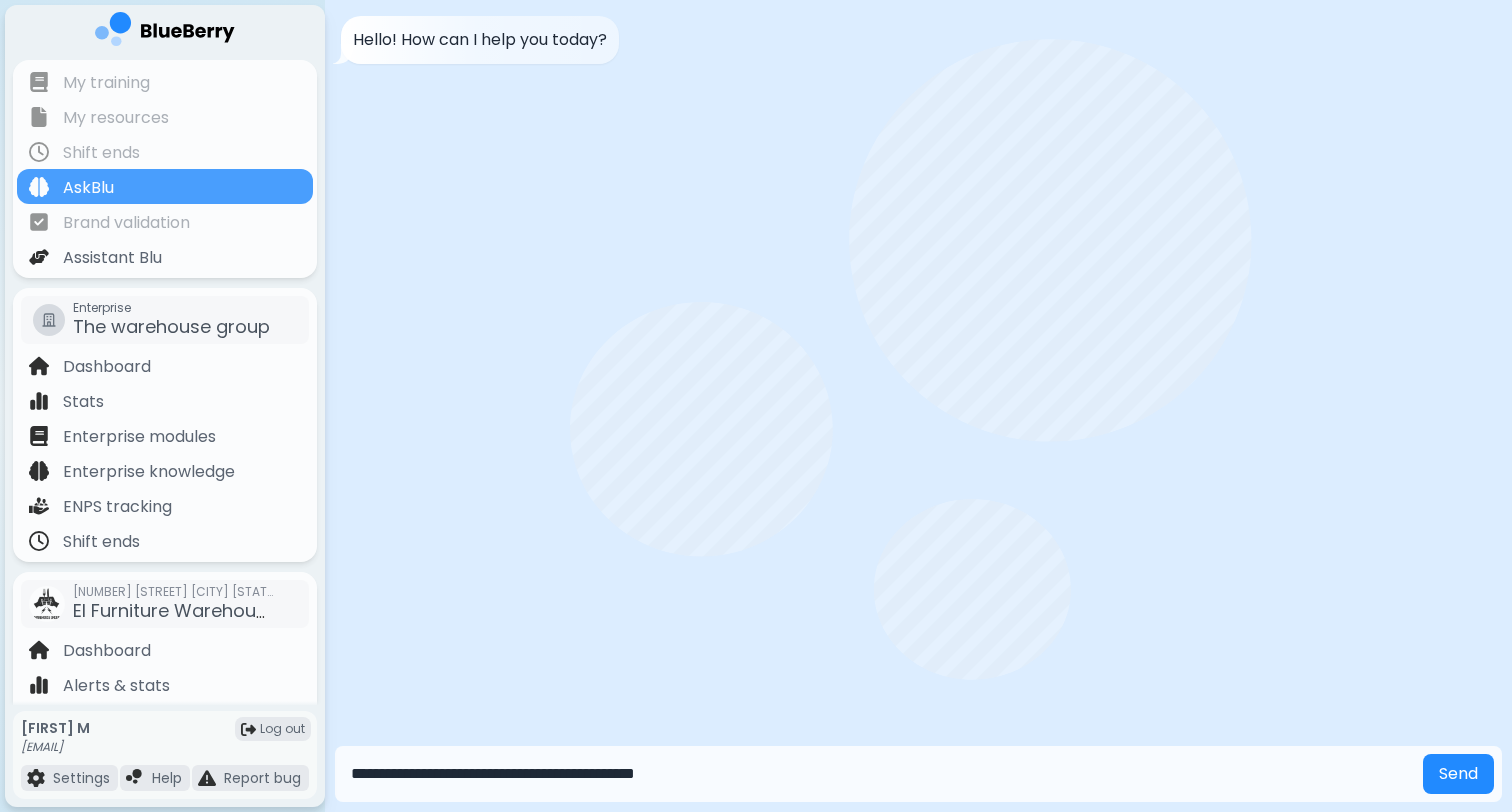type on "**********" 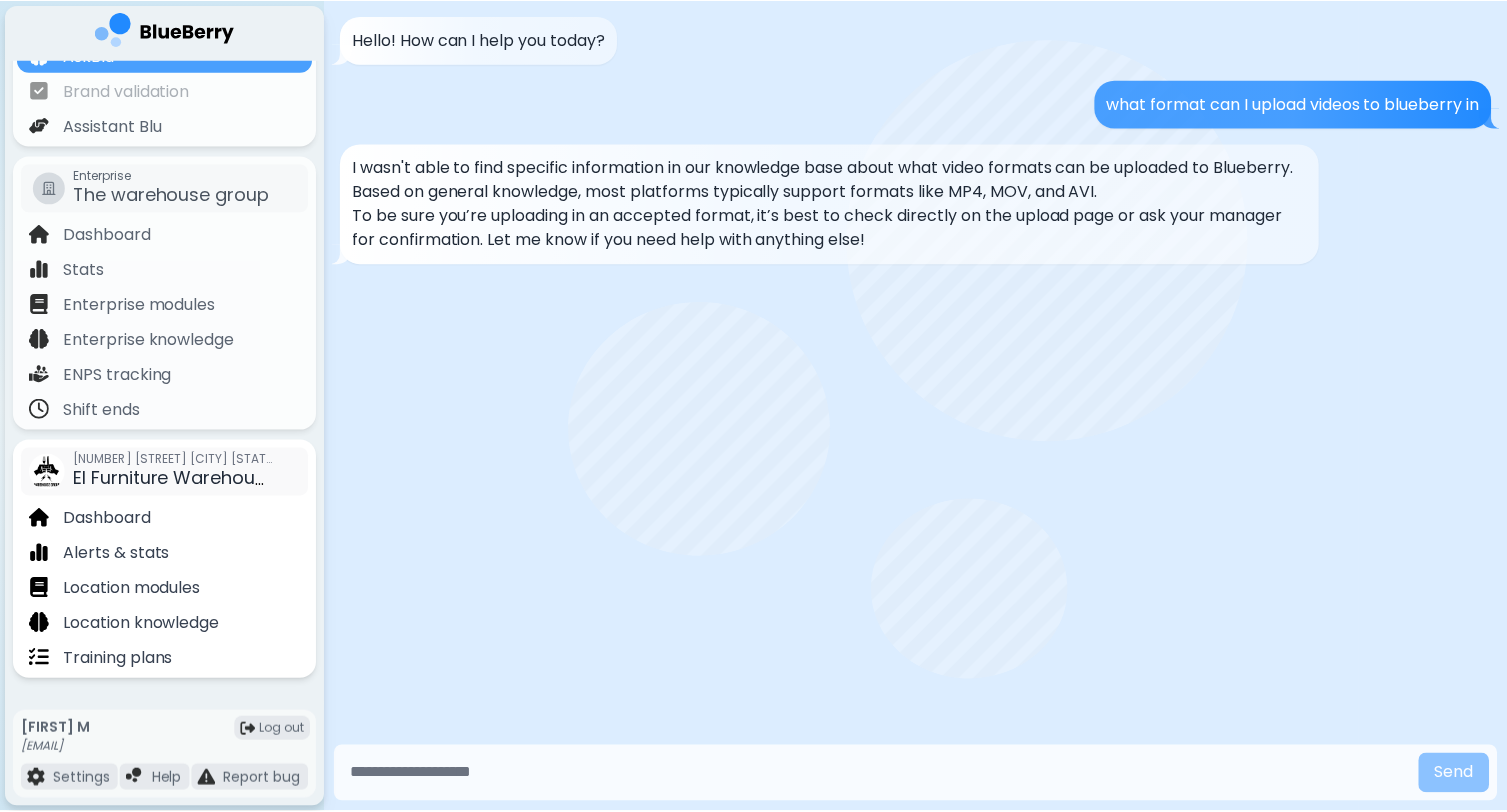 scroll, scrollTop: 132, scrollLeft: 0, axis: vertical 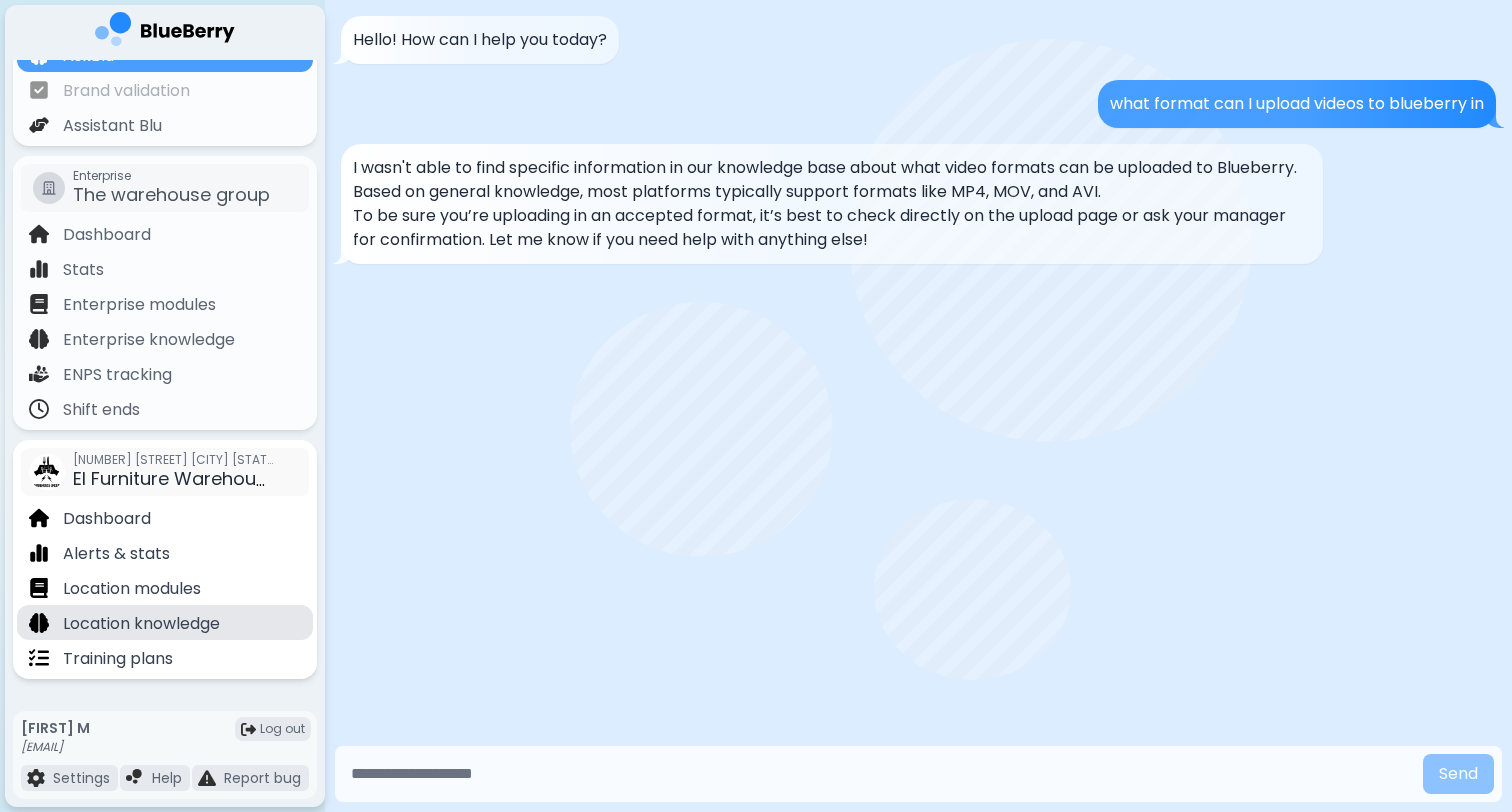 click on "Location knowledge" at bounding box center (141, 624) 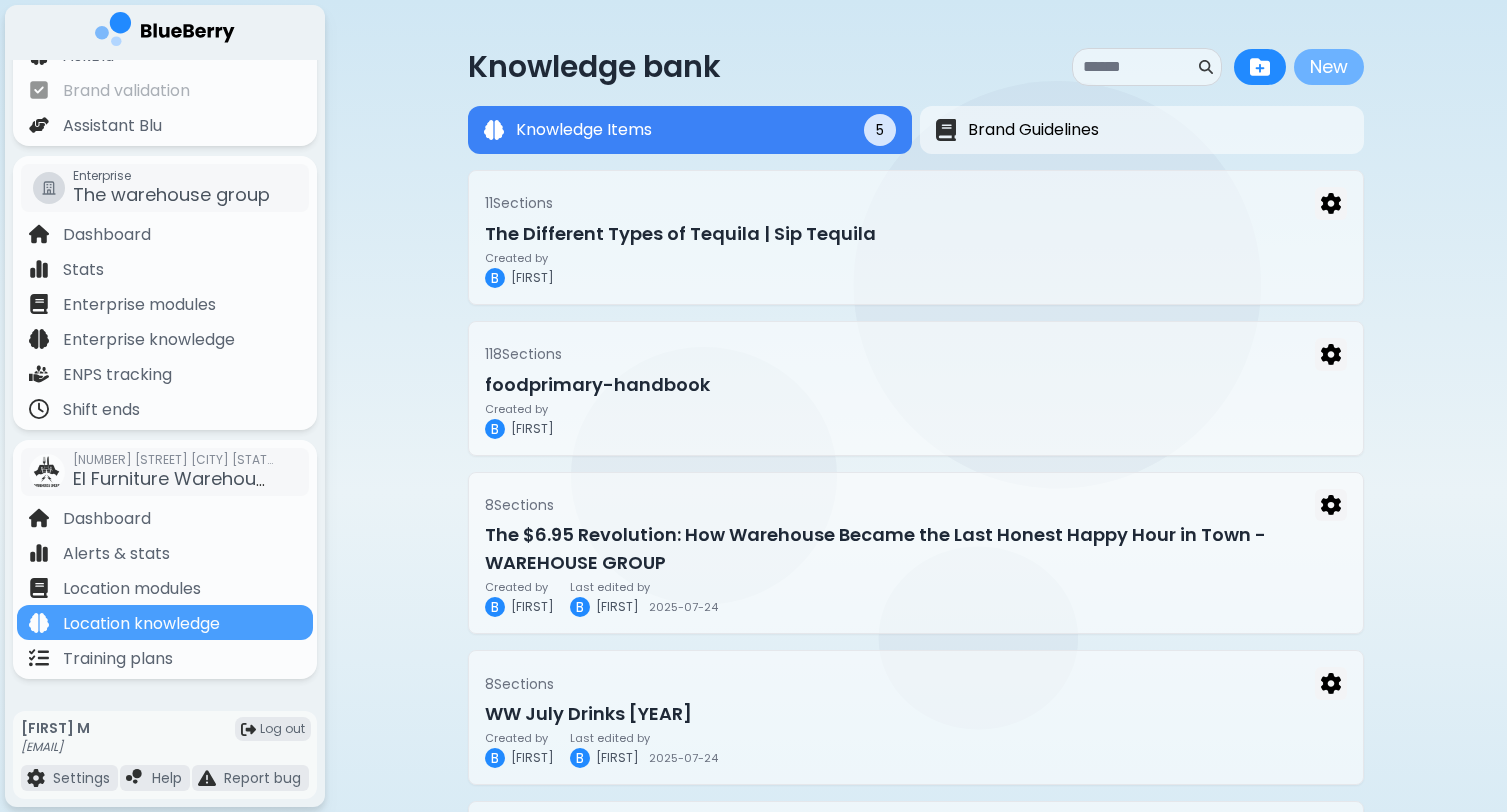 click on "New" at bounding box center [1329, 67] 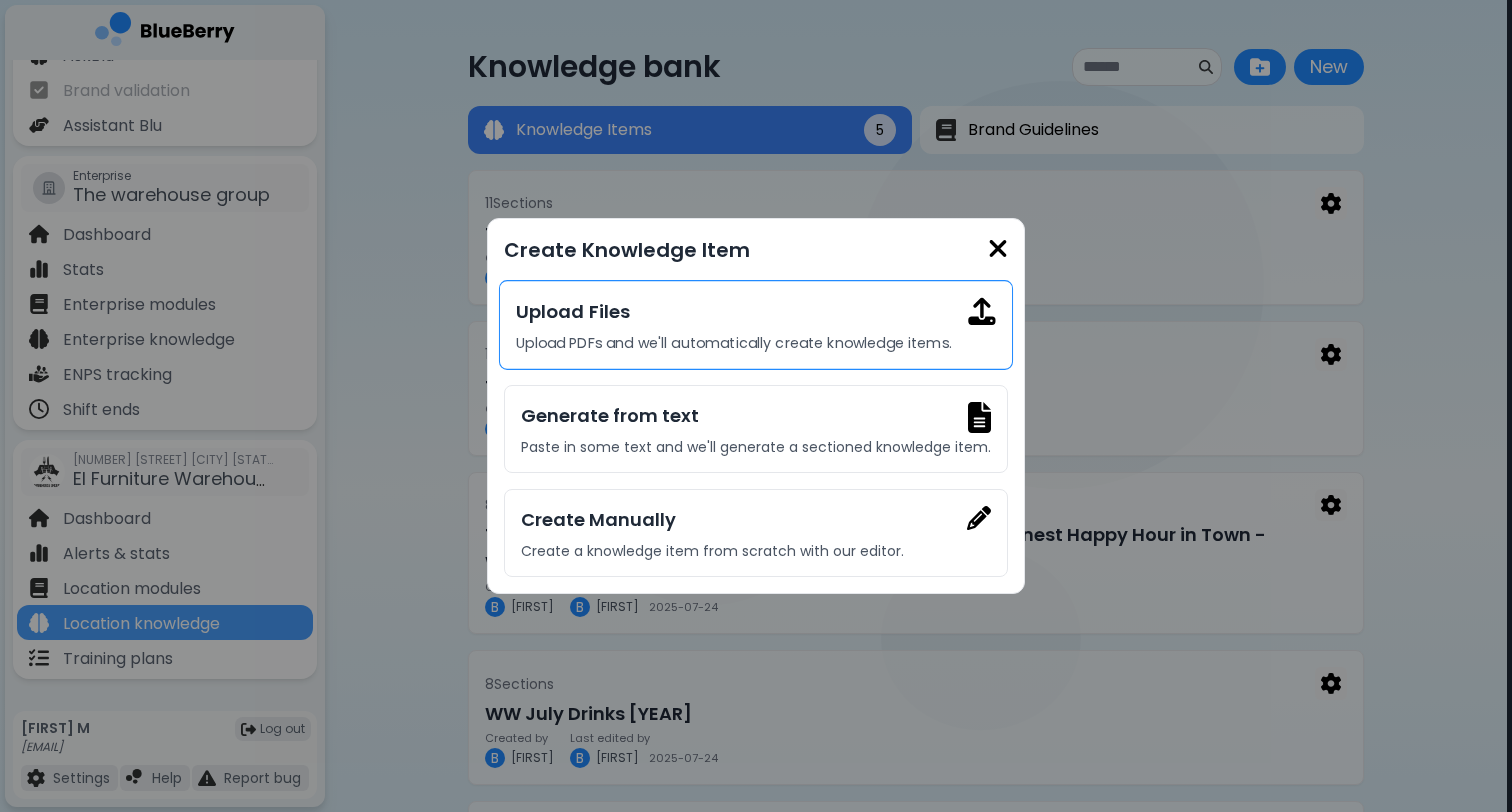 click on "Upload Files" at bounding box center (755, 311) 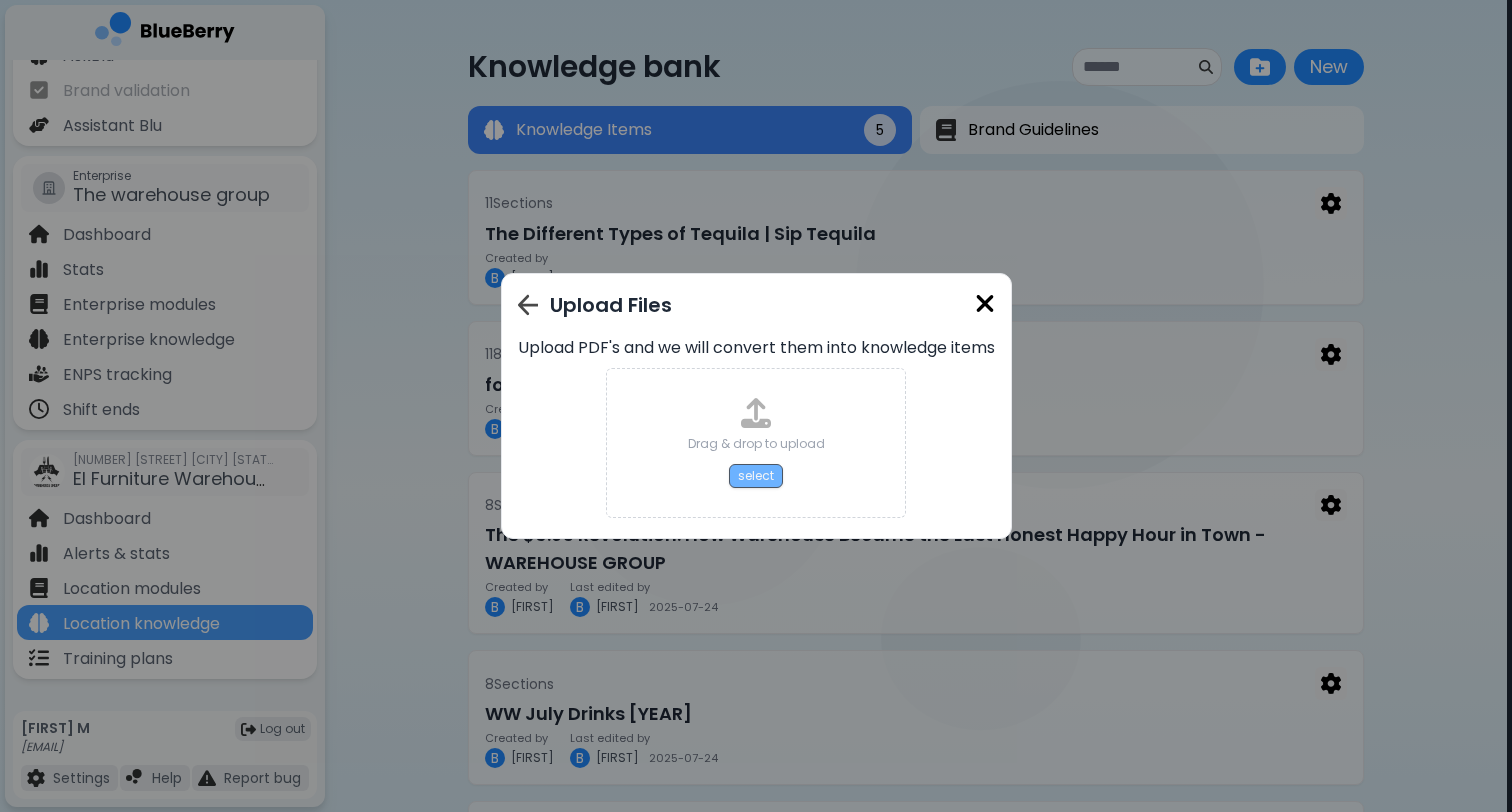 click on "select" at bounding box center [756, 476] 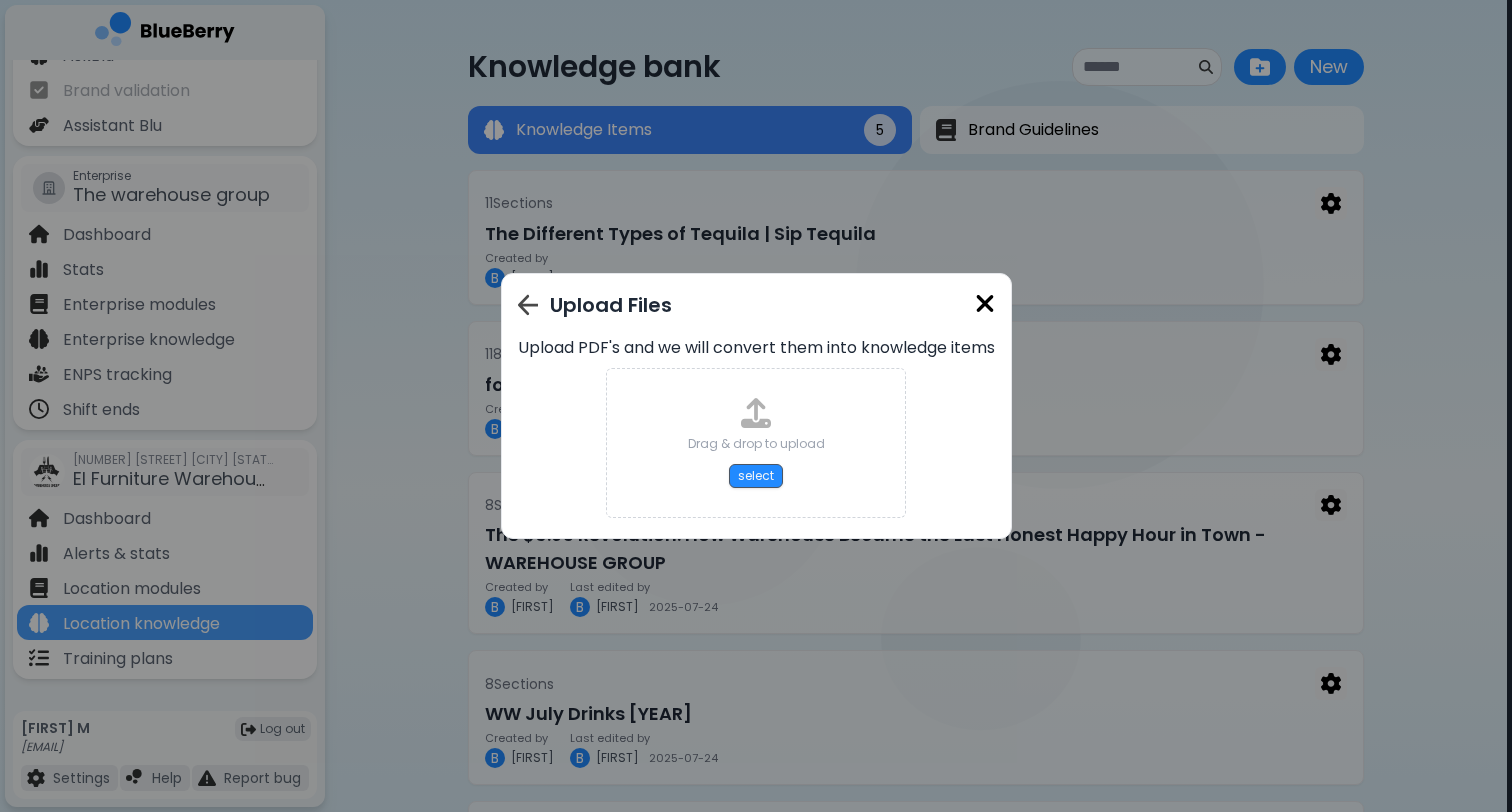 click at bounding box center [985, 303] 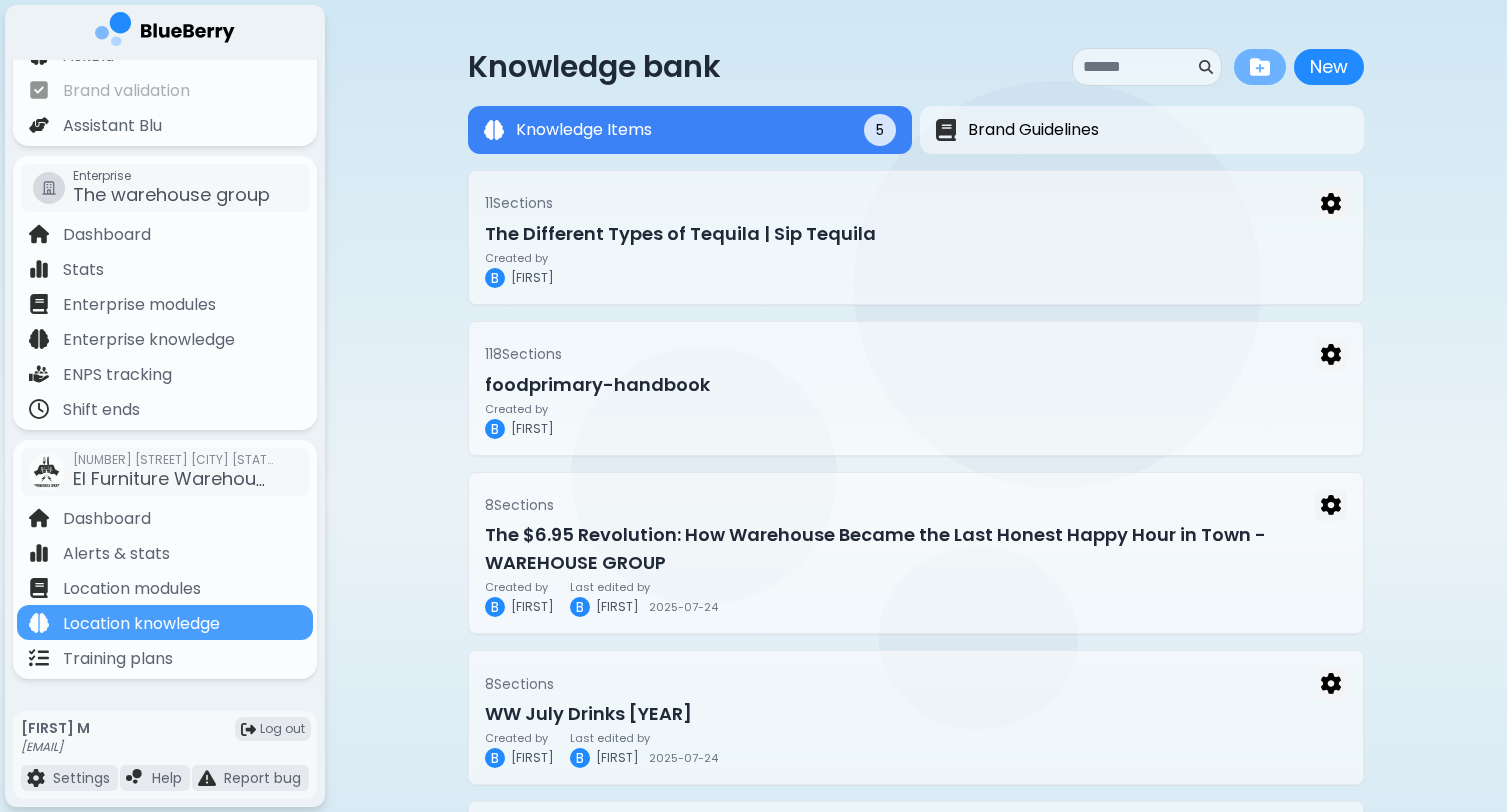 scroll, scrollTop: 0, scrollLeft: 0, axis: both 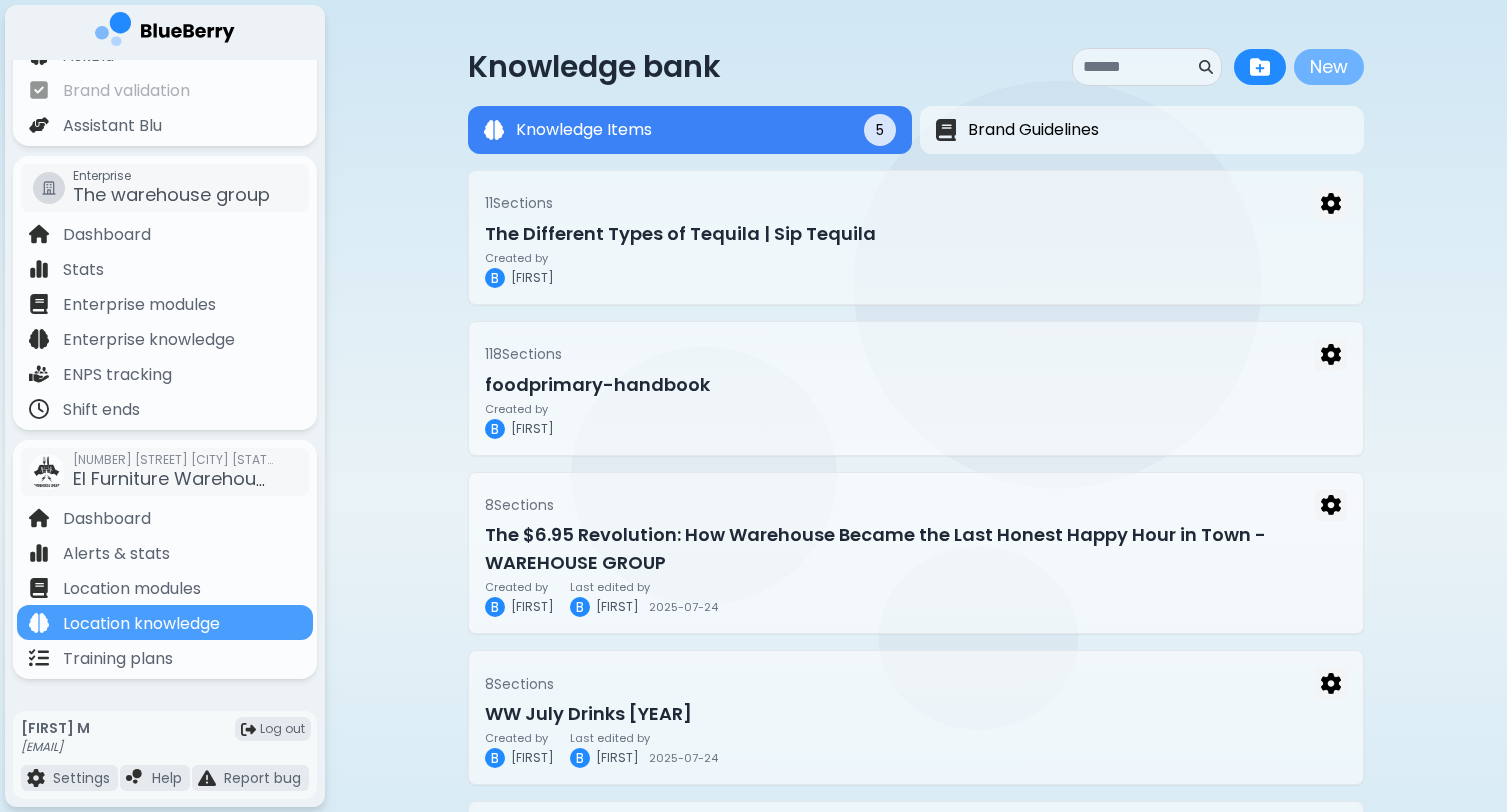 click on "New" at bounding box center [1329, 67] 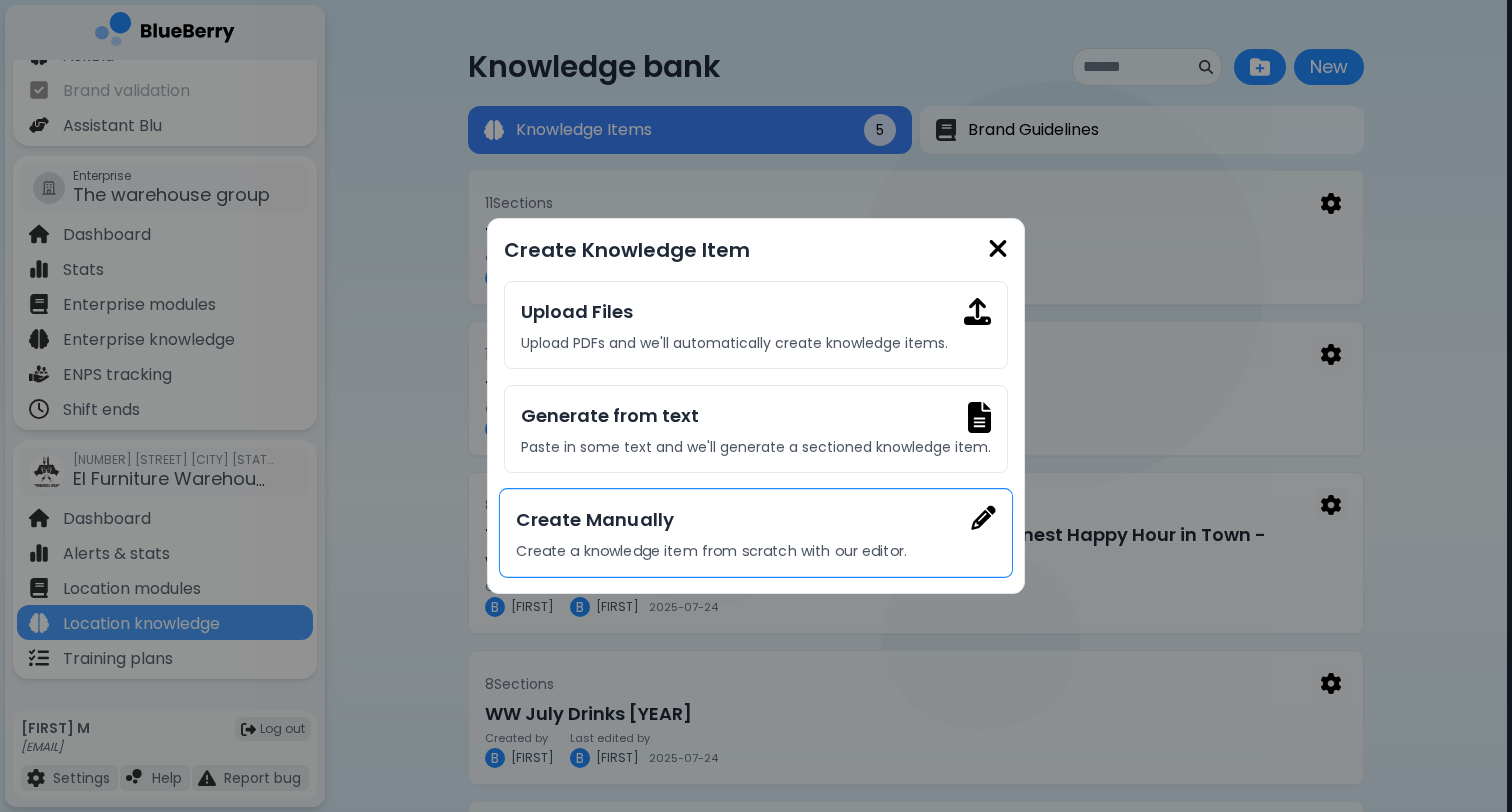 click on "Create Manually Create a knowledge item from scratch with our editor." at bounding box center [756, 533] 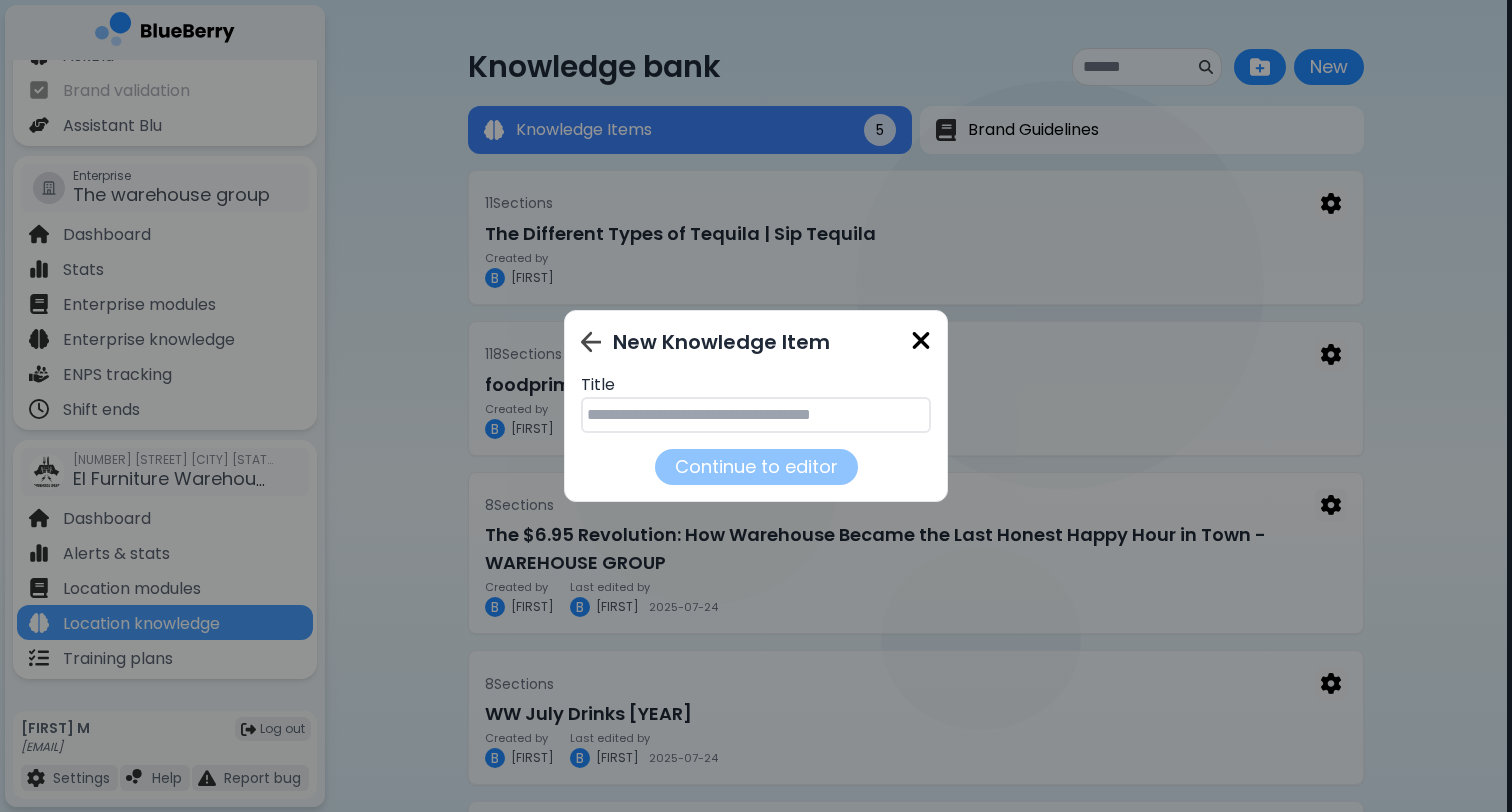 click at bounding box center [756, 415] 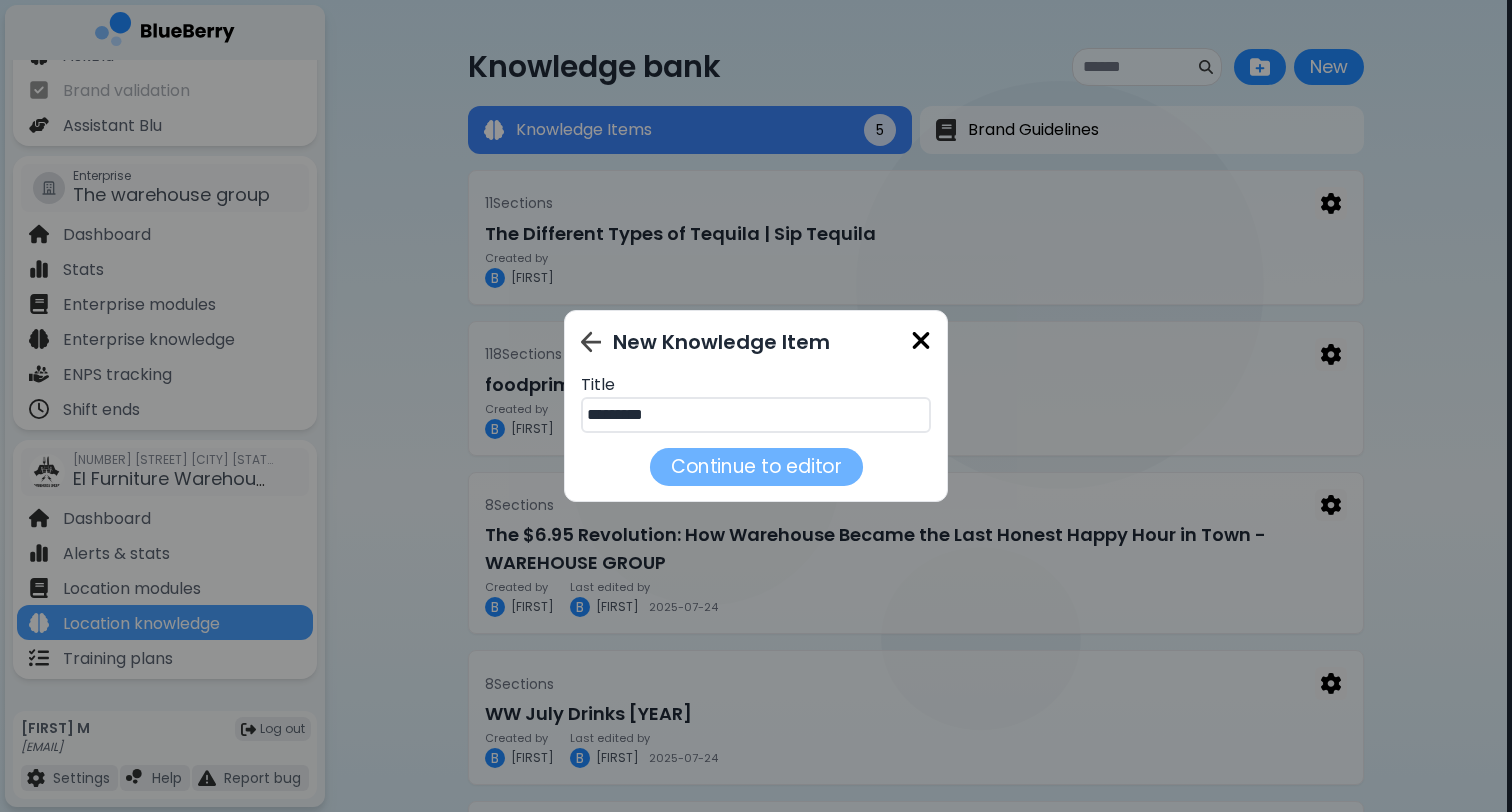 type on "*********" 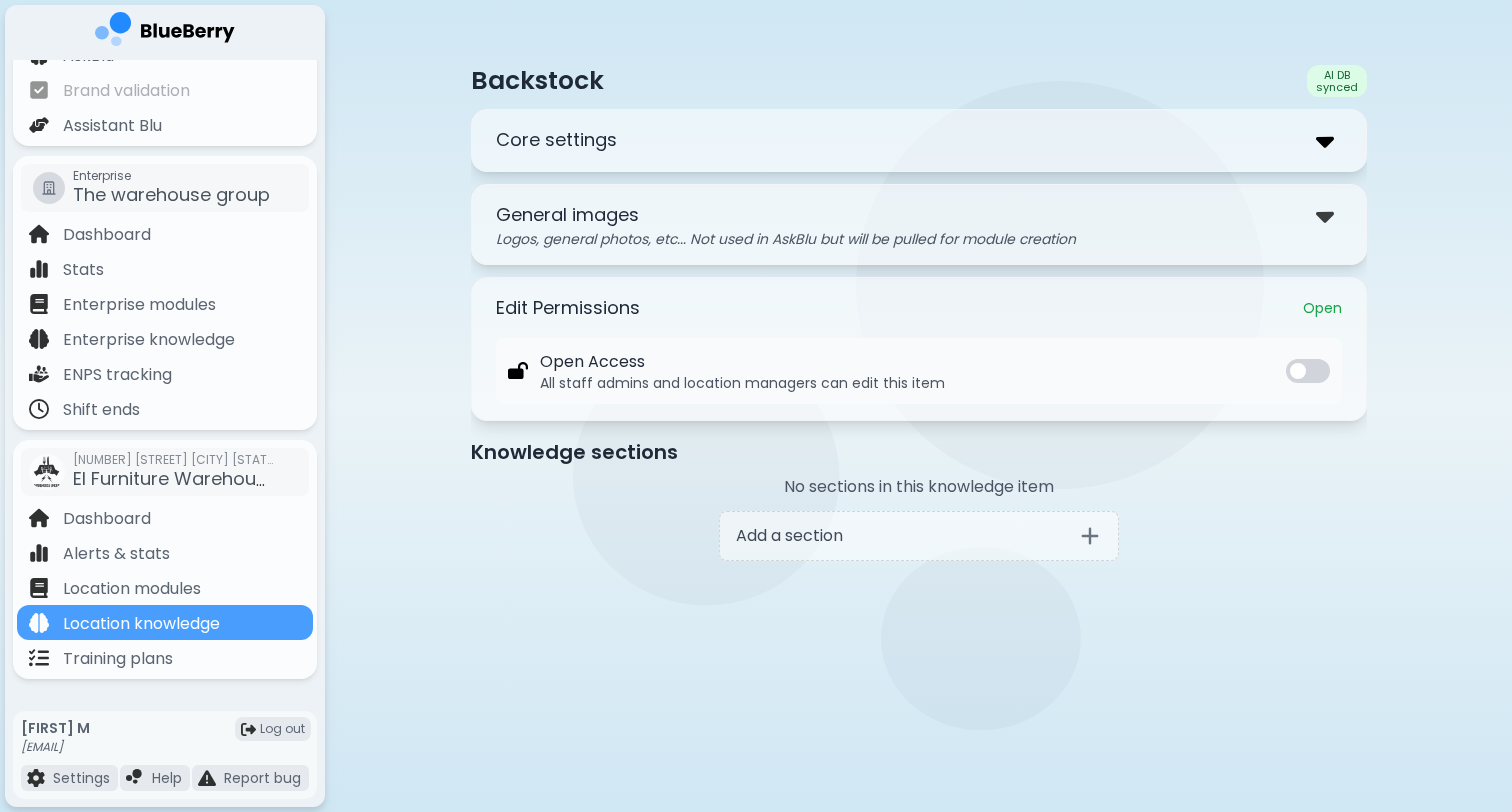 click at bounding box center (1325, 140) 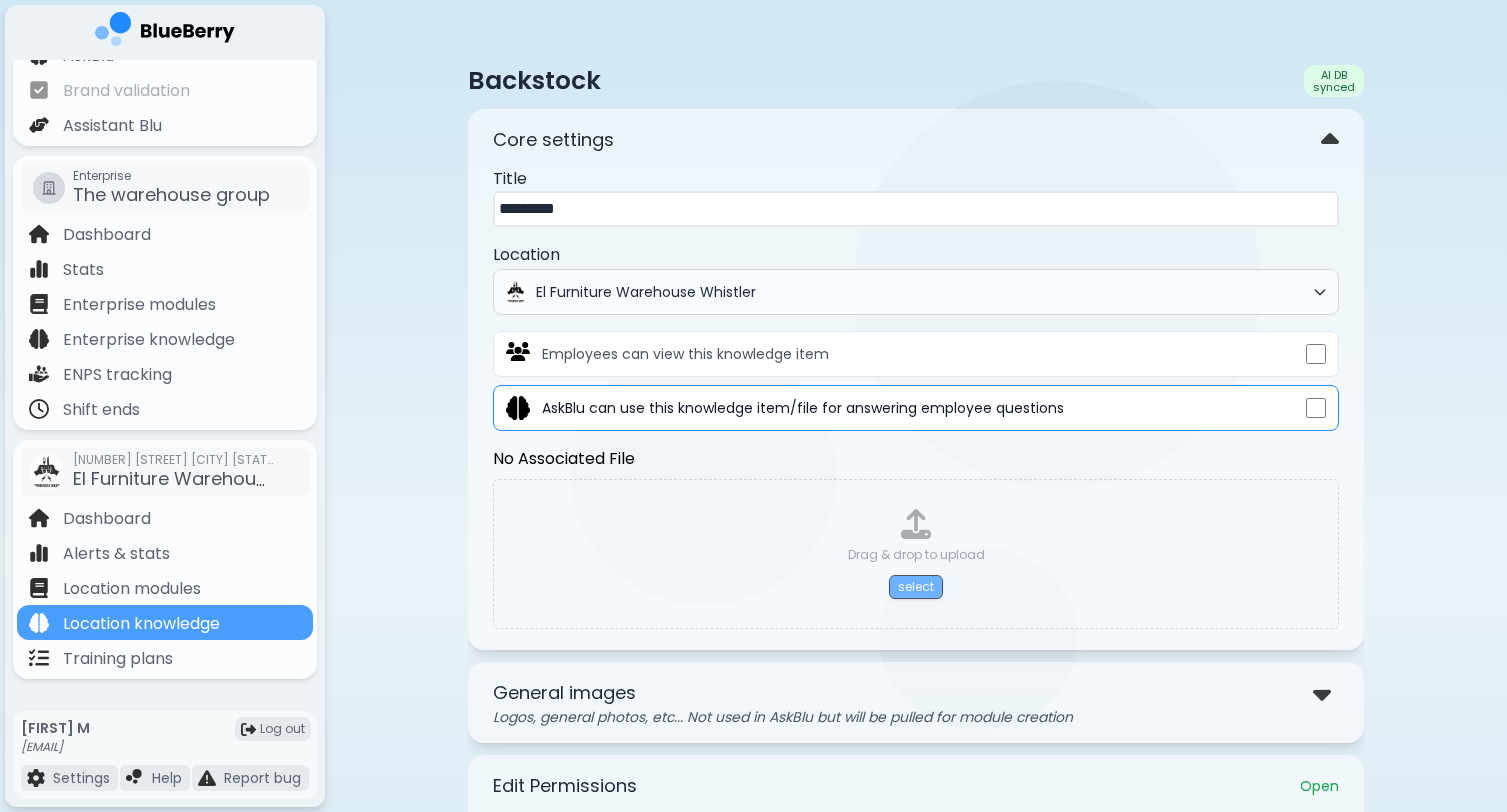 click on "select" at bounding box center (916, 587) 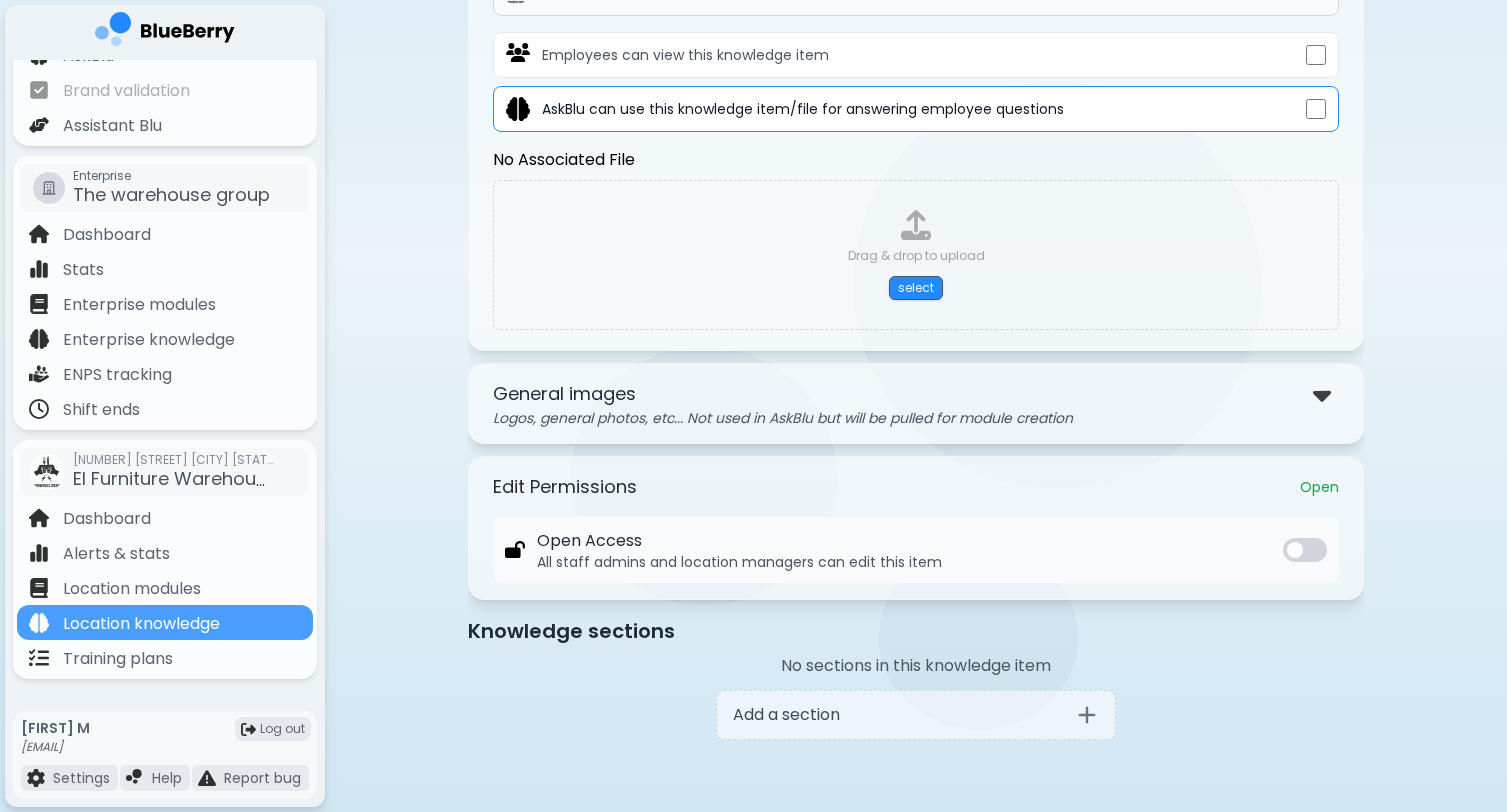 scroll, scrollTop: 300, scrollLeft: 0, axis: vertical 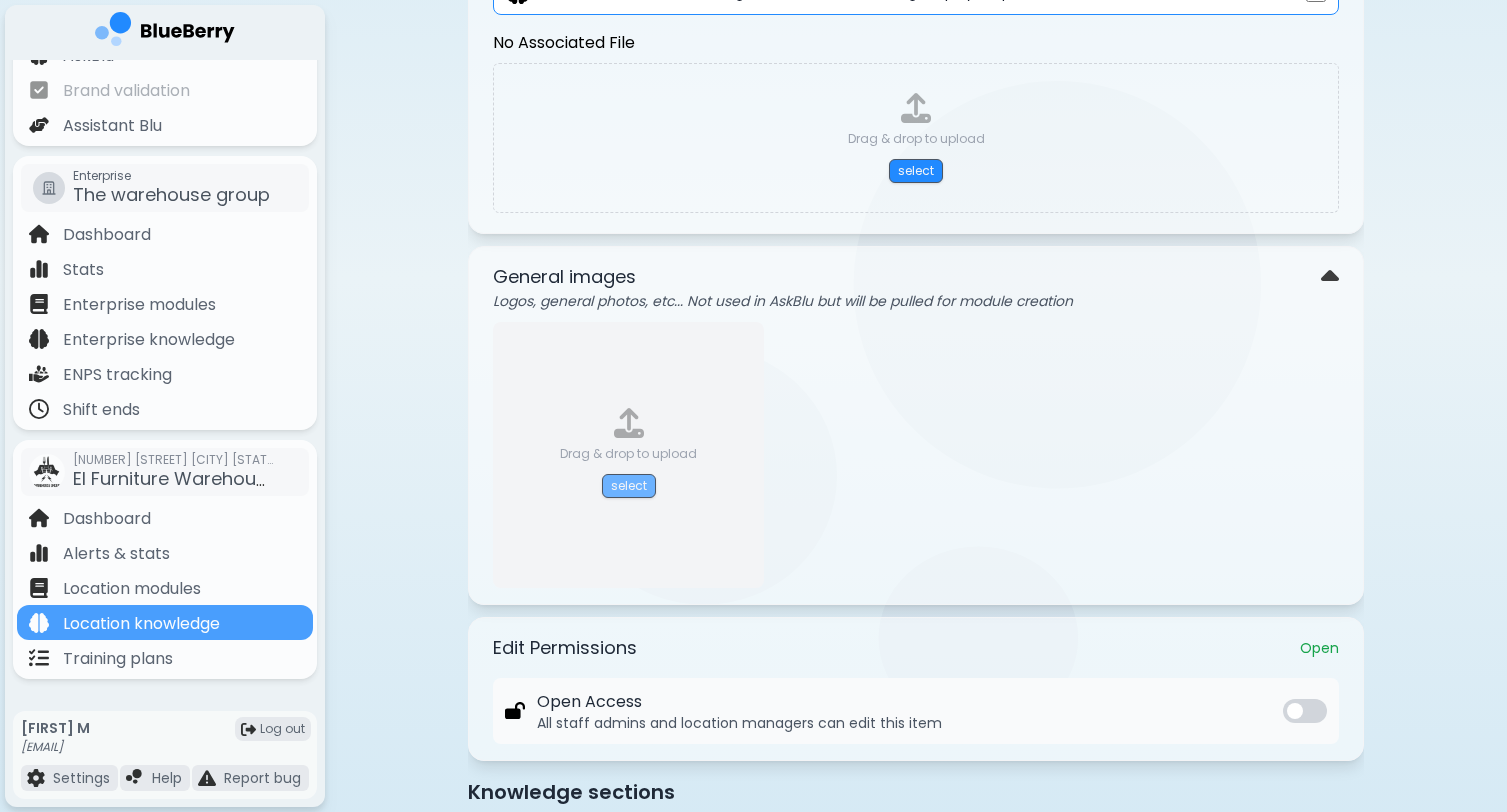 click on "select" at bounding box center (629, 486) 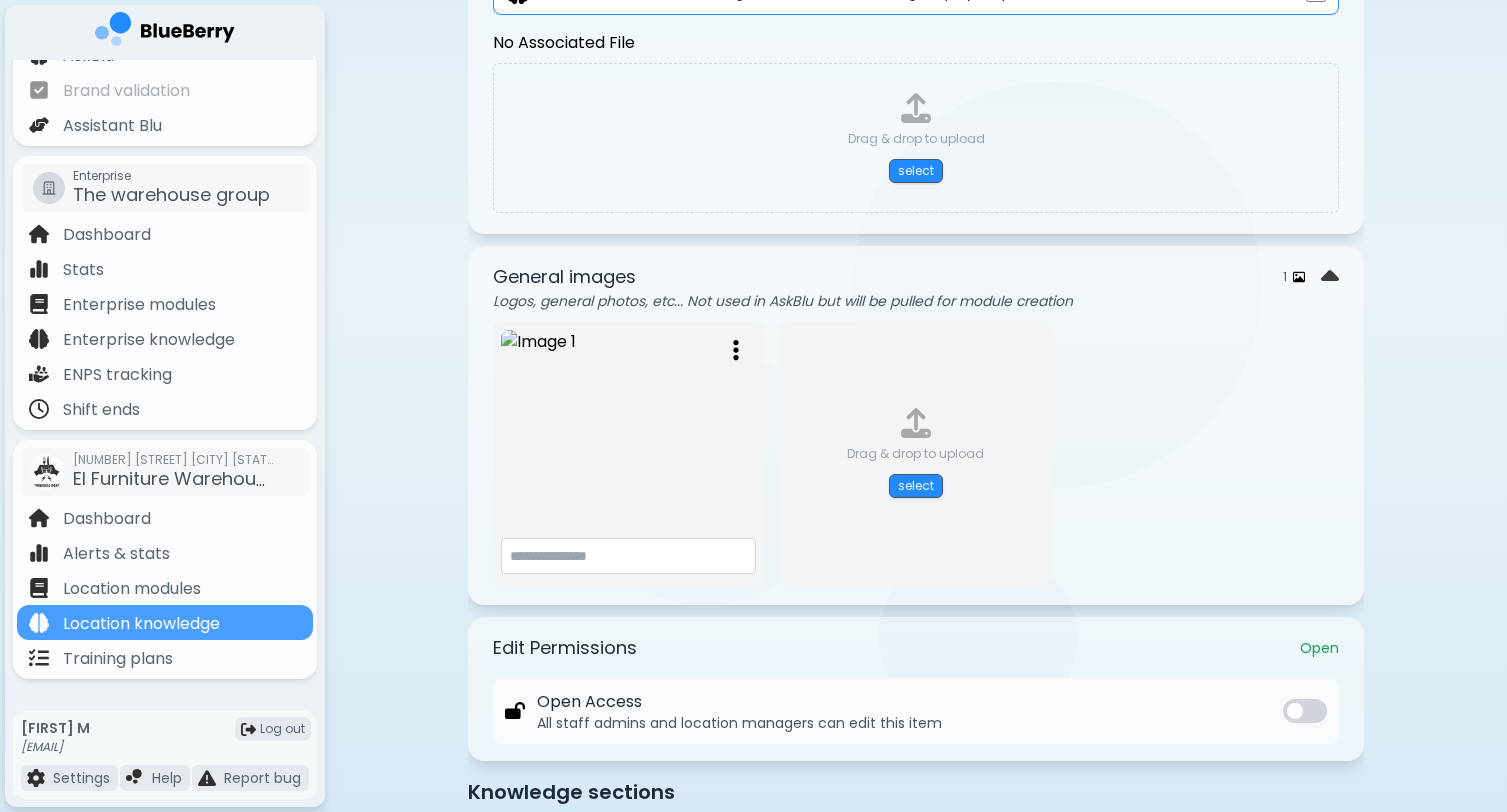 click at bounding box center (628, 556) 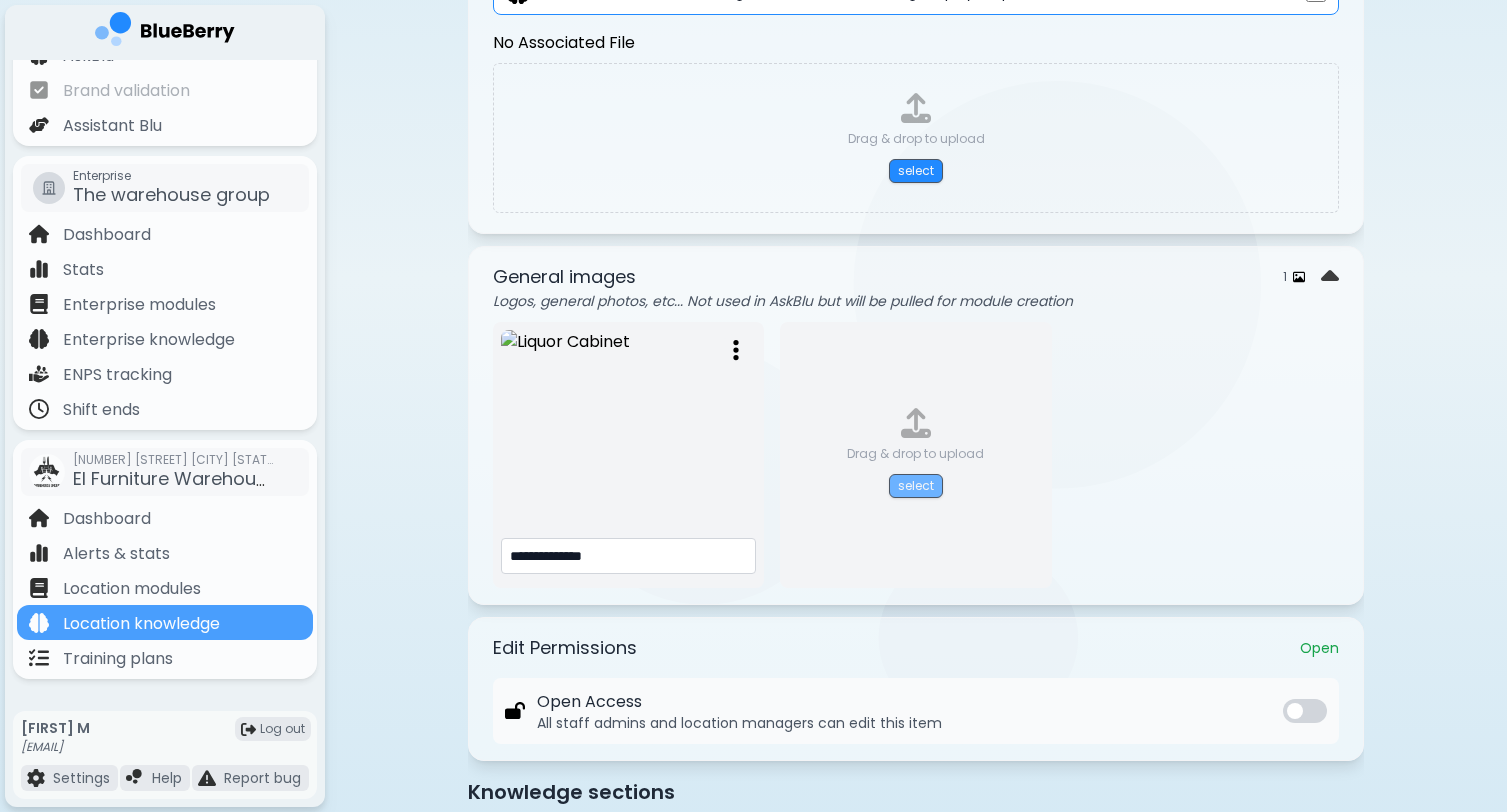 type on "**********" 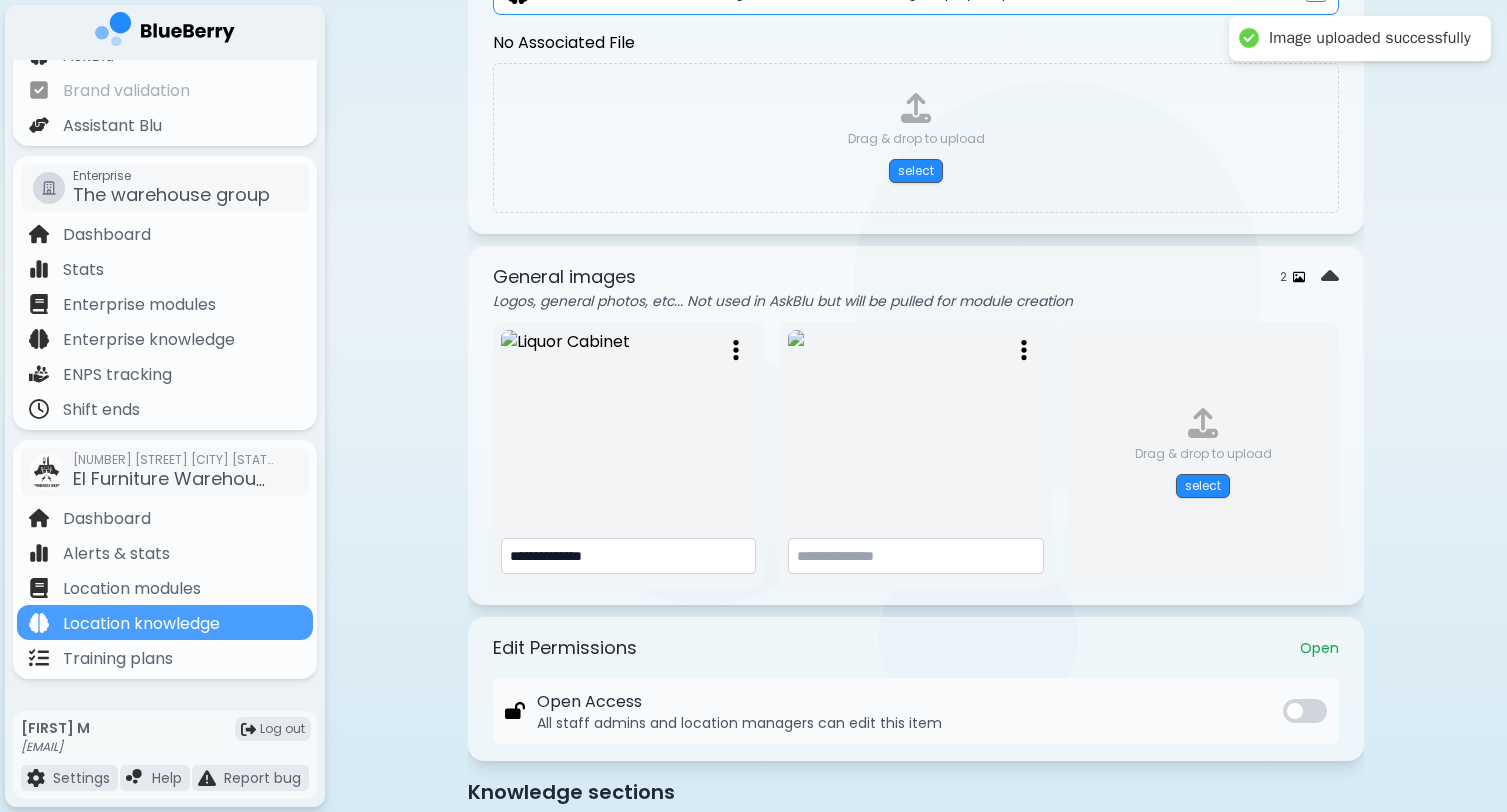 click at bounding box center (915, 556) 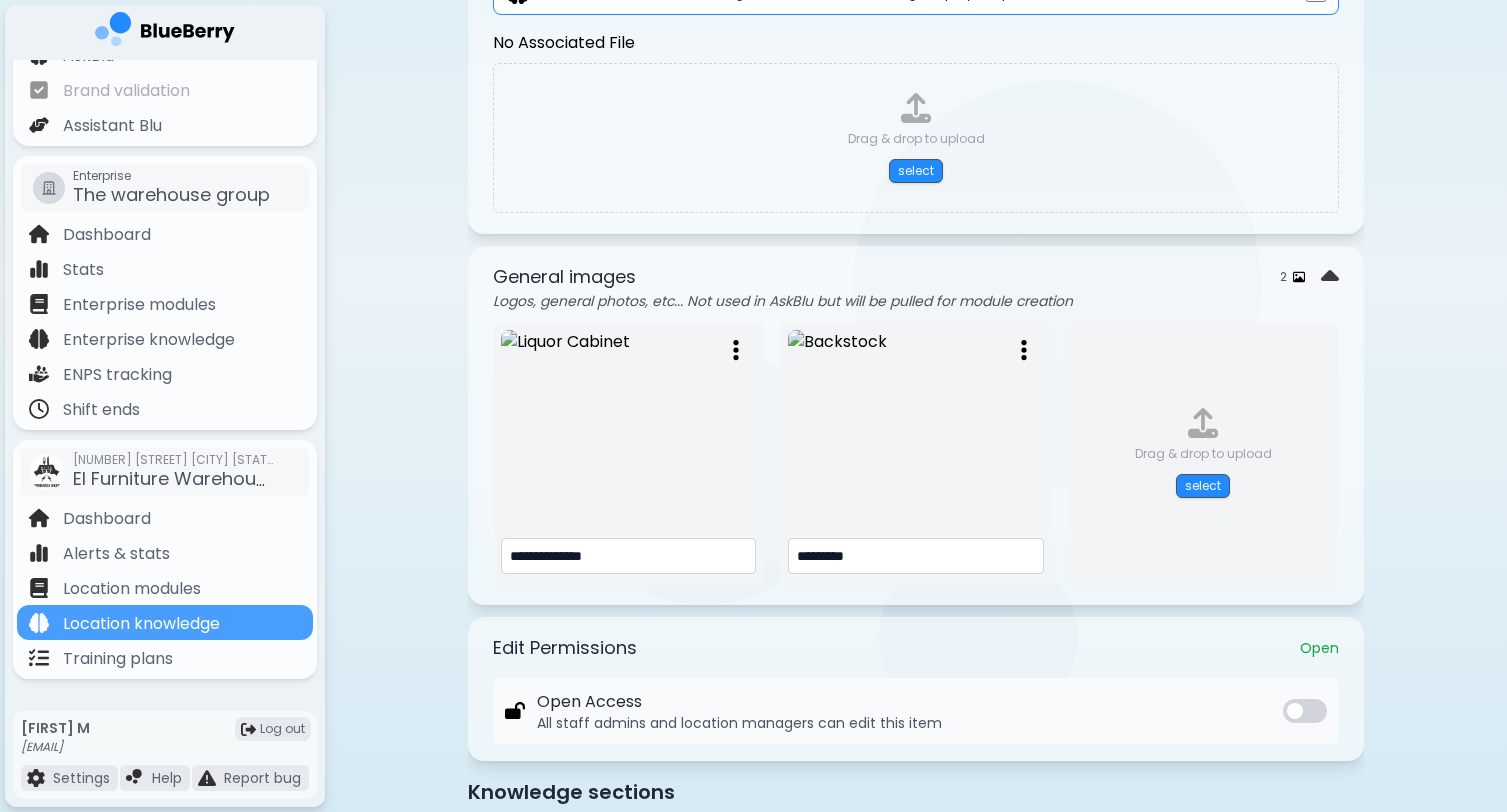 type on "*********" 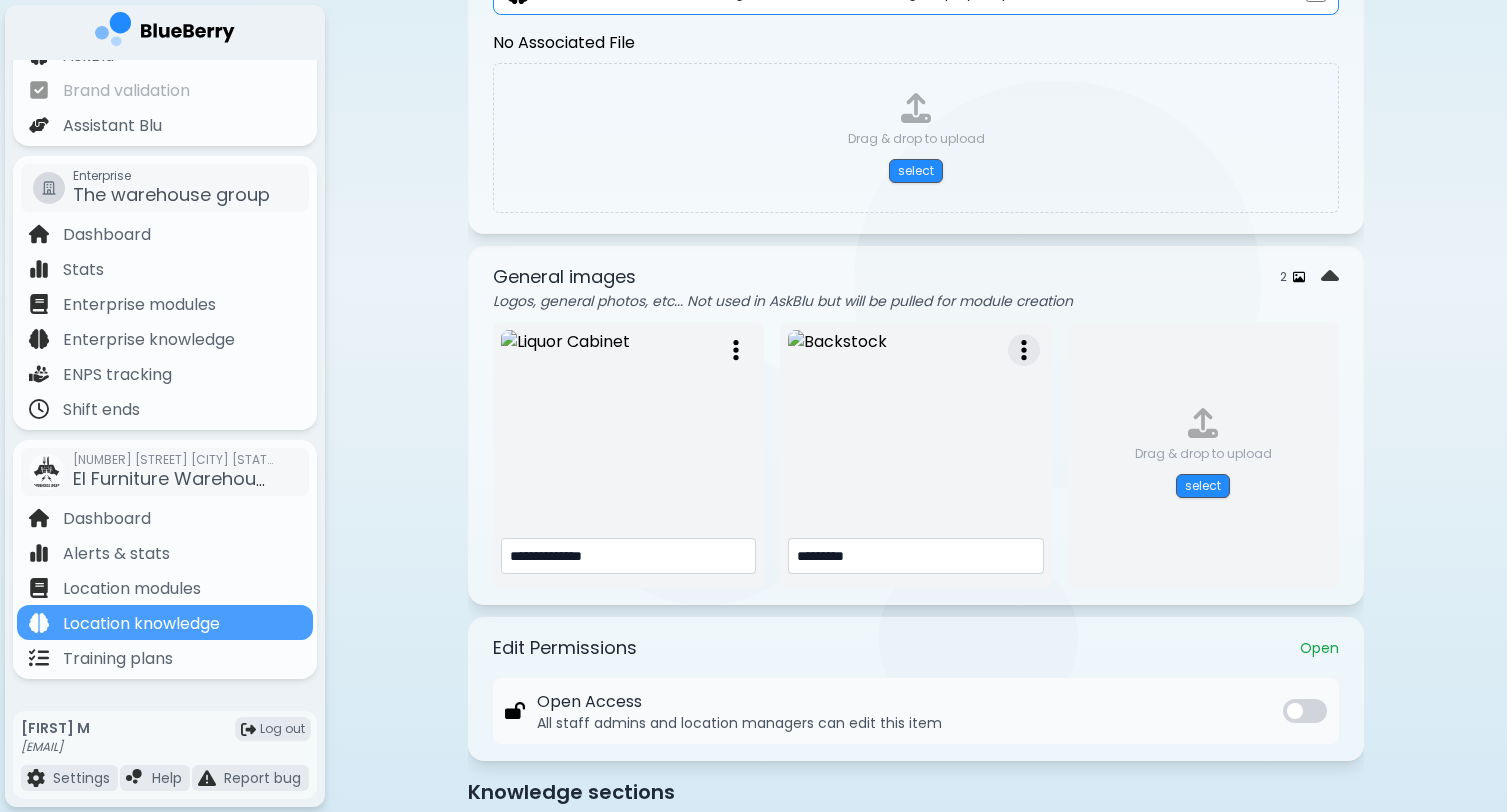 click at bounding box center [1024, 350] 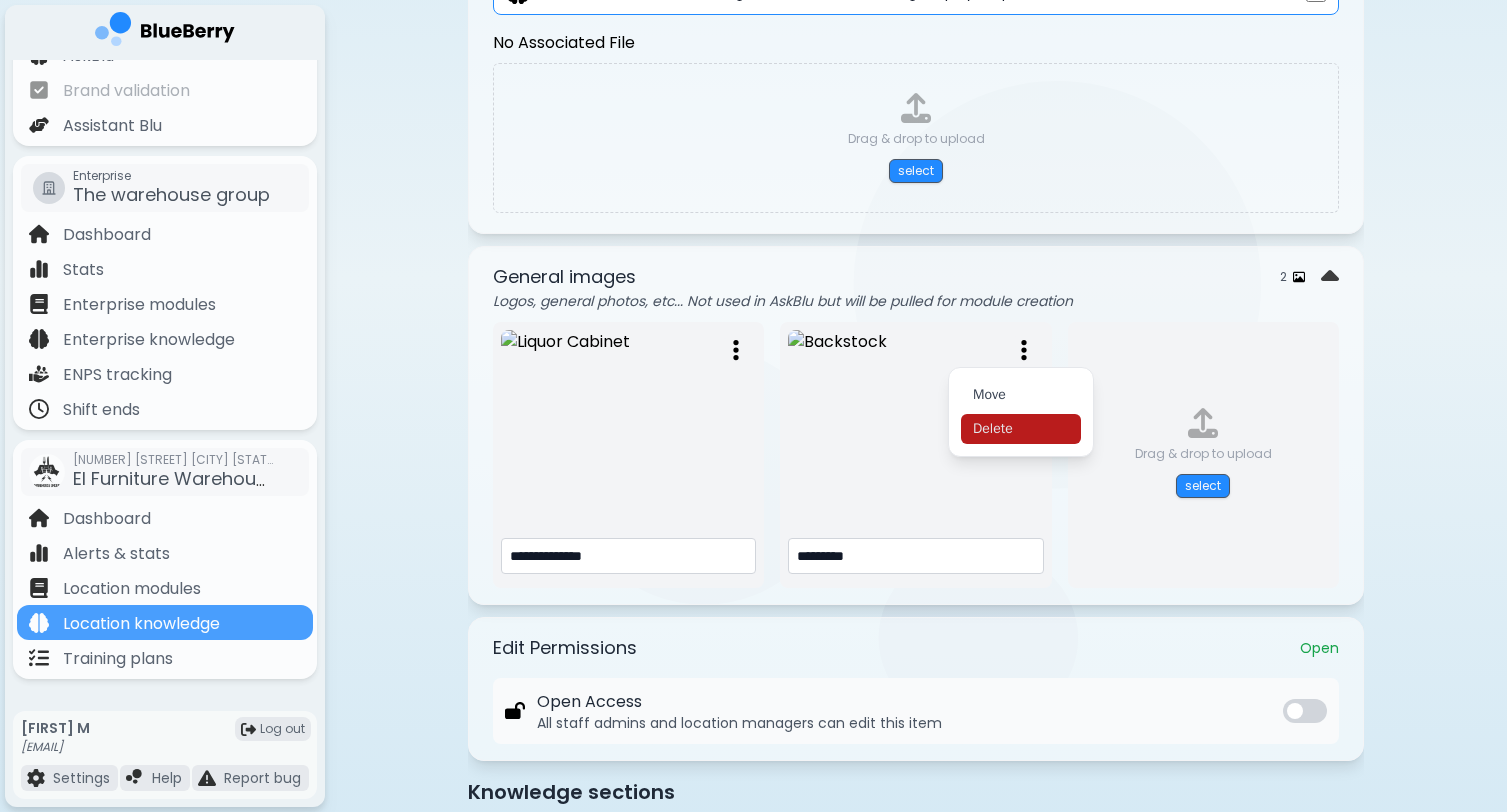 click at bounding box center (915, 430) 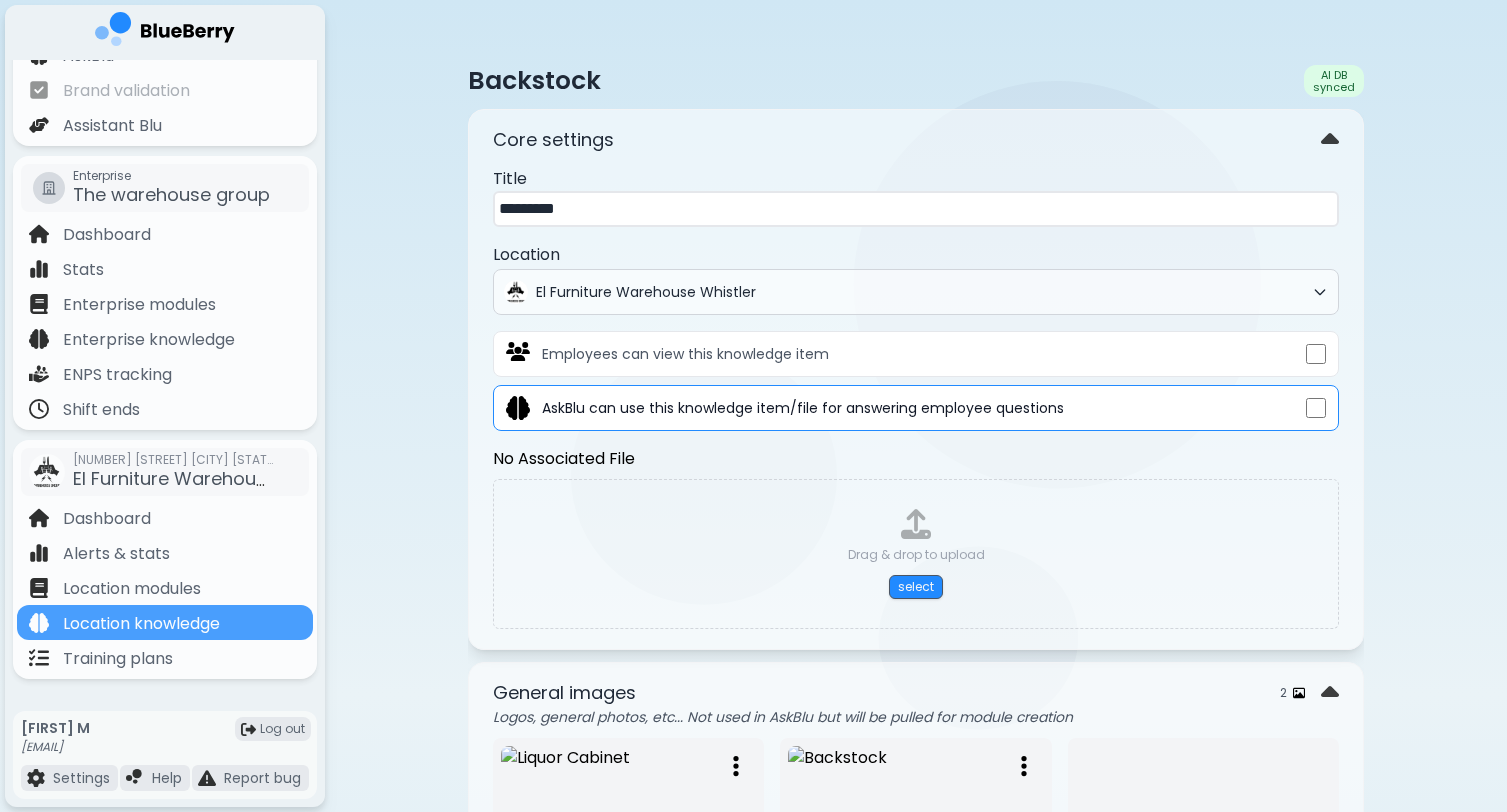 scroll, scrollTop: 0, scrollLeft: 0, axis: both 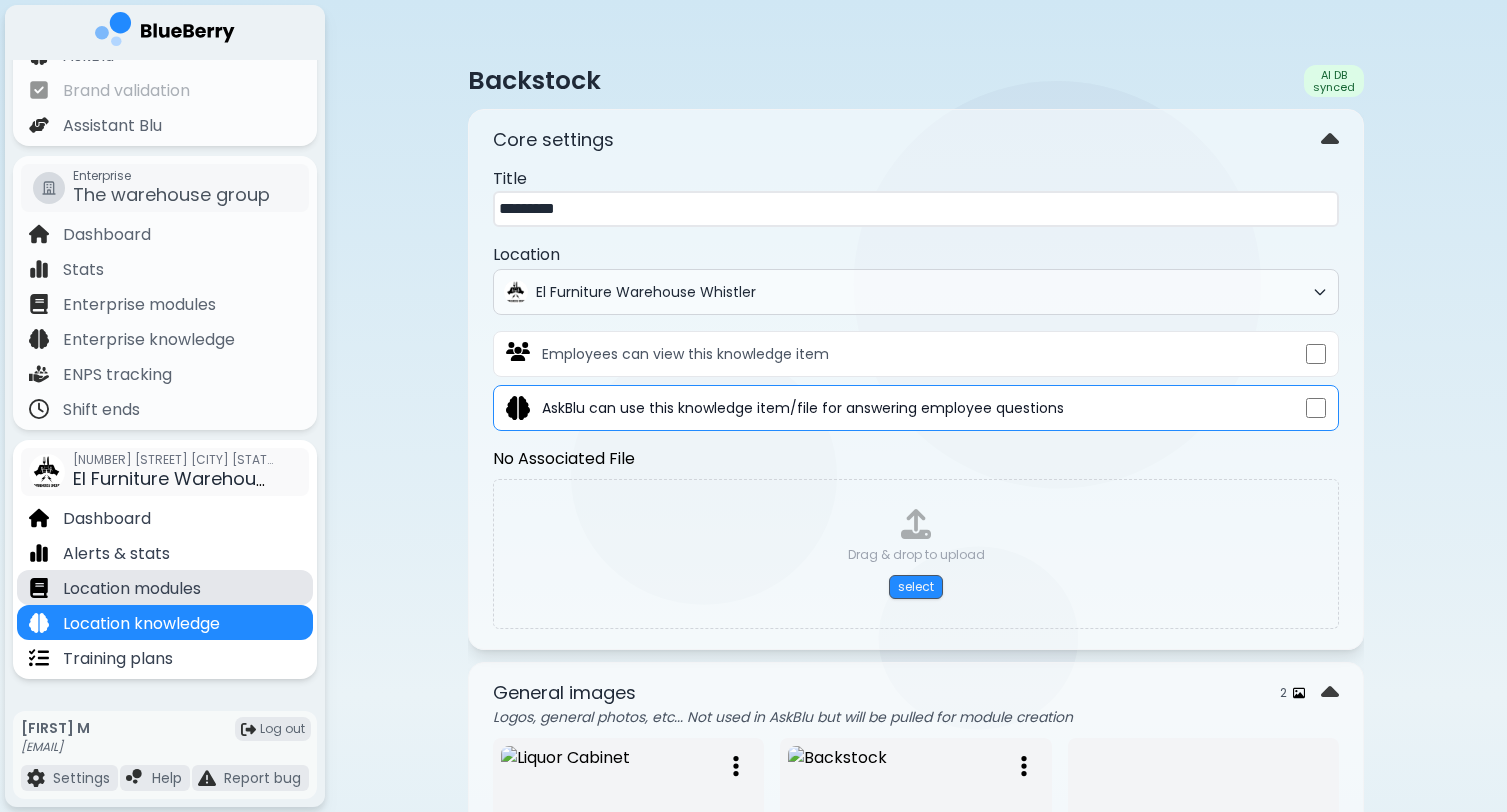 click on "Location modules" at bounding box center [132, 589] 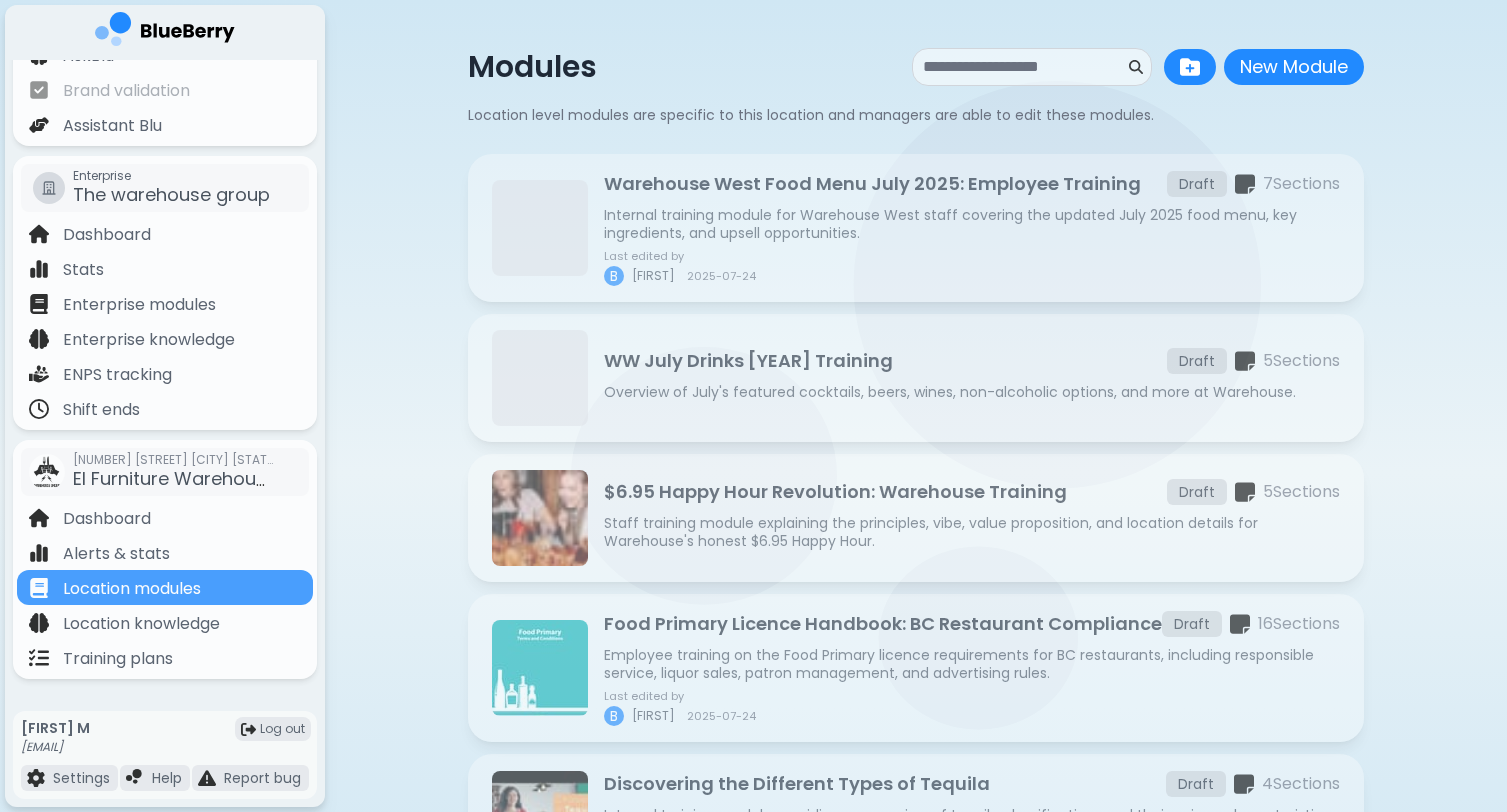 scroll, scrollTop: 0, scrollLeft: 0, axis: both 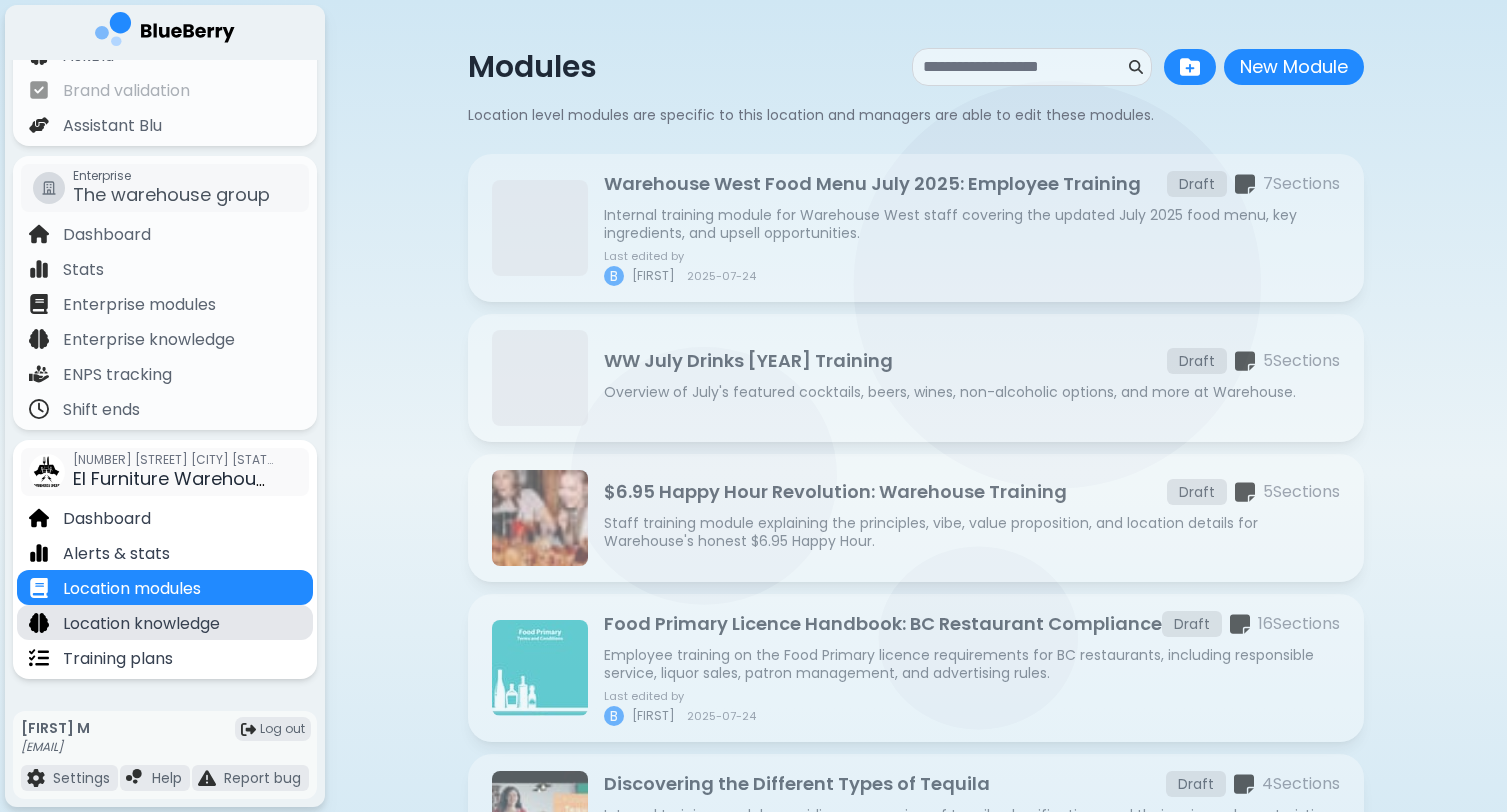click on "Location knowledge" at bounding box center (141, 624) 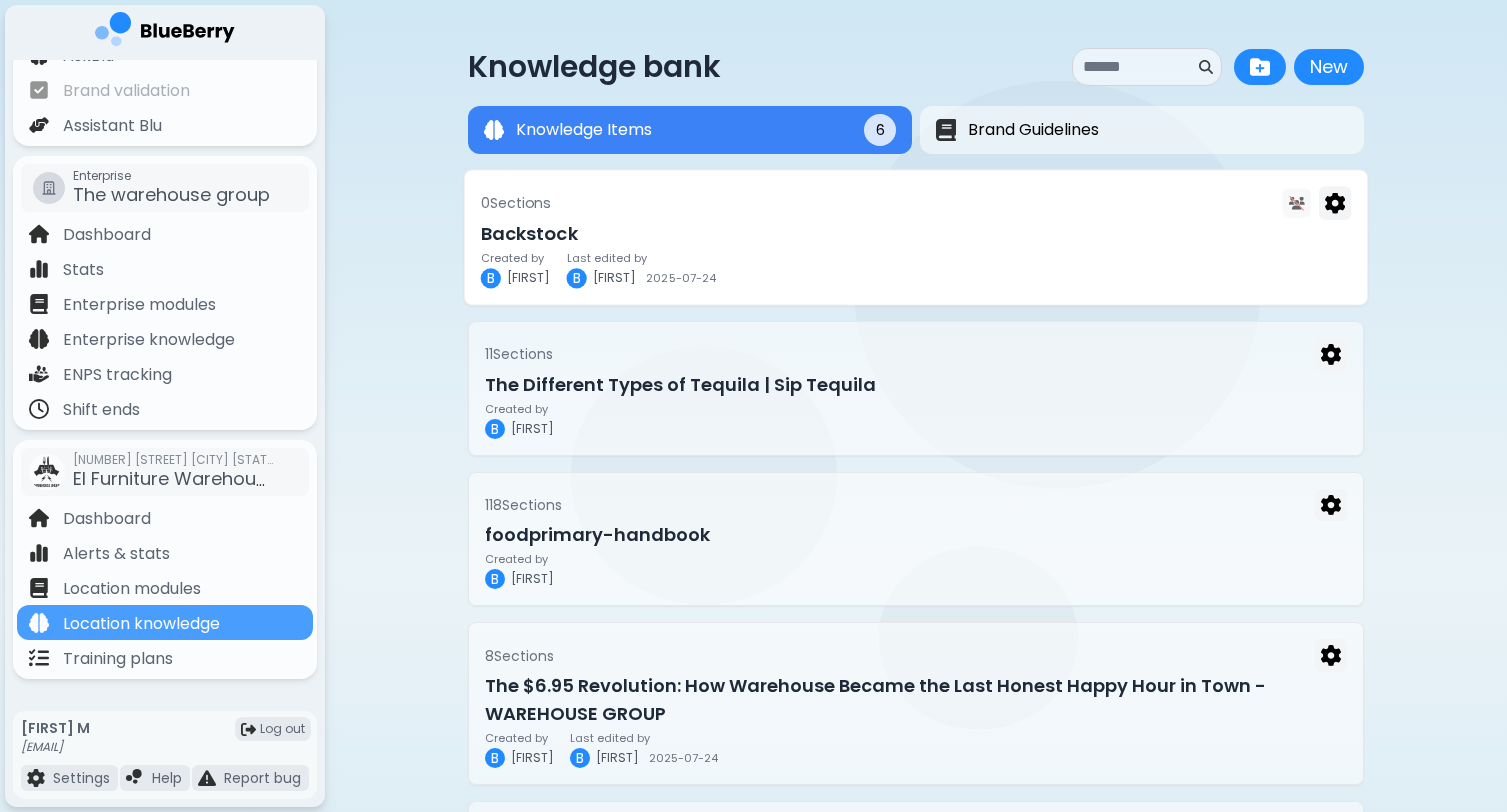 click on "0 Section s Backstock Created by [NAME] [LAST] Last edited by [NAME] [LAST] [DATE]" at bounding box center [916, 237] 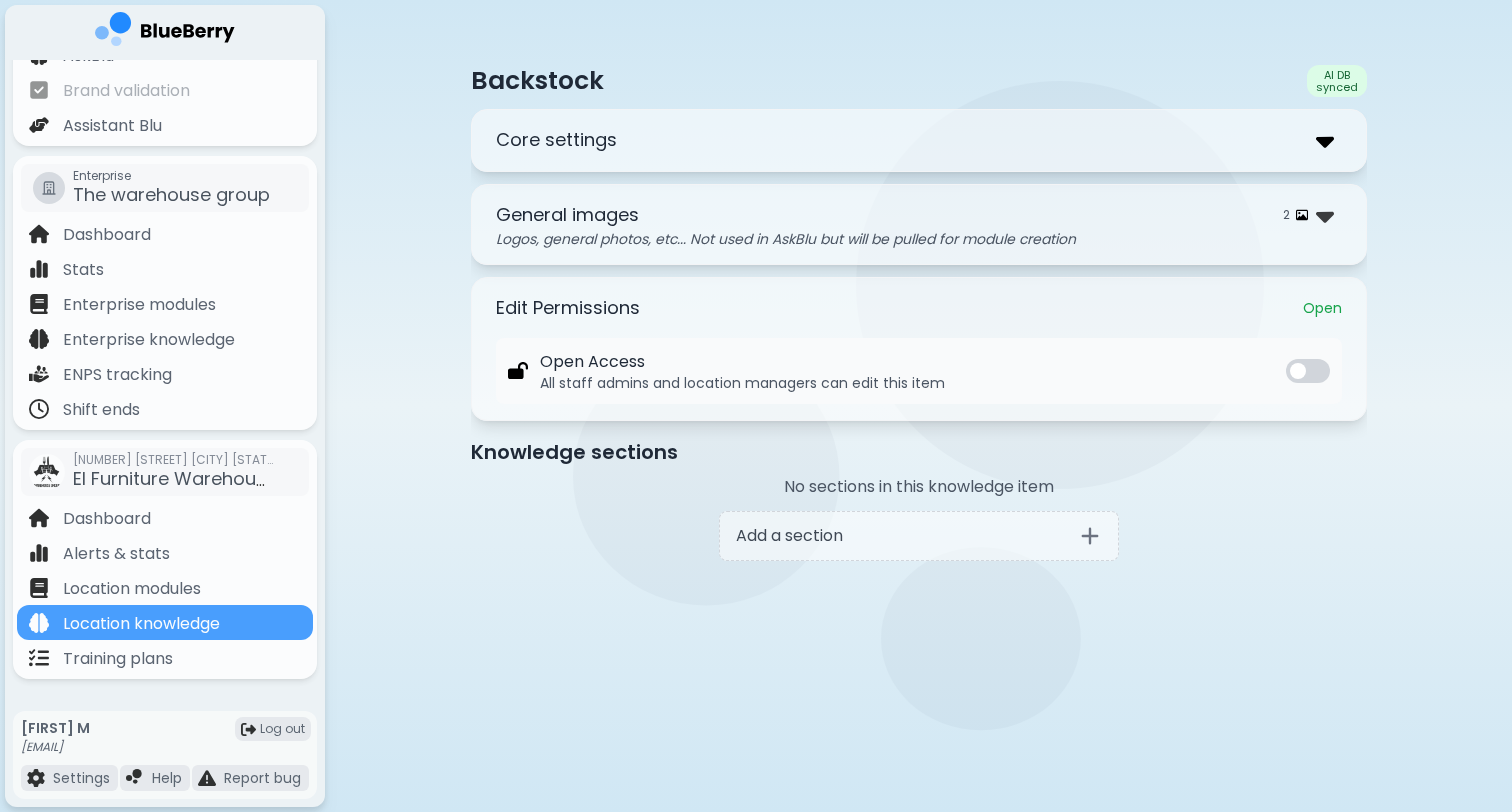 click at bounding box center [1325, 140] 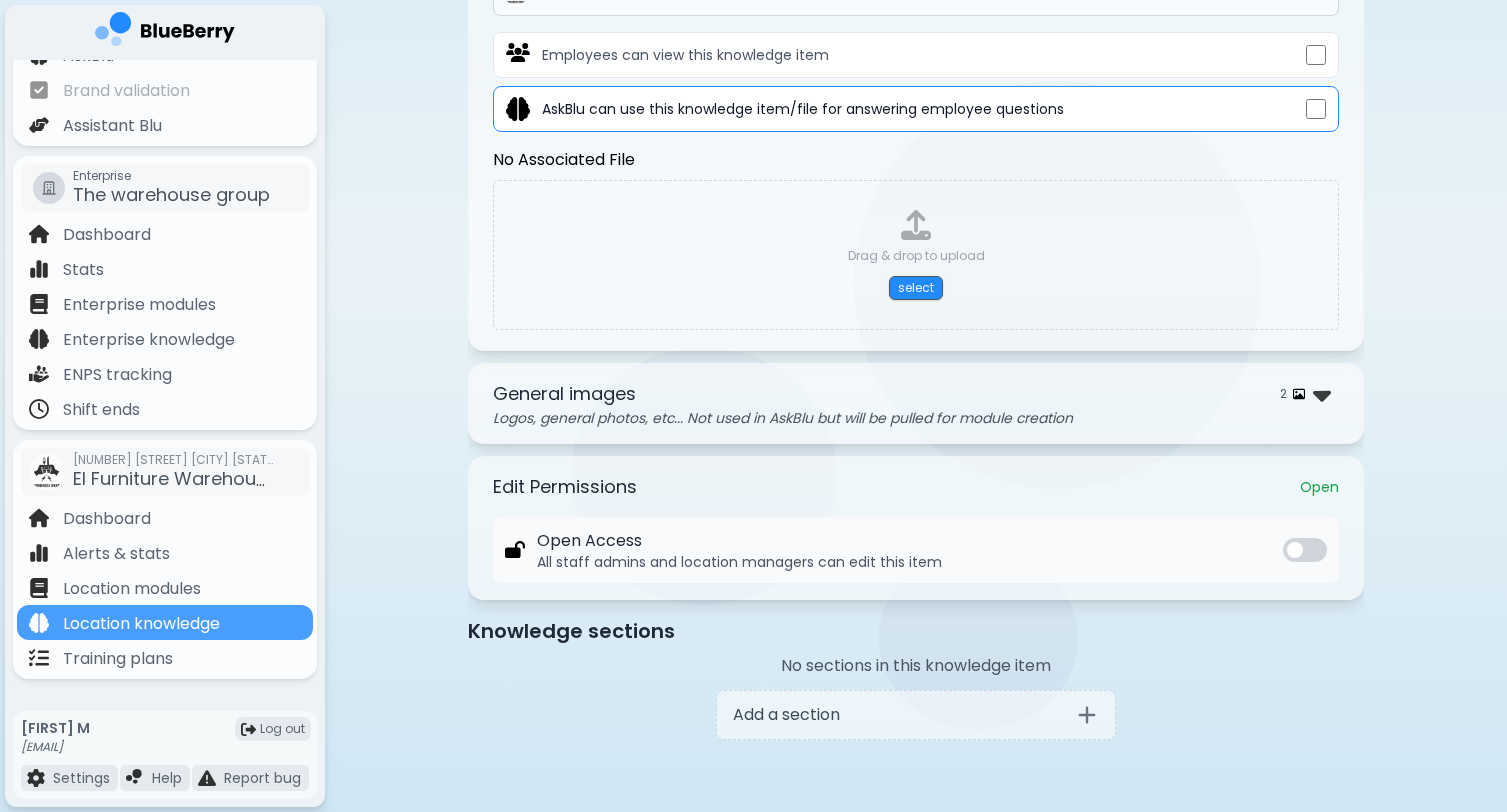 scroll, scrollTop: 300, scrollLeft: 0, axis: vertical 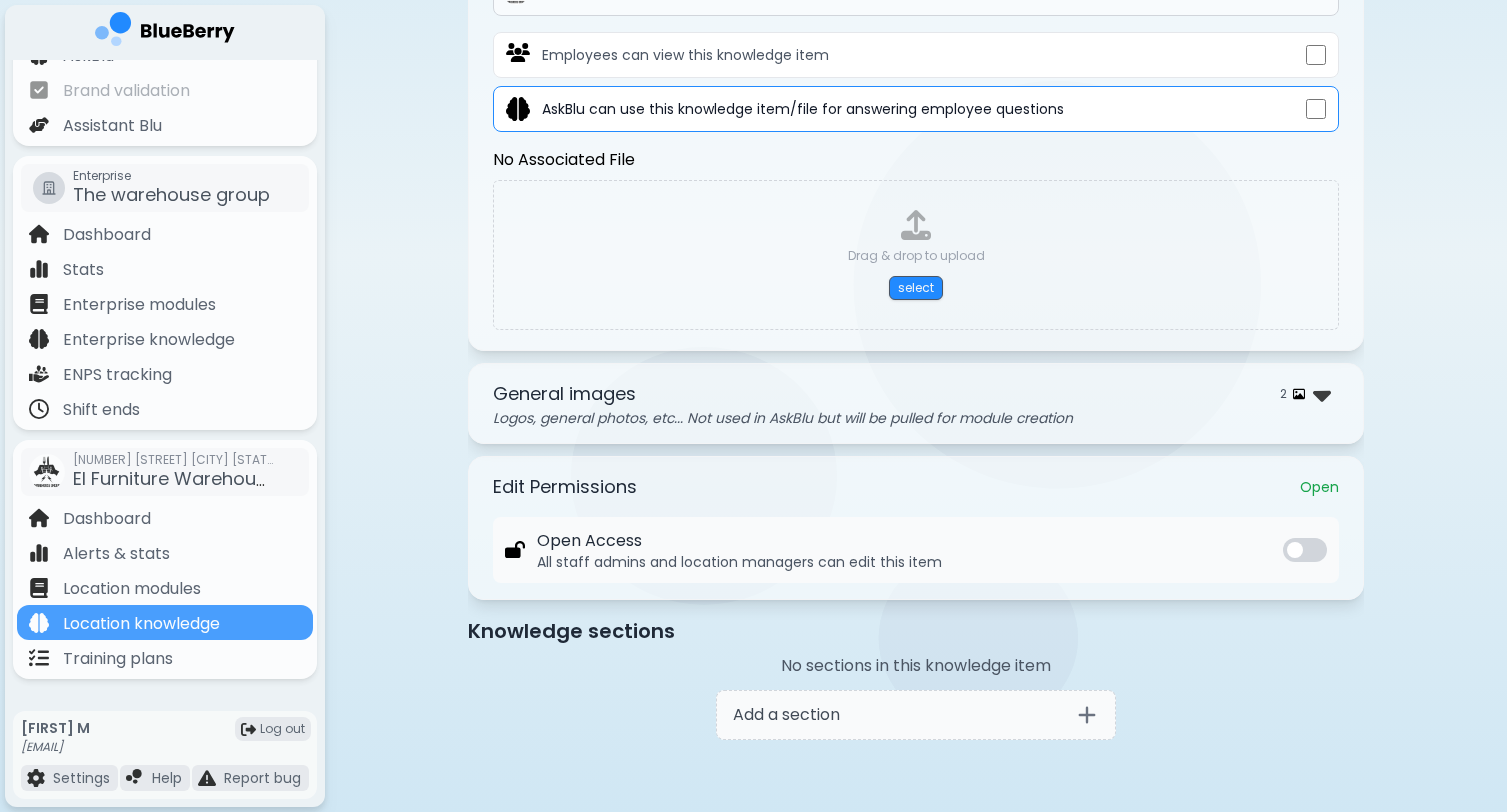 click on "Add a section" at bounding box center [916, 715] 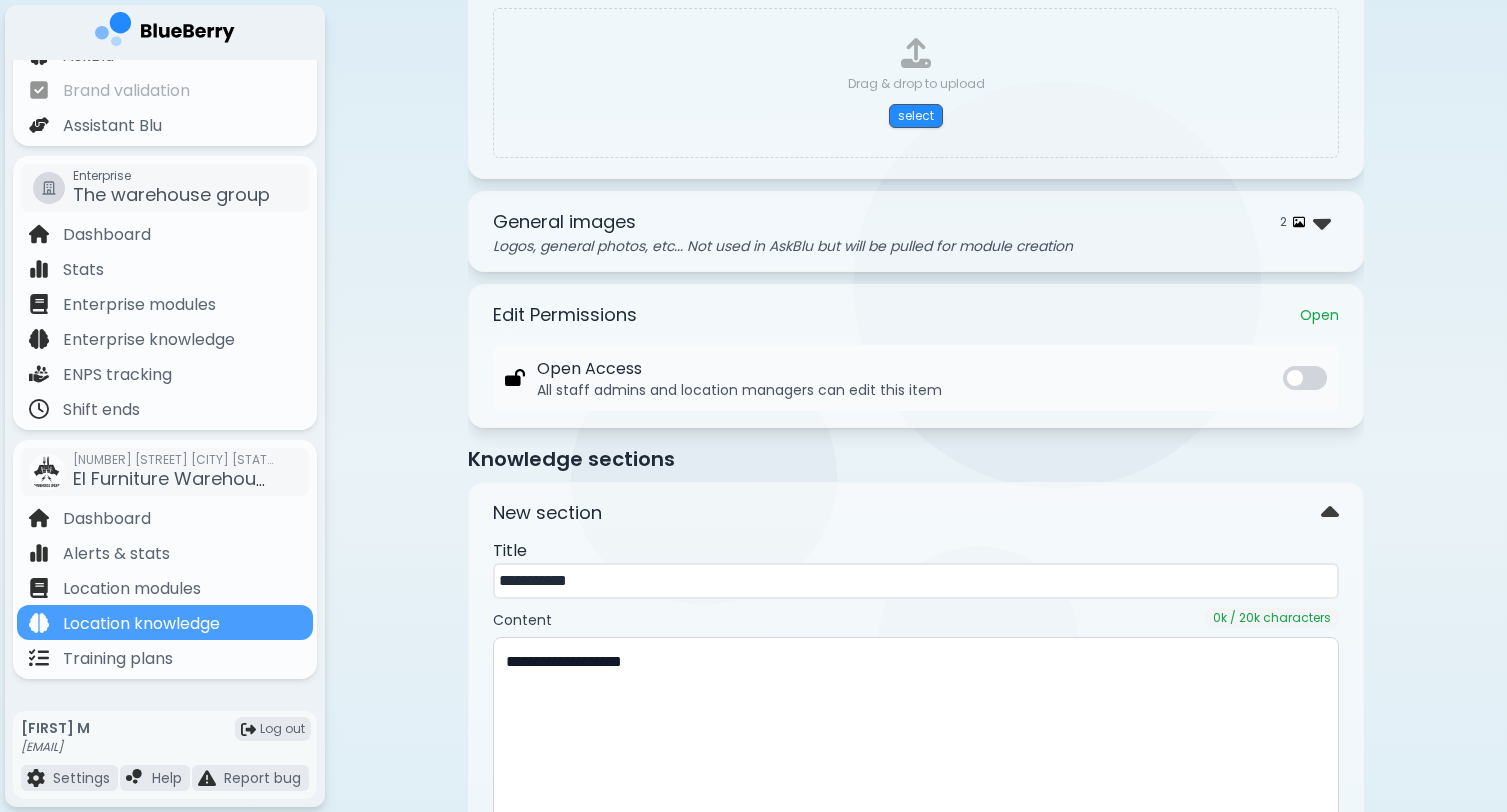 scroll, scrollTop: 570, scrollLeft: 0, axis: vertical 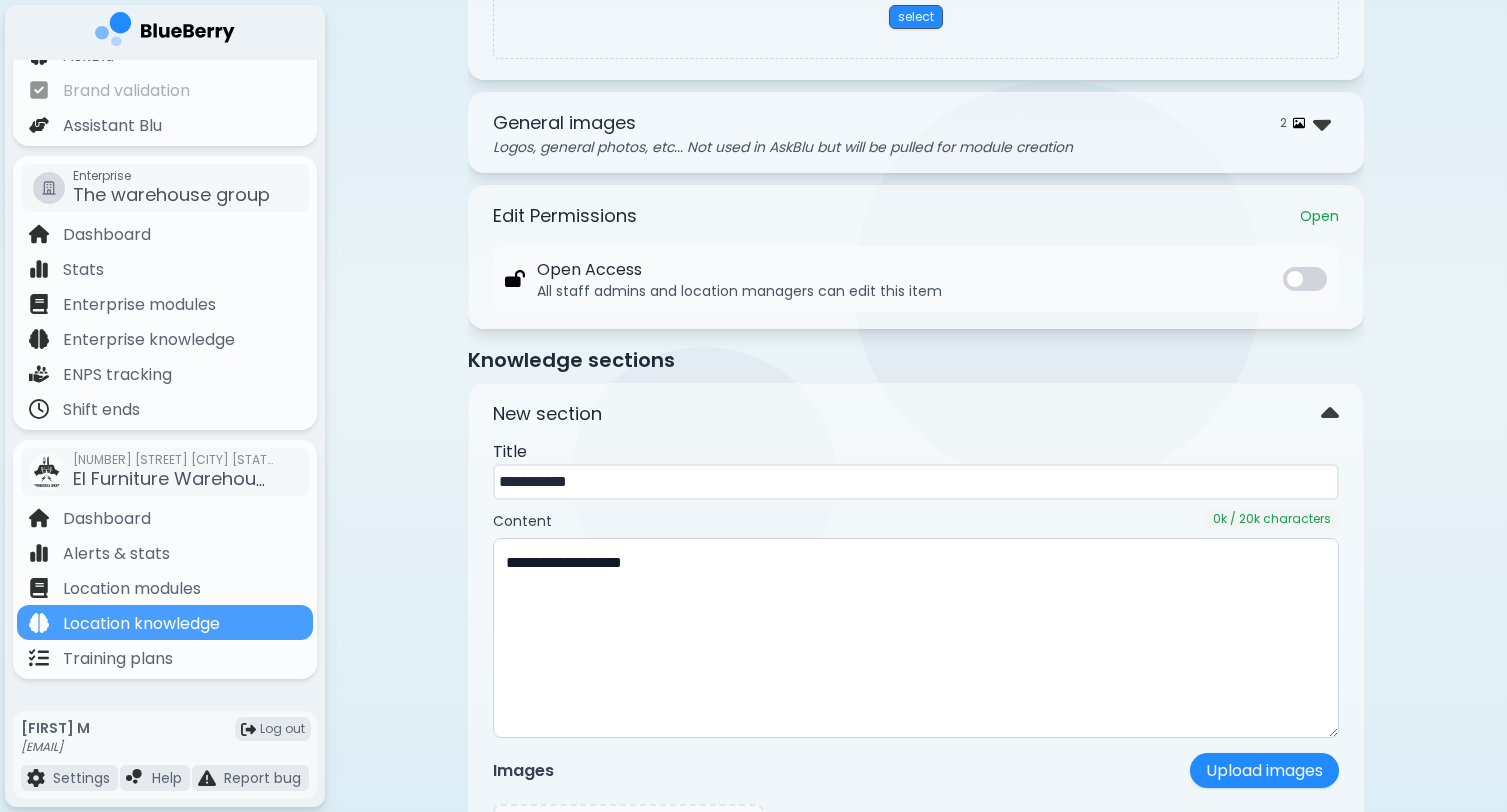click on "**********" at bounding box center (916, 482) 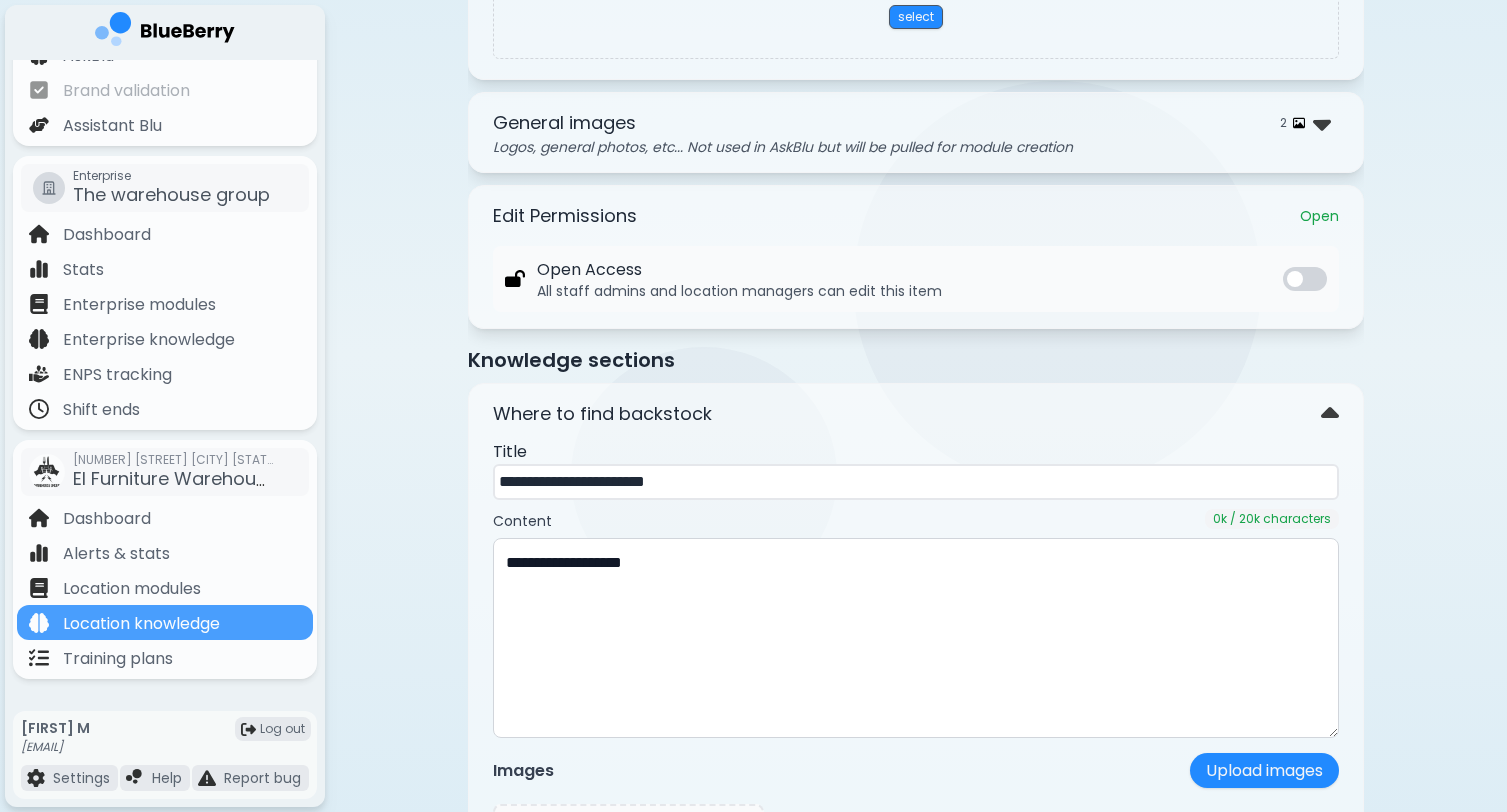 type on "**********" 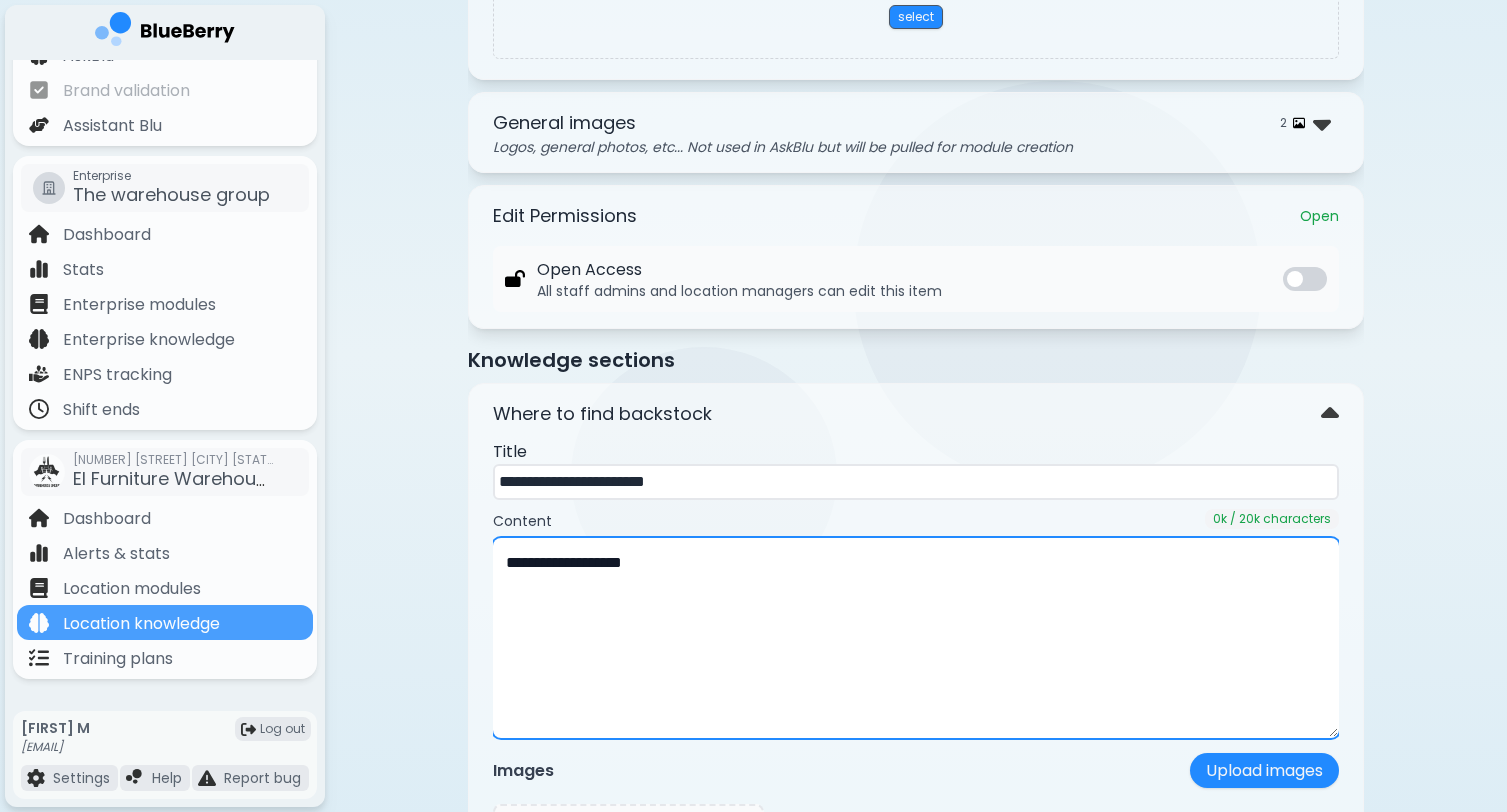 drag, startPoint x: 613, startPoint y: 520, endPoint x: 646, endPoint y: 631, distance: 115.80155 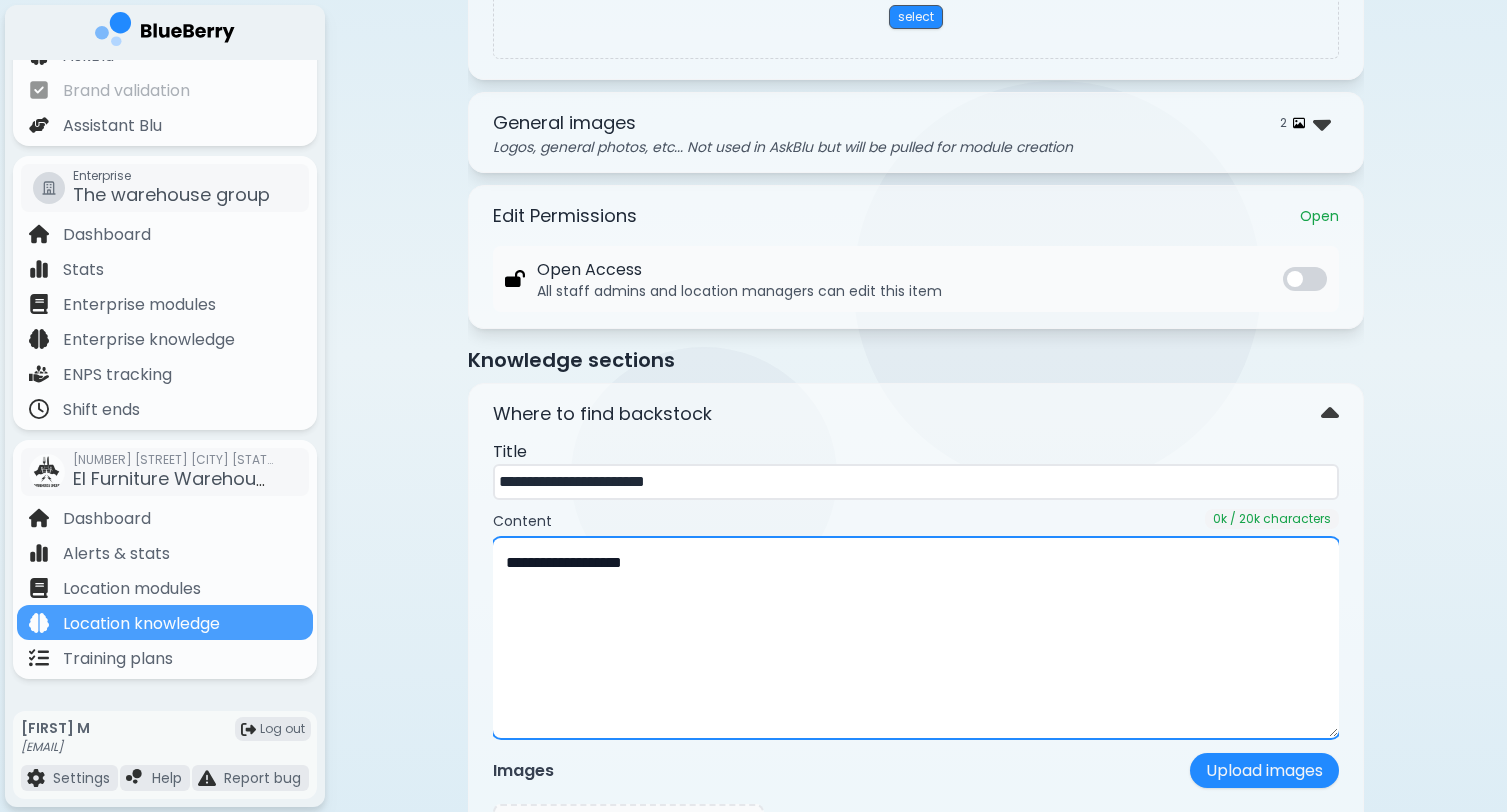 click on "**********" at bounding box center (916, 638) 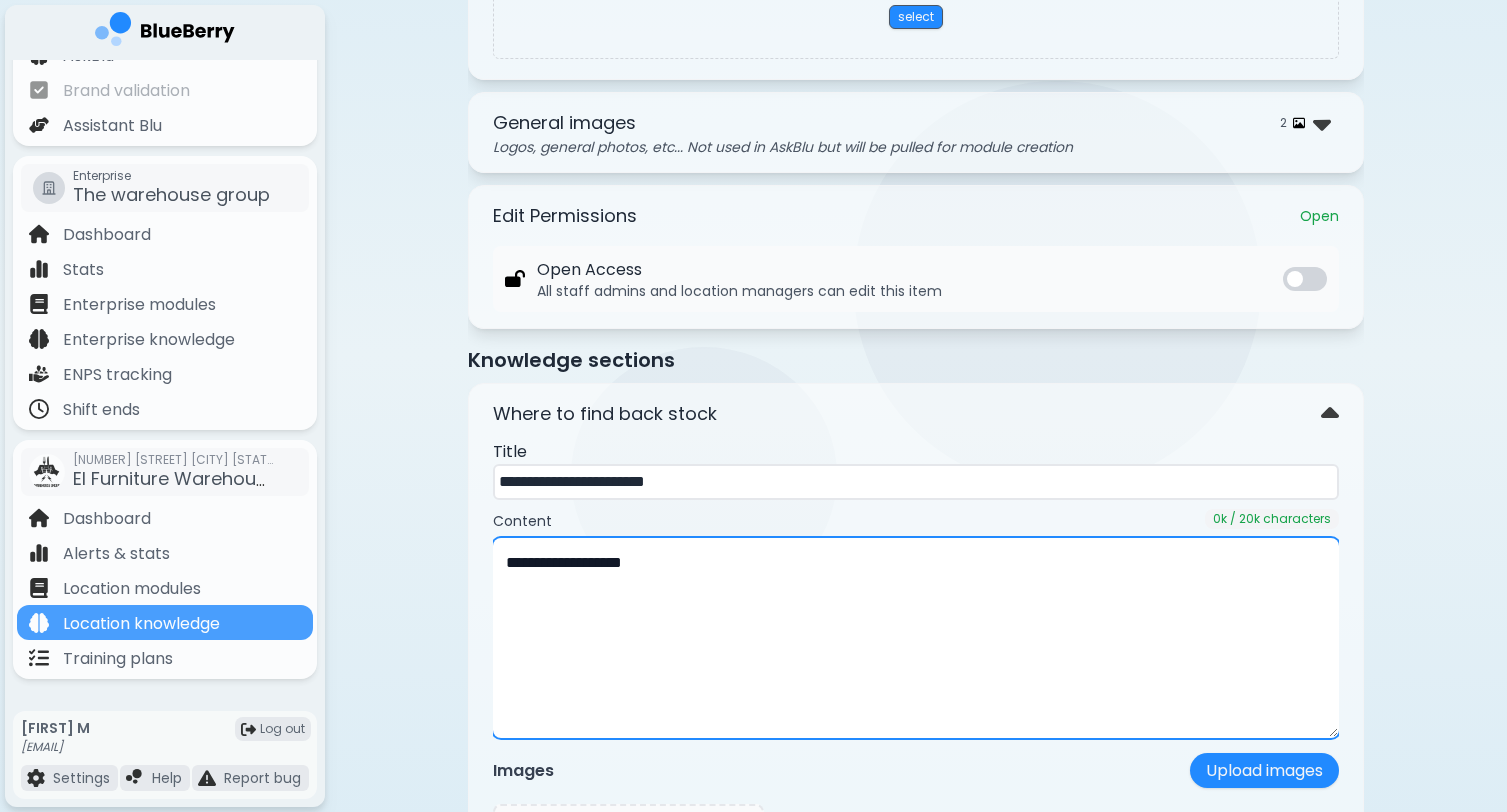 drag, startPoint x: 678, startPoint y: 561, endPoint x: 501, endPoint y: 569, distance: 177.1807 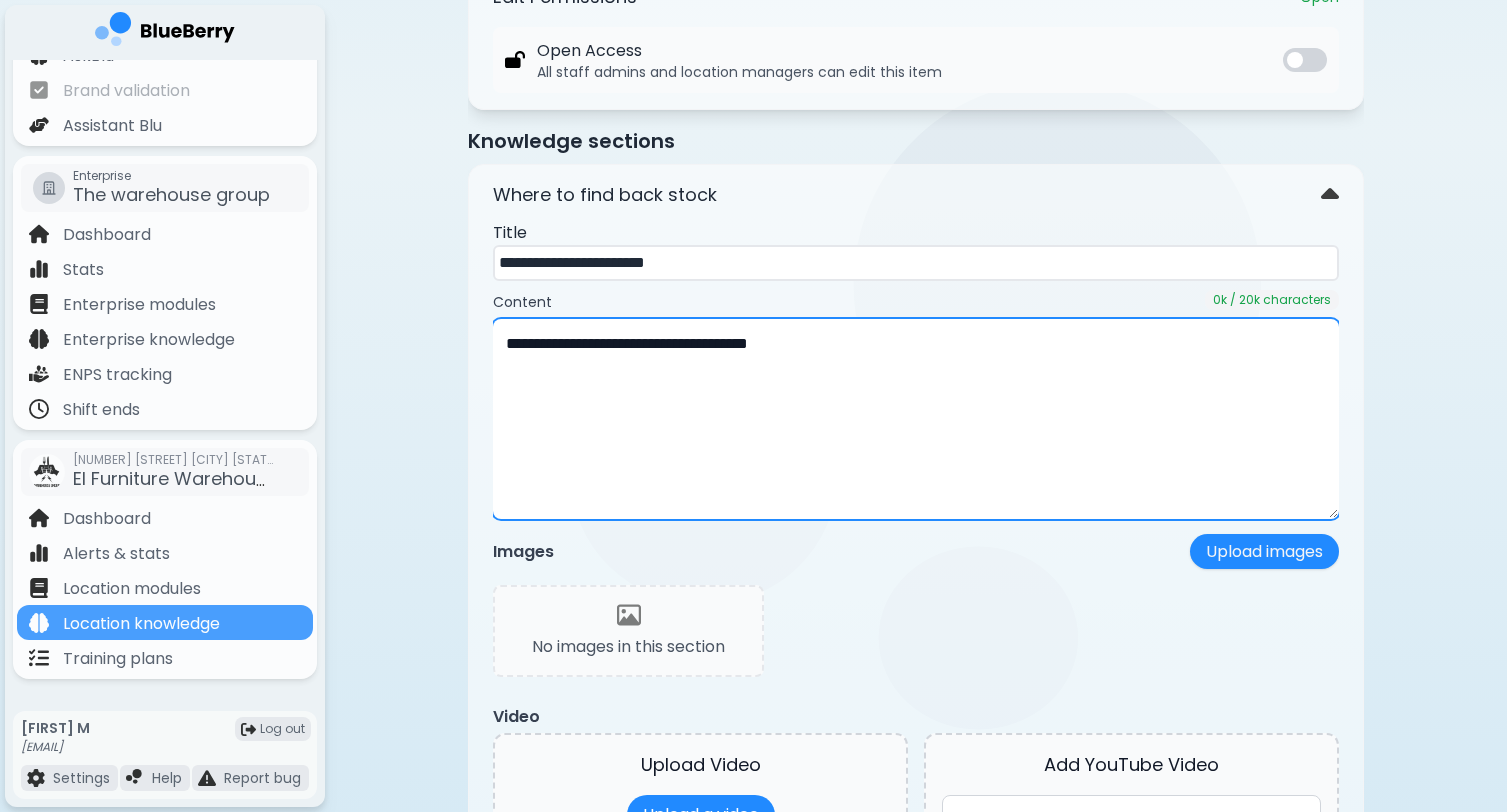 scroll, scrollTop: 813, scrollLeft: 0, axis: vertical 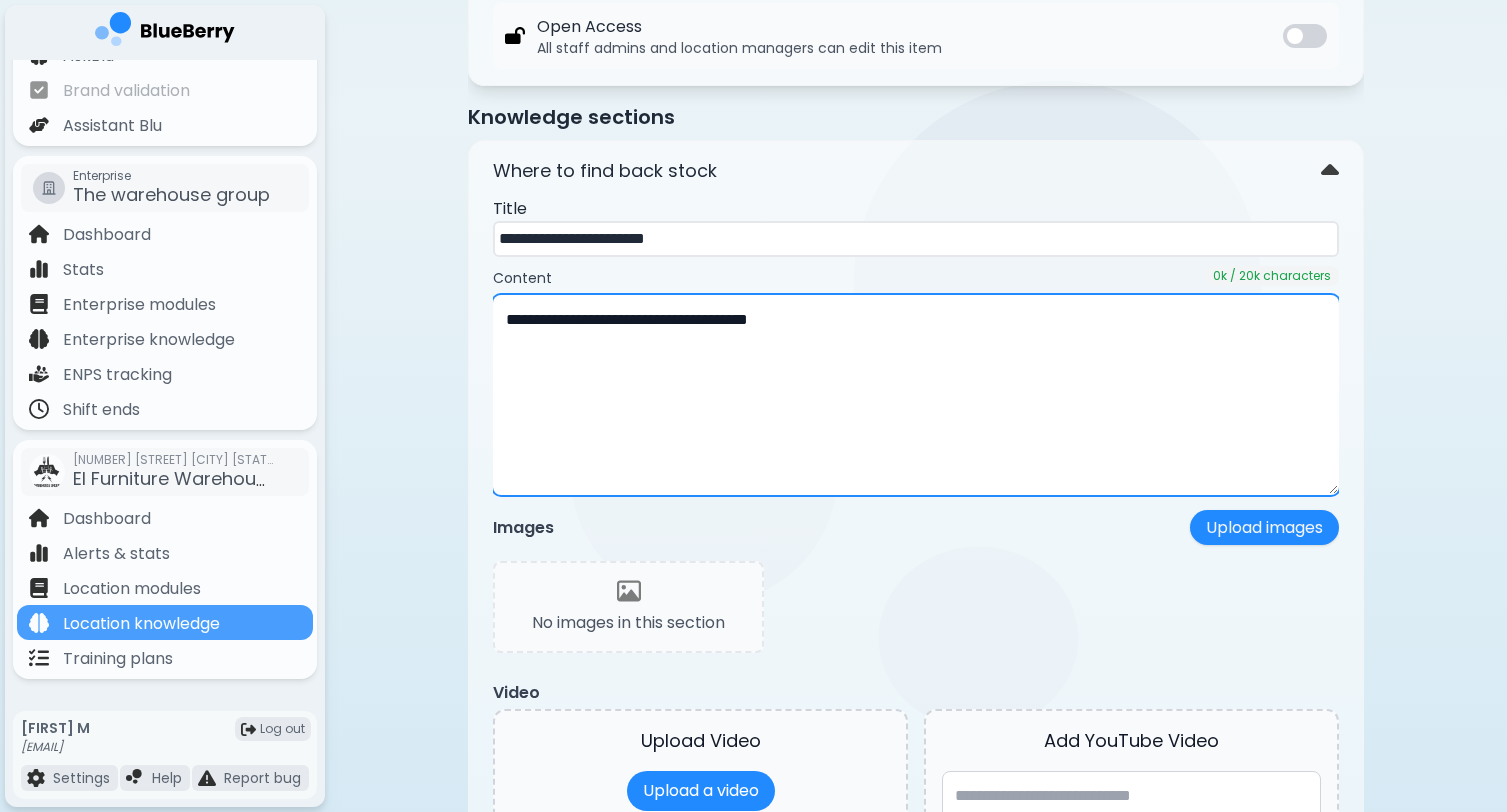 type on "**********" 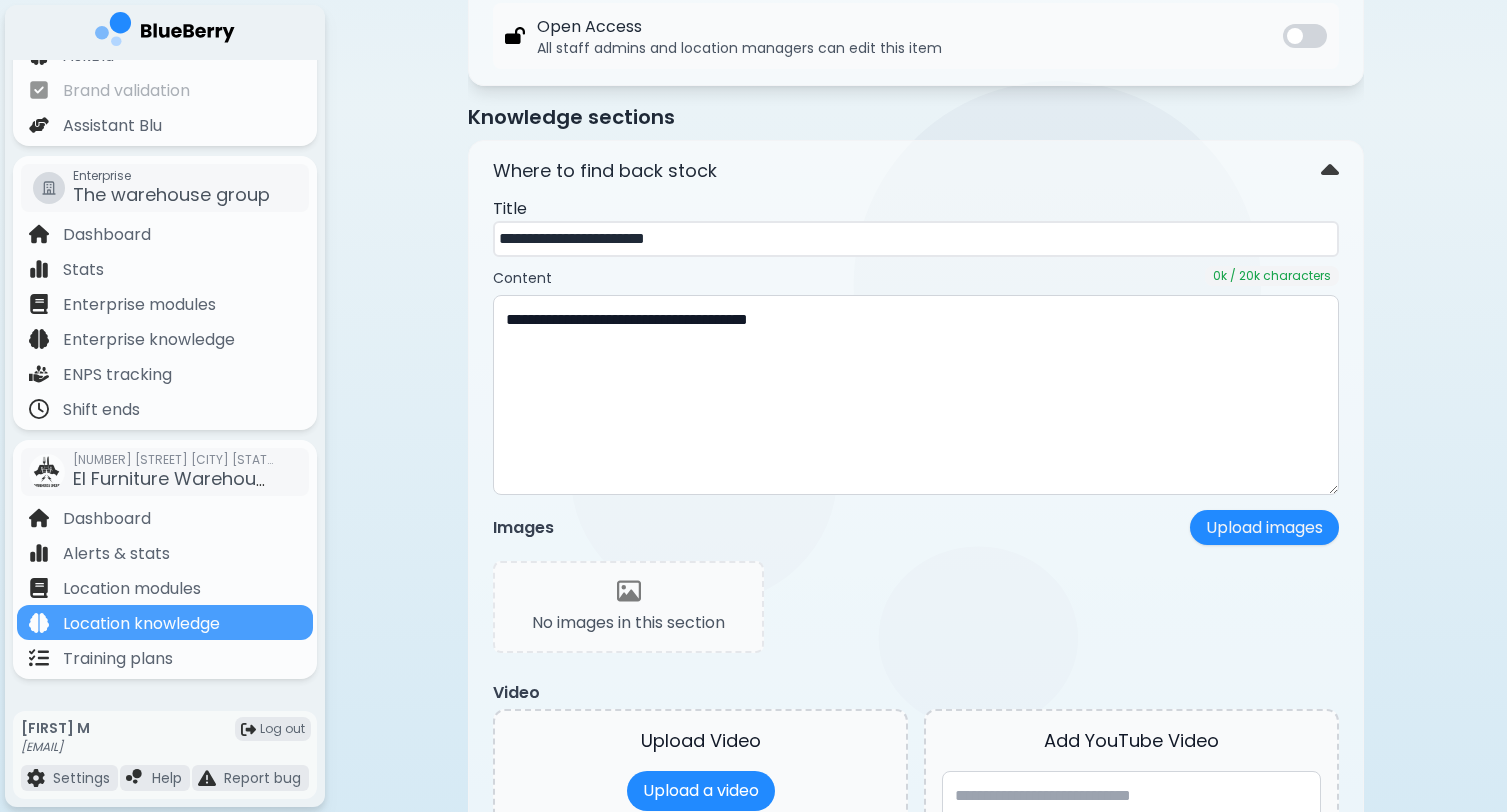 click on "No images in this section" at bounding box center (916, 613) 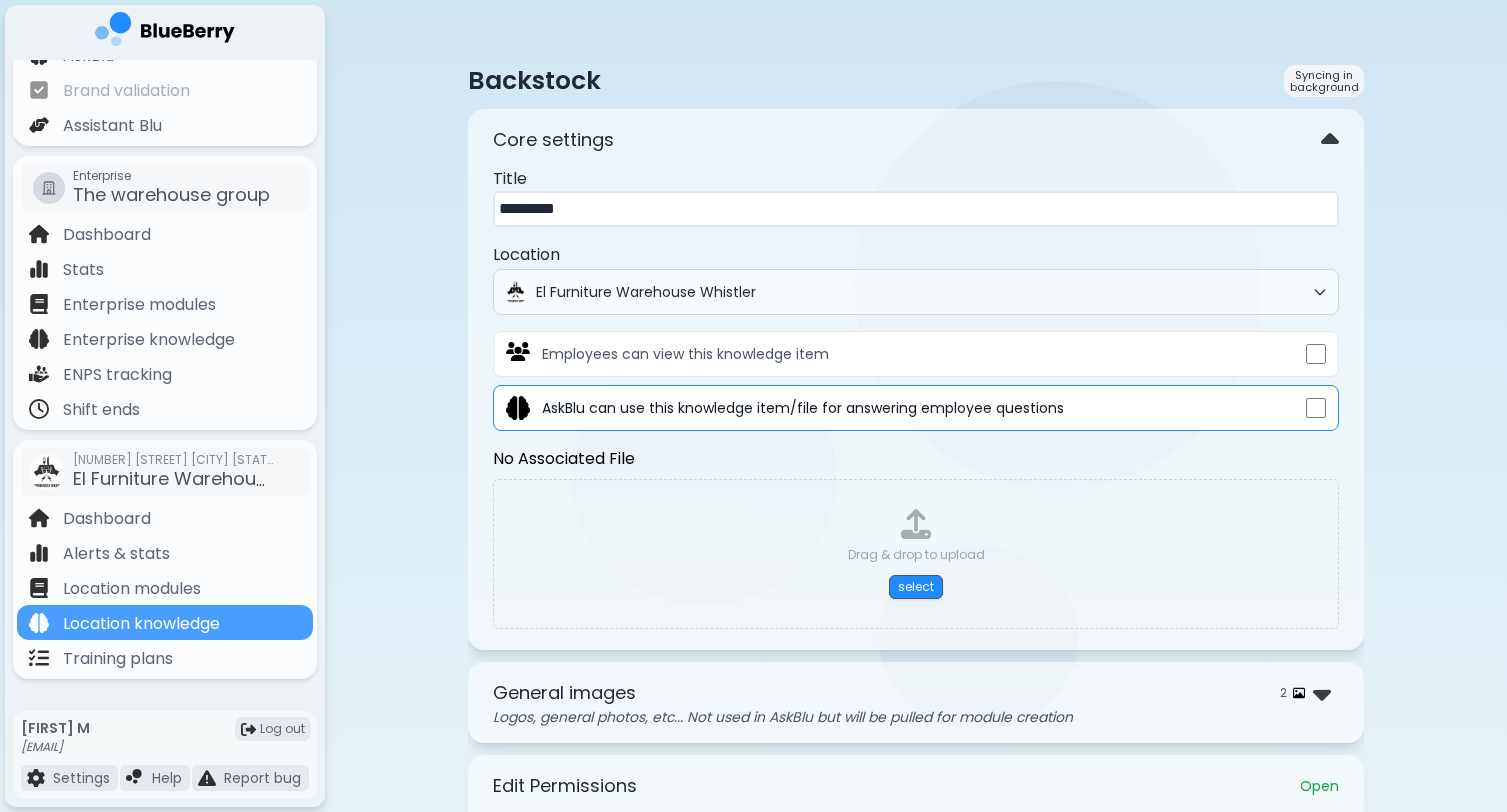 scroll, scrollTop: 0, scrollLeft: 0, axis: both 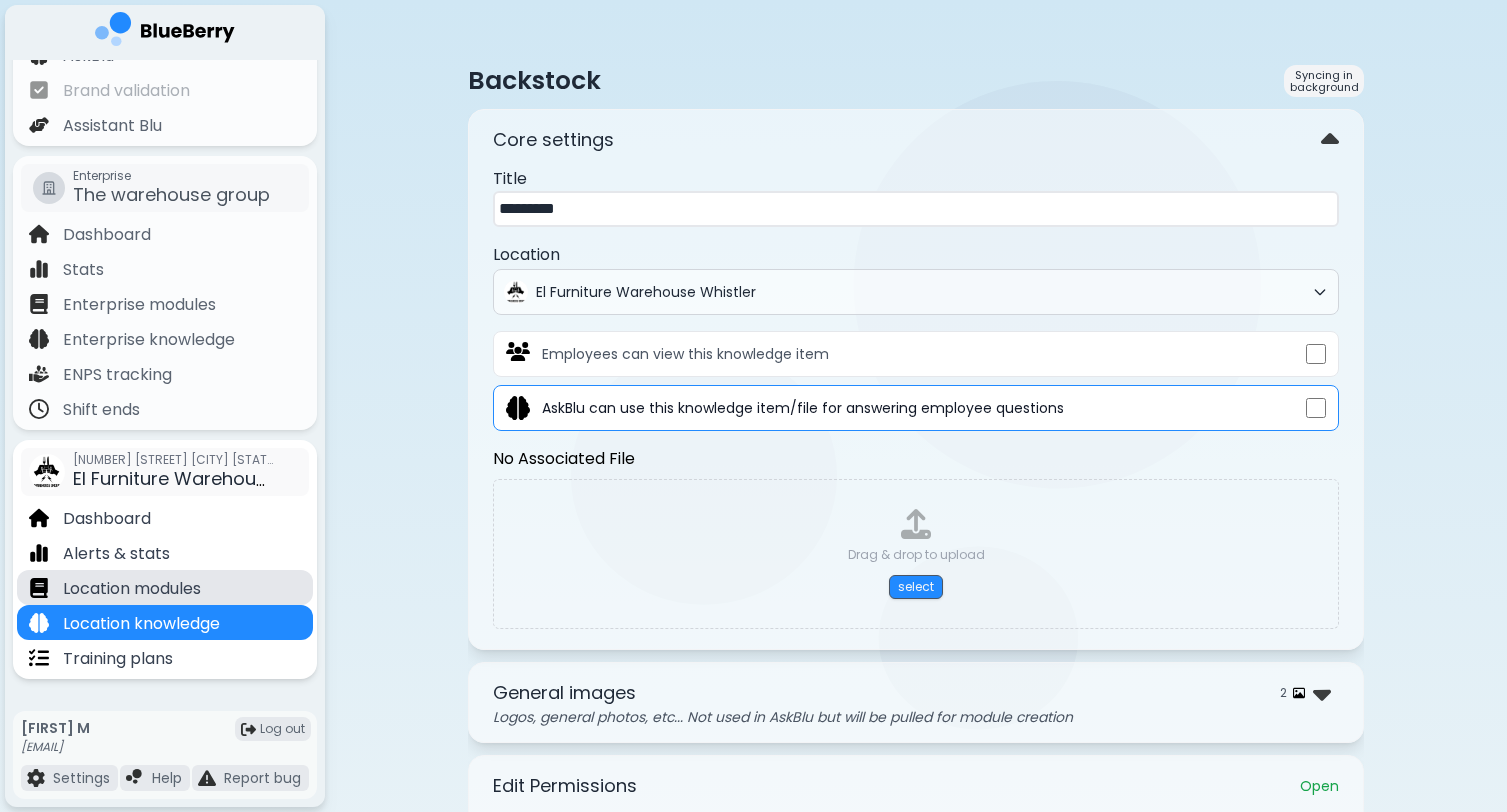 click on "Location modules" at bounding box center [165, 587] 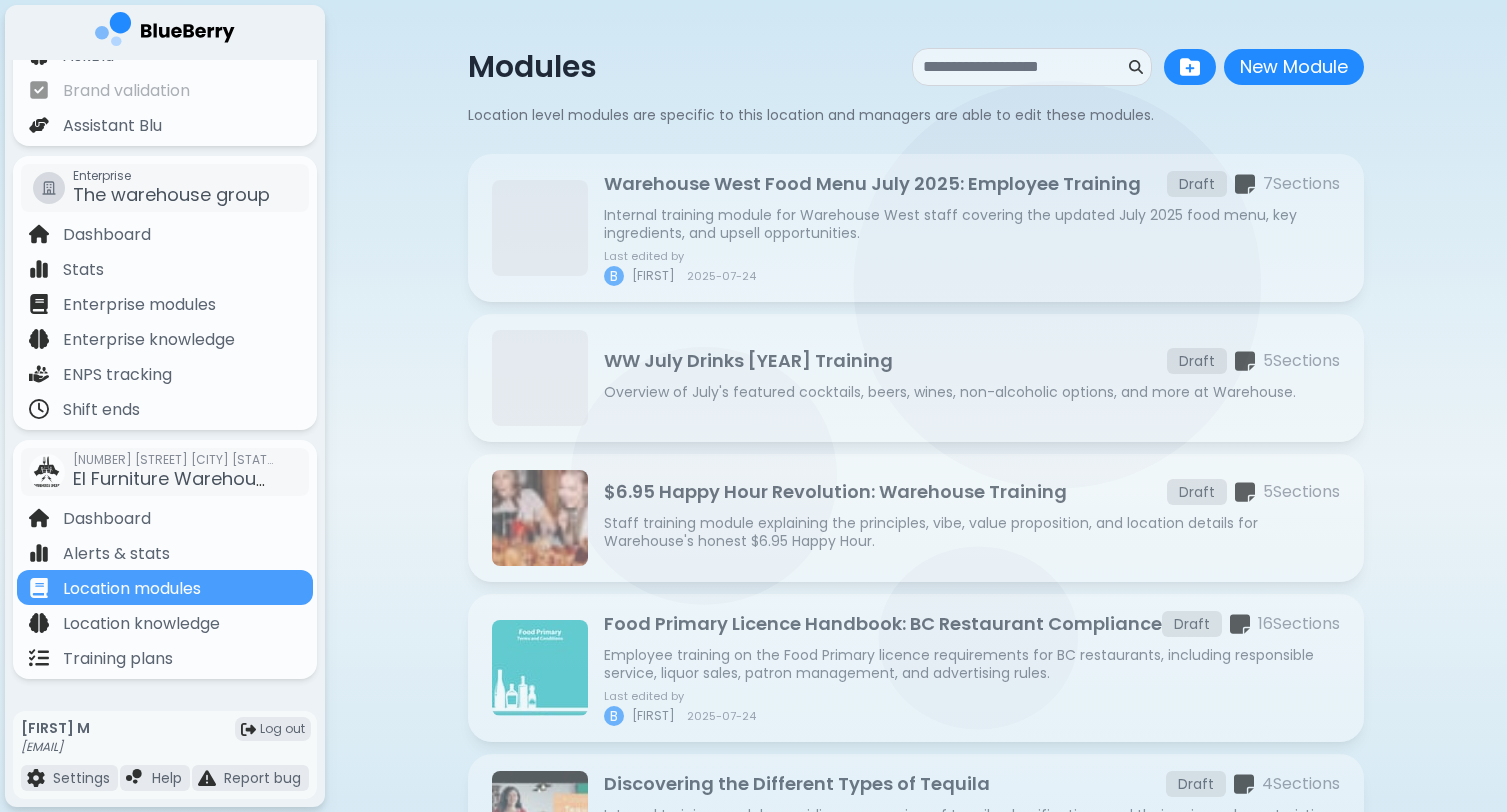 scroll, scrollTop: 0, scrollLeft: 0, axis: both 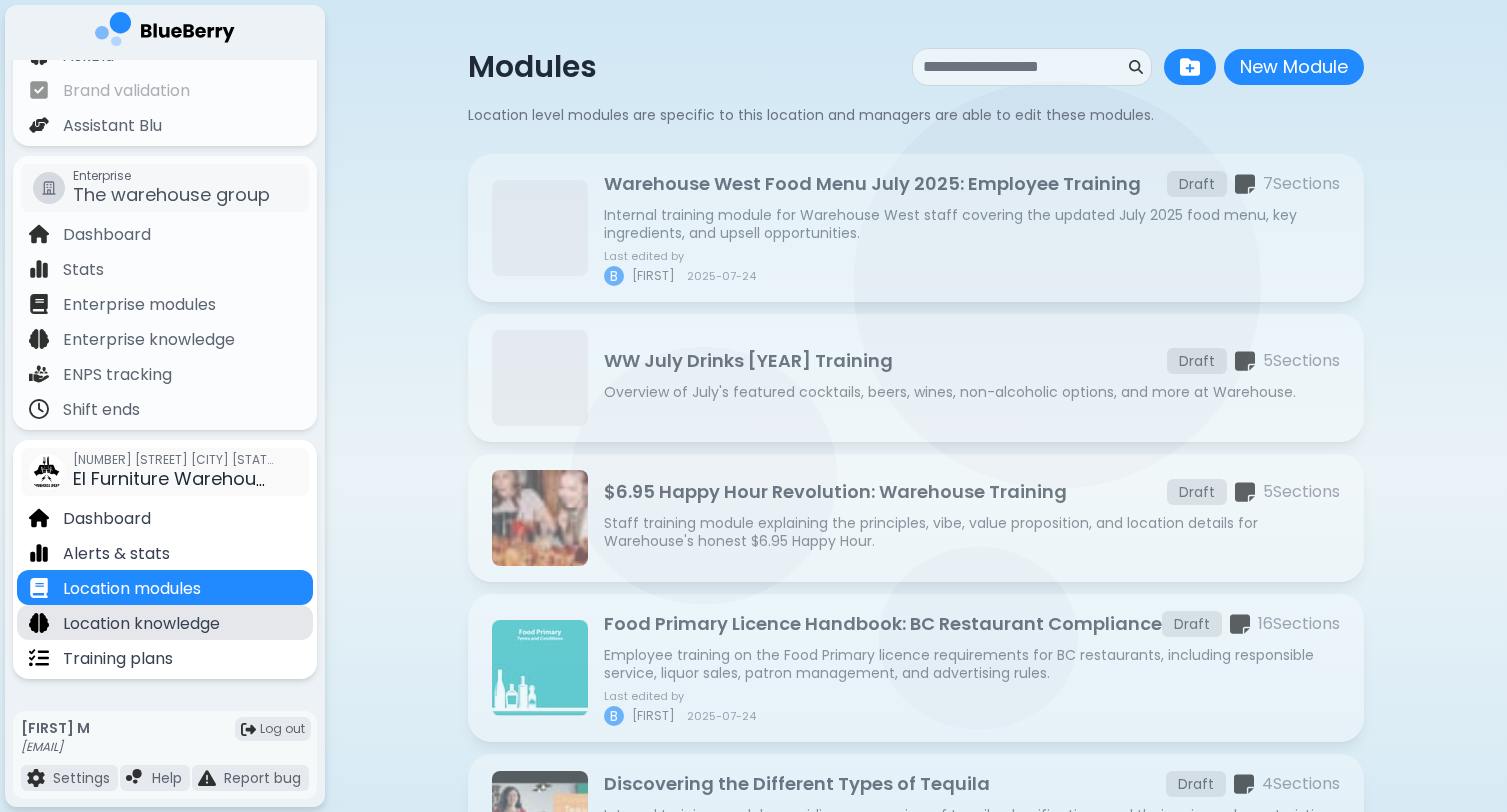 click on "Location knowledge" at bounding box center [141, 624] 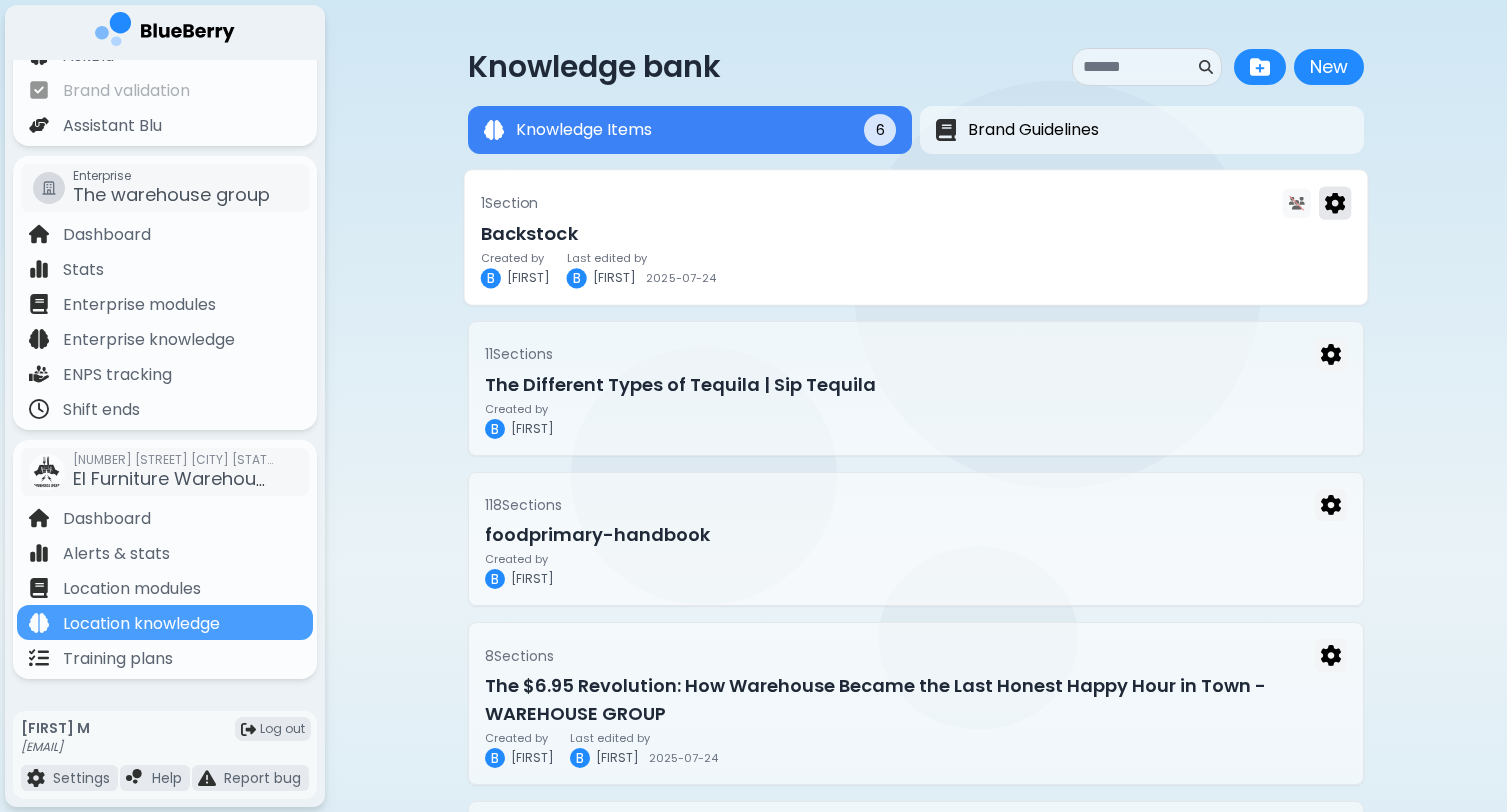 click at bounding box center [1335, 203] 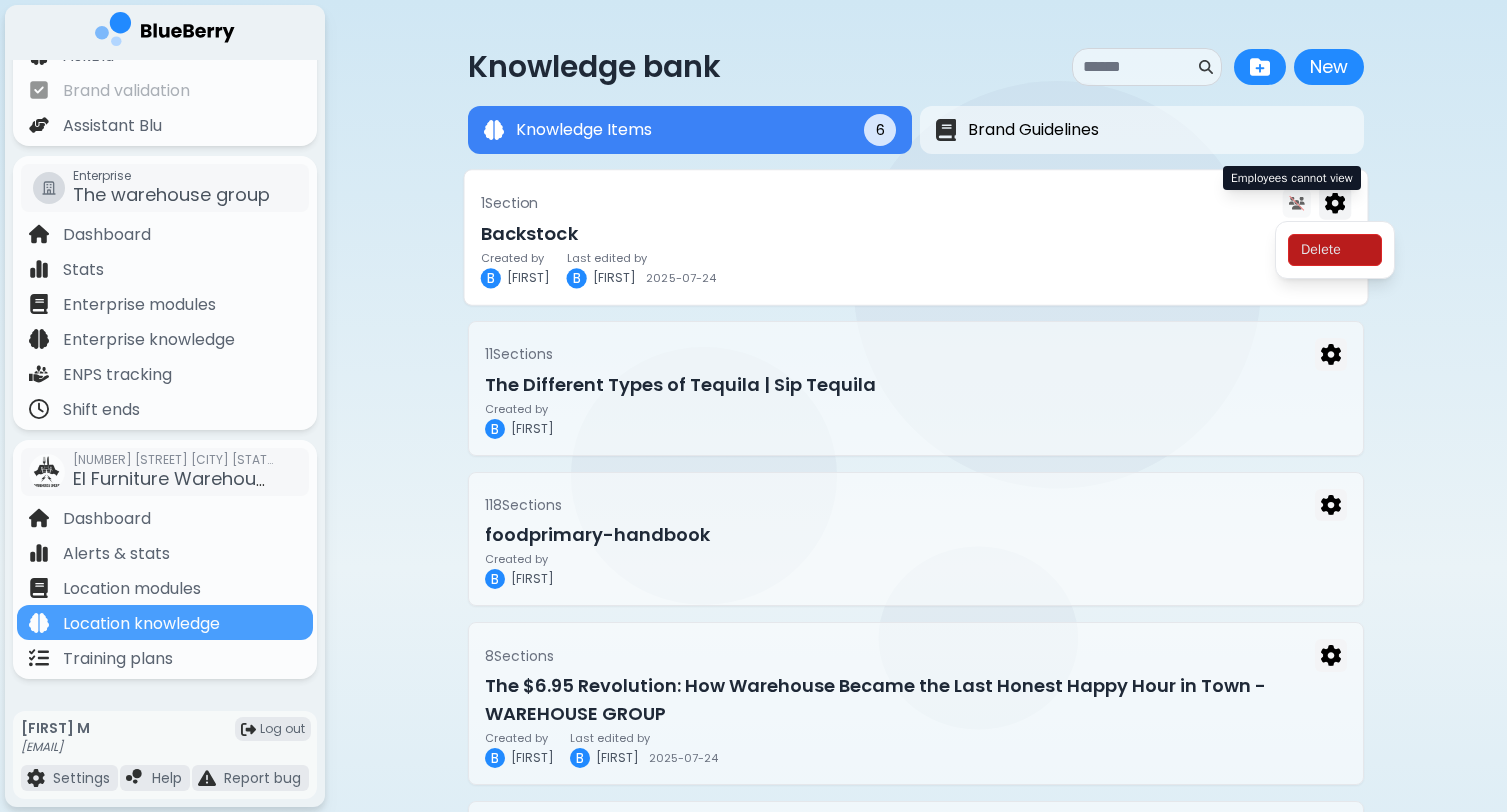 click at bounding box center [1297, 203] 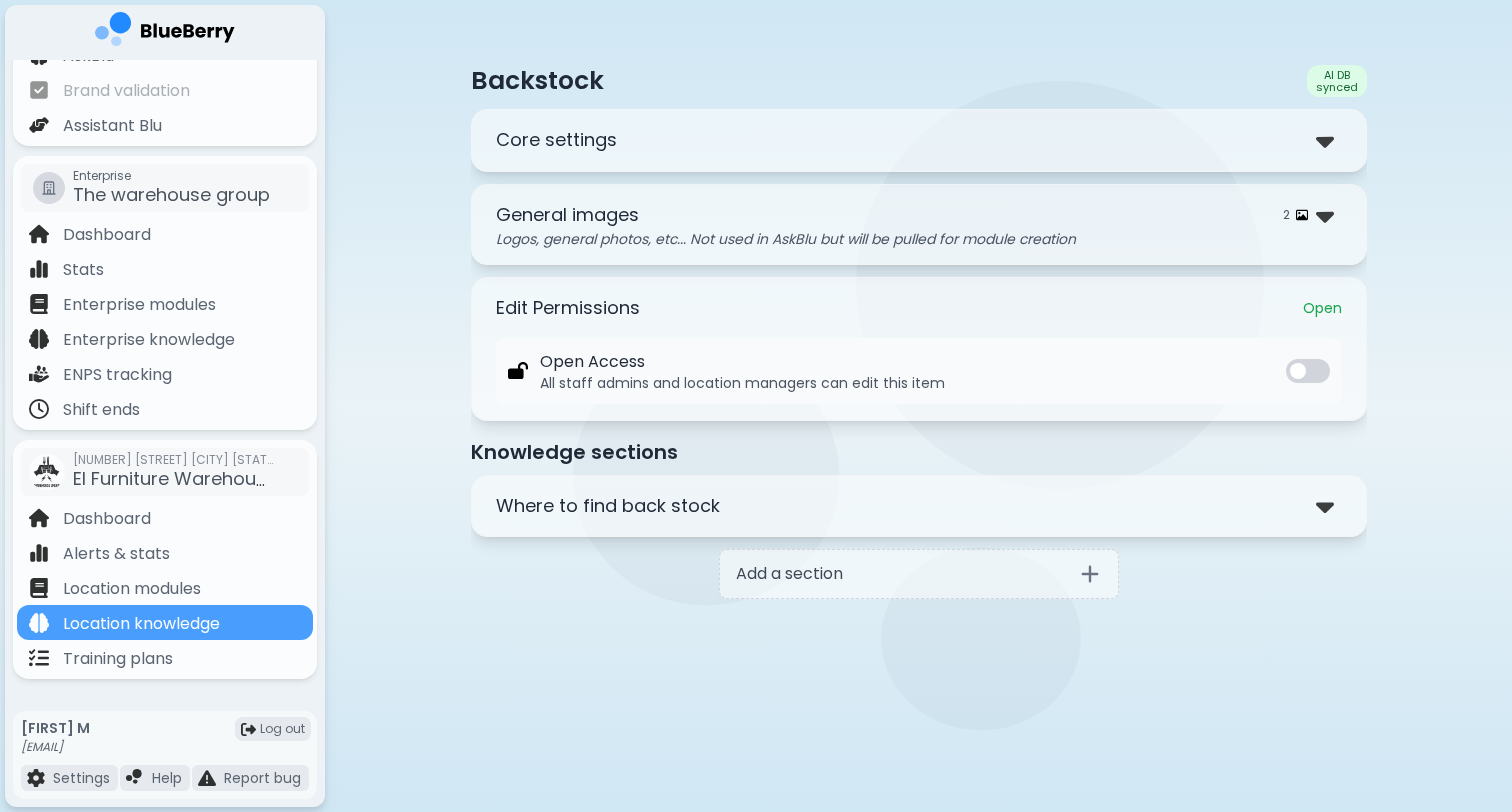 click at bounding box center (1298, 371) 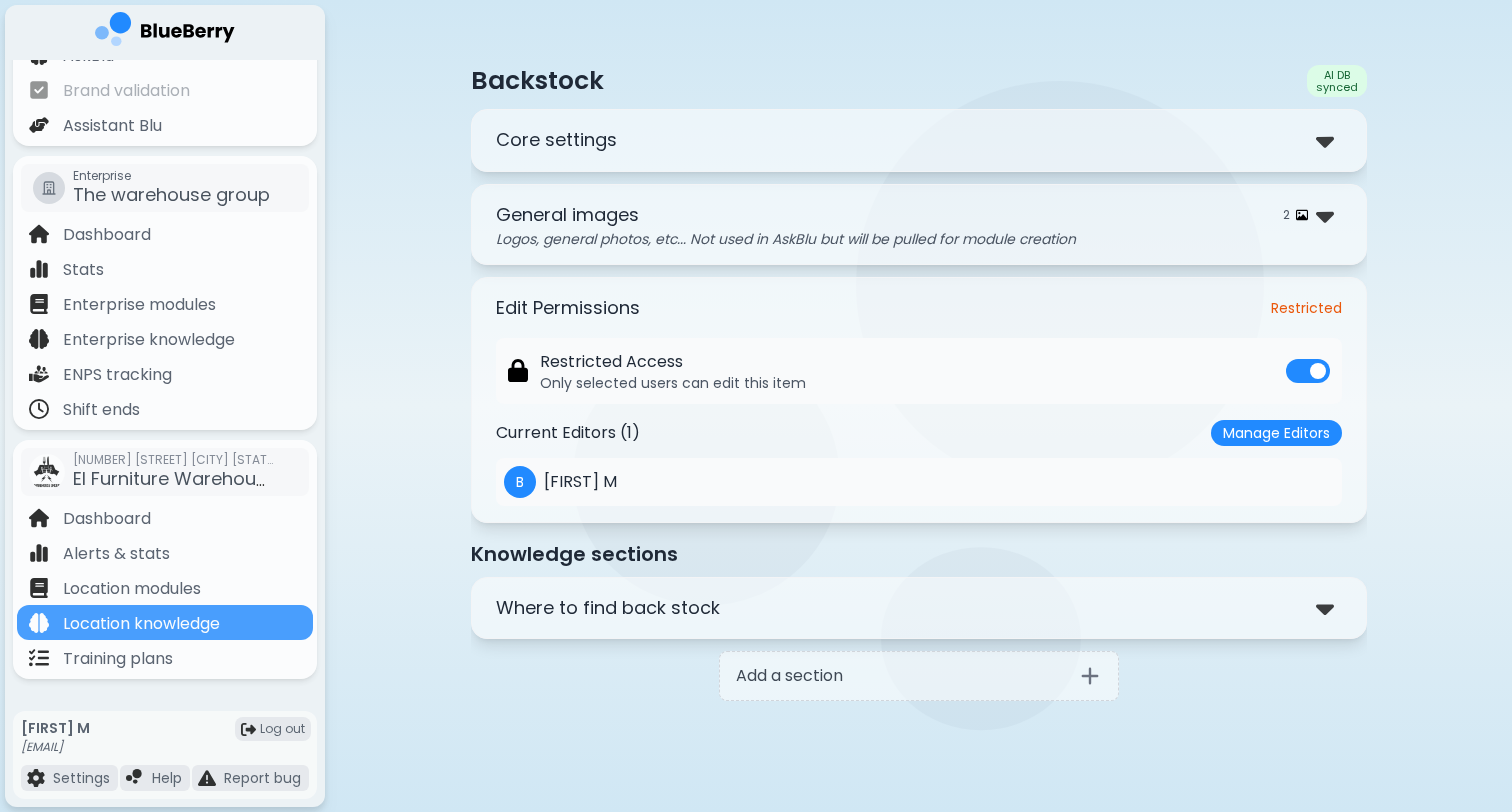 click at bounding box center [1308, 371] 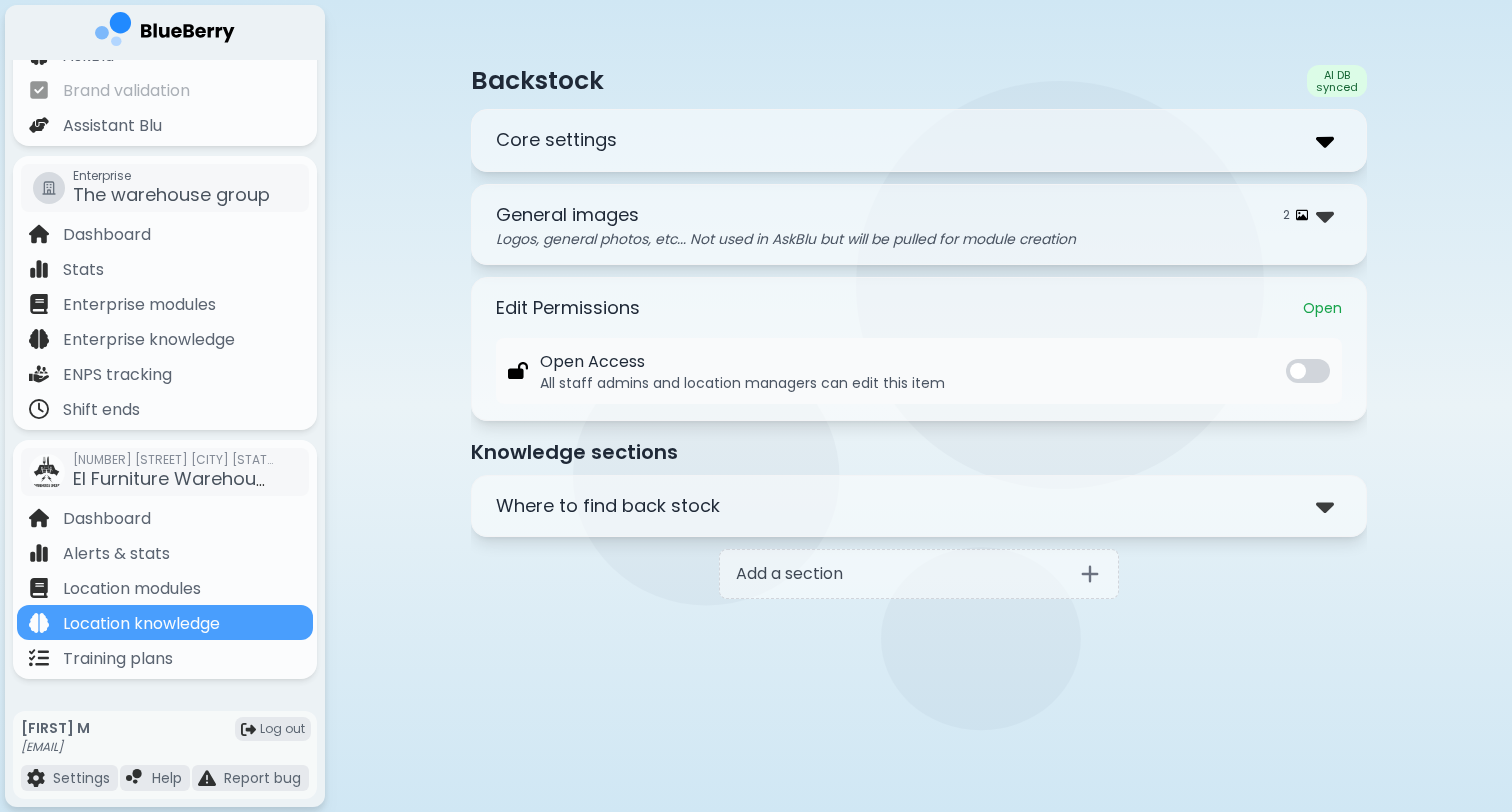 click at bounding box center [1325, 140] 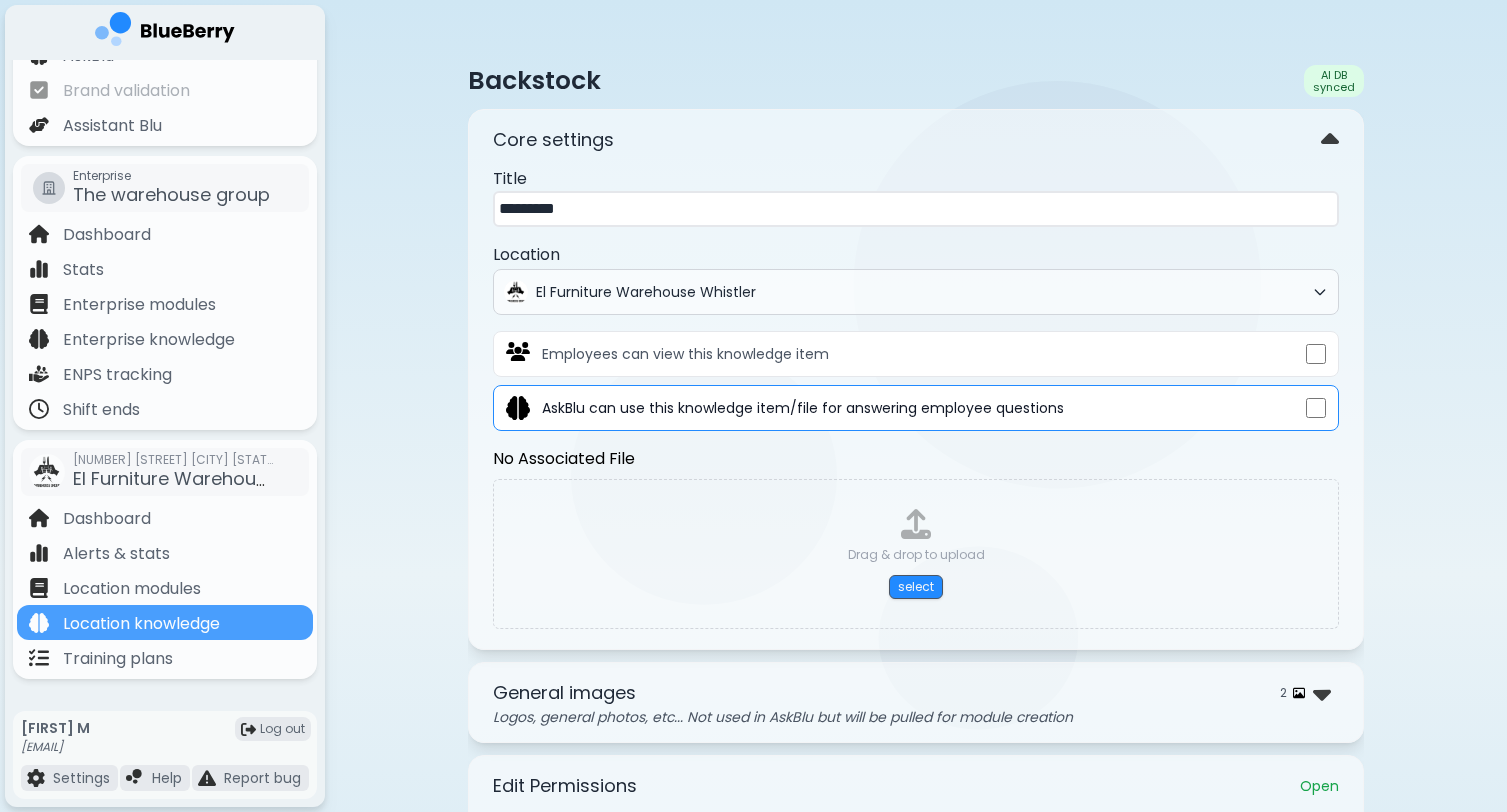 scroll, scrollTop: 0, scrollLeft: 0, axis: both 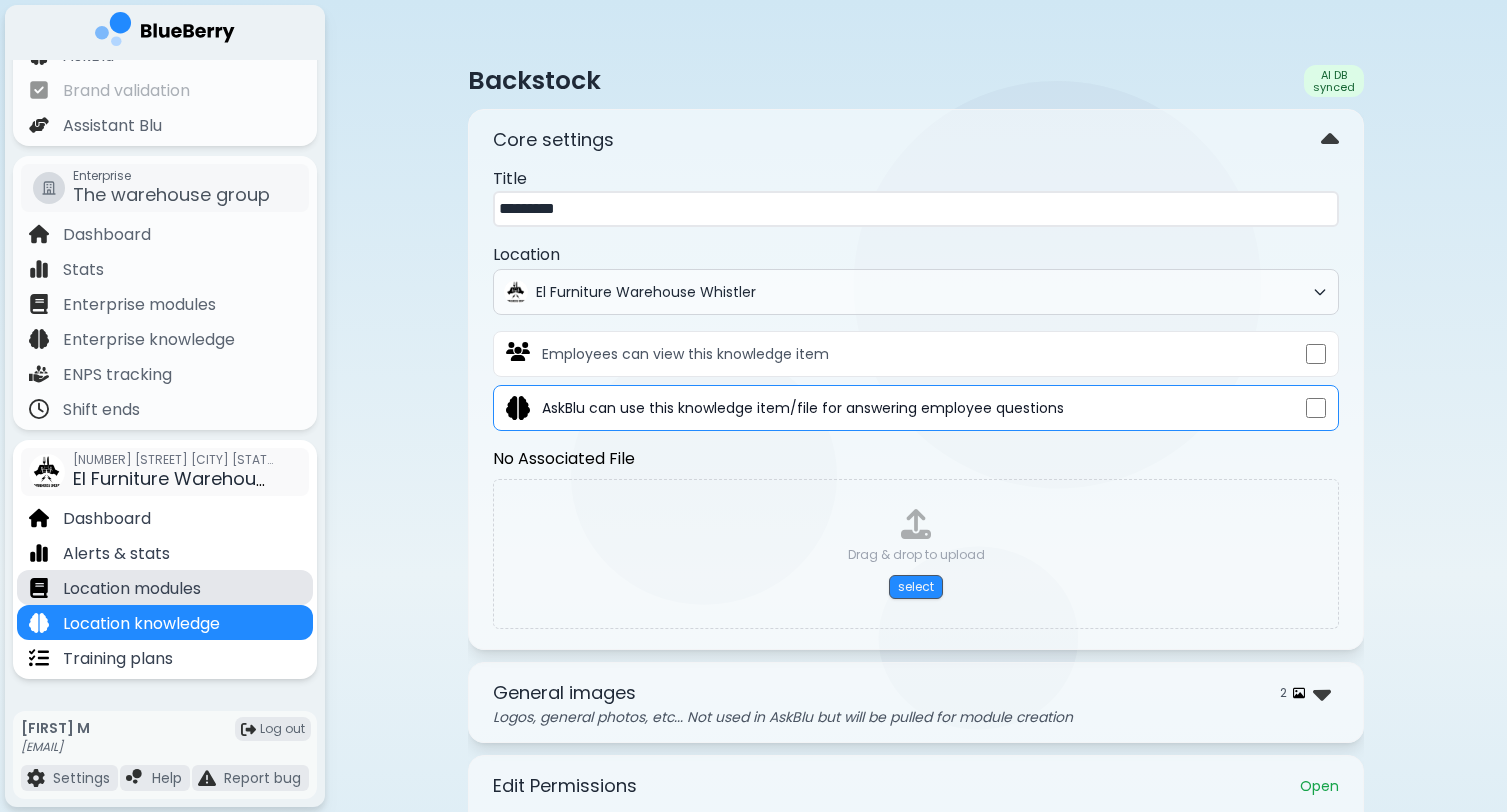 click on "Location modules" at bounding box center (132, 589) 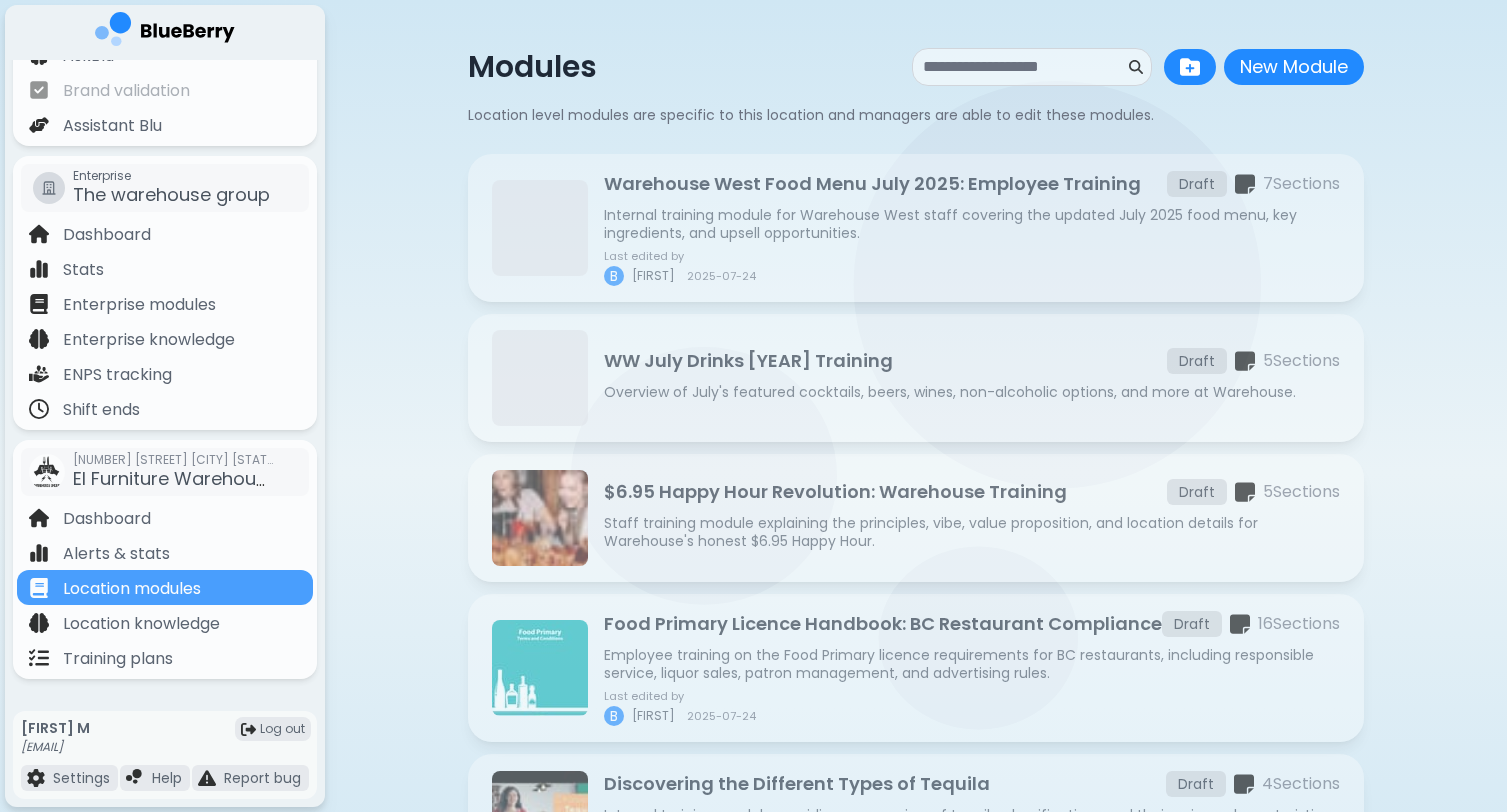 scroll, scrollTop: 0, scrollLeft: 0, axis: both 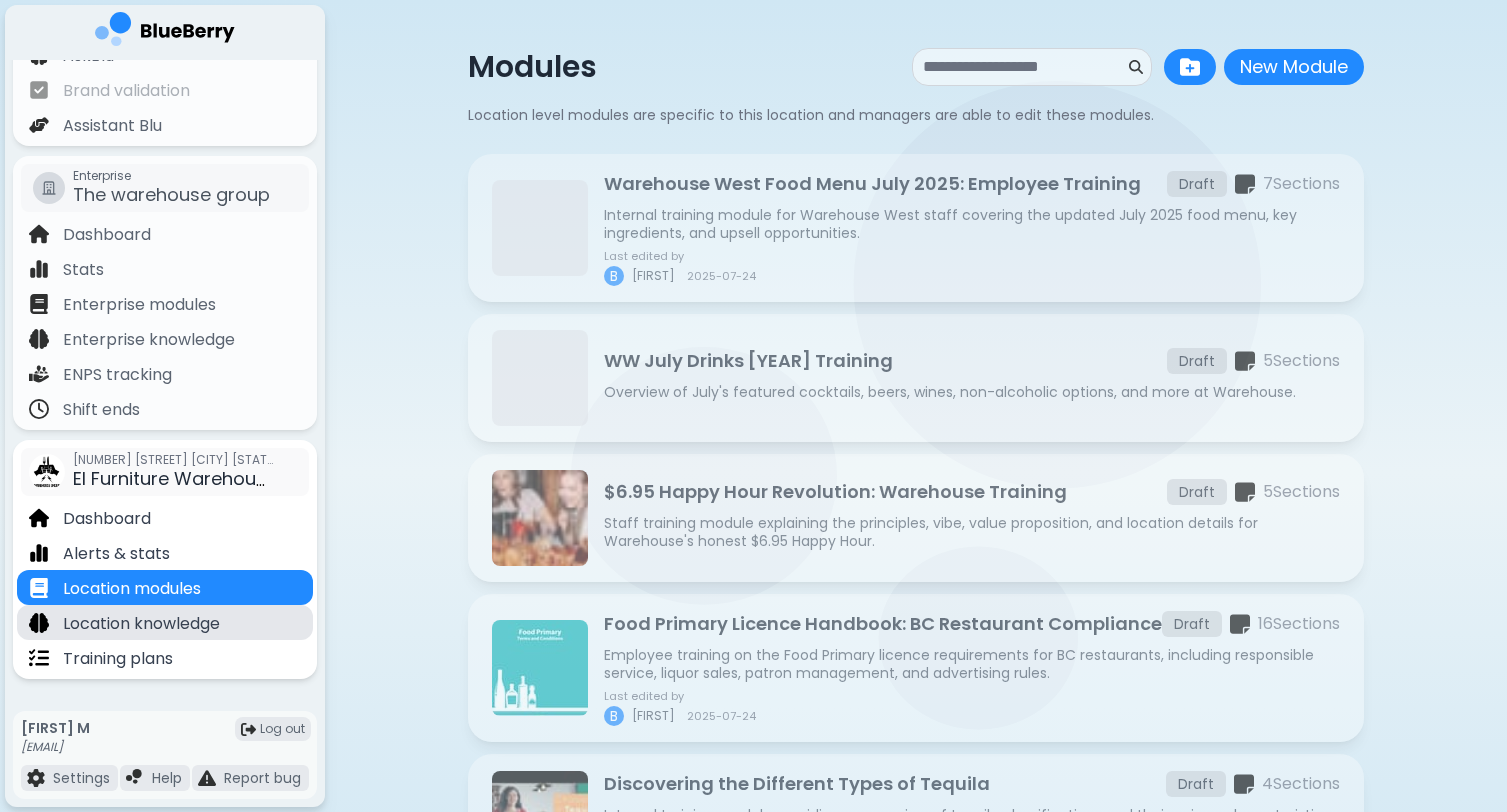 click on "Location knowledge" at bounding box center [141, 624] 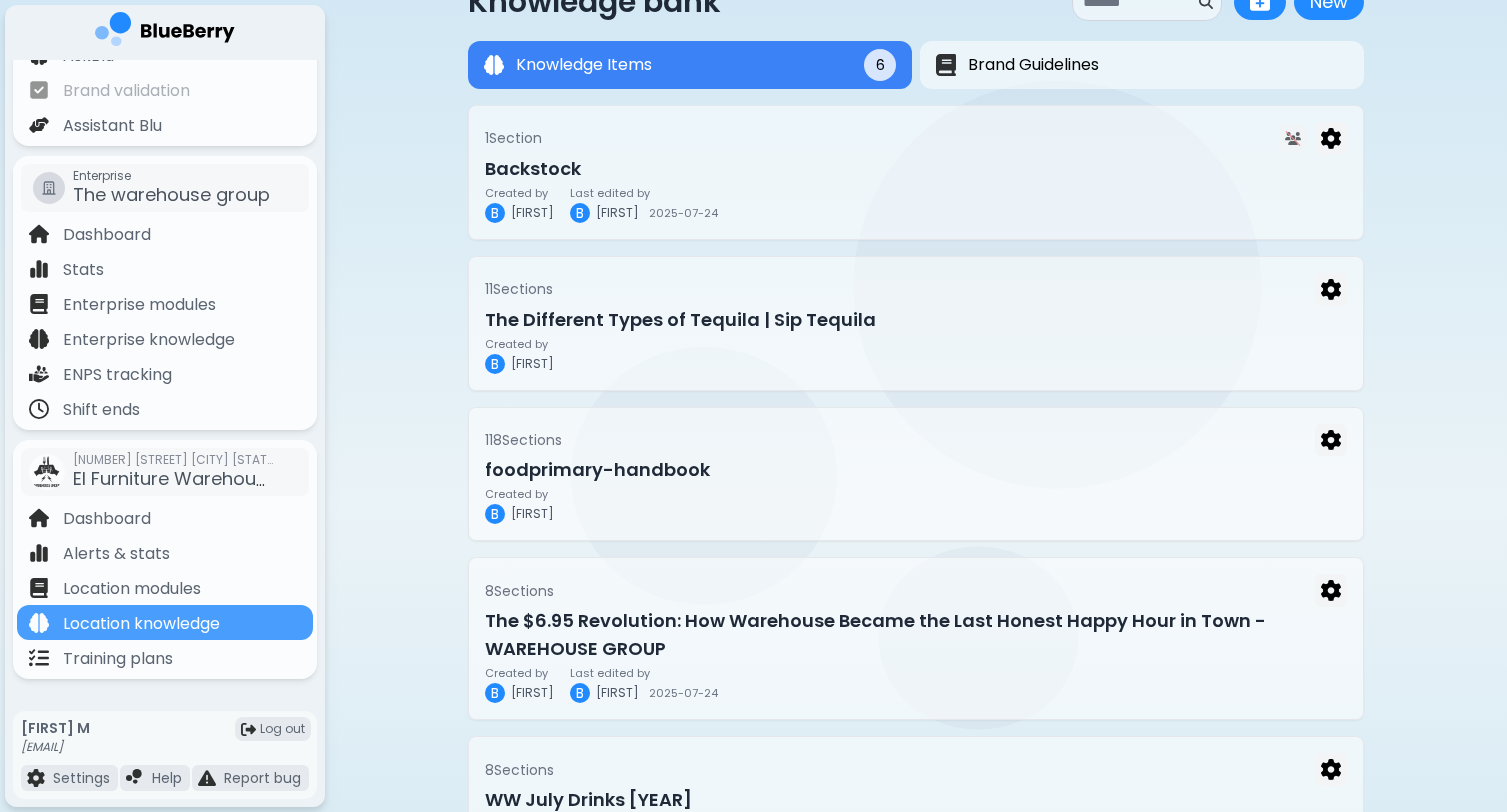 scroll, scrollTop: 80, scrollLeft: 0, axis: vertical 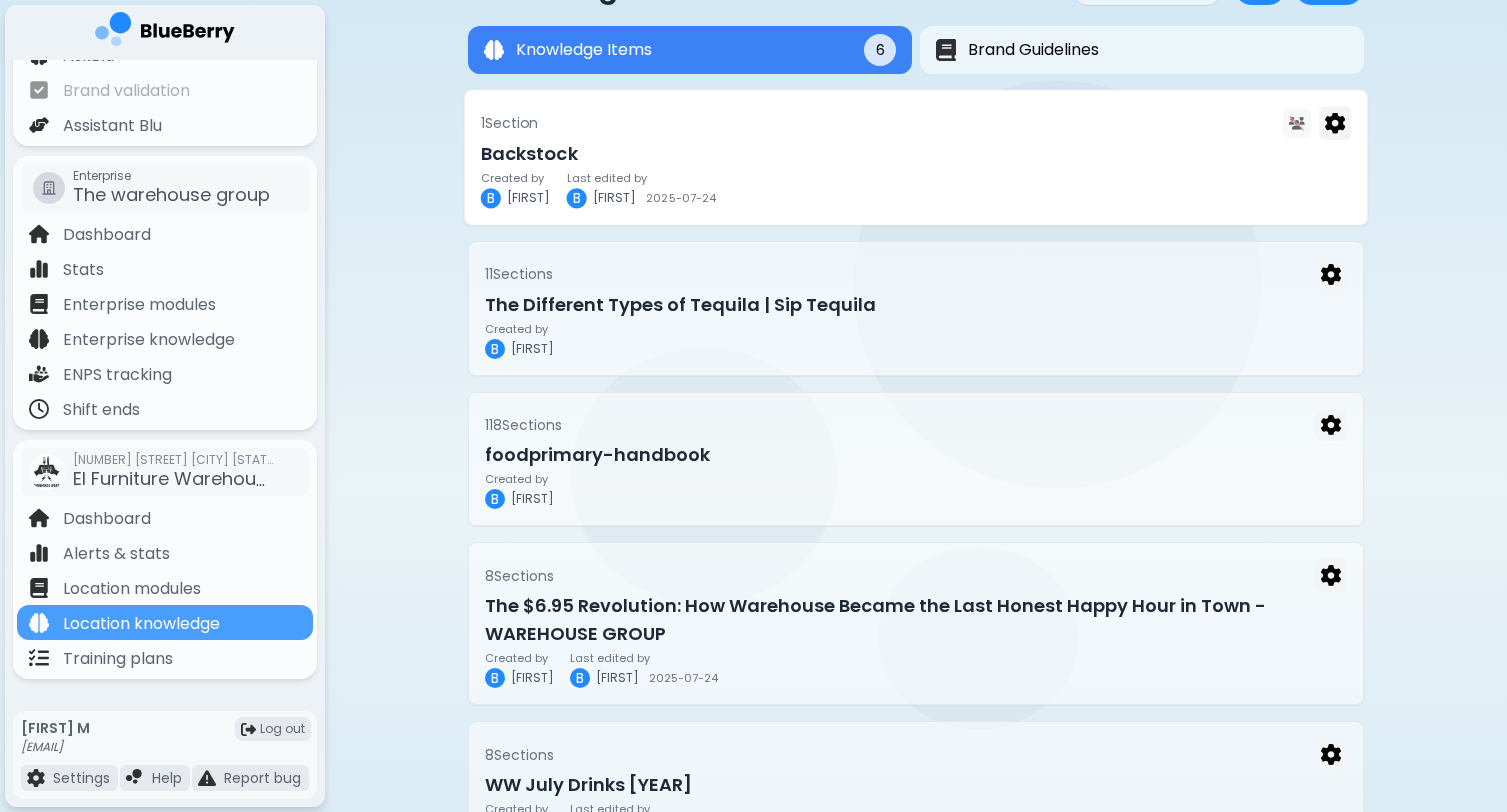 click on "Backstock" at bounding box center [916, 154] 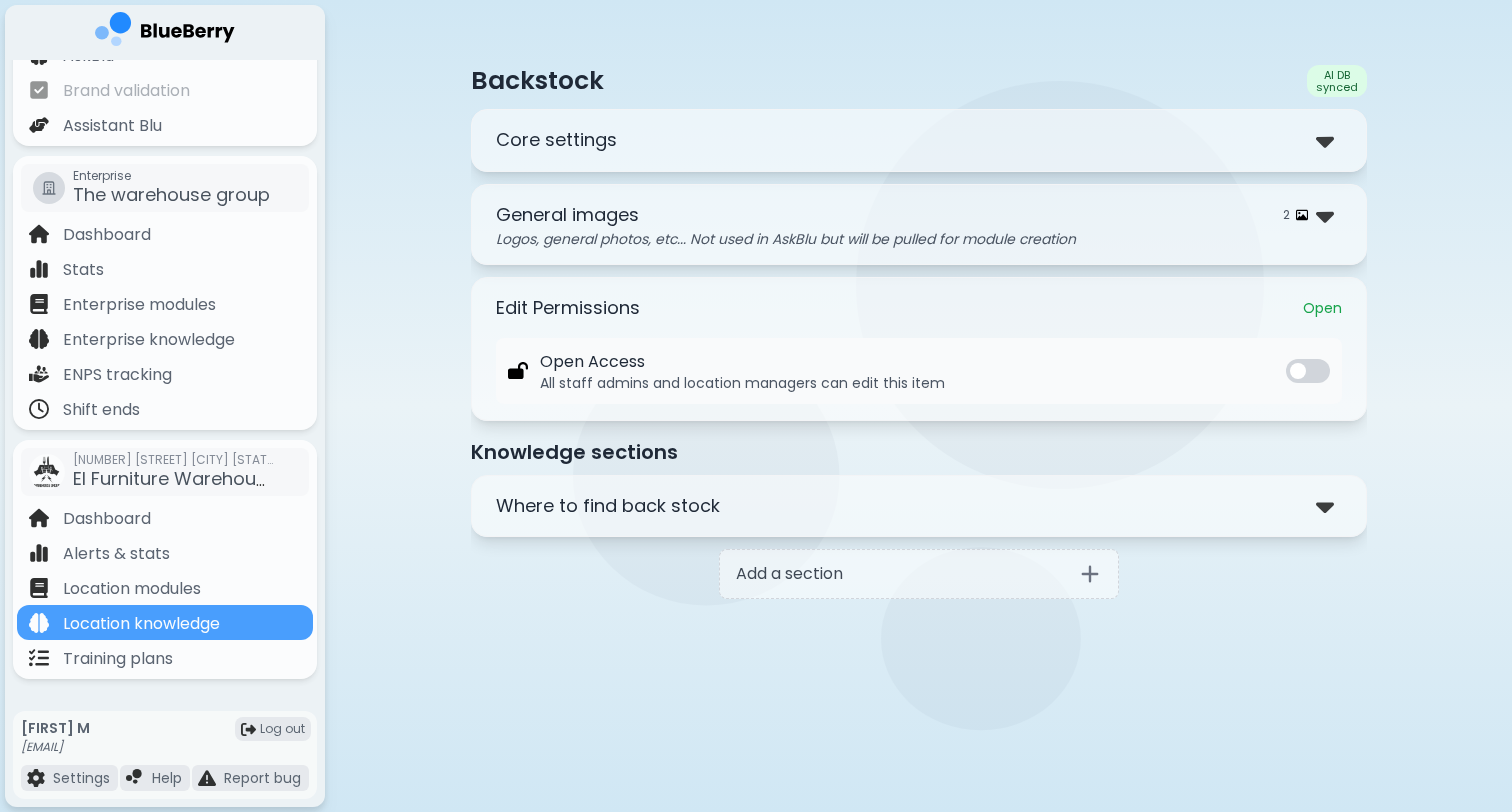 click on "Core settings" at bounding box center [919, 140] 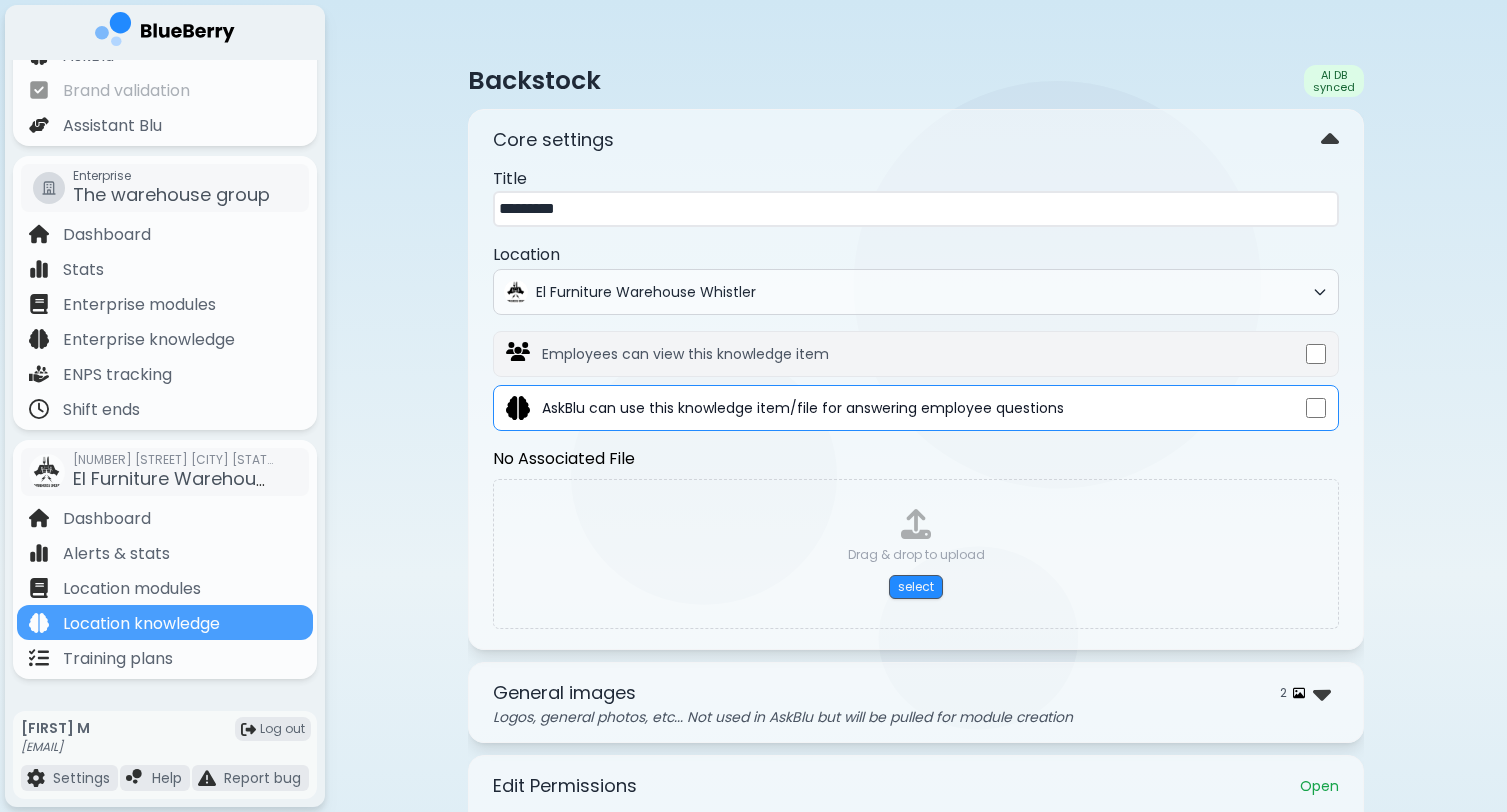 click on "Employees can view this knowledge item" at bounding box center (916, 354) 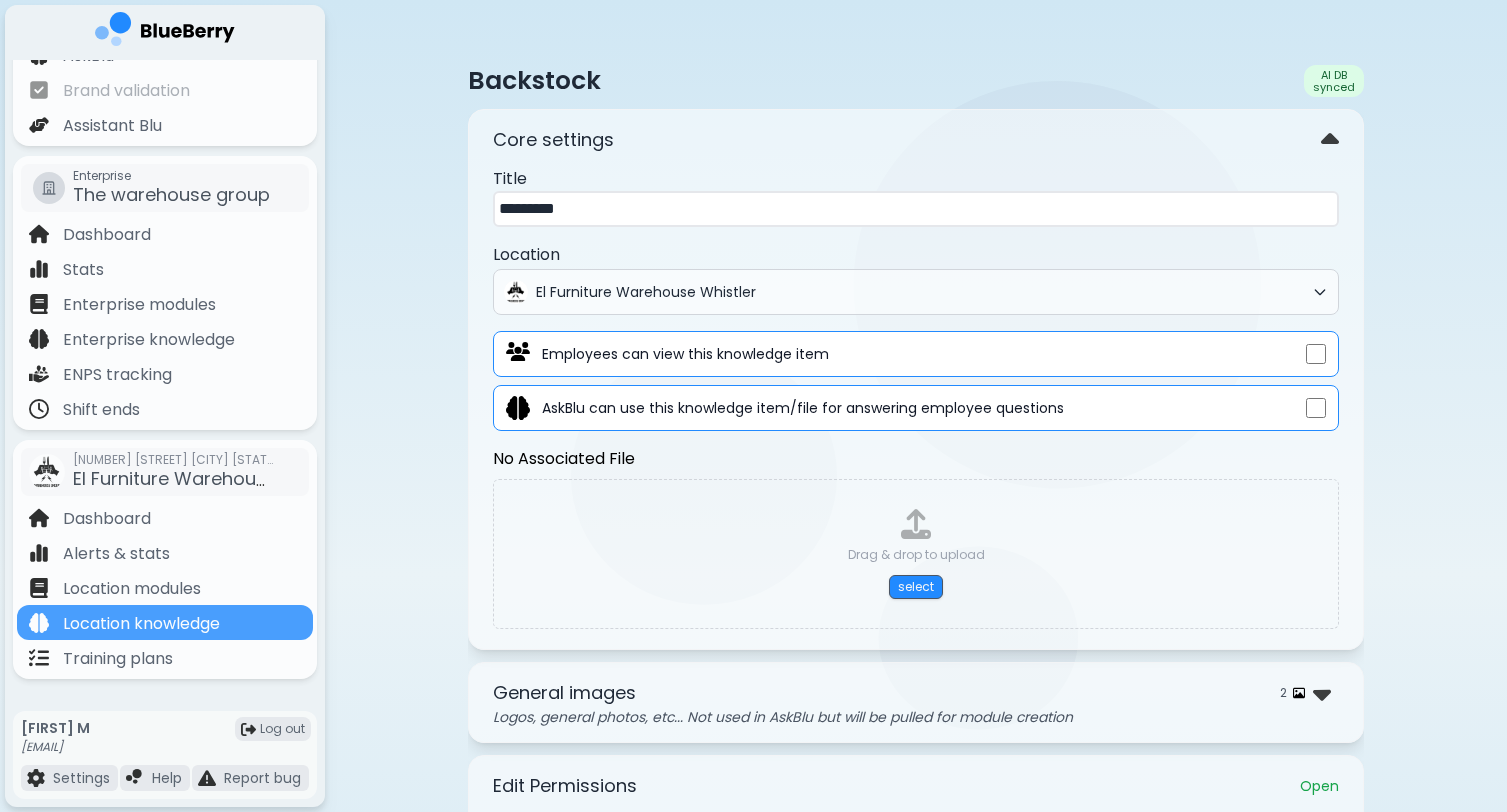 scroll, scrollTop: 0, scrollLeft: 0, axis: both 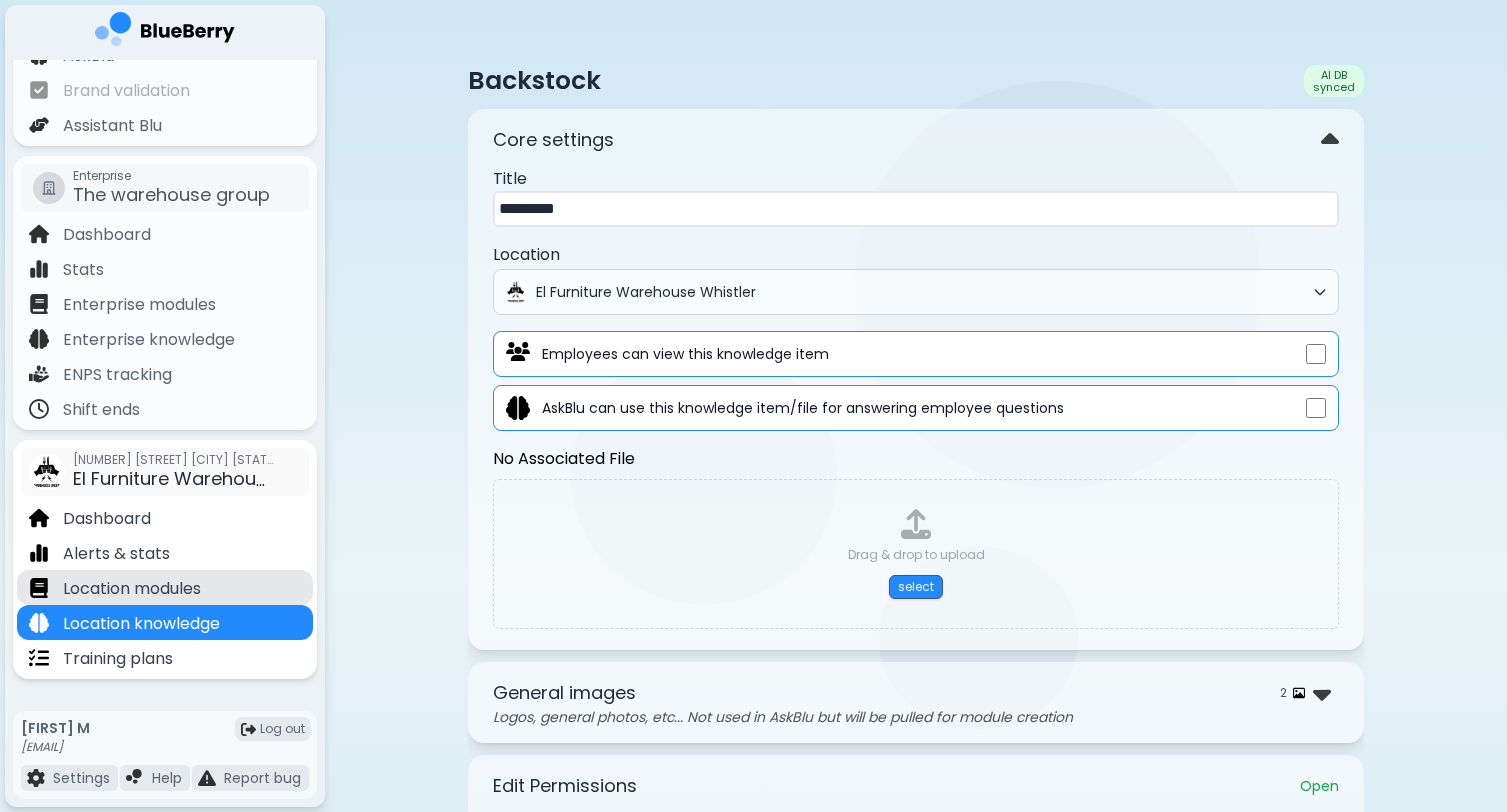 click on "Location modules" at bounding box center [132, 589] 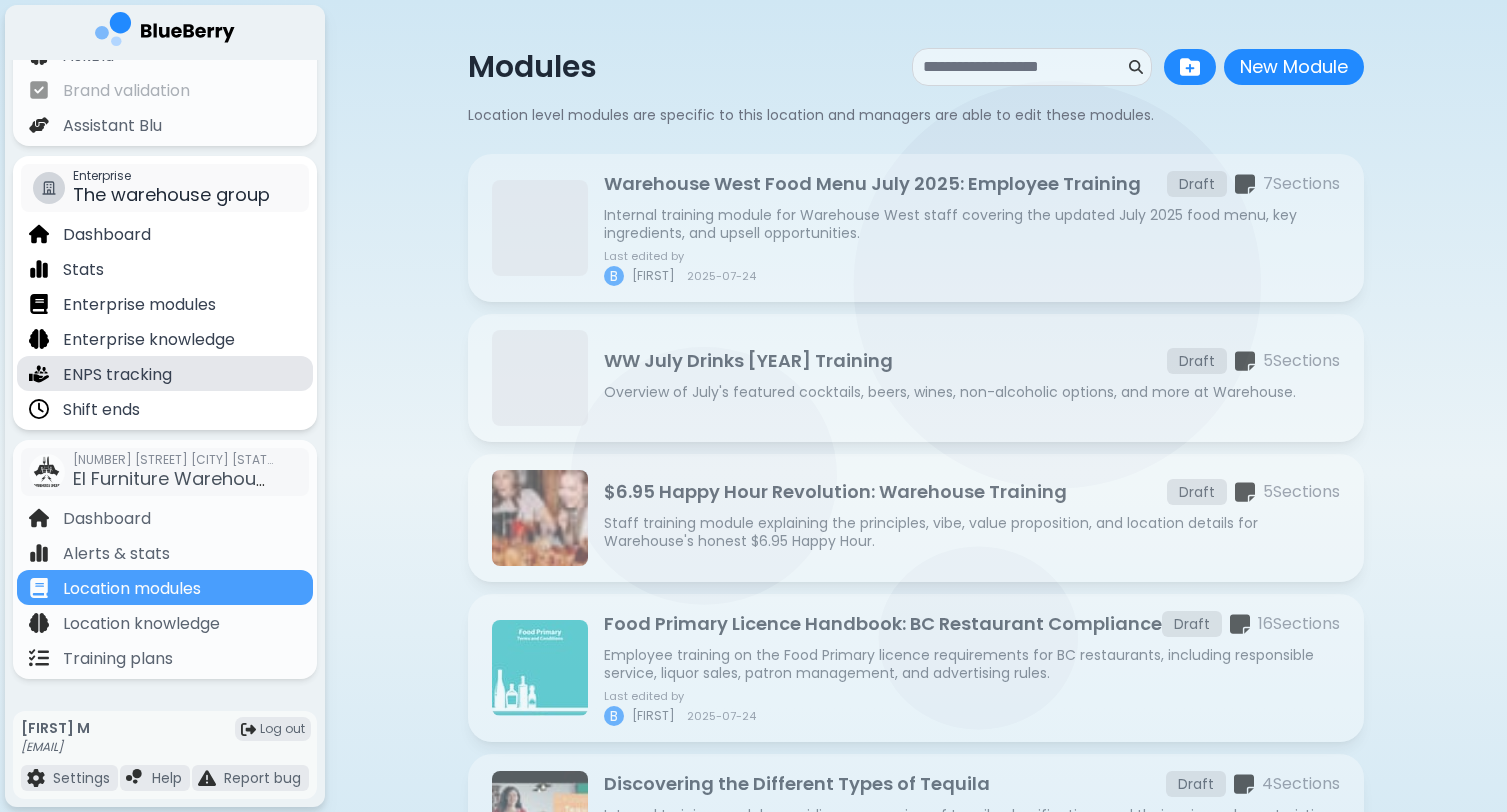 scroll, scrollTop: 0, scrollLeft: 0, axis: both 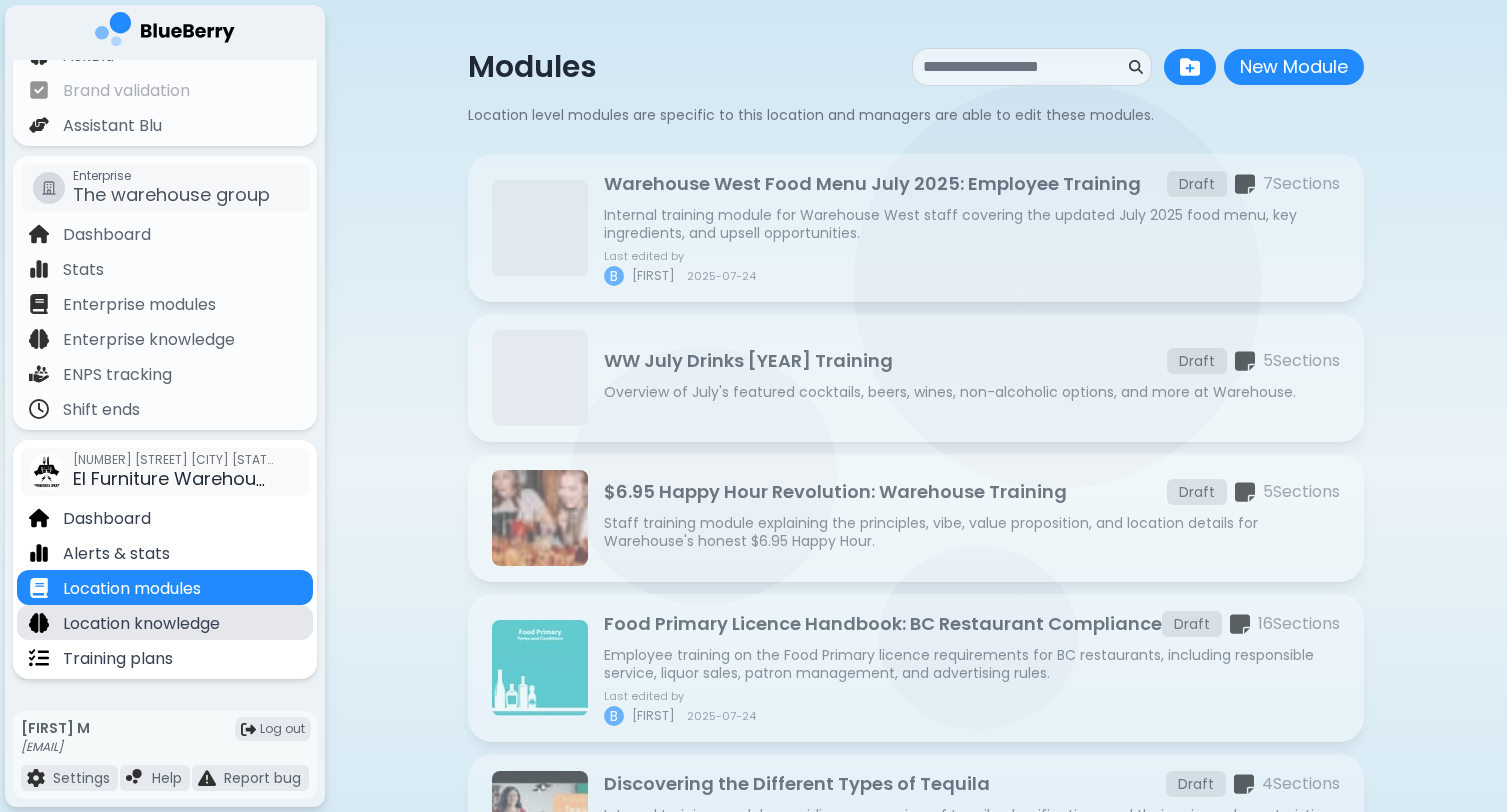 click on "Location knowledge" at bounding box center [141, 624] 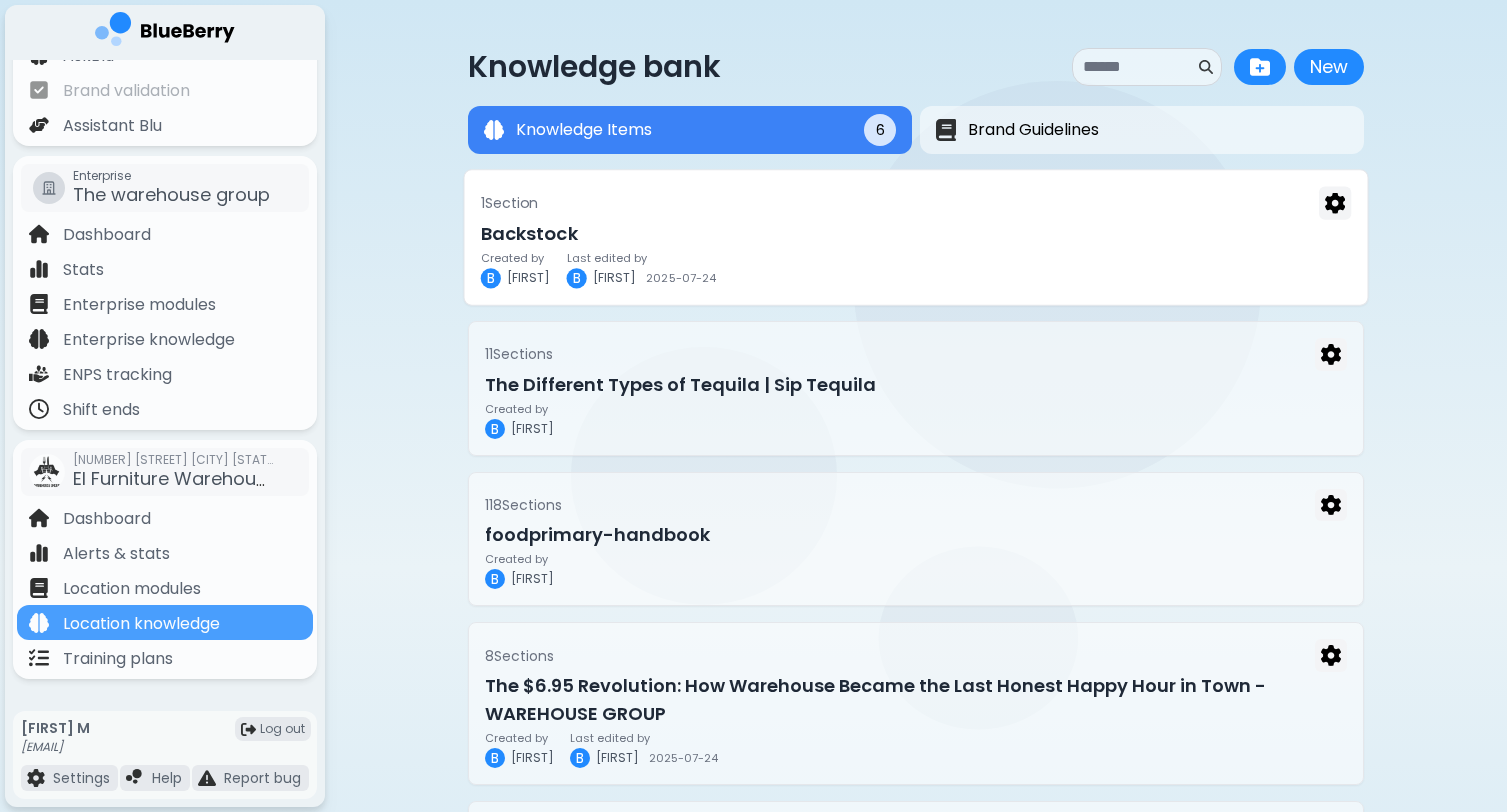 click on "Created by [NAME] [LAST] Last edited by [NAME] [LAST] [DATE]" at bounding box center [916, 270] 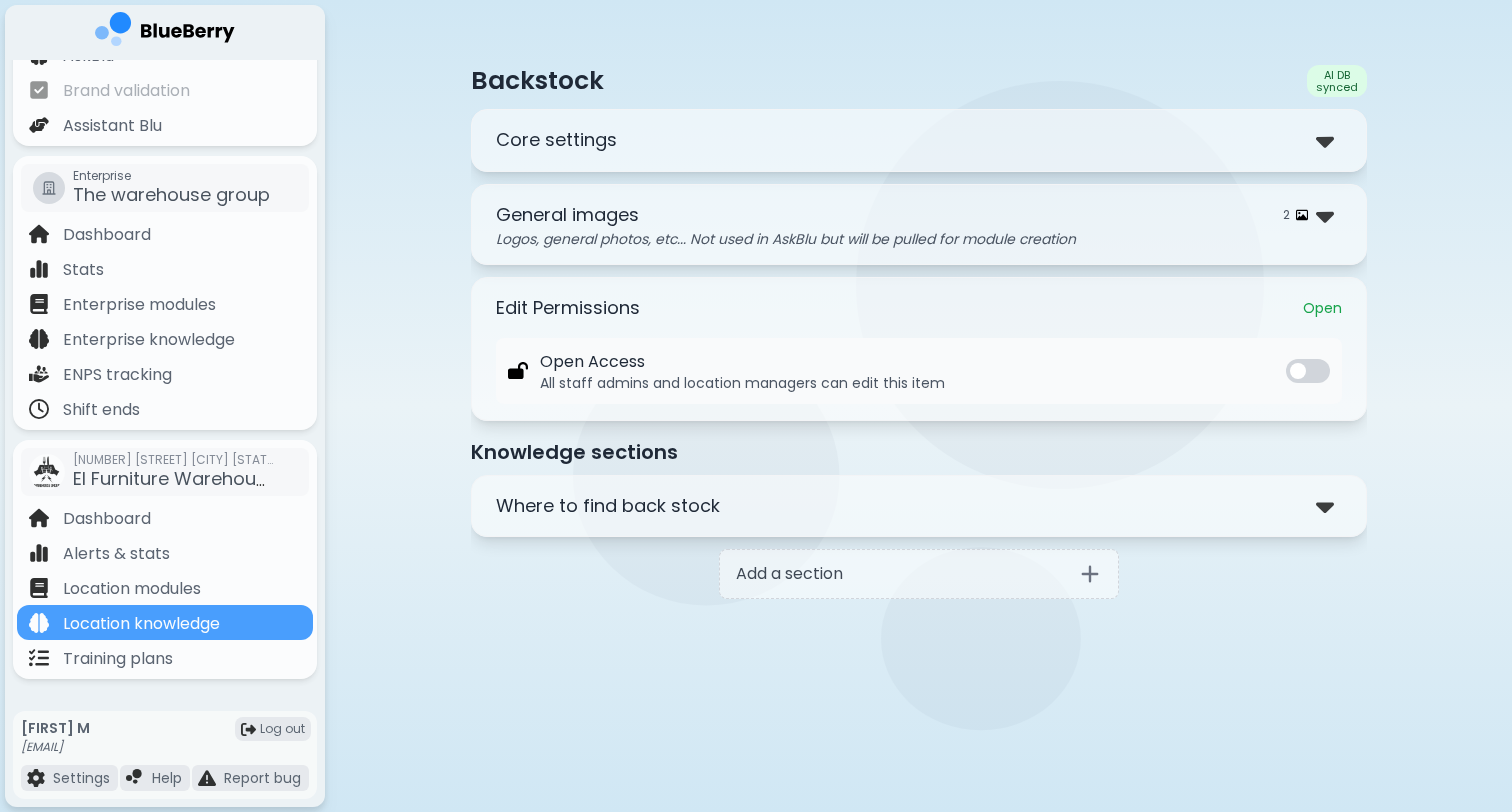 click on "Where to find back stock" at bounding box center (919, 506) 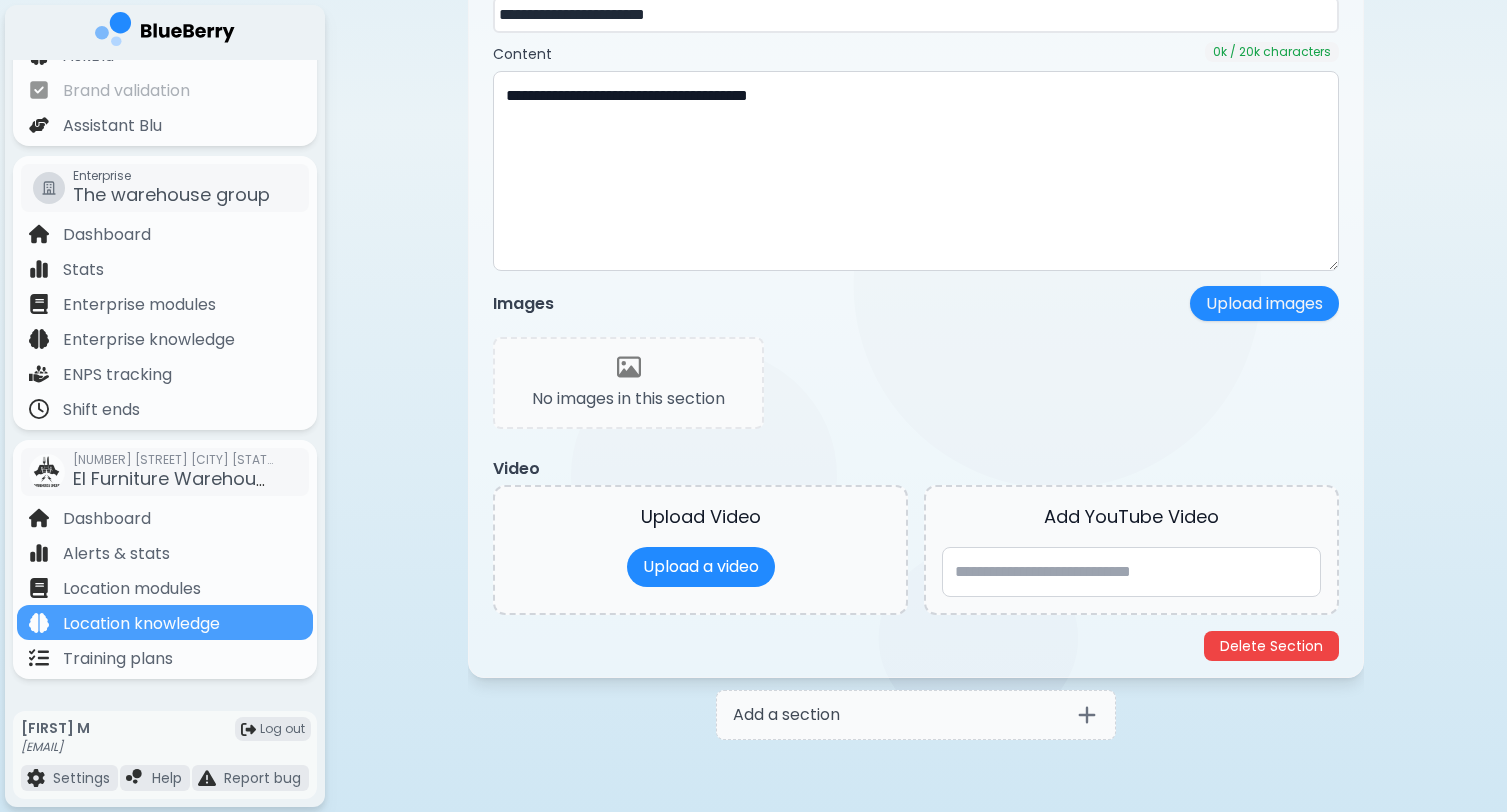 scroll, scrollTop: 561, scrollLeft: 0, axis: vertical 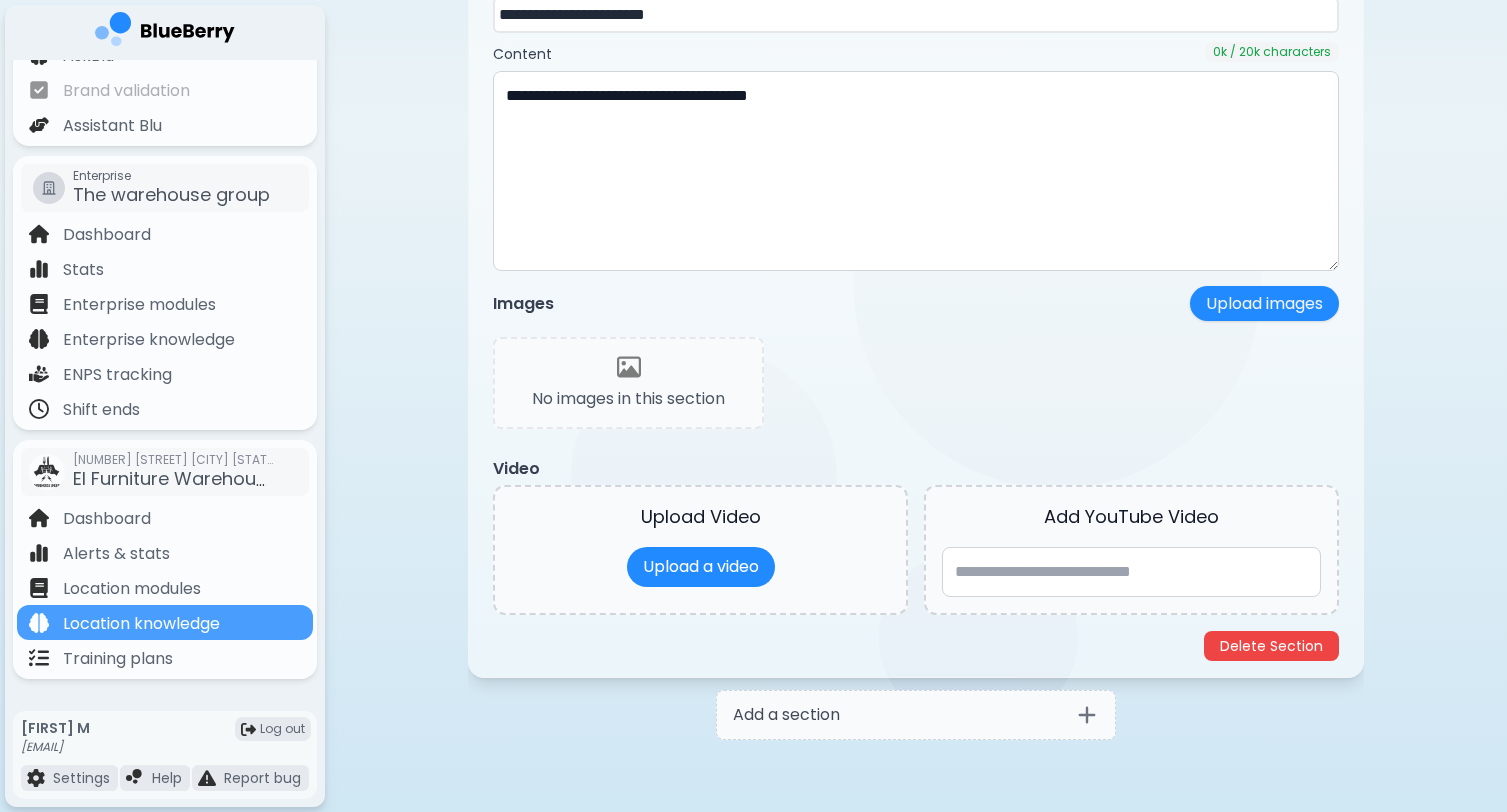click on "Add a section" at bounding box center (786, 715) 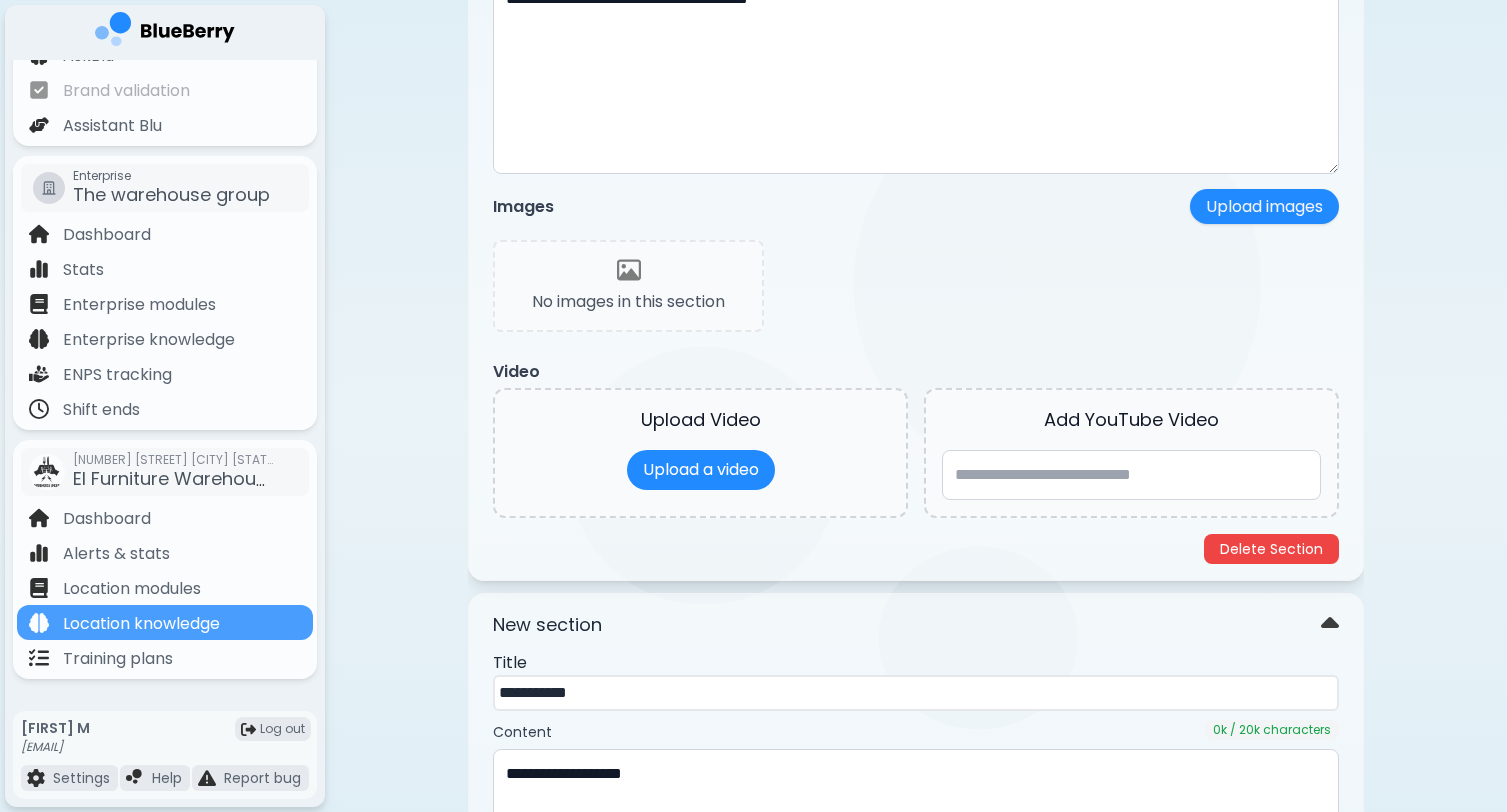 scroll, scrollTop: 671, scrollLeft: 0, axis: vertical 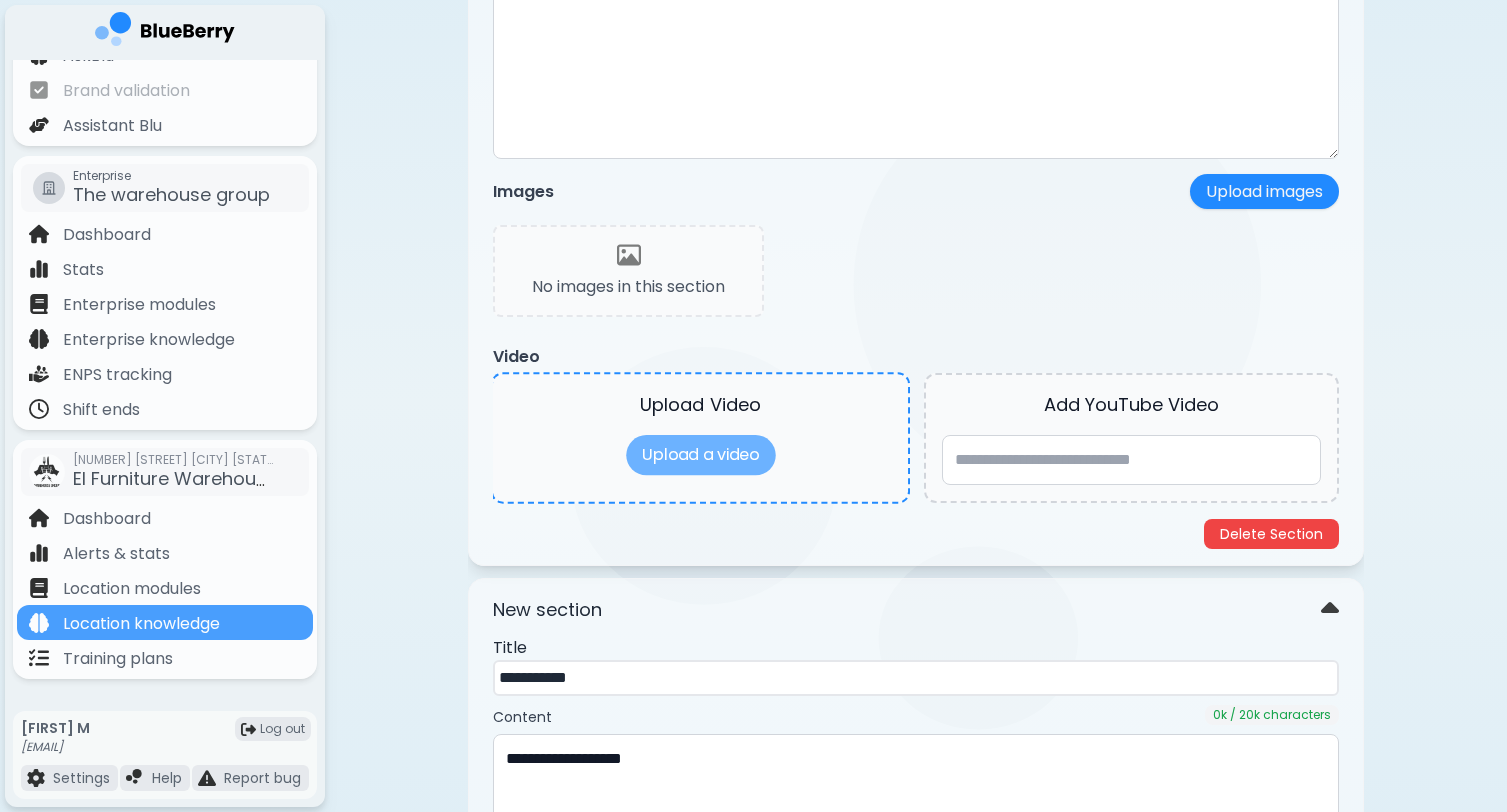 click on "Upload a video" at bounding box center [700, 455] 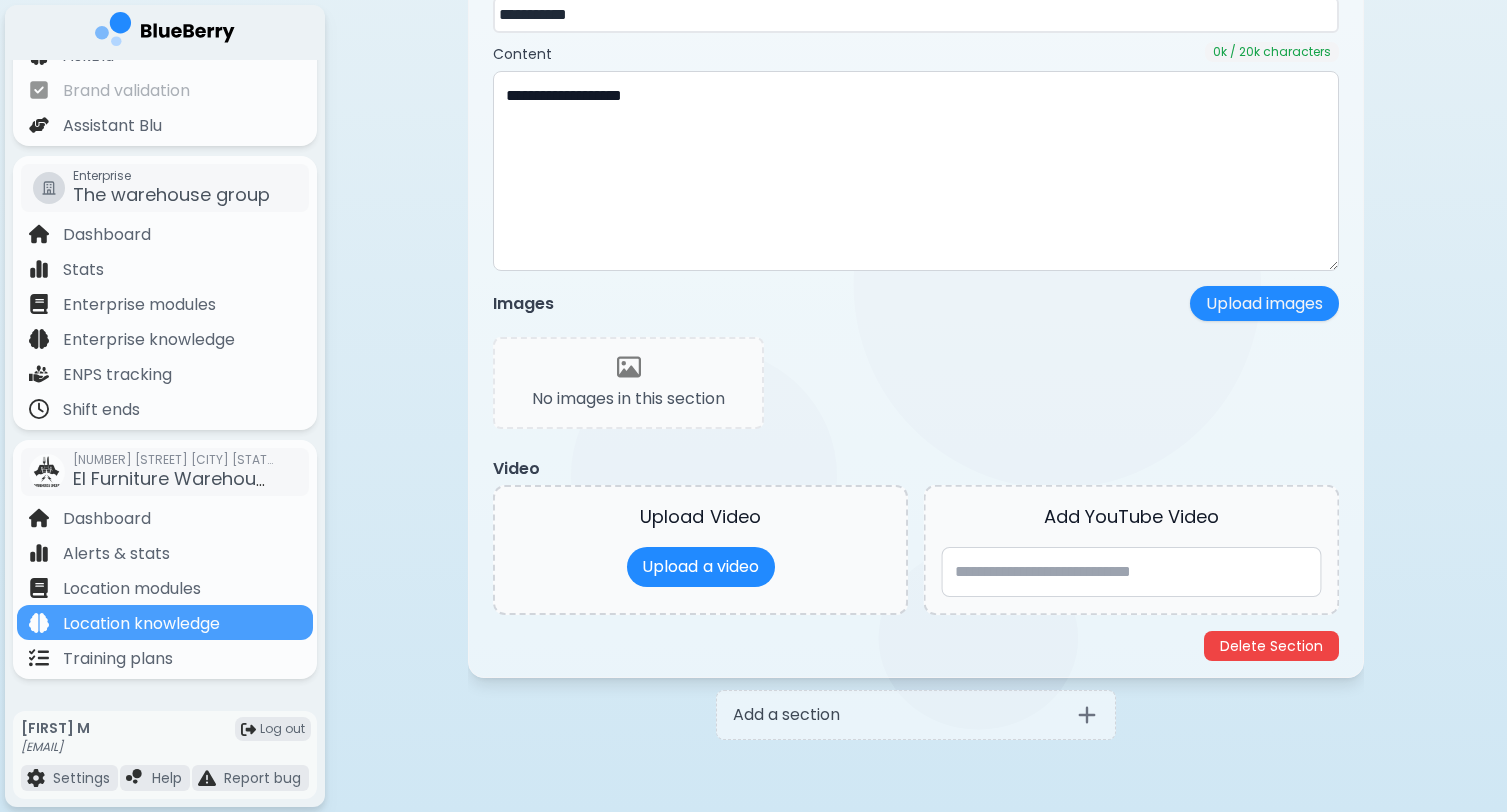 scroll, scrollTop: 1338, scrollLeft: 0, axis: vertical 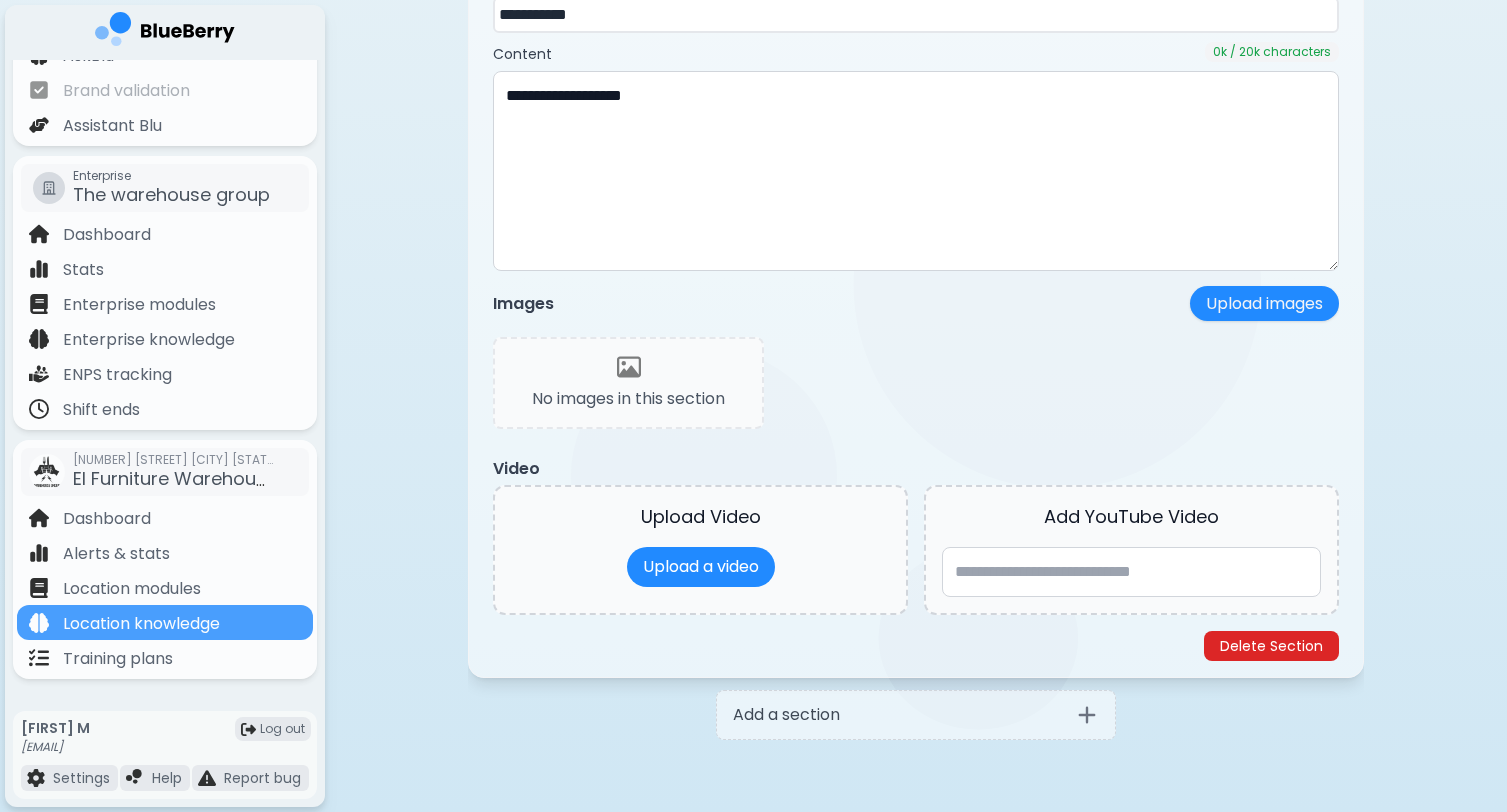 click on "Delete Section" at bounding box center [1271, 646] 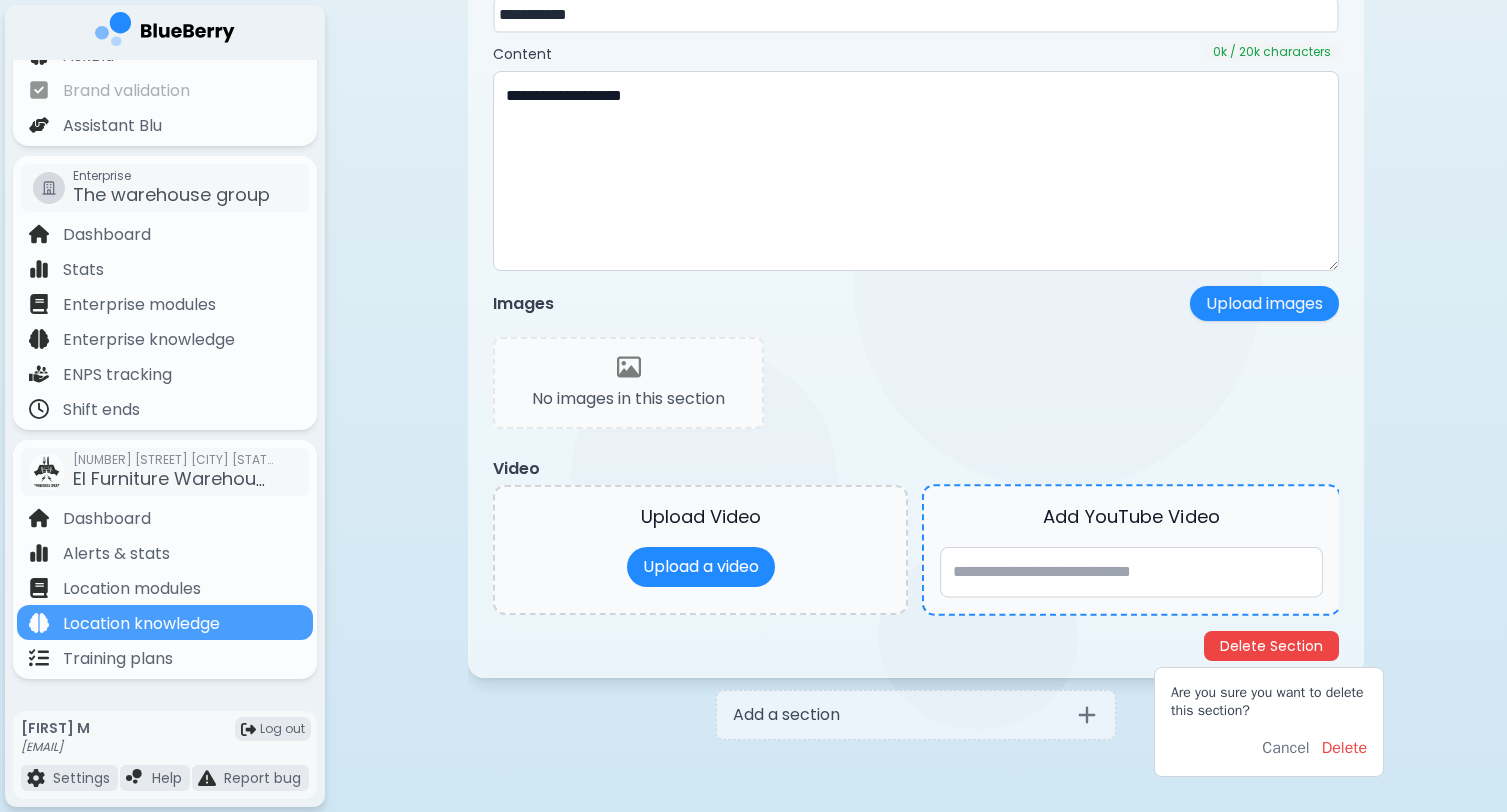 scroll, scrollTop: 1468, scrollLeft: 0, axis: vertical 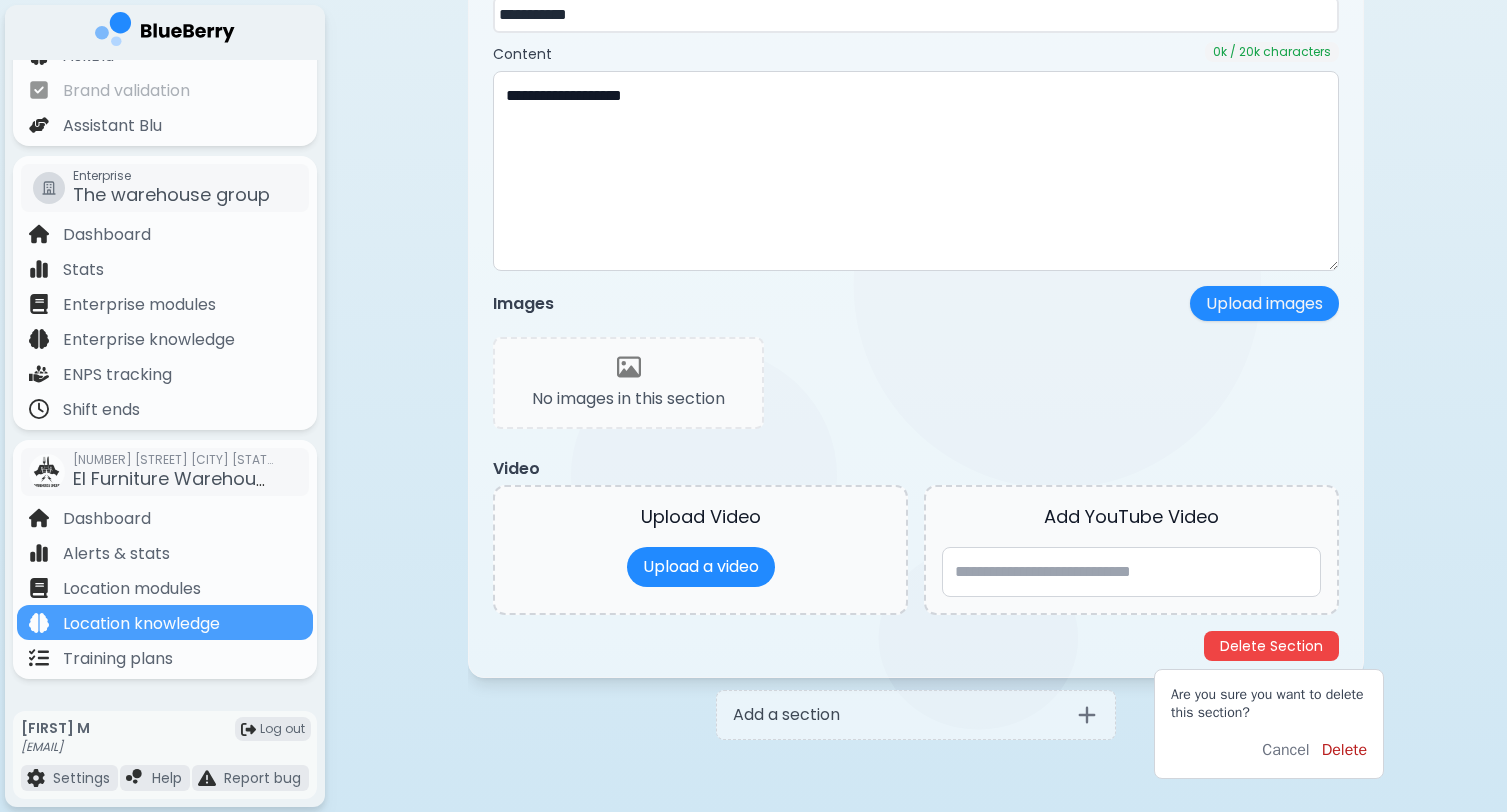click on "Delete" at bounding box center [1344, 750] 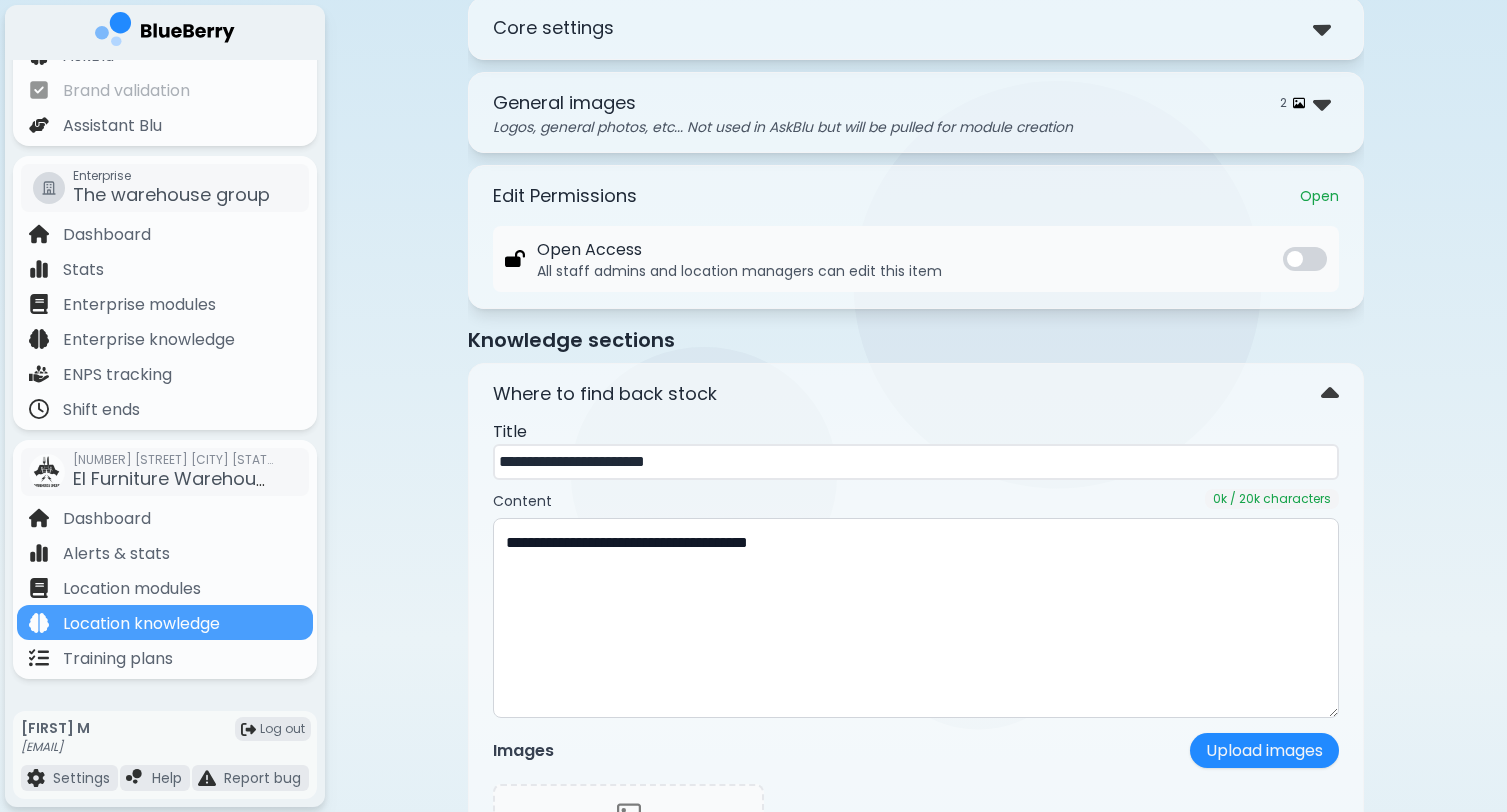 scroll, scrollTop: 116, scrollLeft: 0, axis: vertical 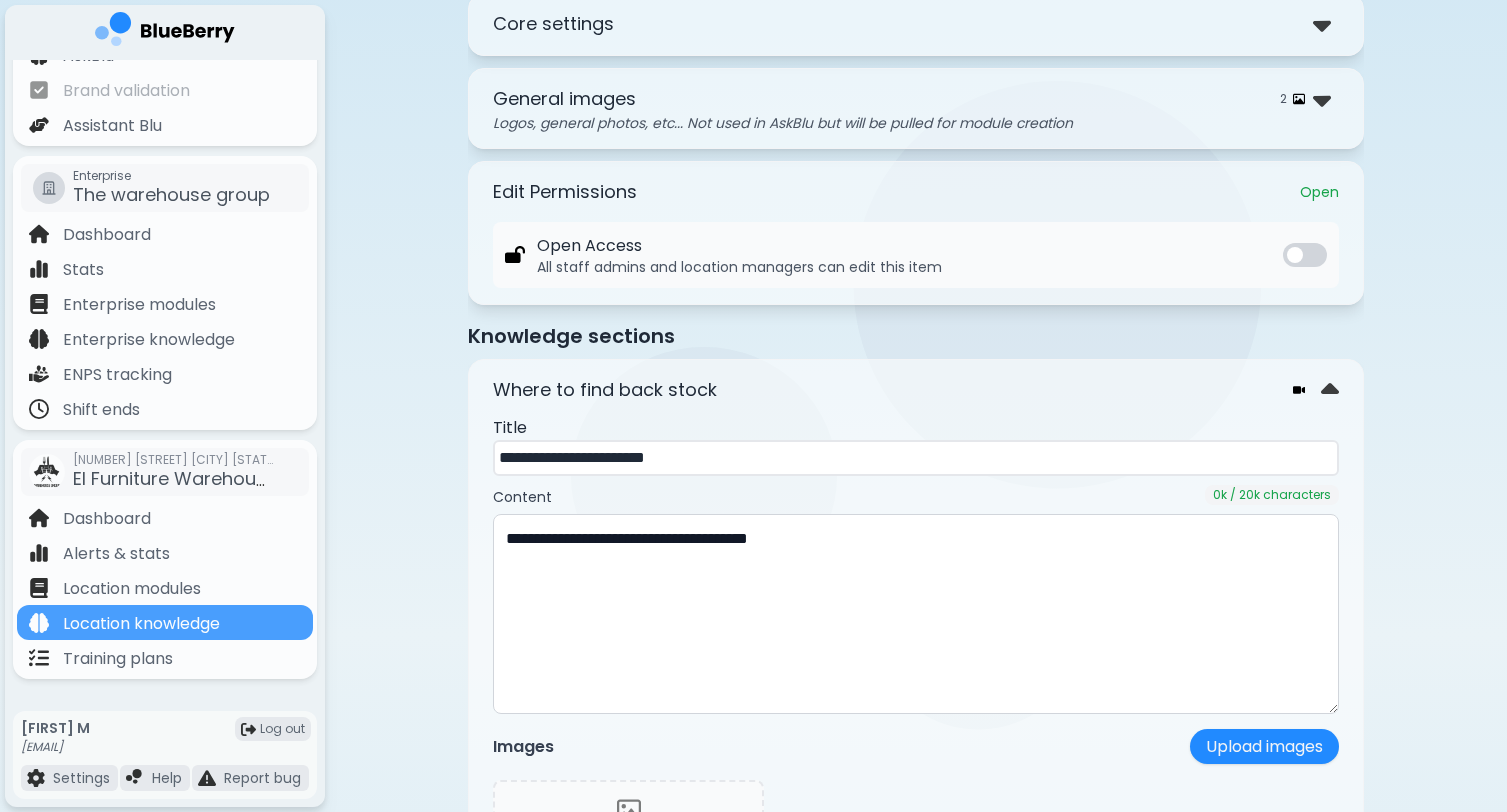 click on "**********" at bounding box center (916, 635) 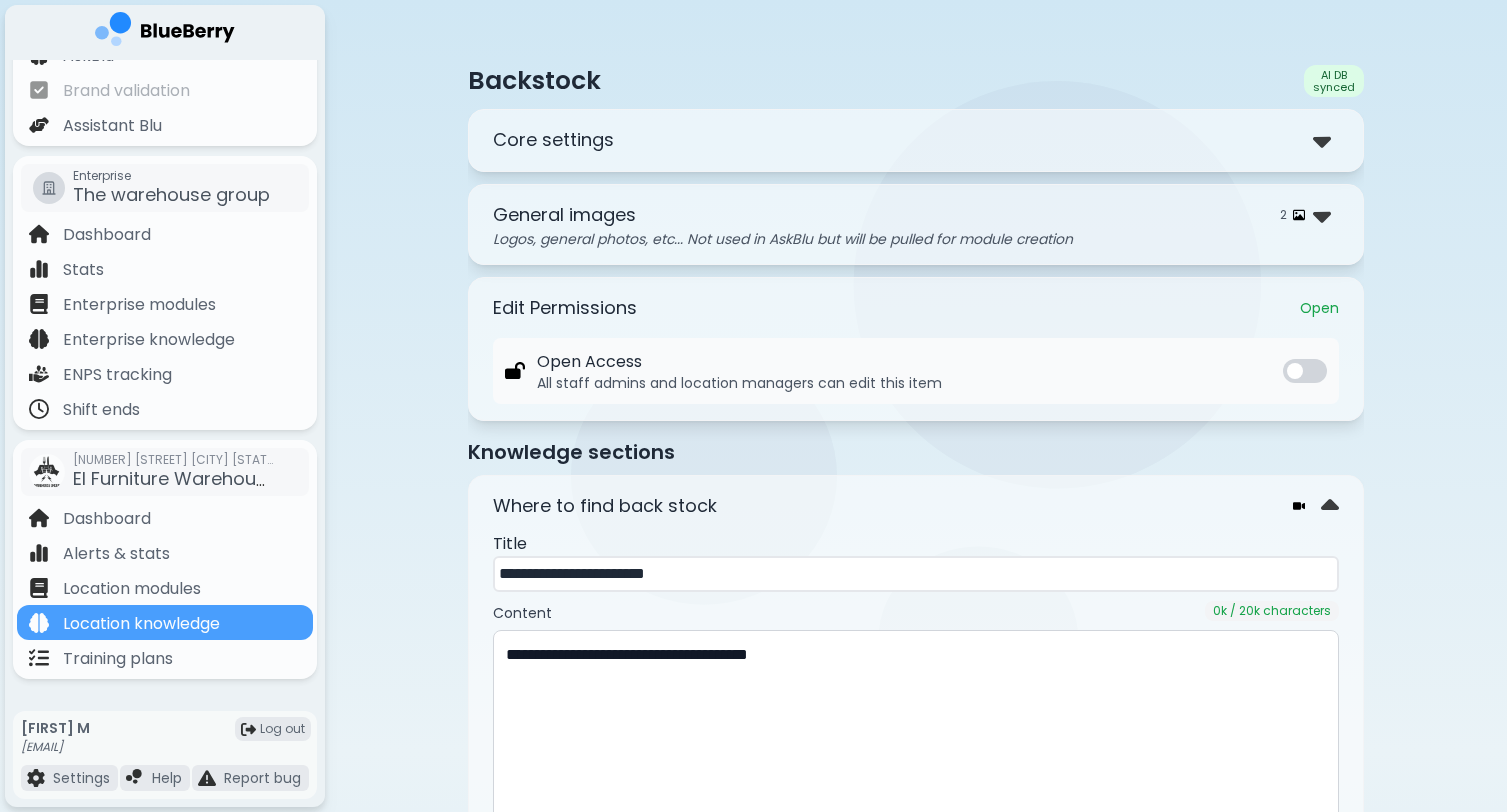 scroll, scrollTop: 0, scrollLeft: 0, axis: both 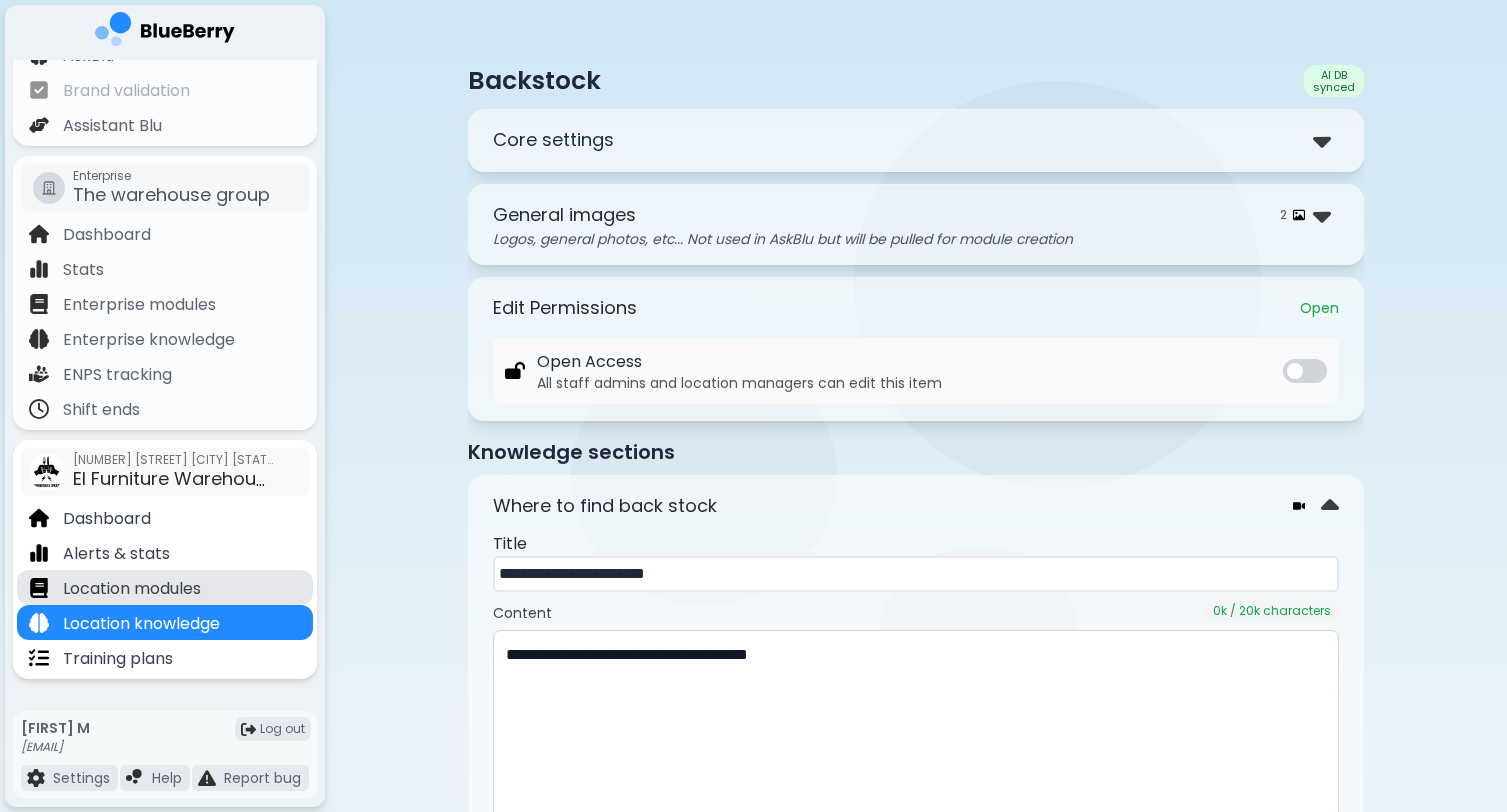 click on "Location modules" at bounding box center (132, 589) 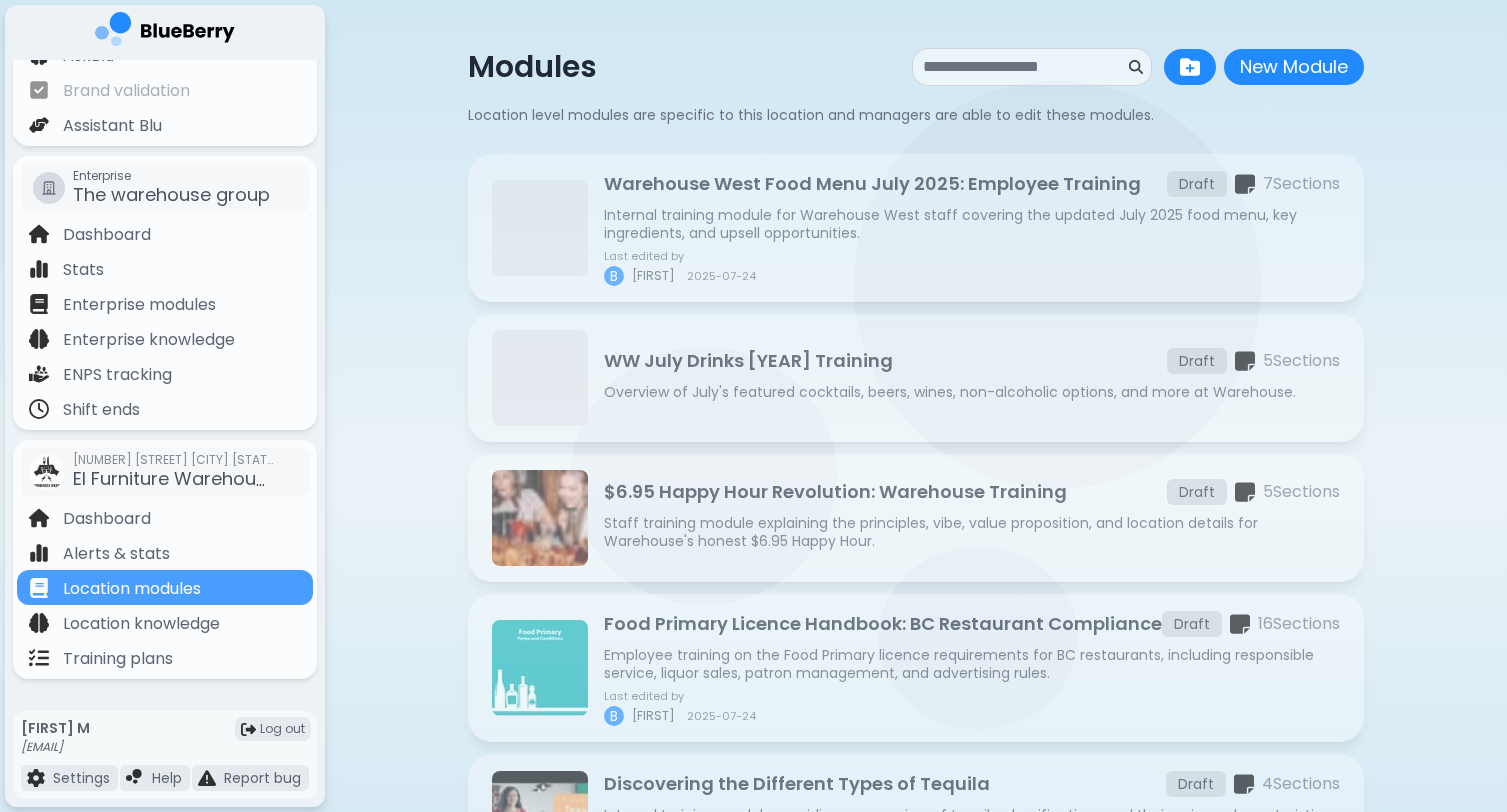 scroll, scrollTop: 0, scrollLeft: 0, axis: both 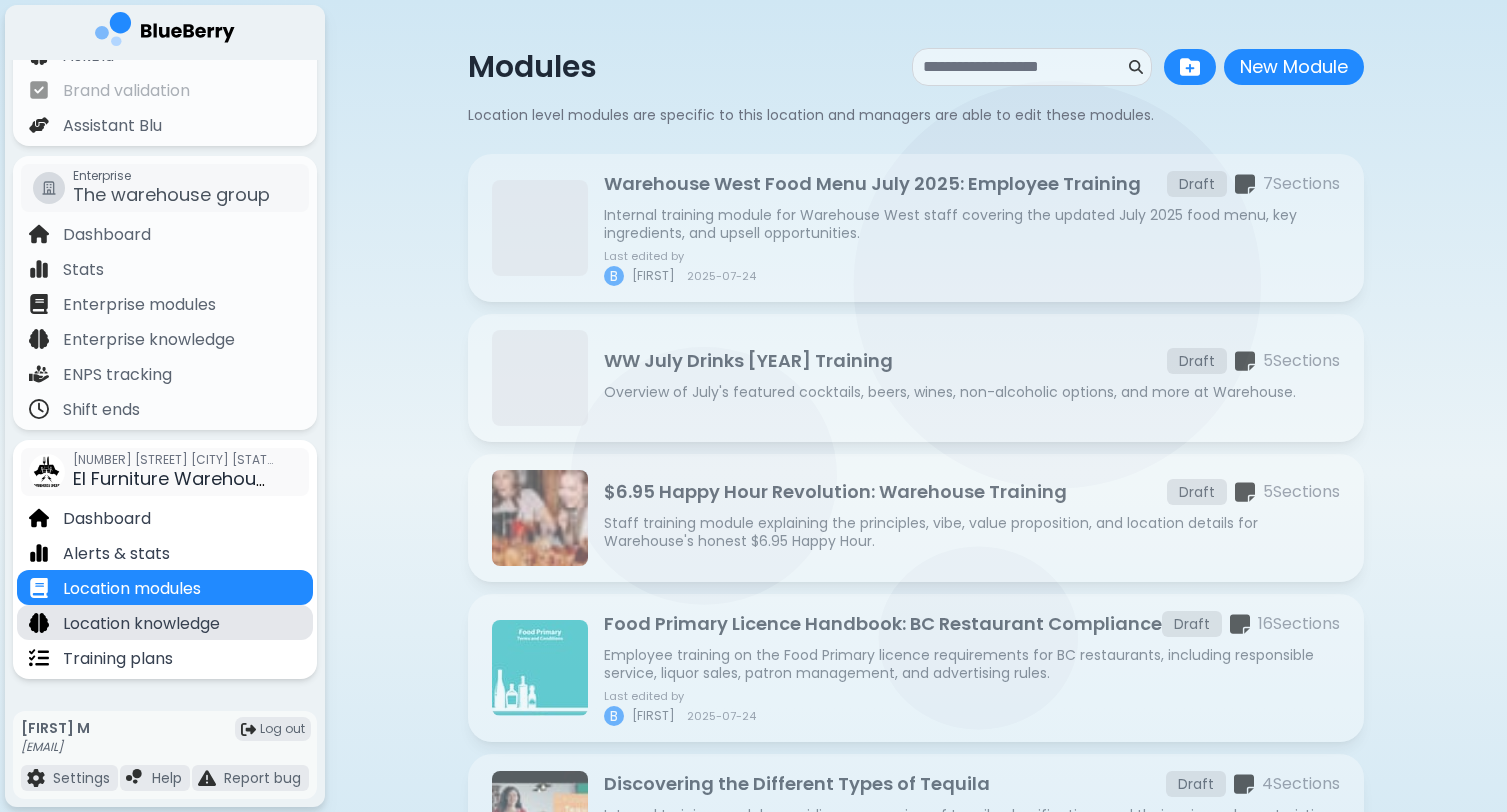 click on "Location knowledge" at bounding box center [141, 624] 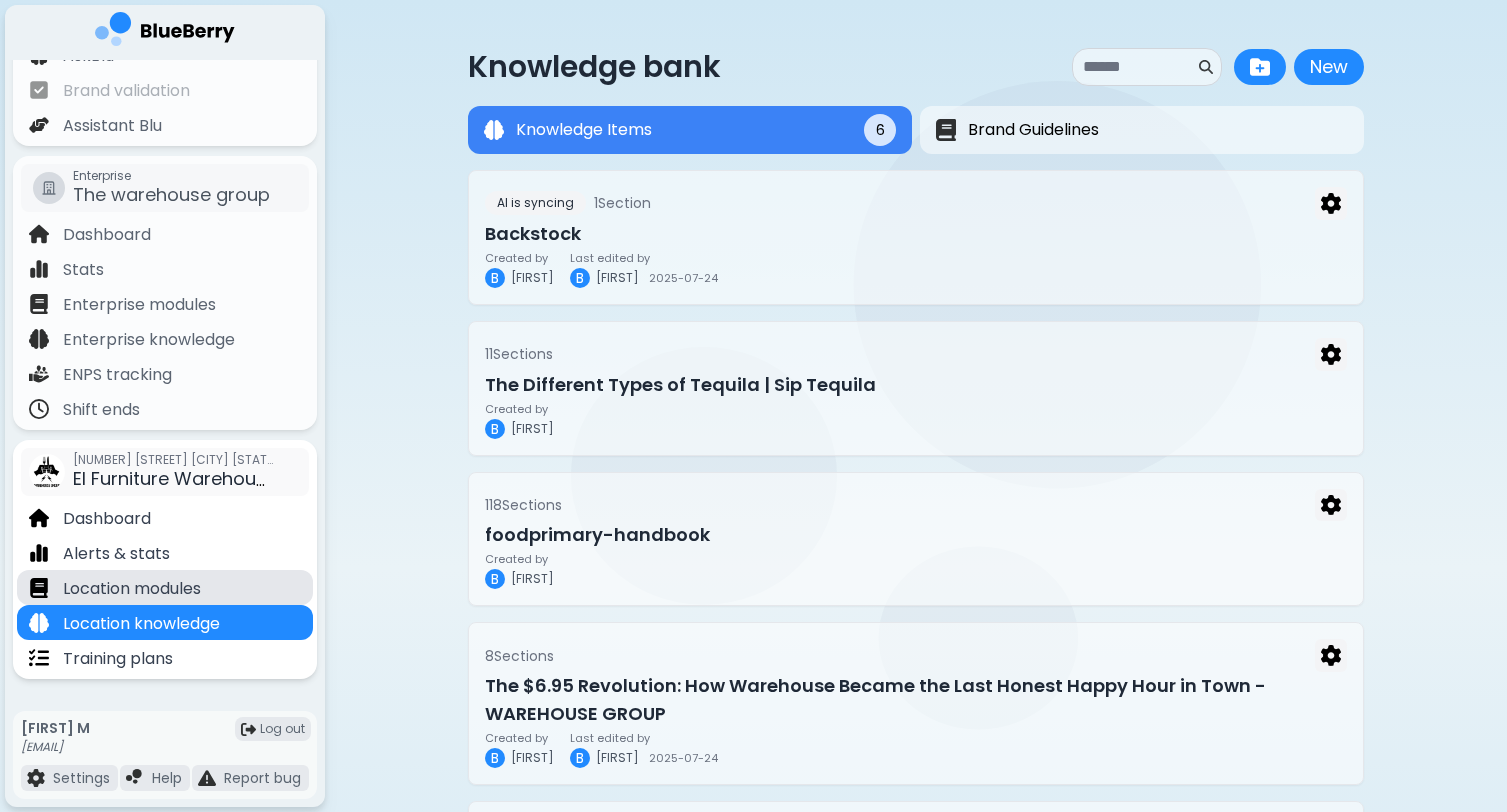 click on "Location modules" at bounding box center (132, 589) 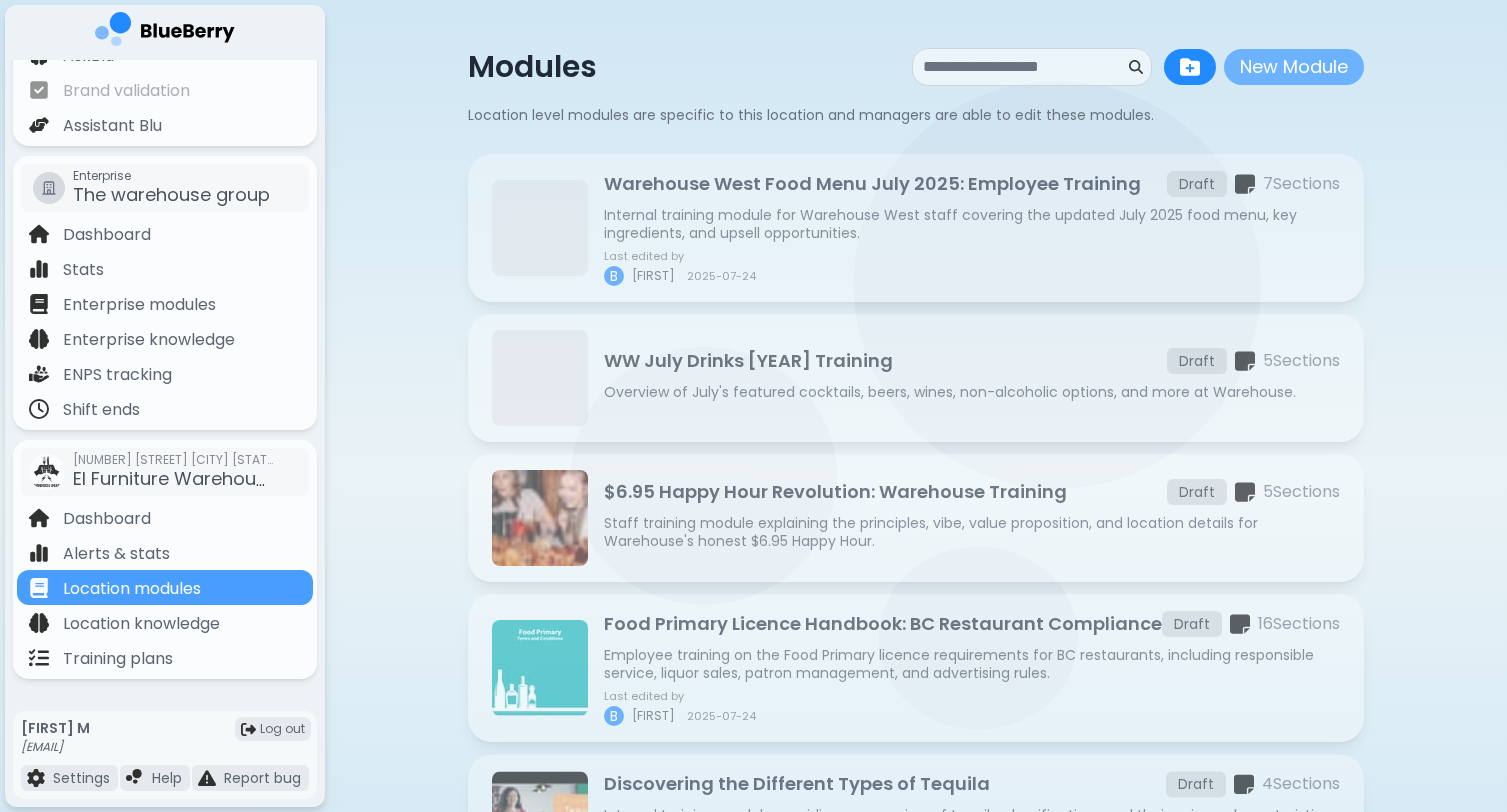 click on "New Module" at bounding box center [1294, 67] 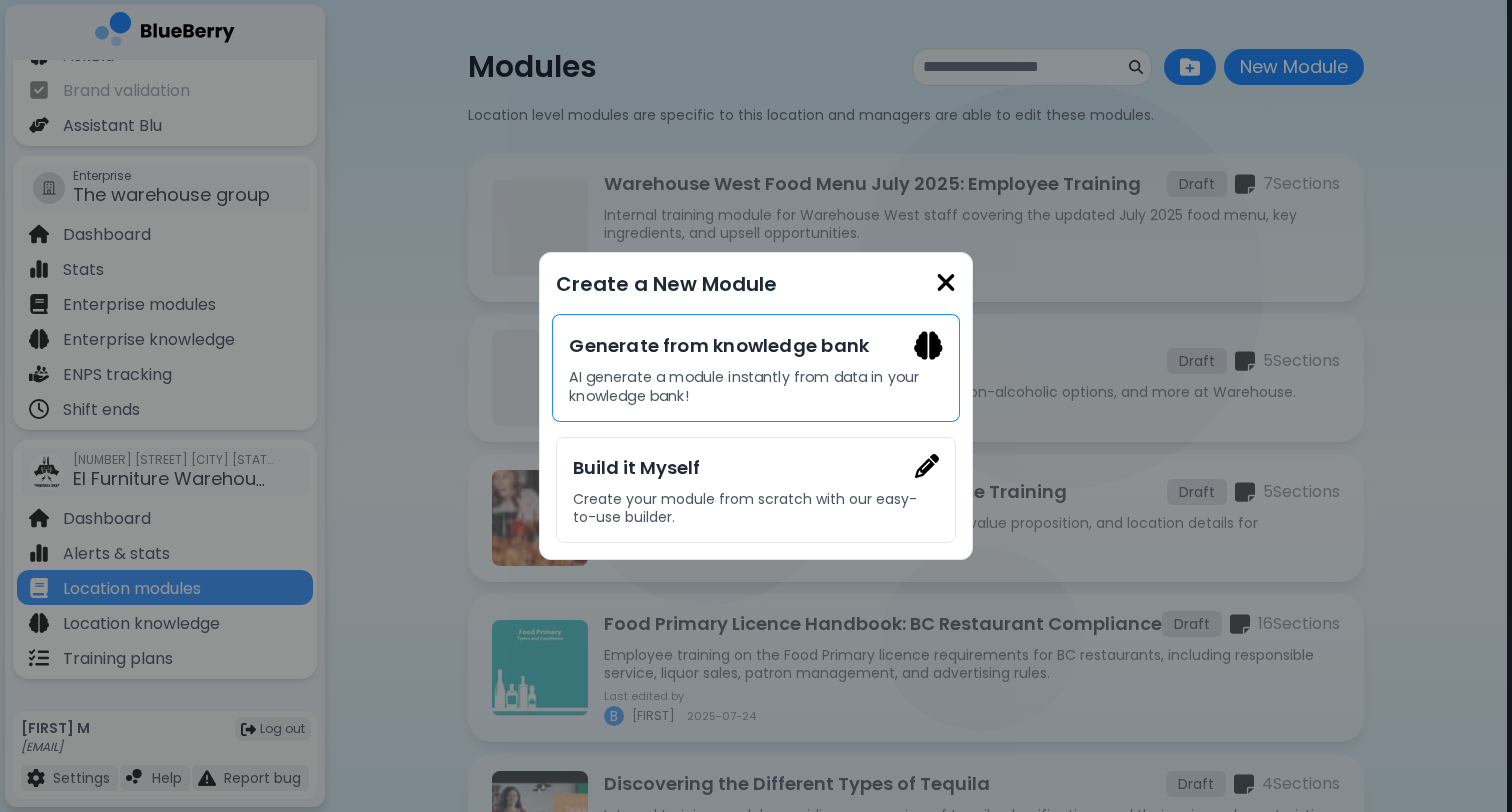 click on "AI generate a module instantly from data in your knowledge bank!" at bounding box center [755, 386] 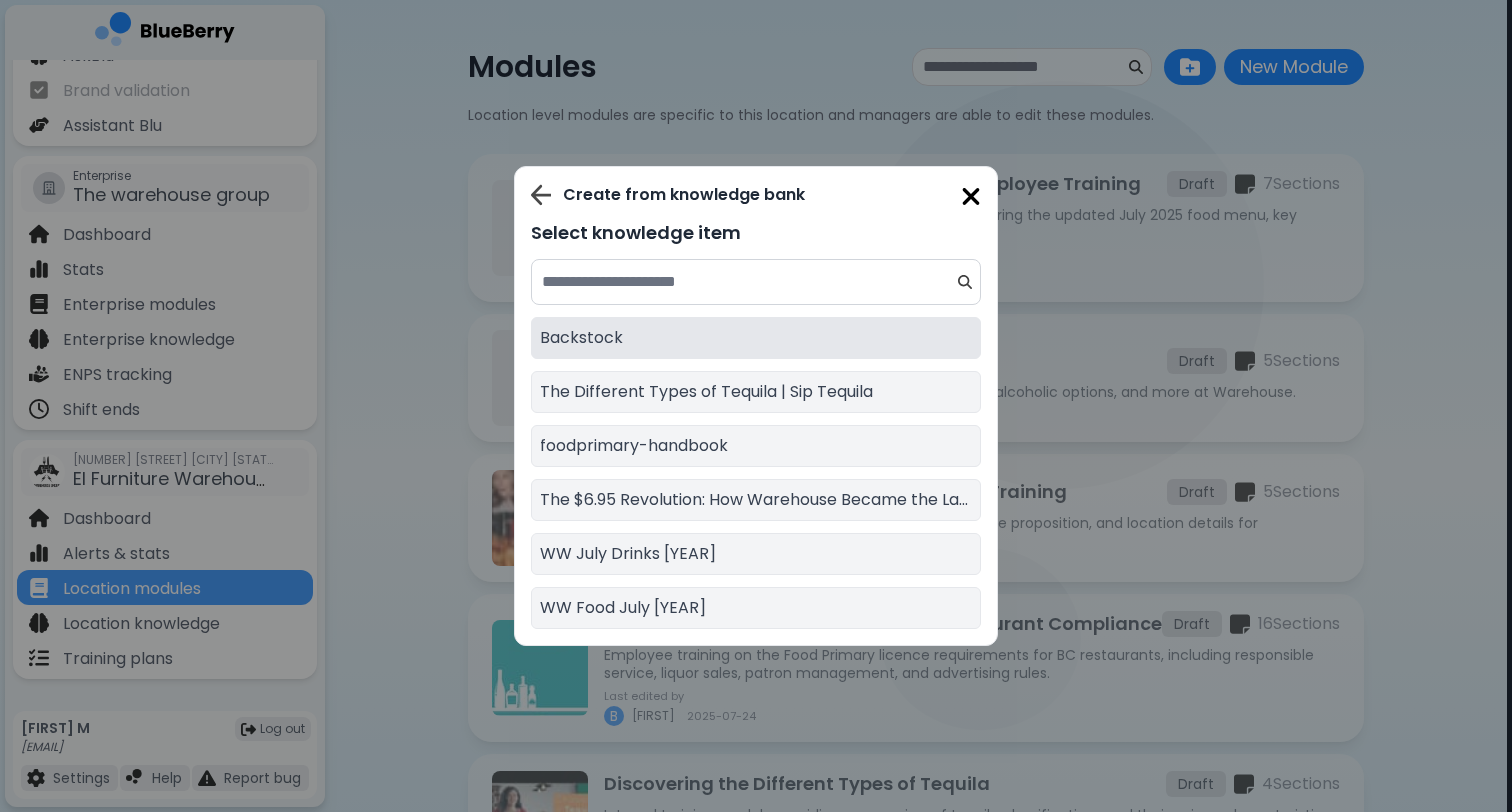 click on "Backstock" at bounding box center (756, 338) 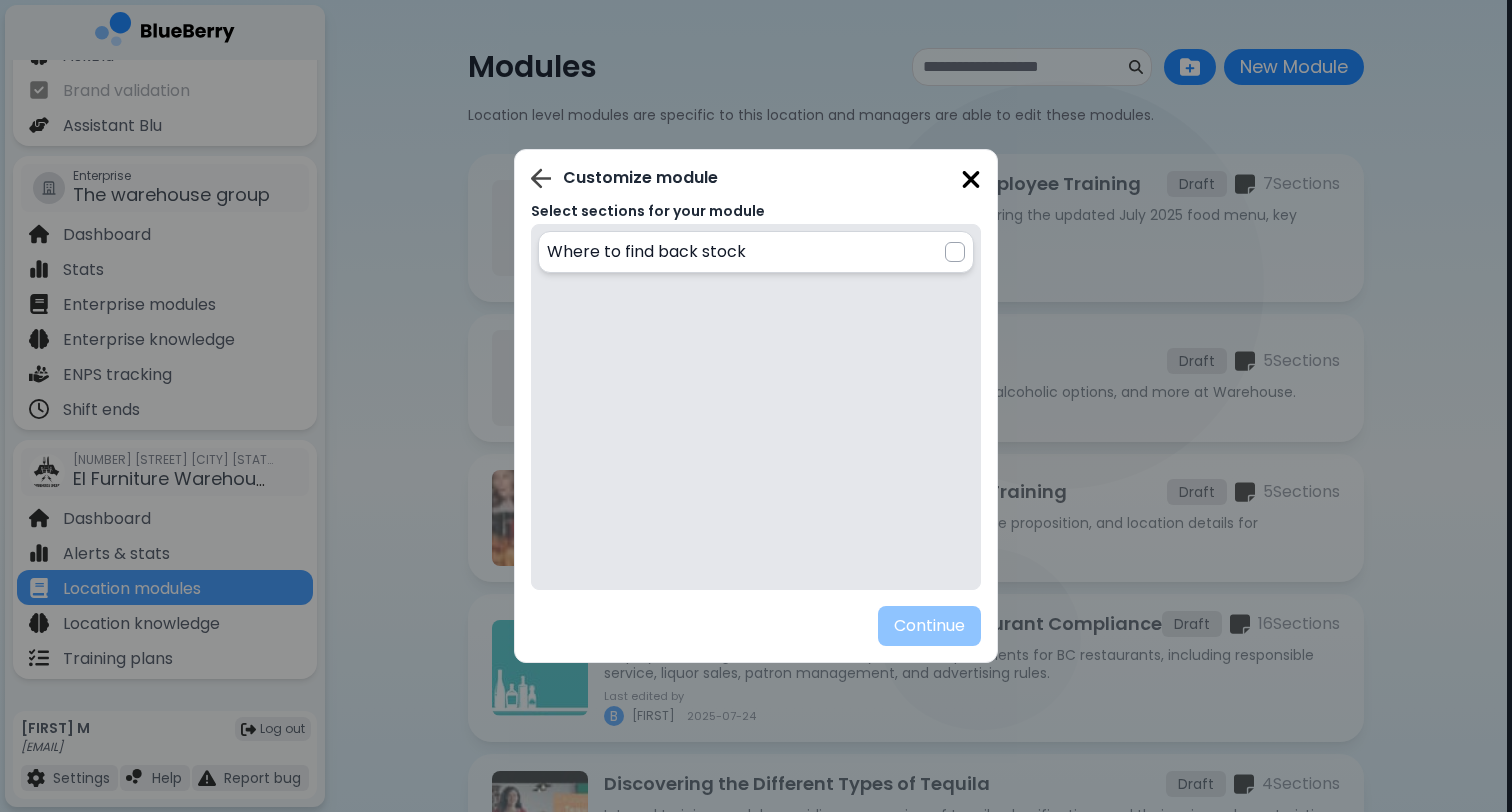 click at bounding box center [955, 252] 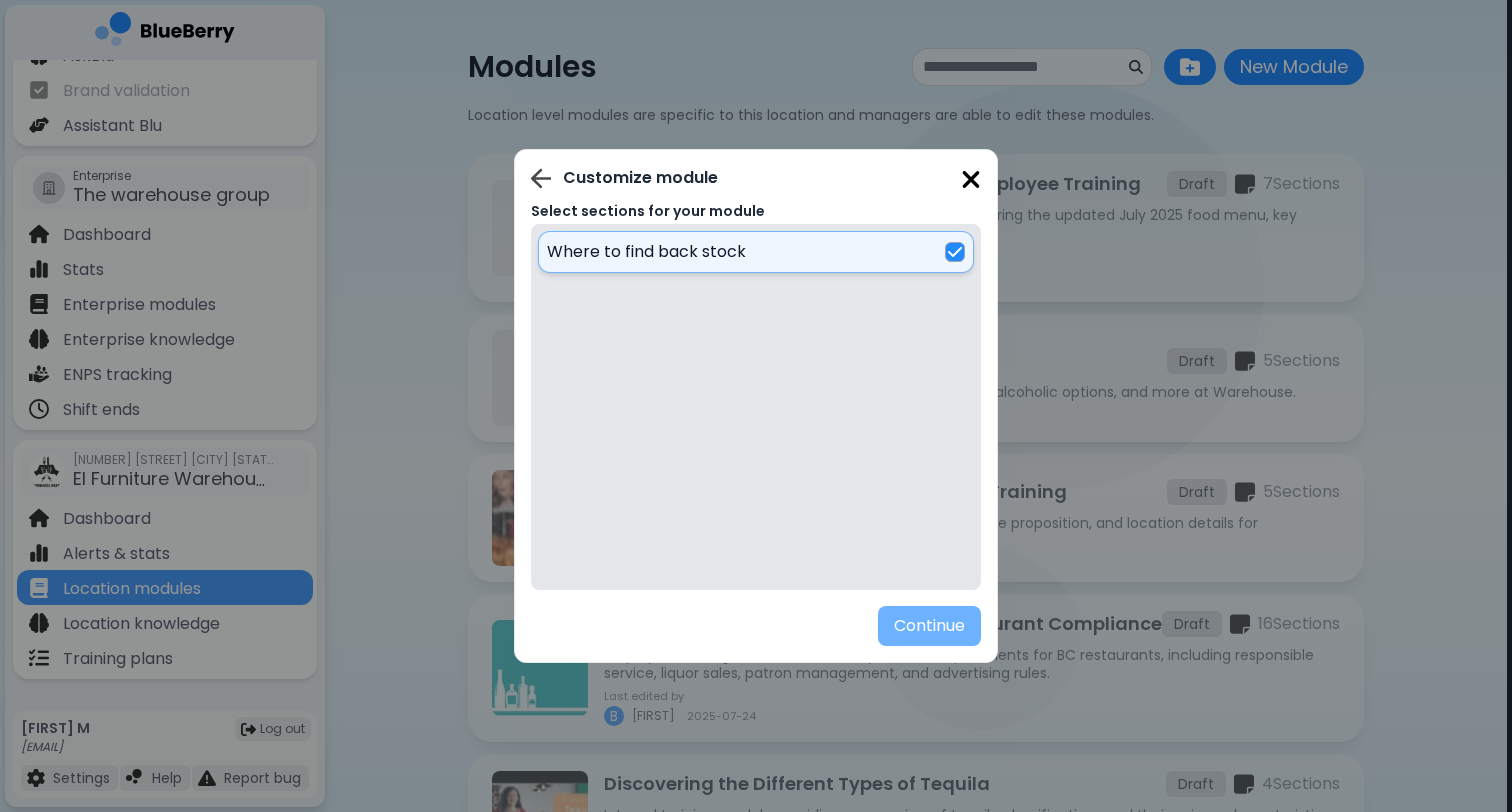click on "Continue" at bounding box center [929, 626] 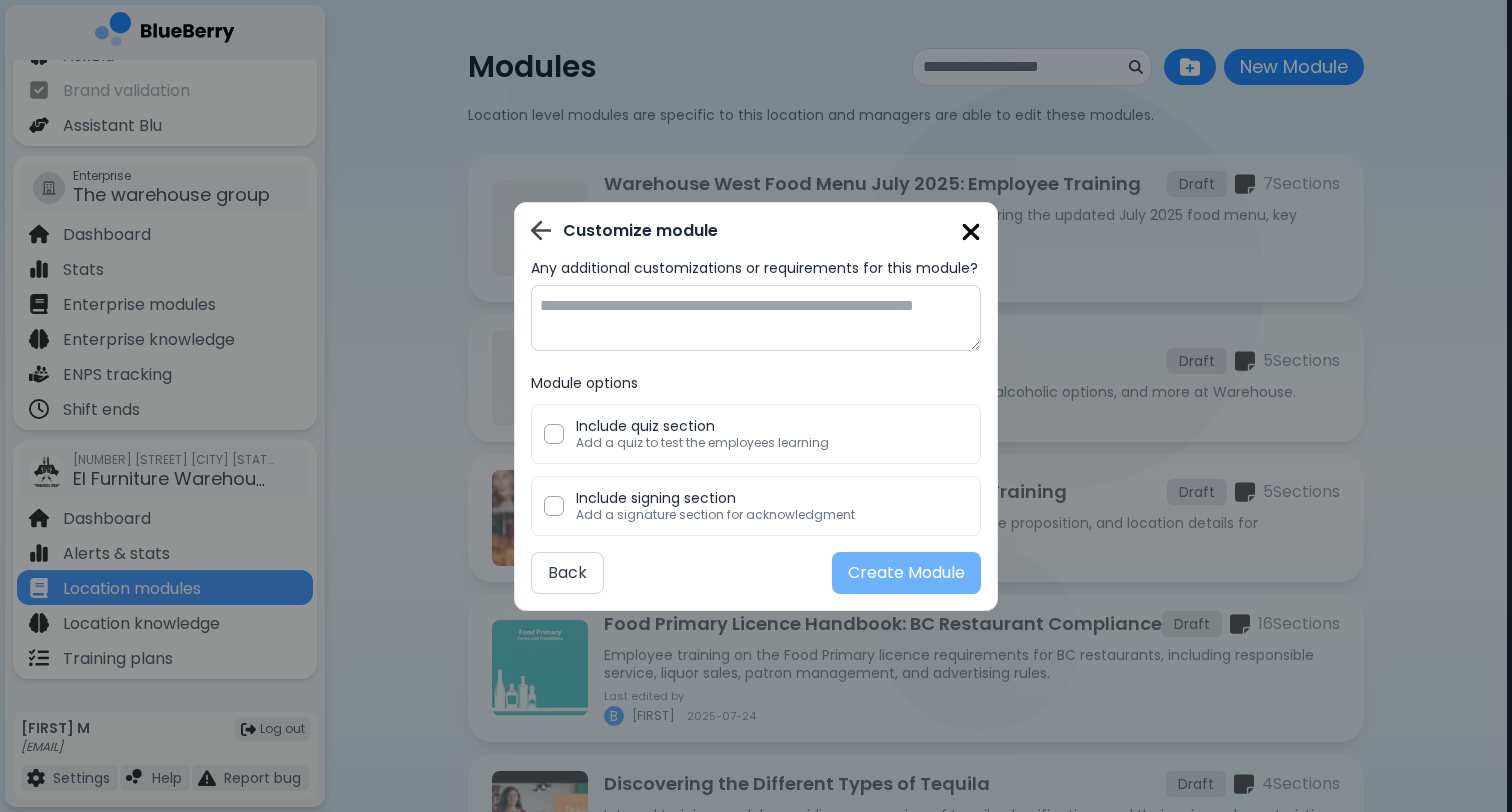 click on "Create Module" at bounding box center (906, 573) 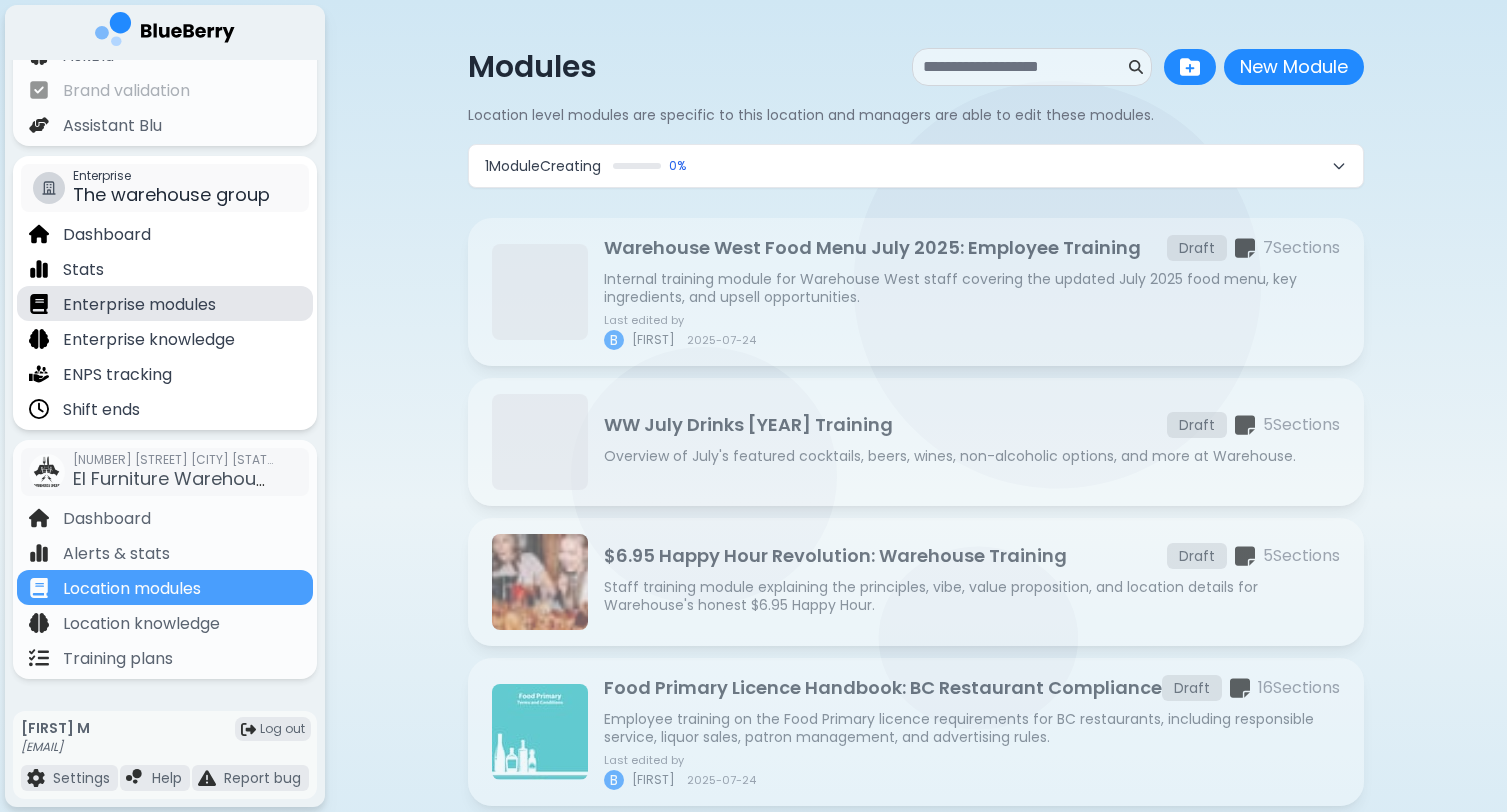 scroll, scrollTop: 0, scrollLeft: 0, axis: both 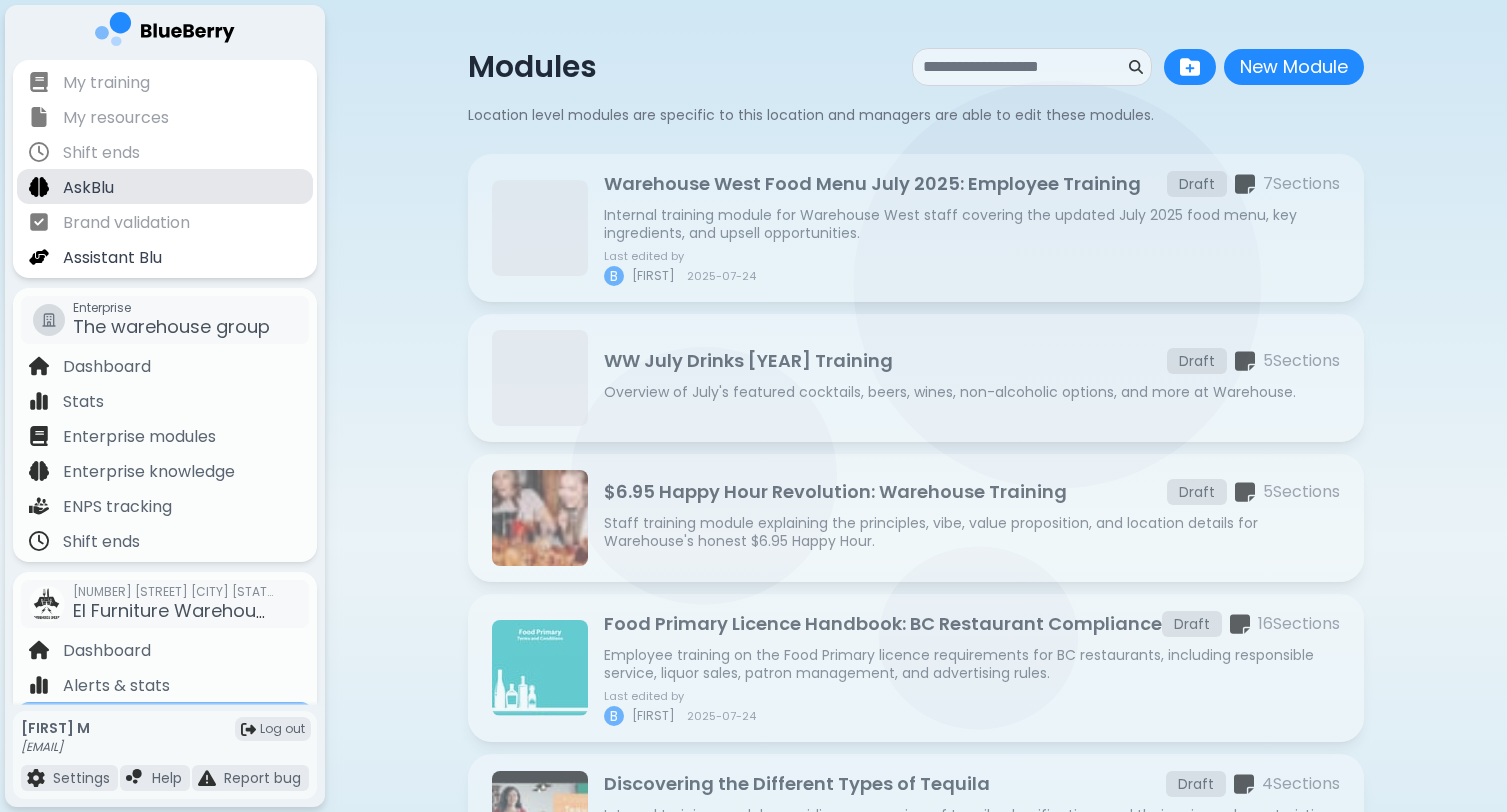 click on "AskBlu" at bounding box center (88, 188) 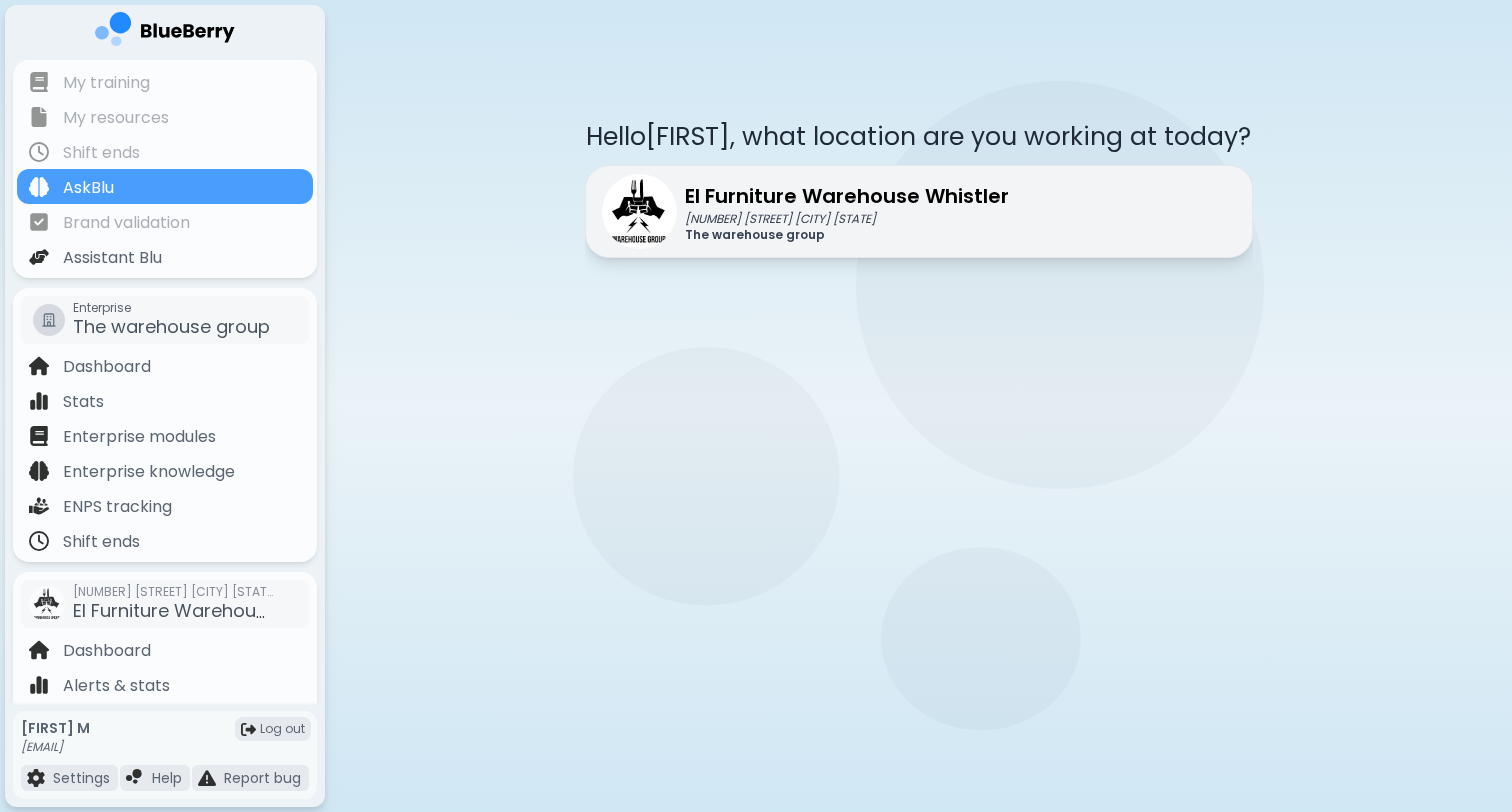 click on "The warehouse group" at bounding box center [847, 235] 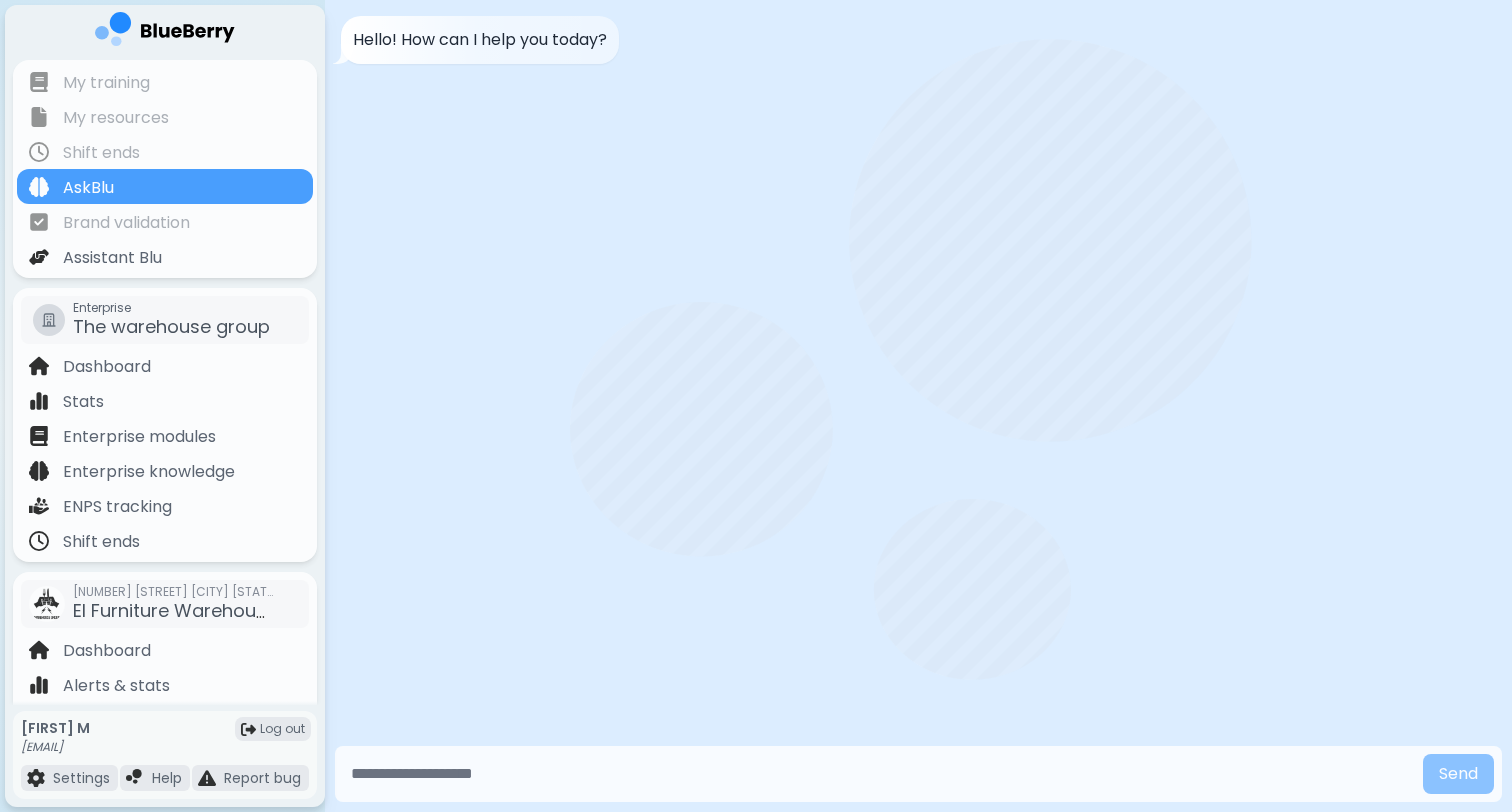 click at bounding box center [879, 774] 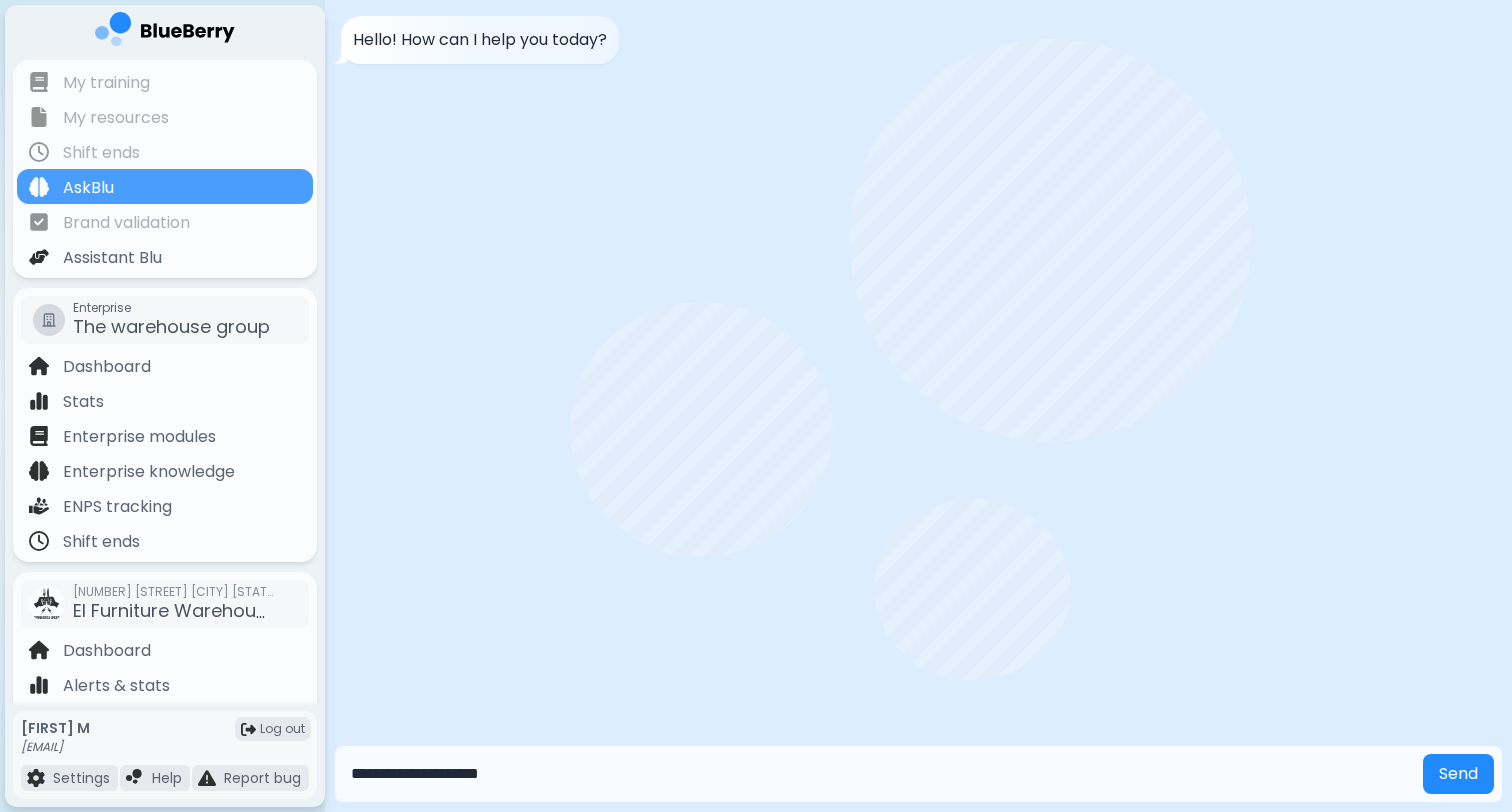 type on "**********" 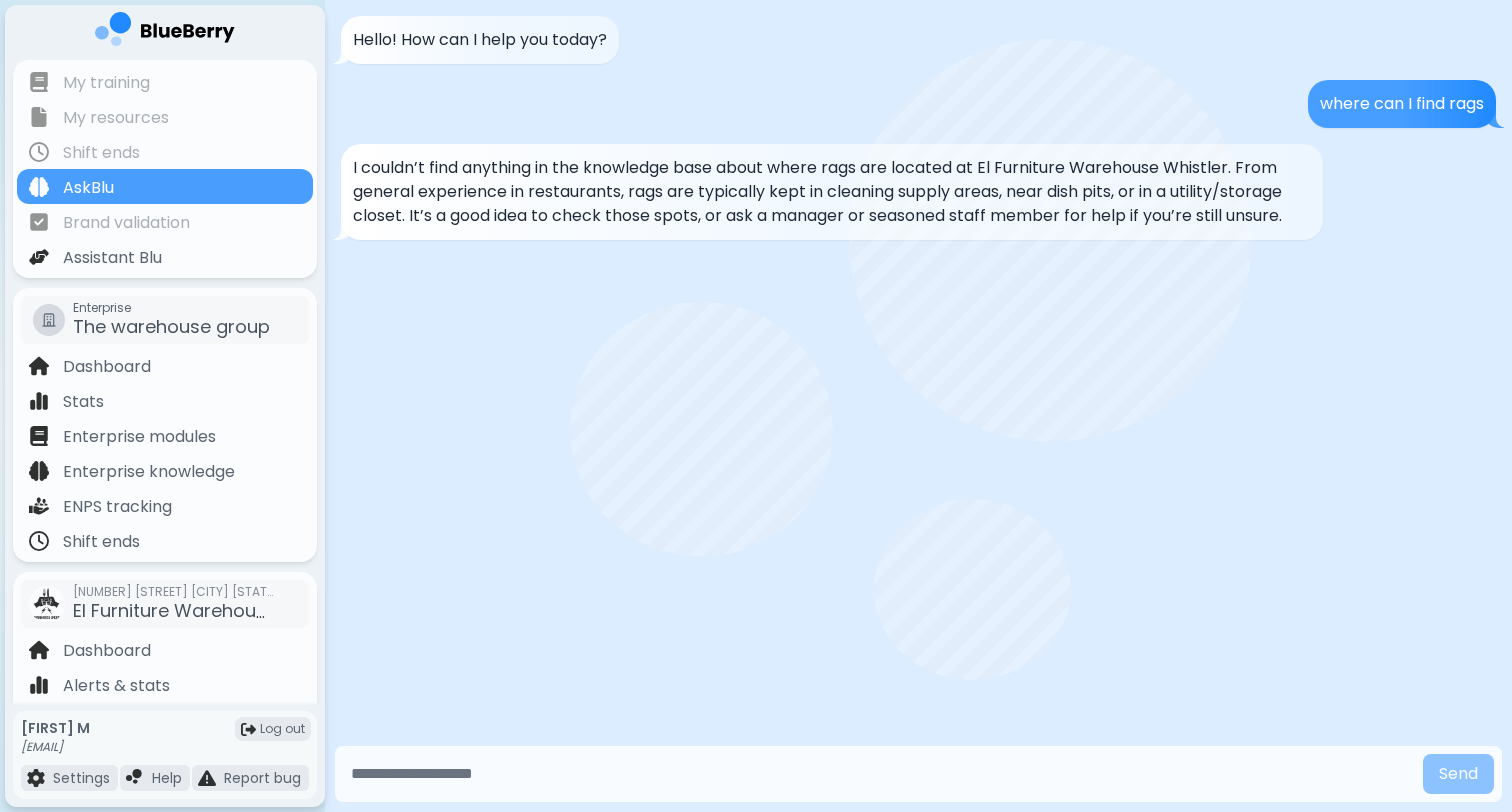 click at bounding box center (879, 774) 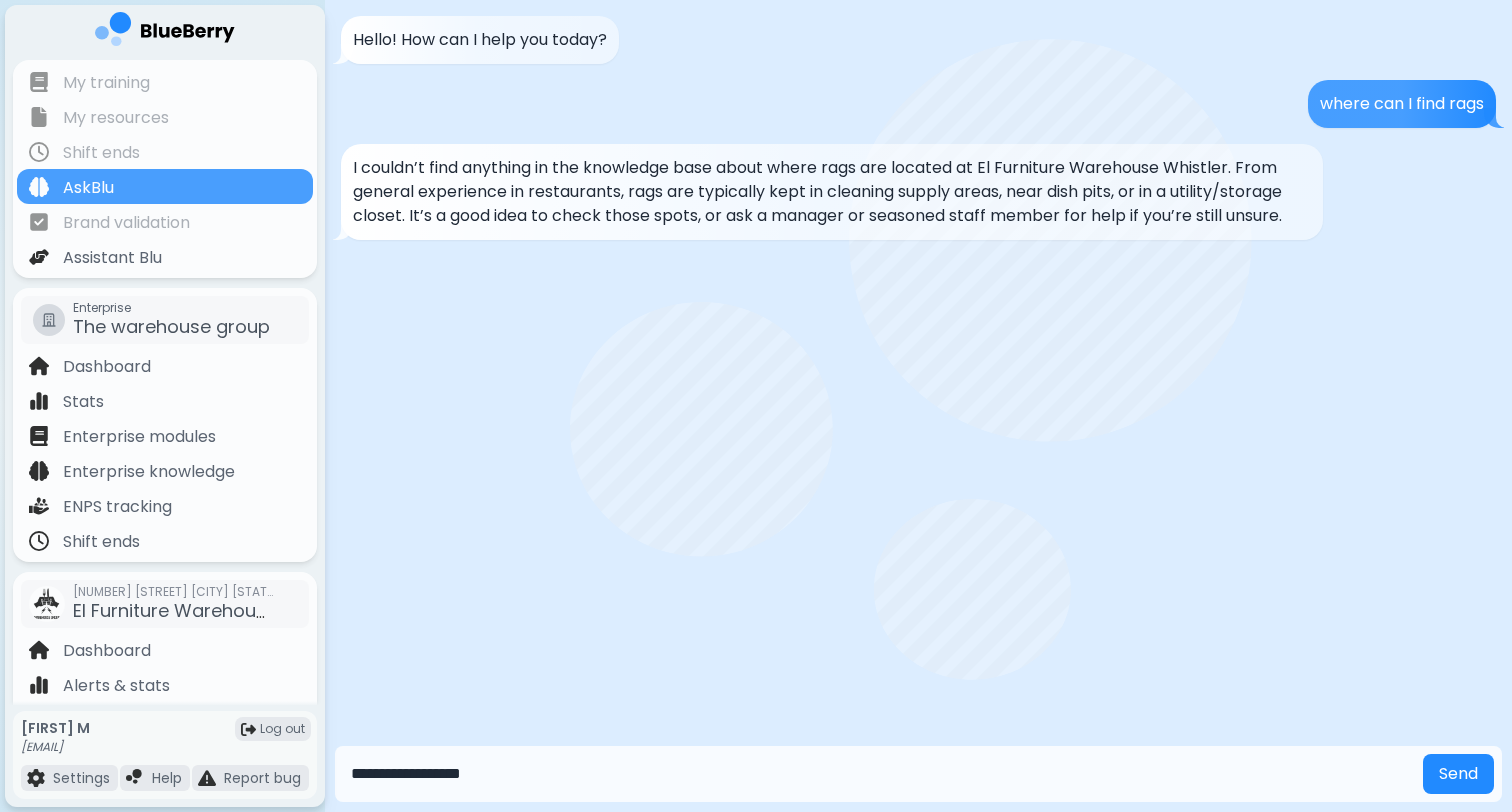 type on "**********" 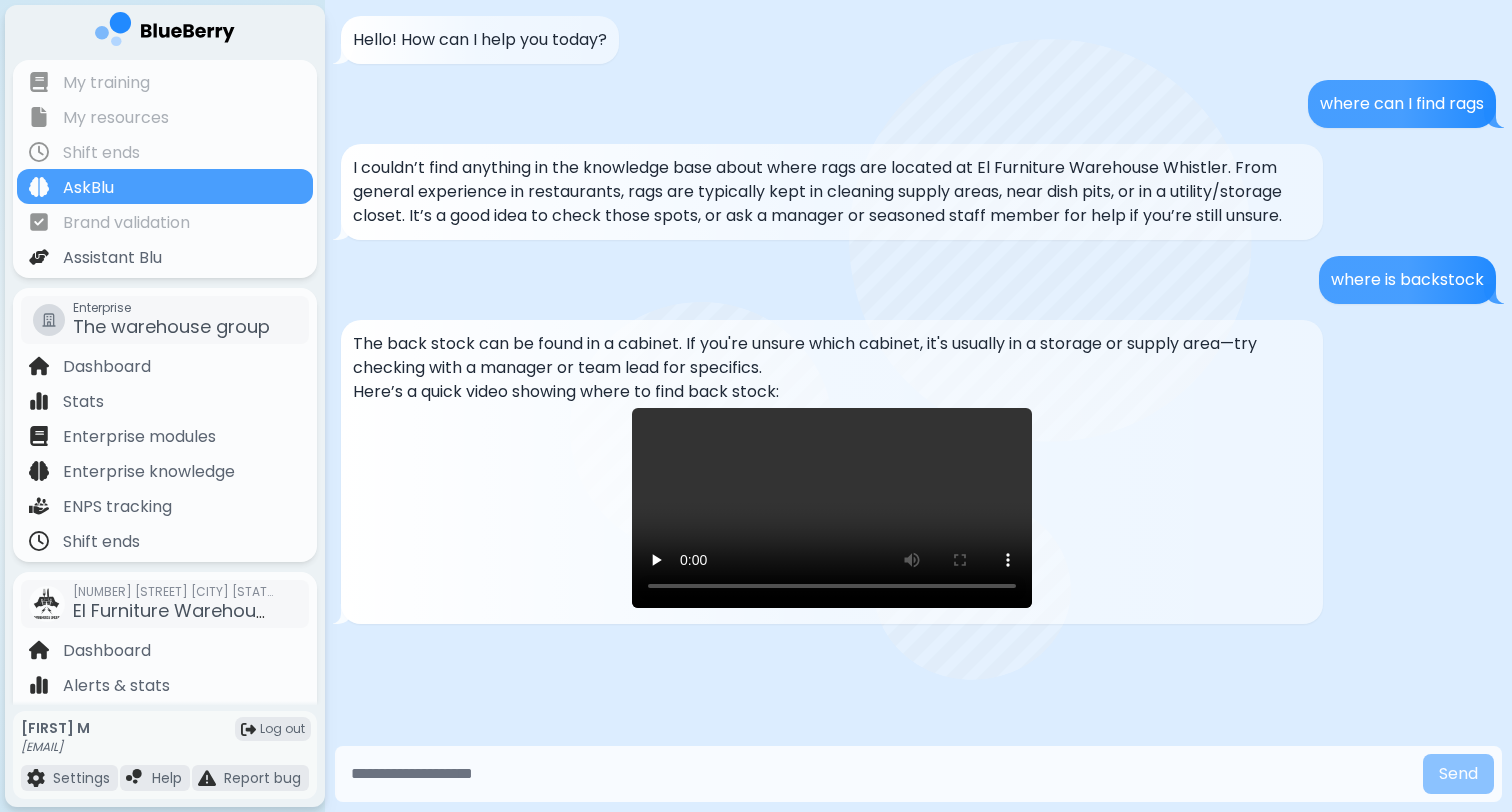 click at bounding box center [832, 508] 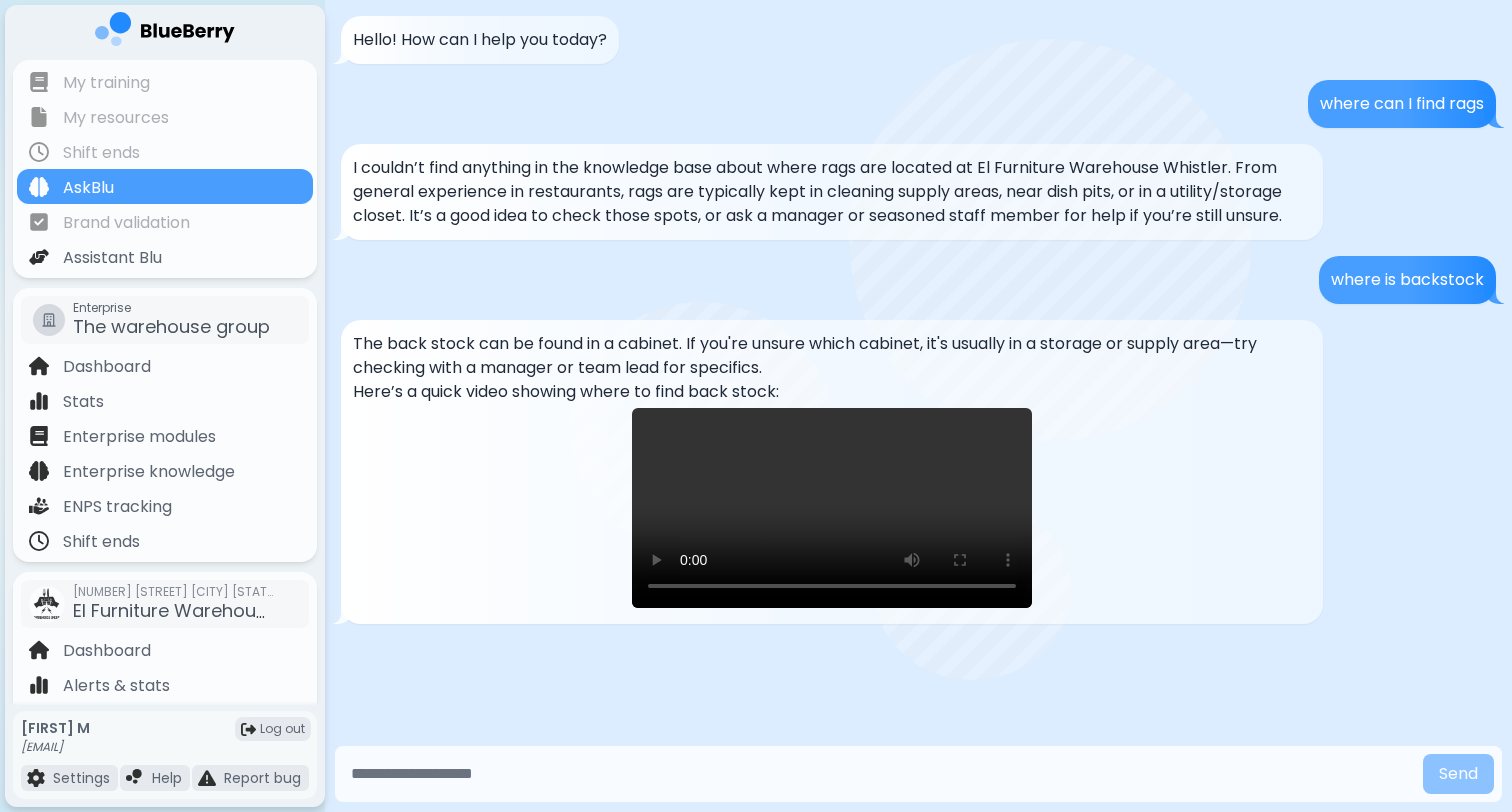 click at bounding box center (832, 508) 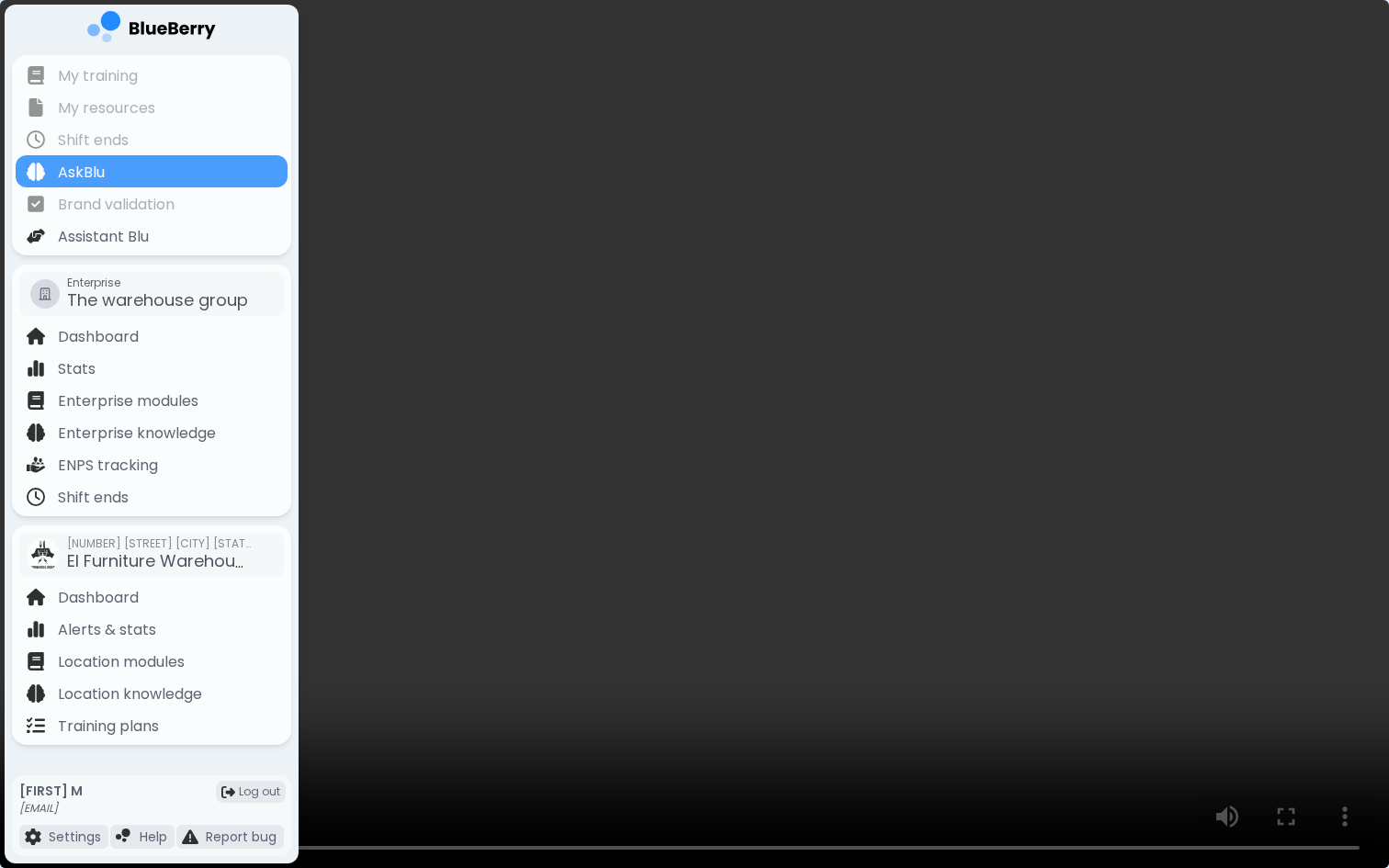 type 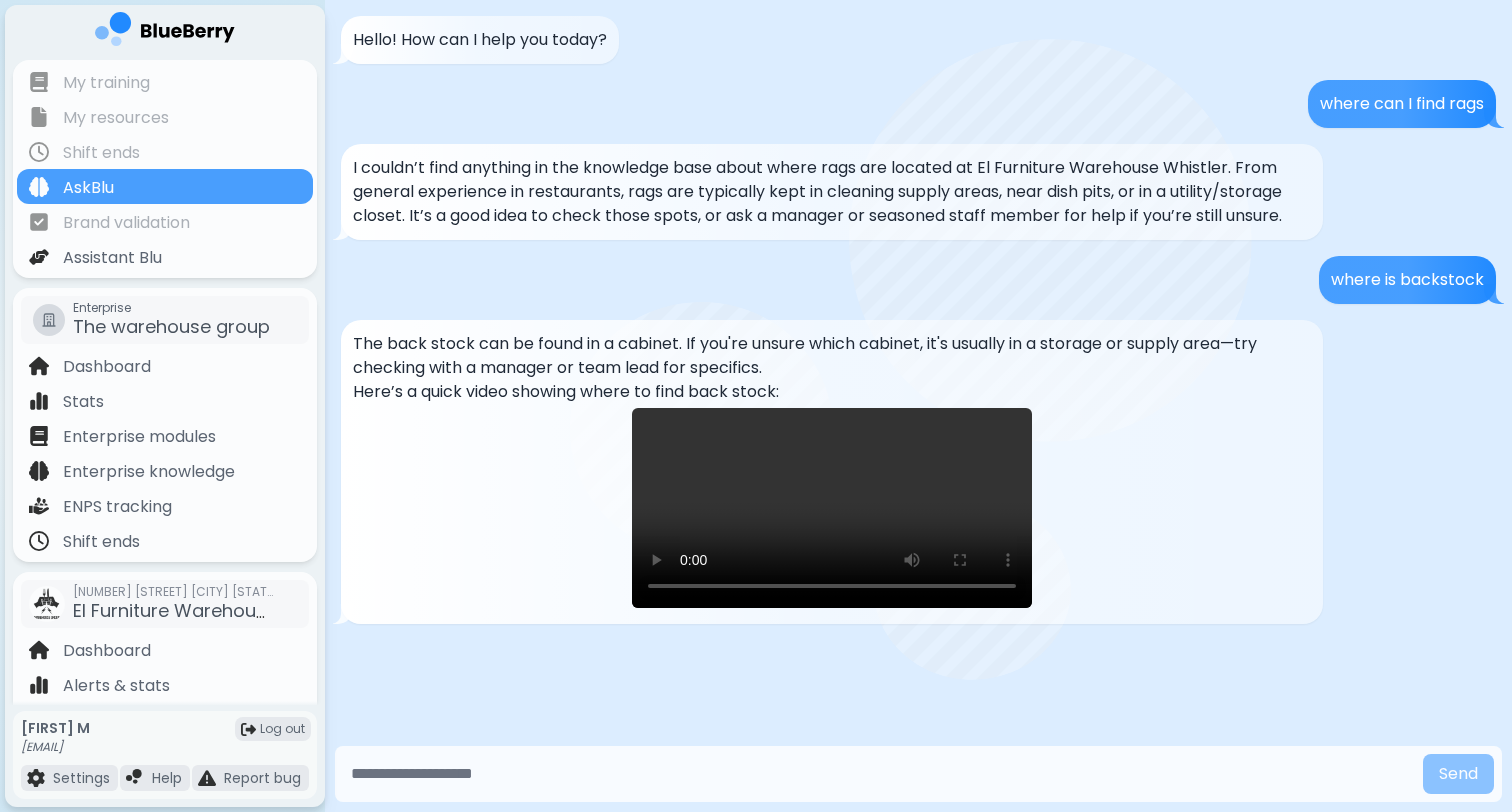 click at bounding box center (832, 508) 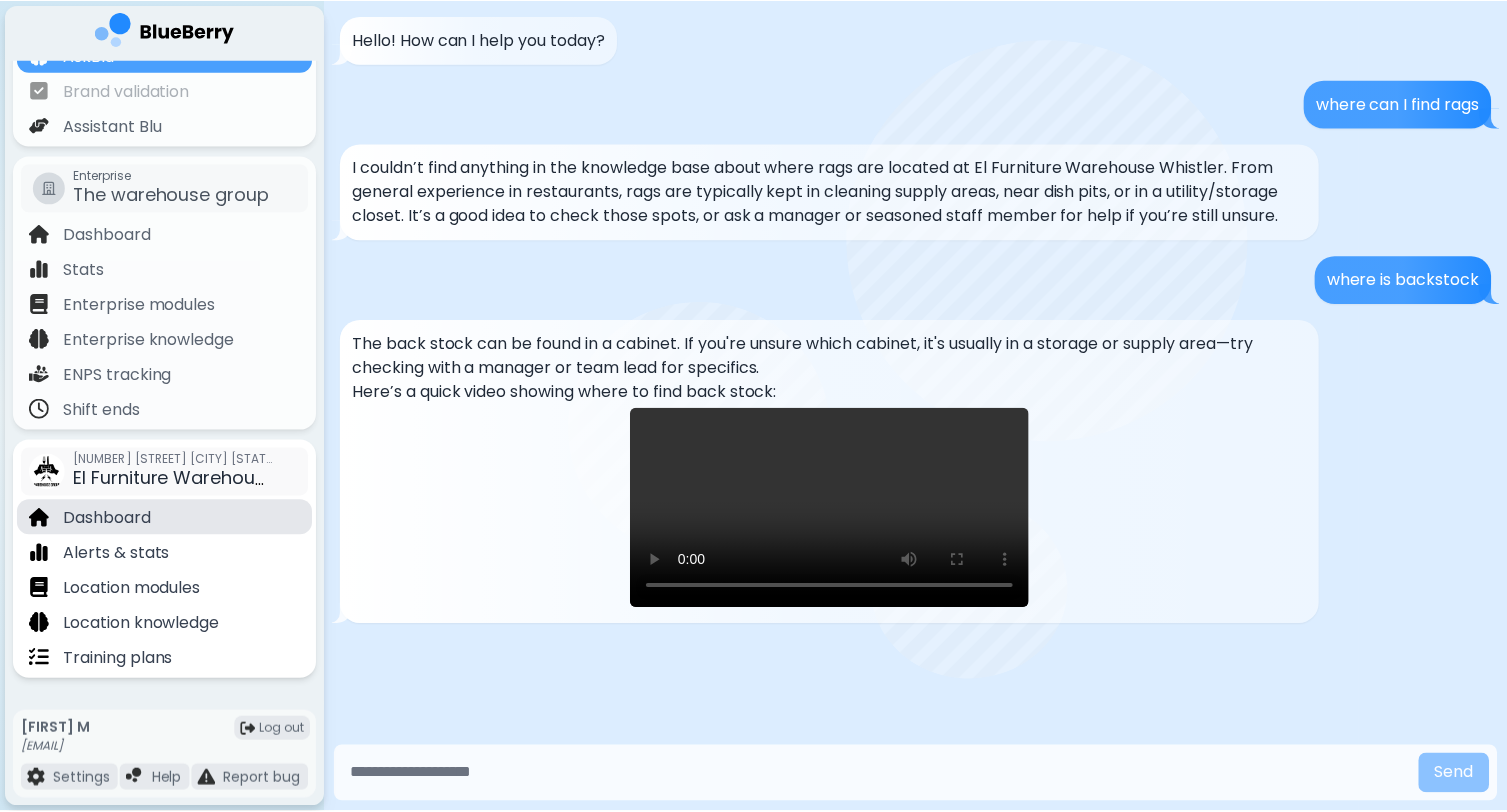 scroll, scrollTop: 132, scrollLeft: 0, axis: vertical 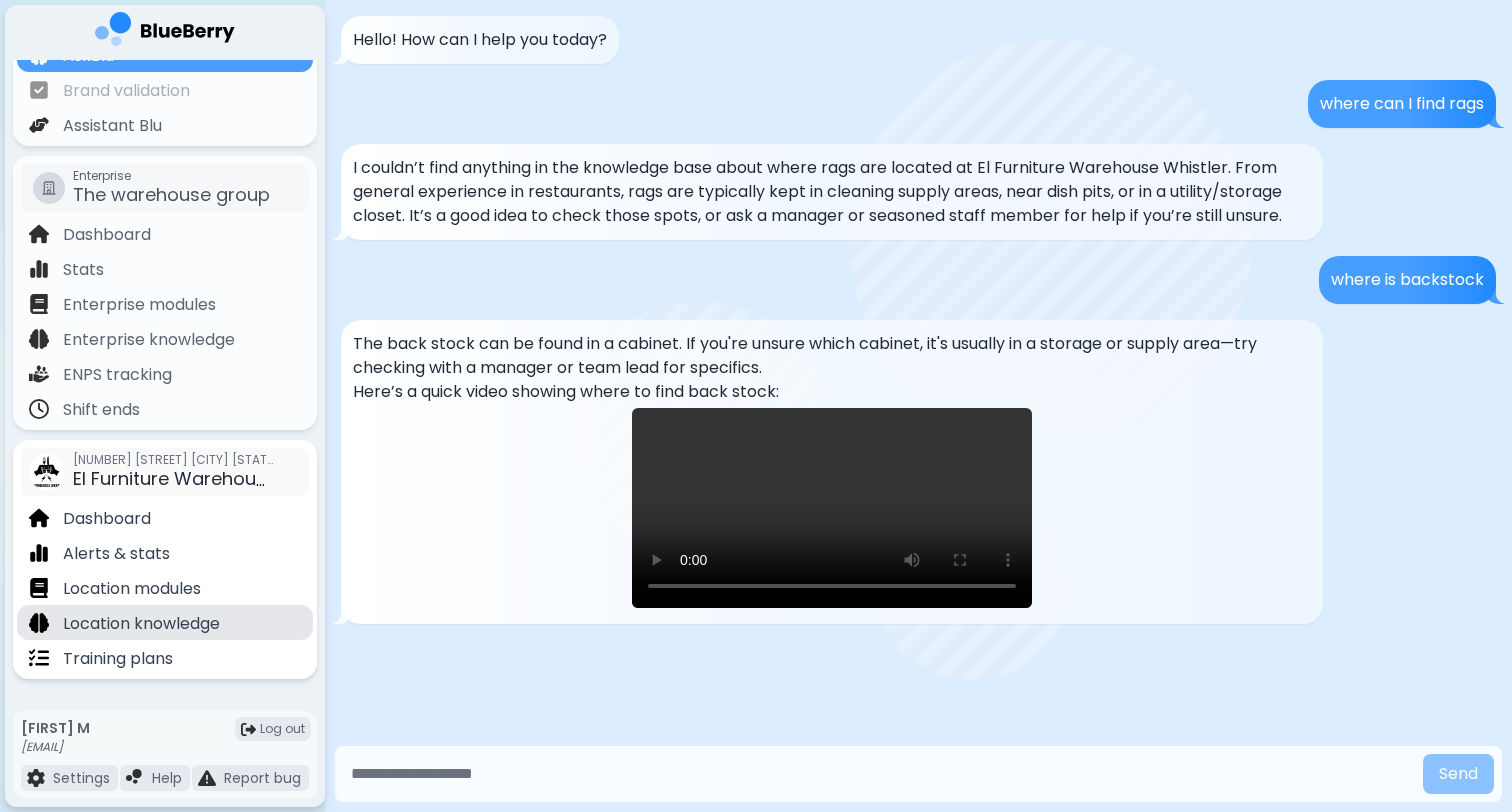 click on "Location knowledge" at bounding box center [141, 624] 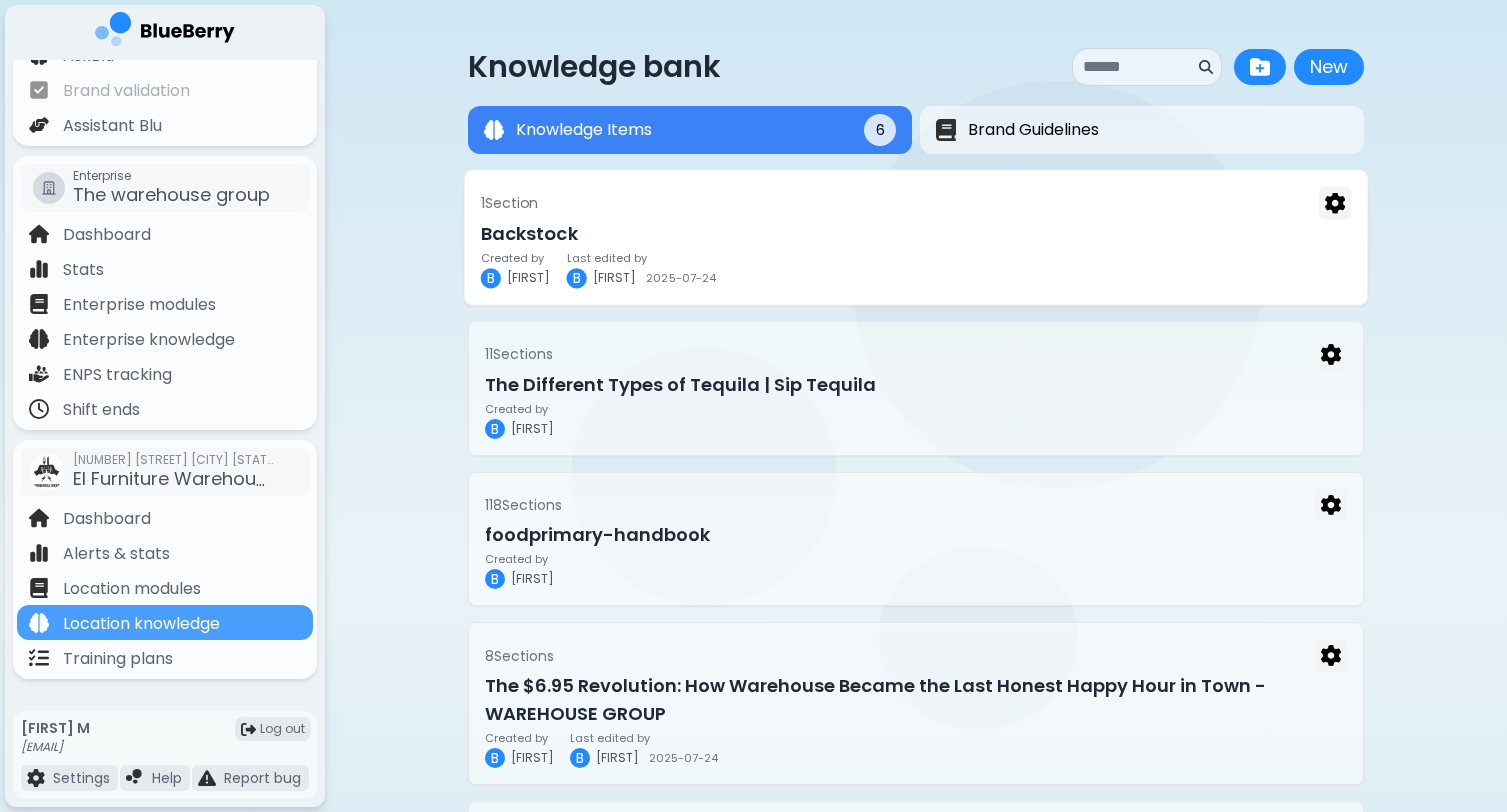 click on "Backstock" at bounding box center (916, 234) 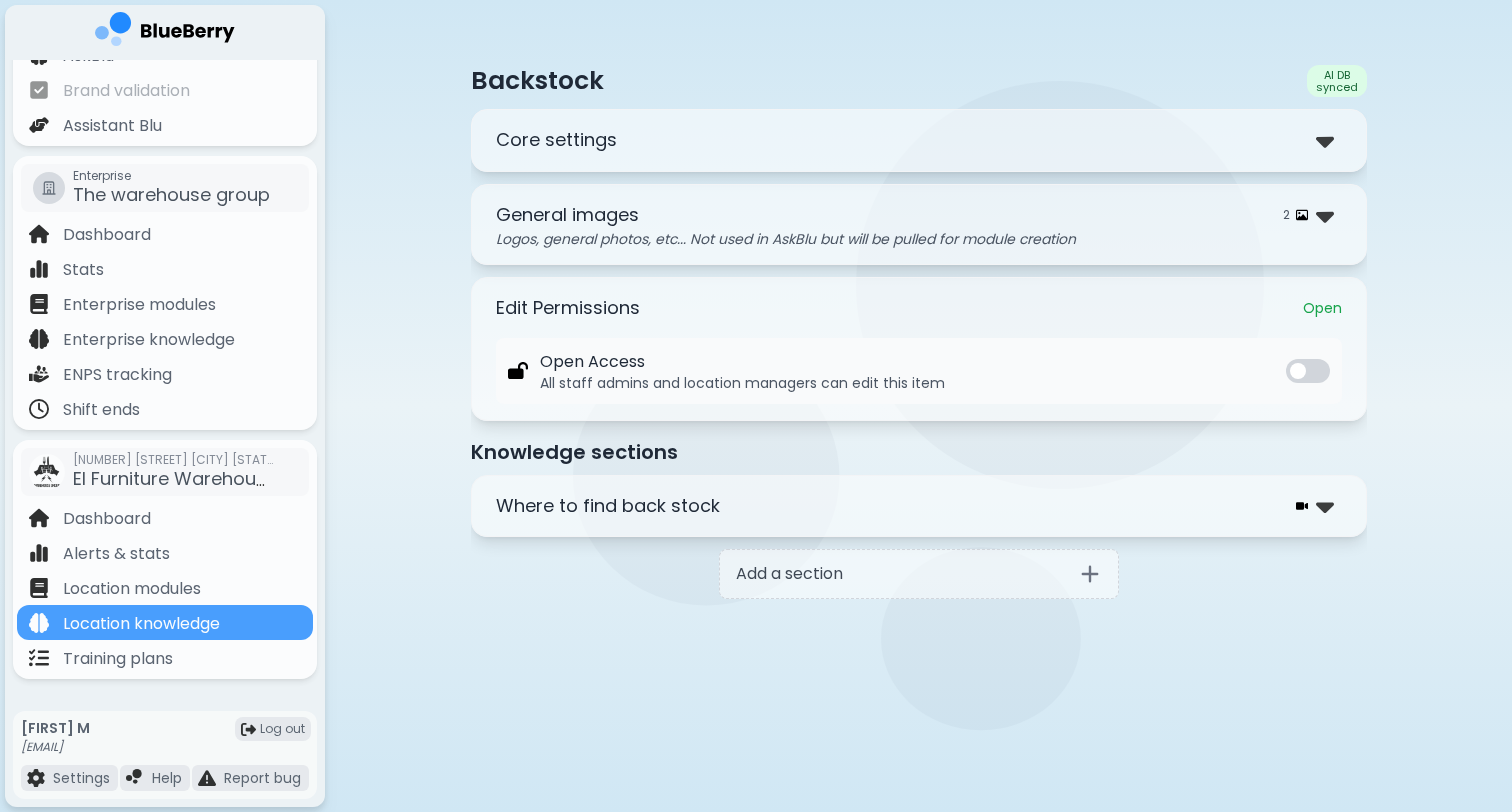 click on "Where to find back stock" at bounding box center (608, 506) 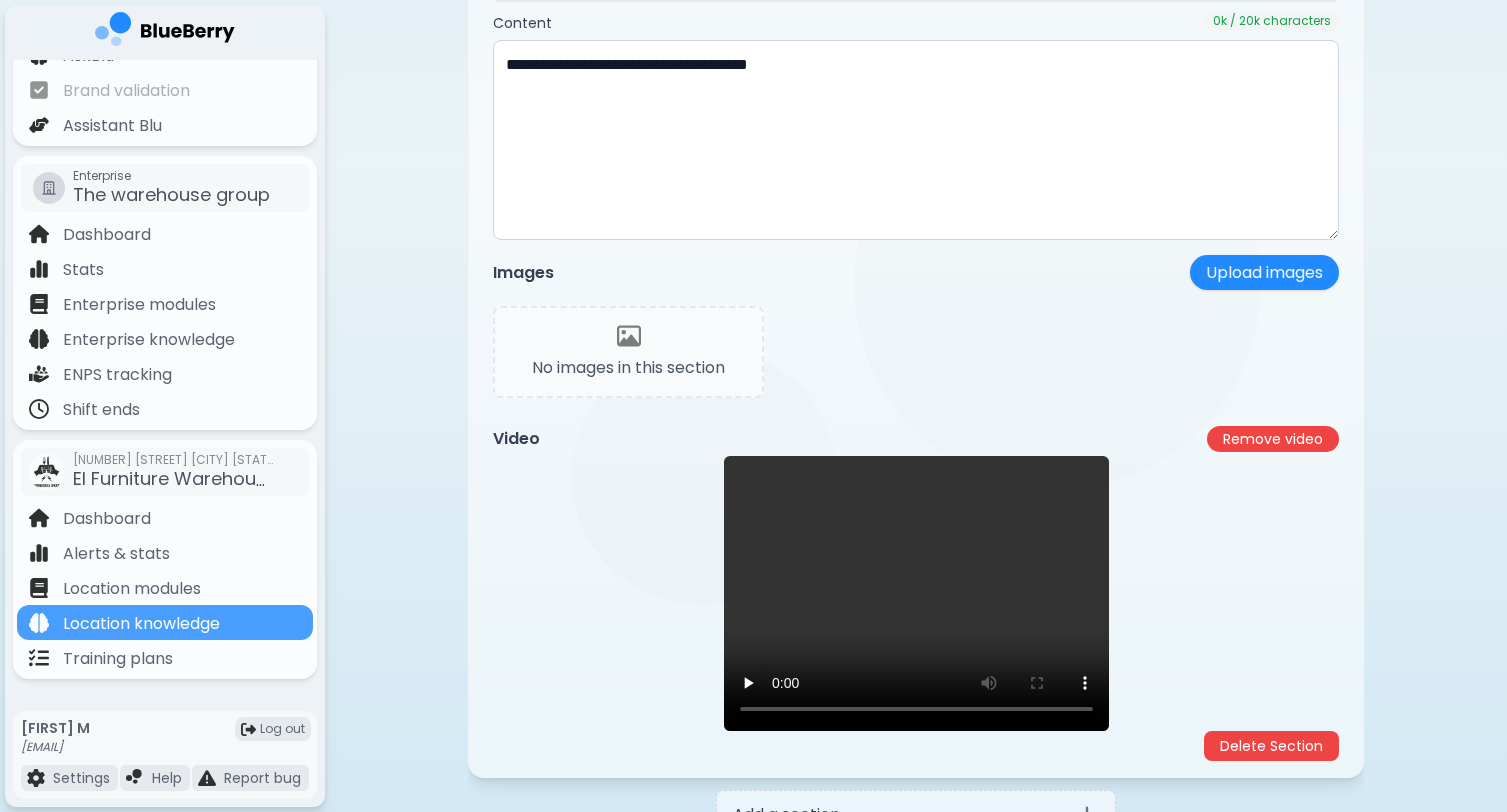 scroll, scrollTop: 630, scrollLeft: 0, axis: vertical 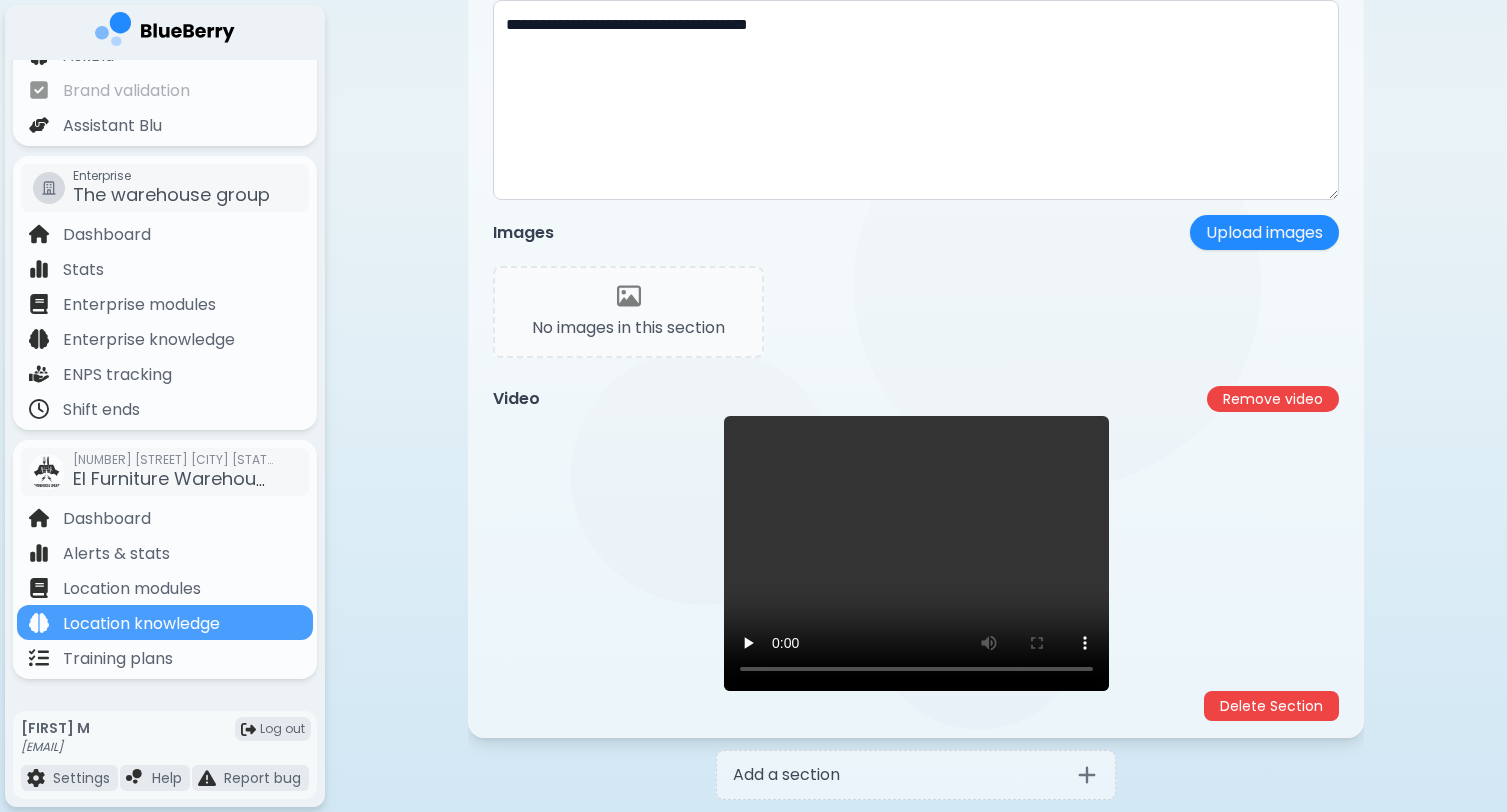 click at bounding box center (916, 553) 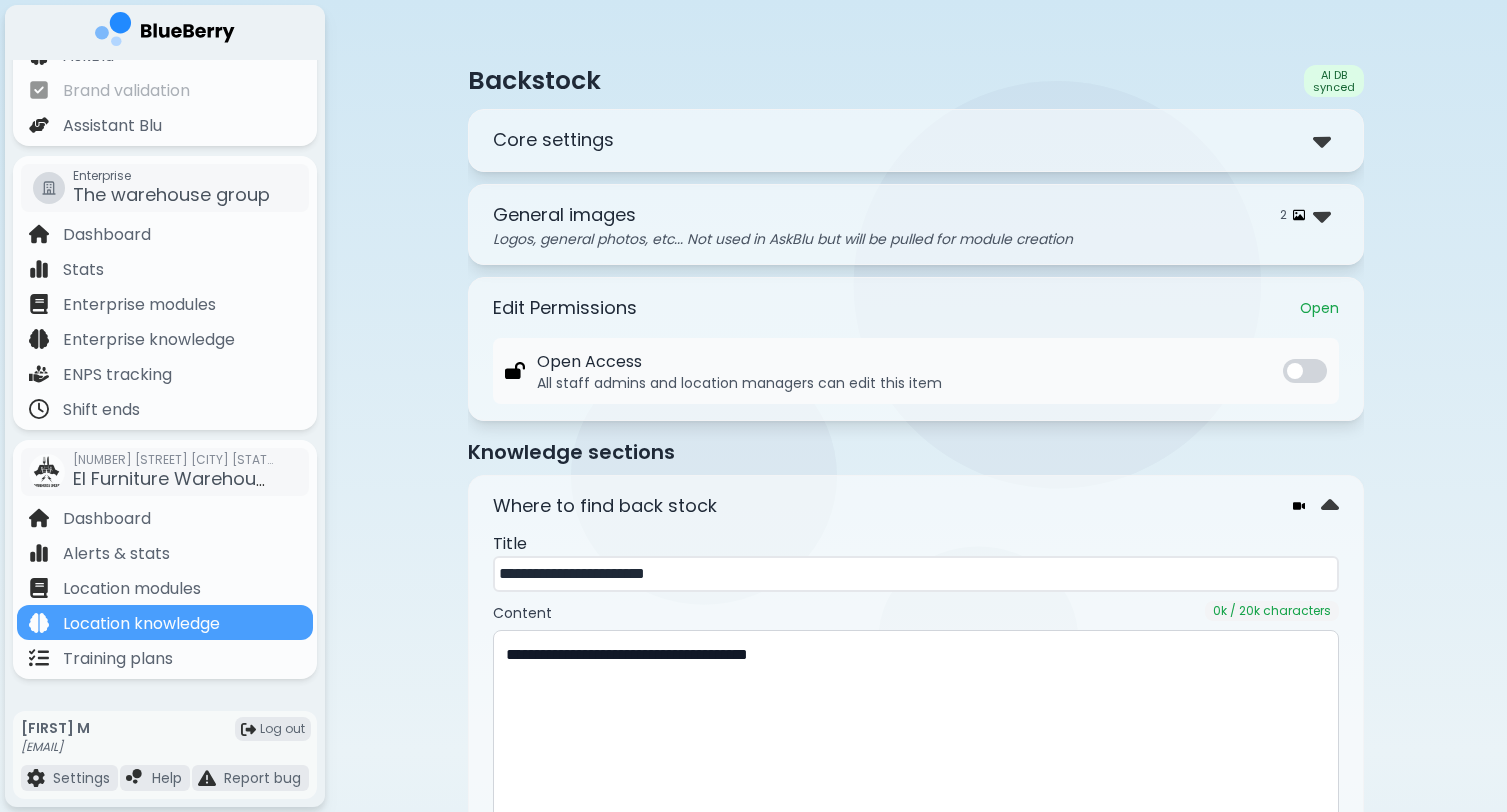 scroll, scrollTop: 0, scrollLeft: 0, axis: both 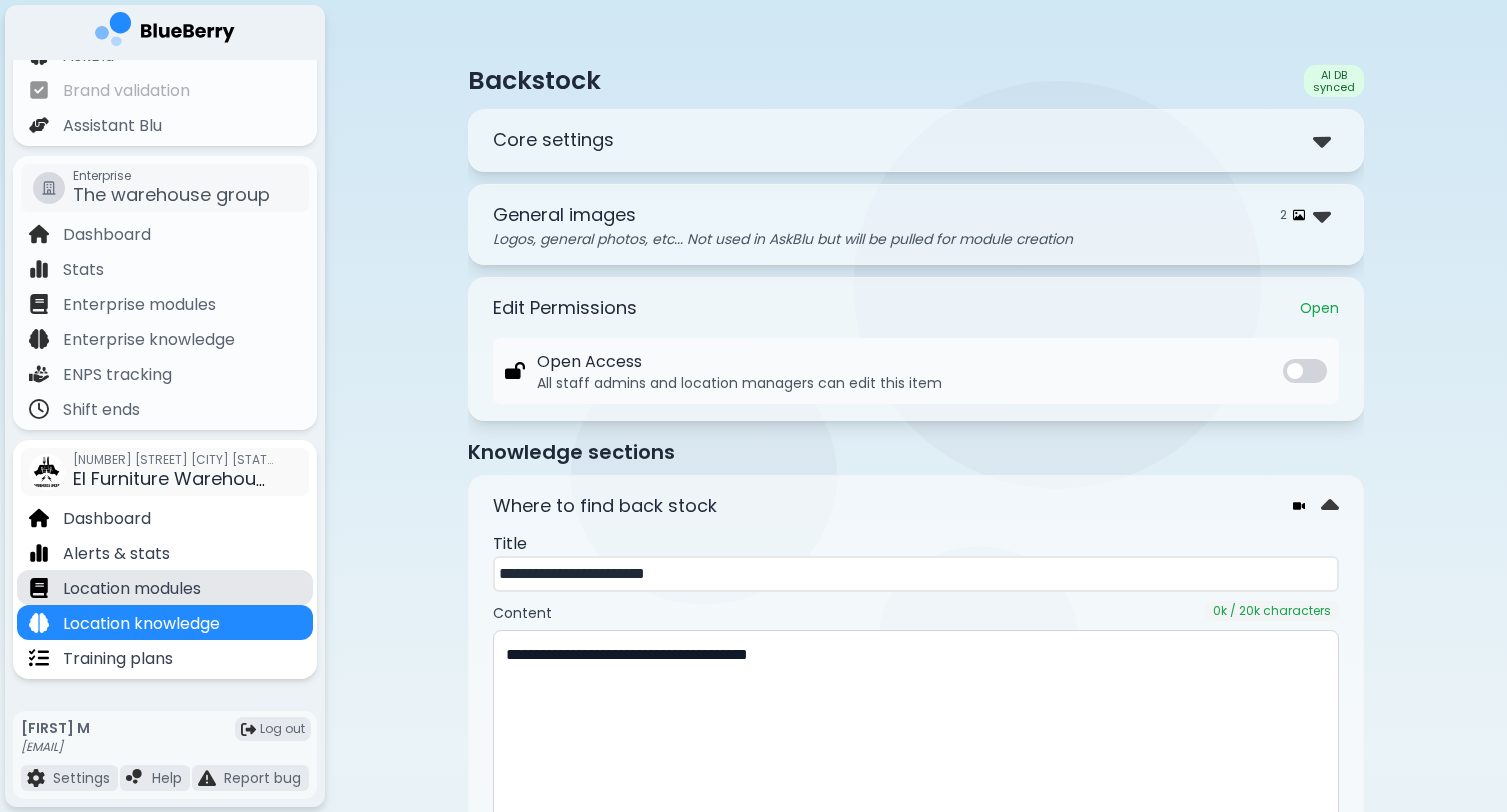 click on "Location modules" at bounding box center [132, 589] 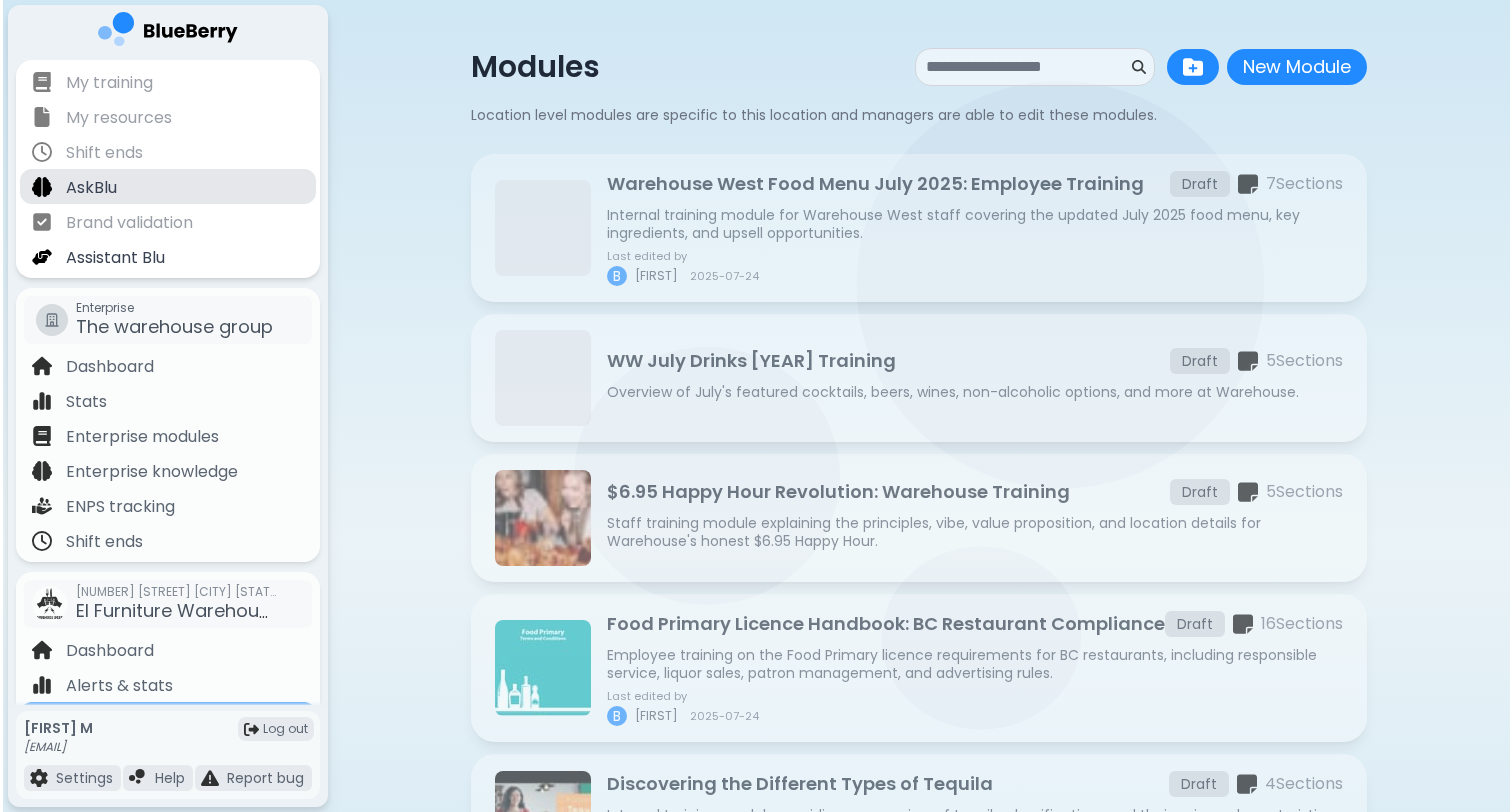 scroll, scrollTop: 0, scrollLeft: 0, axis: both 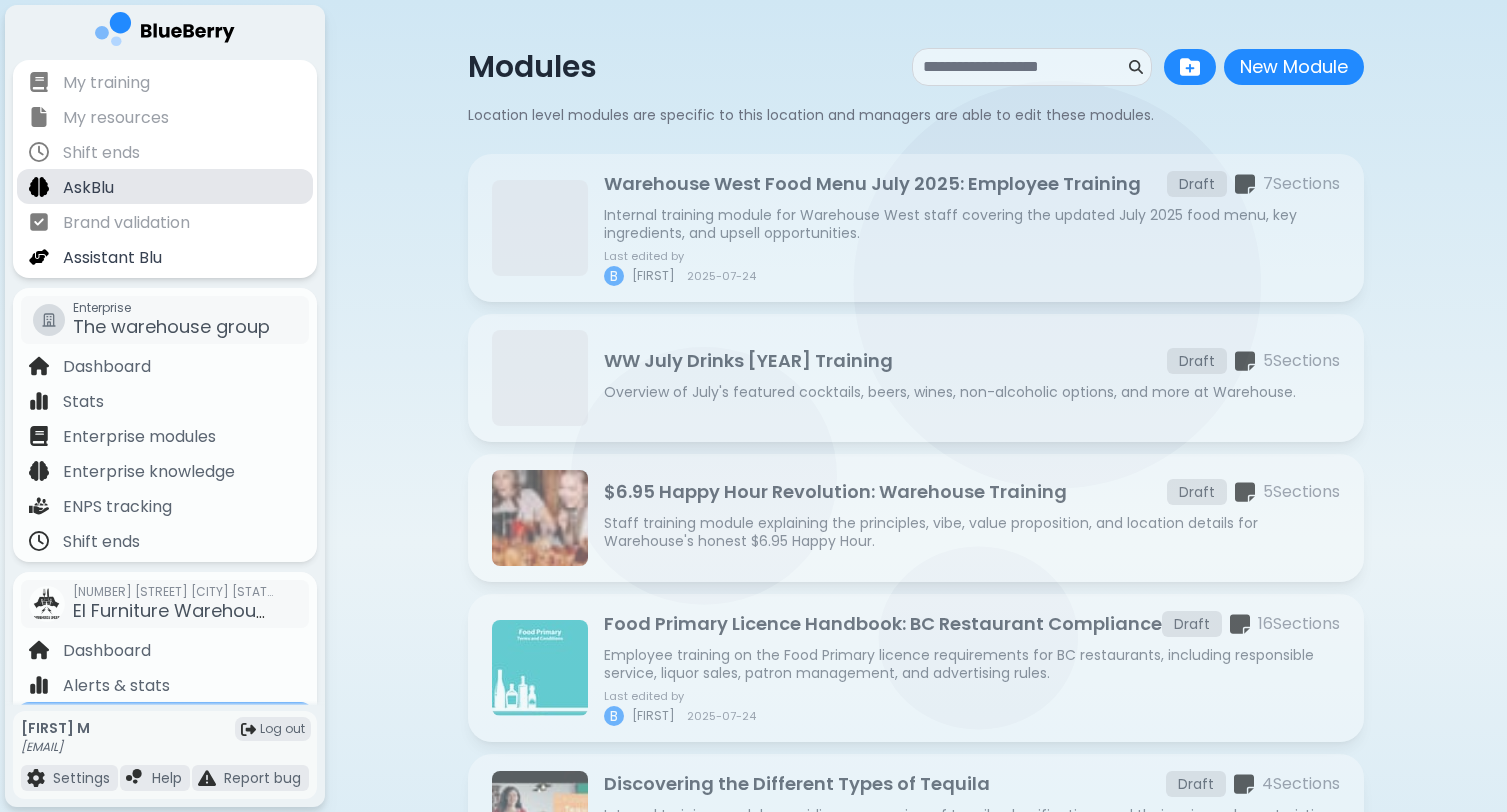 click on "AskBlu" at bounding box center [88, 188] 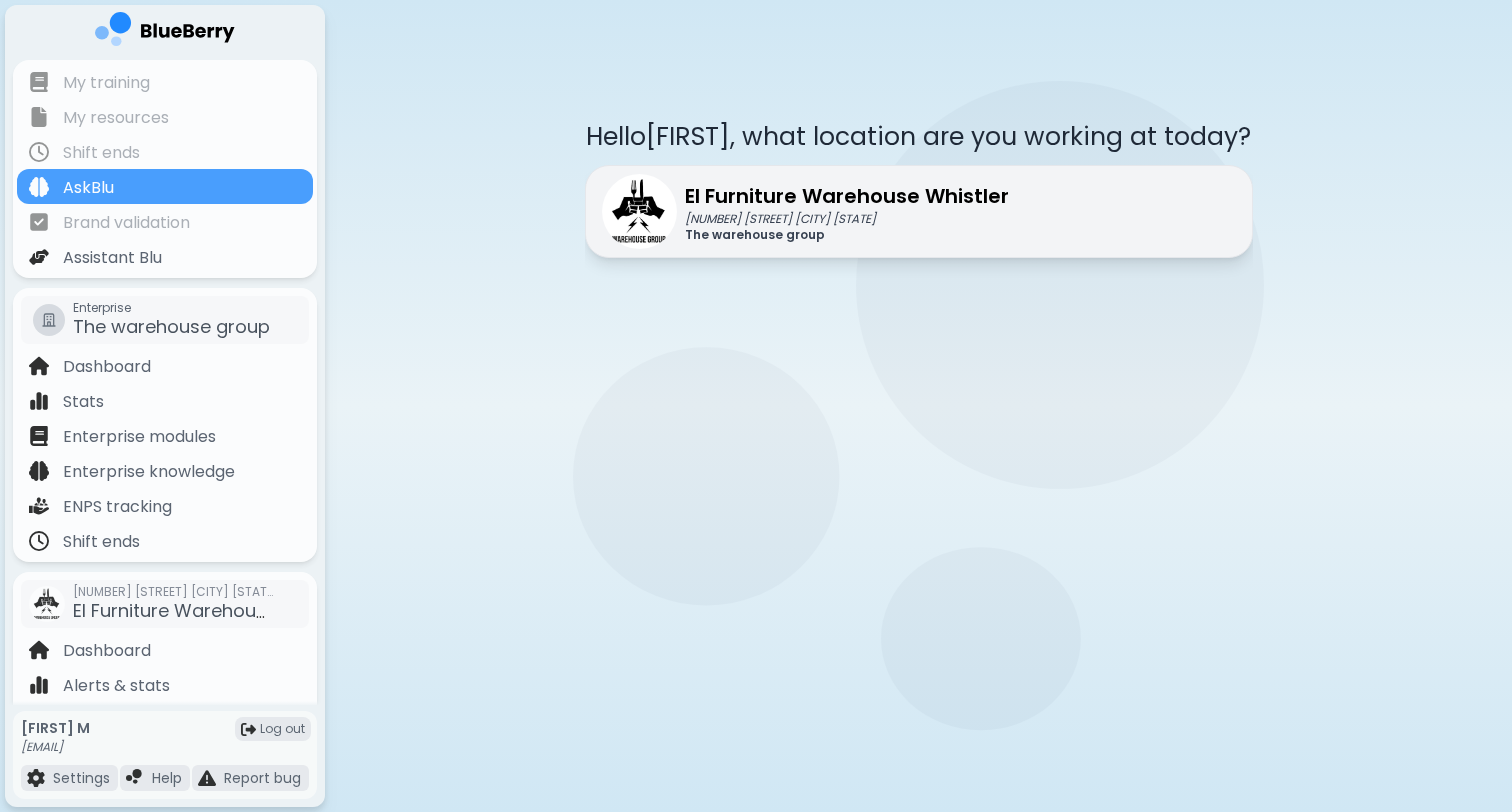 click on "The warehouse group" at bounding box center [847, 235] 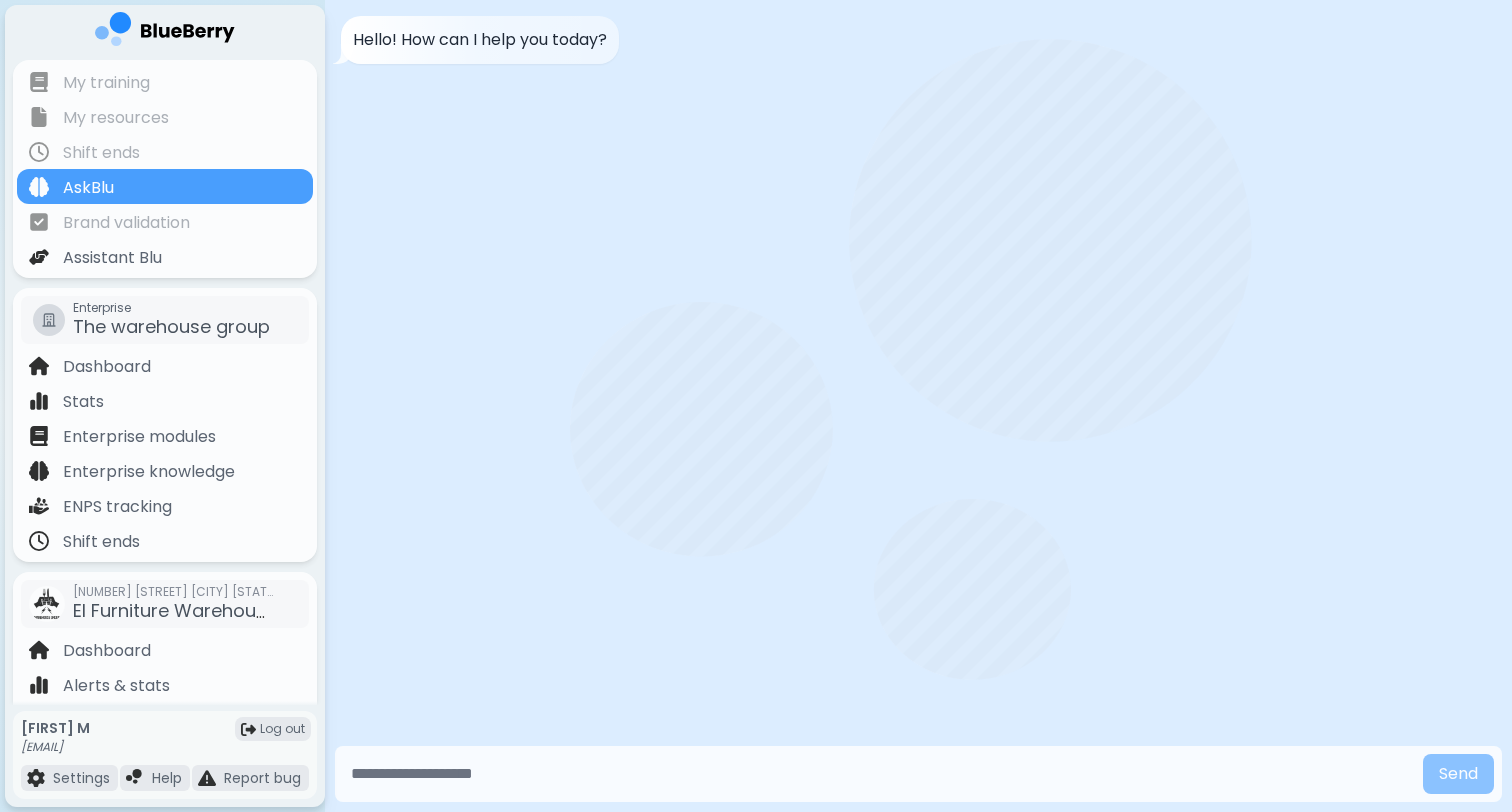 click at bounding box center [879, 774] 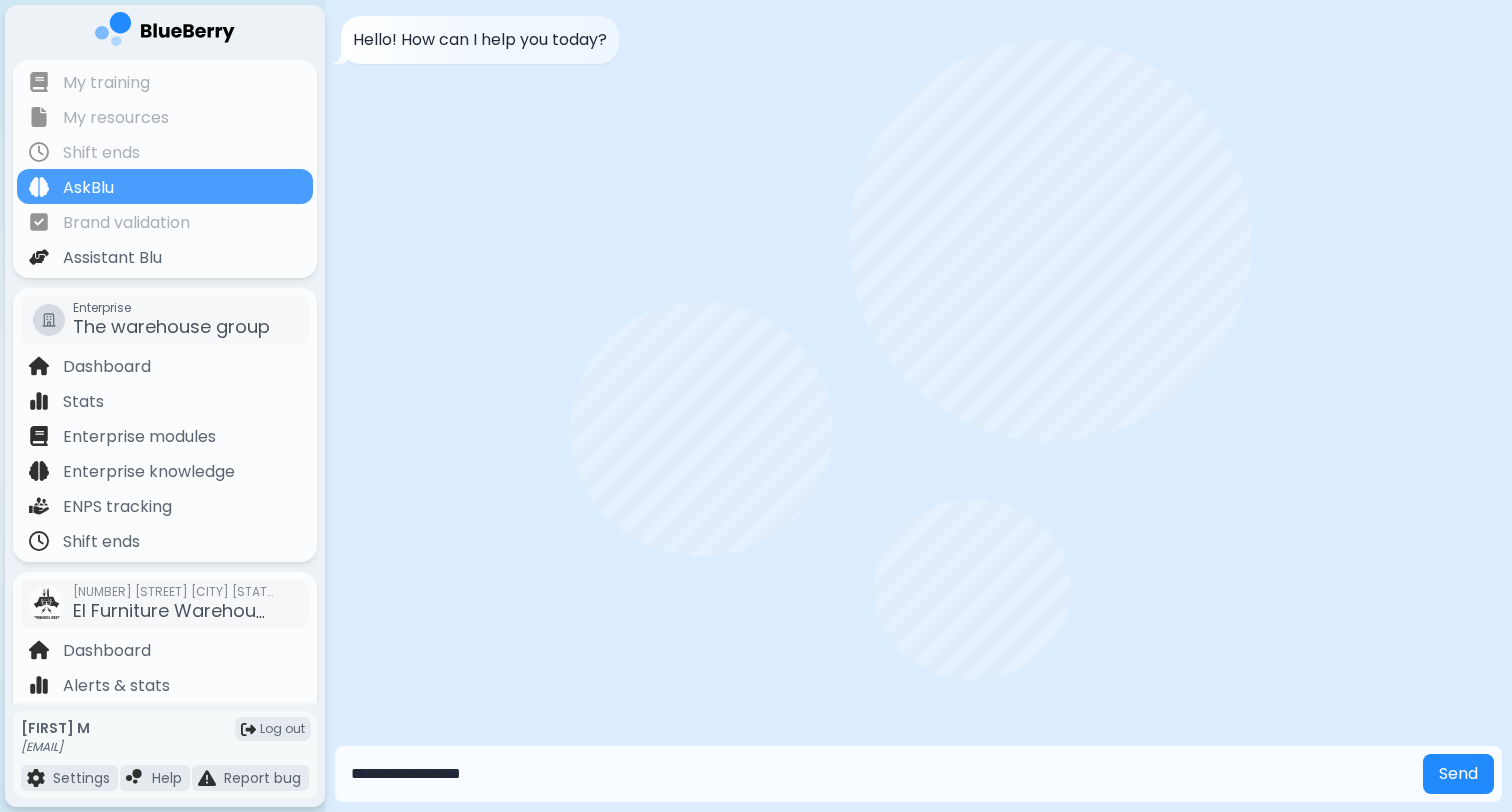 type on "**********" 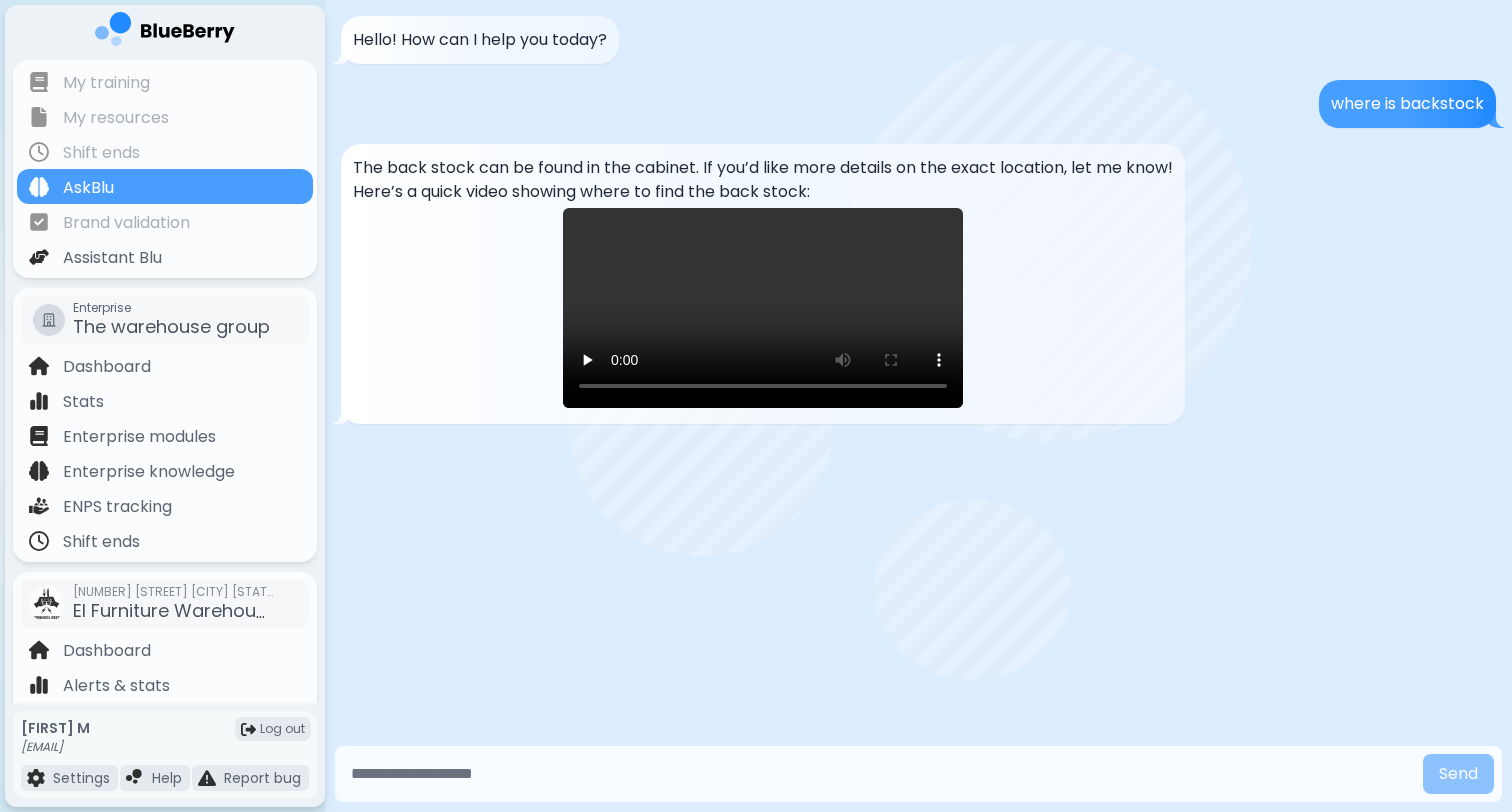 click at bounding box center [763, 308] 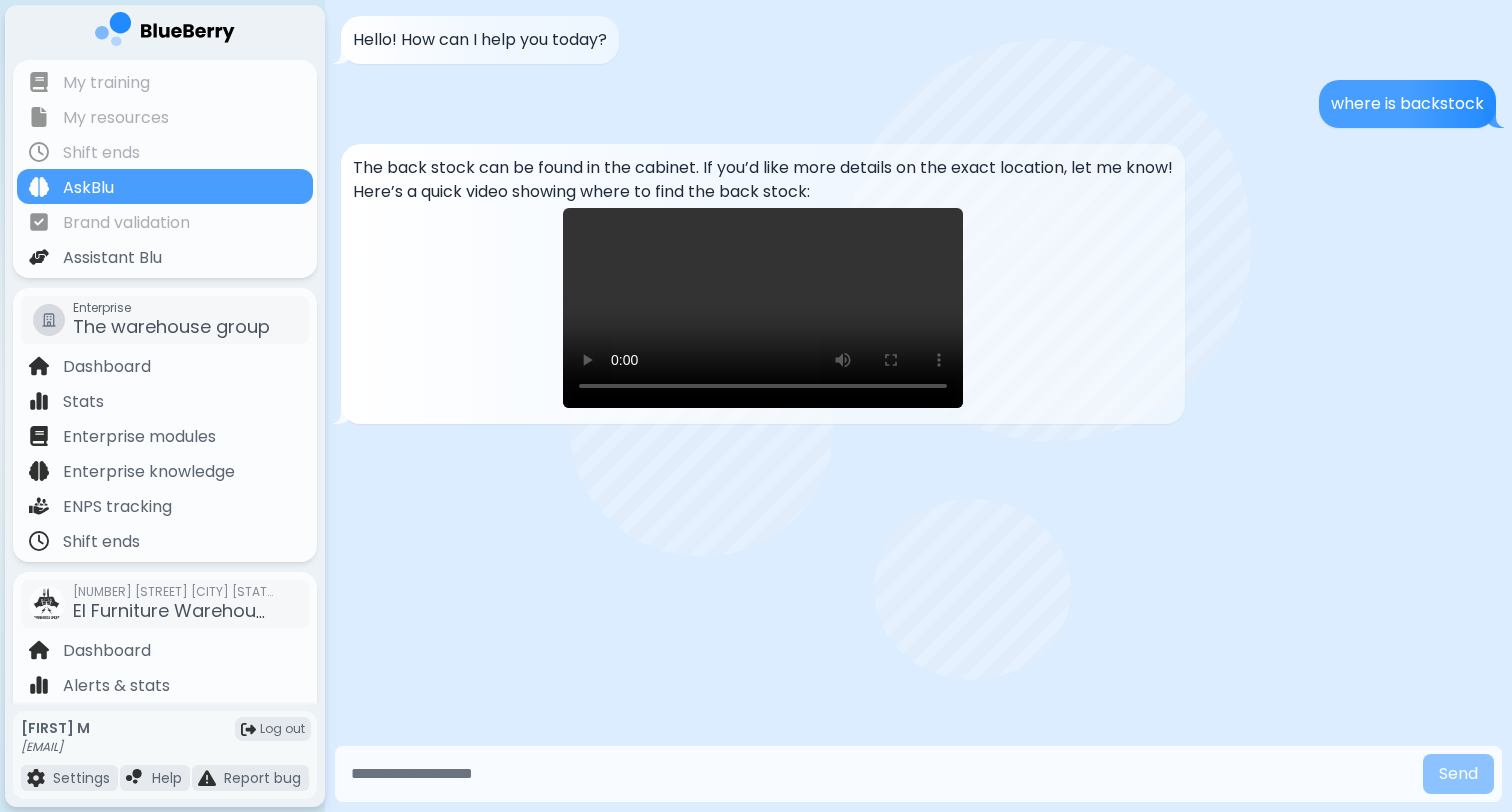 click at bounding box center [879, 774] 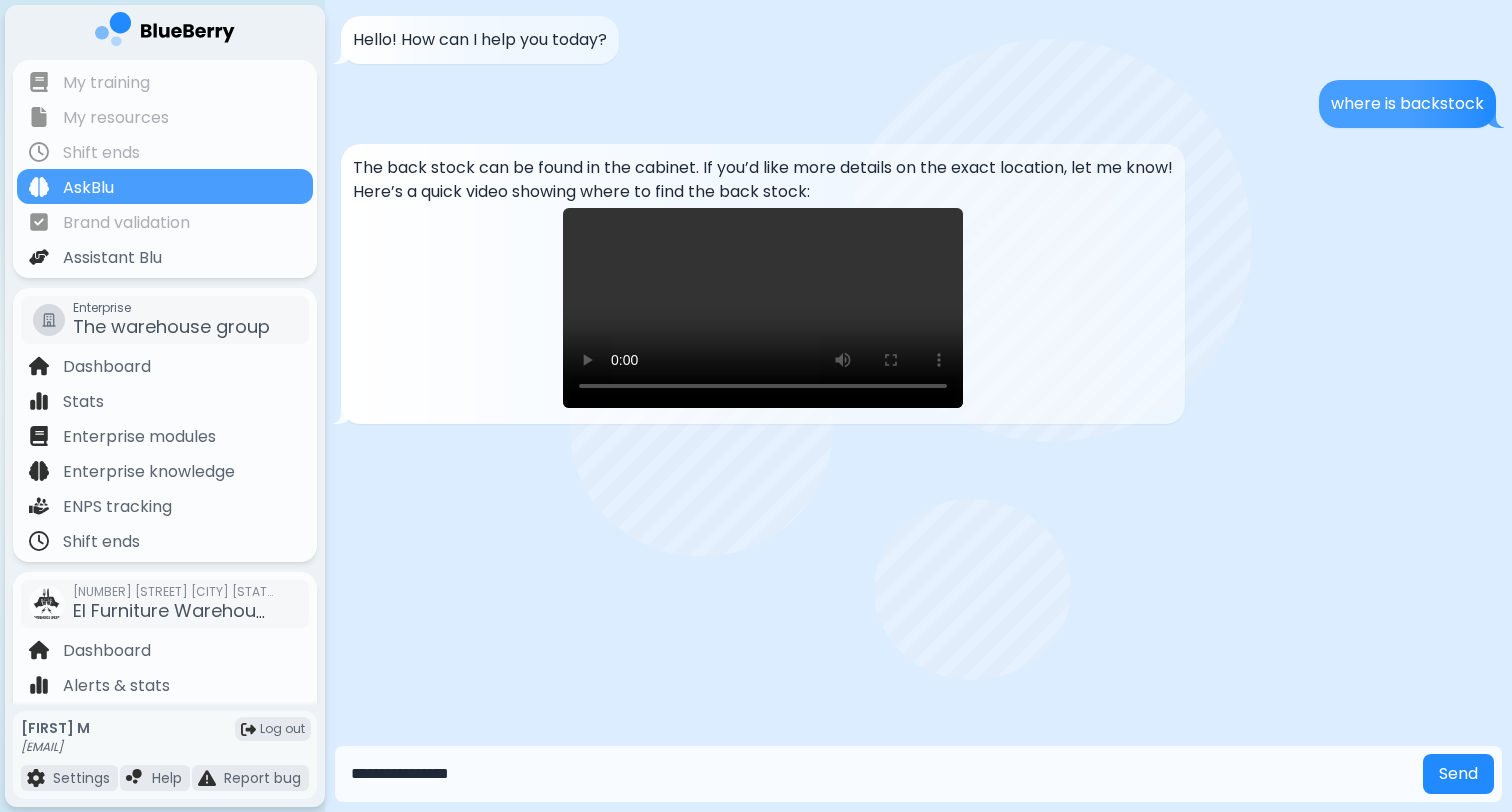 type on "**********" 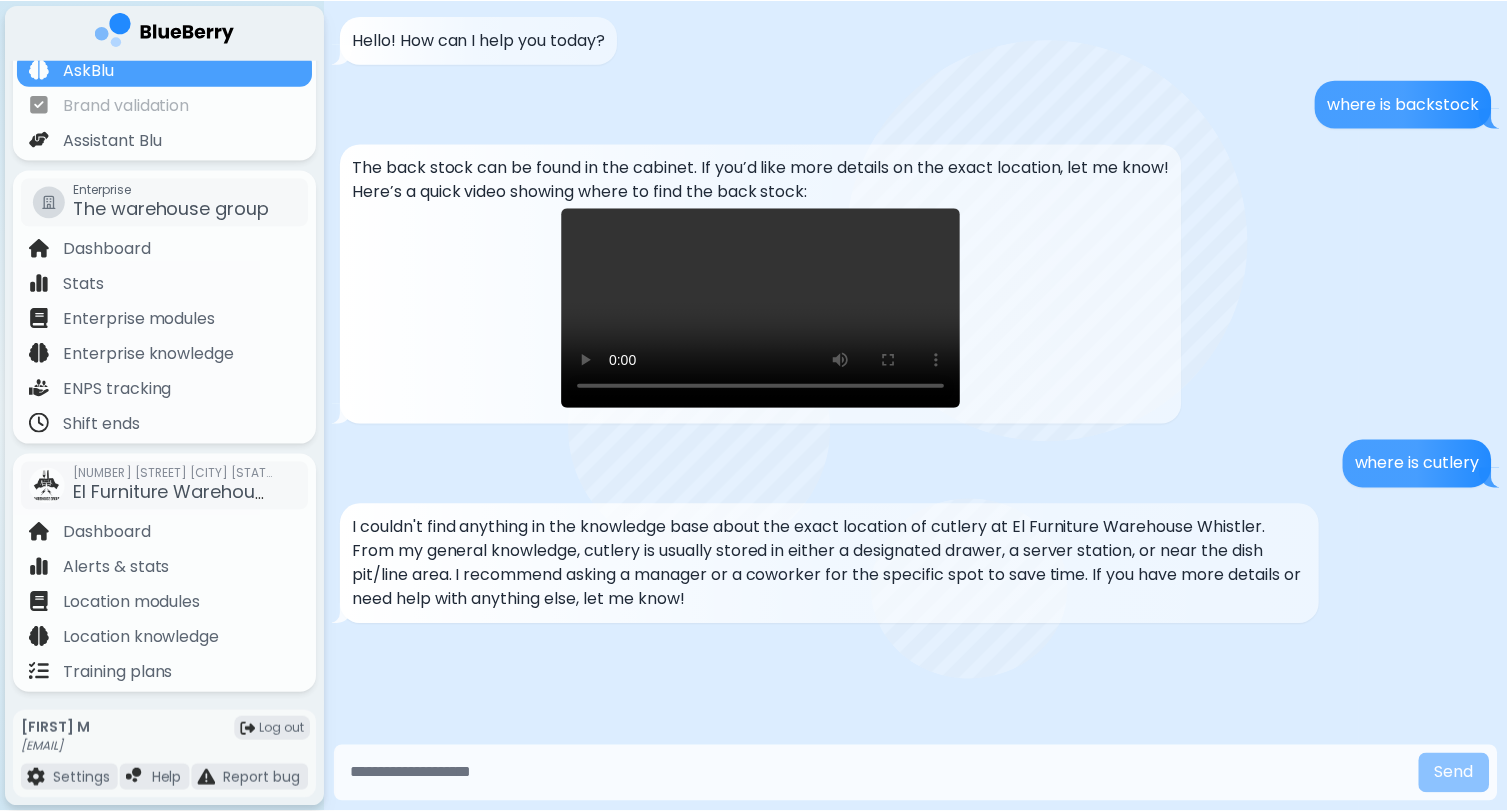 scroll, scrollTop: 132, scrollLeft: 0, axis: vertical 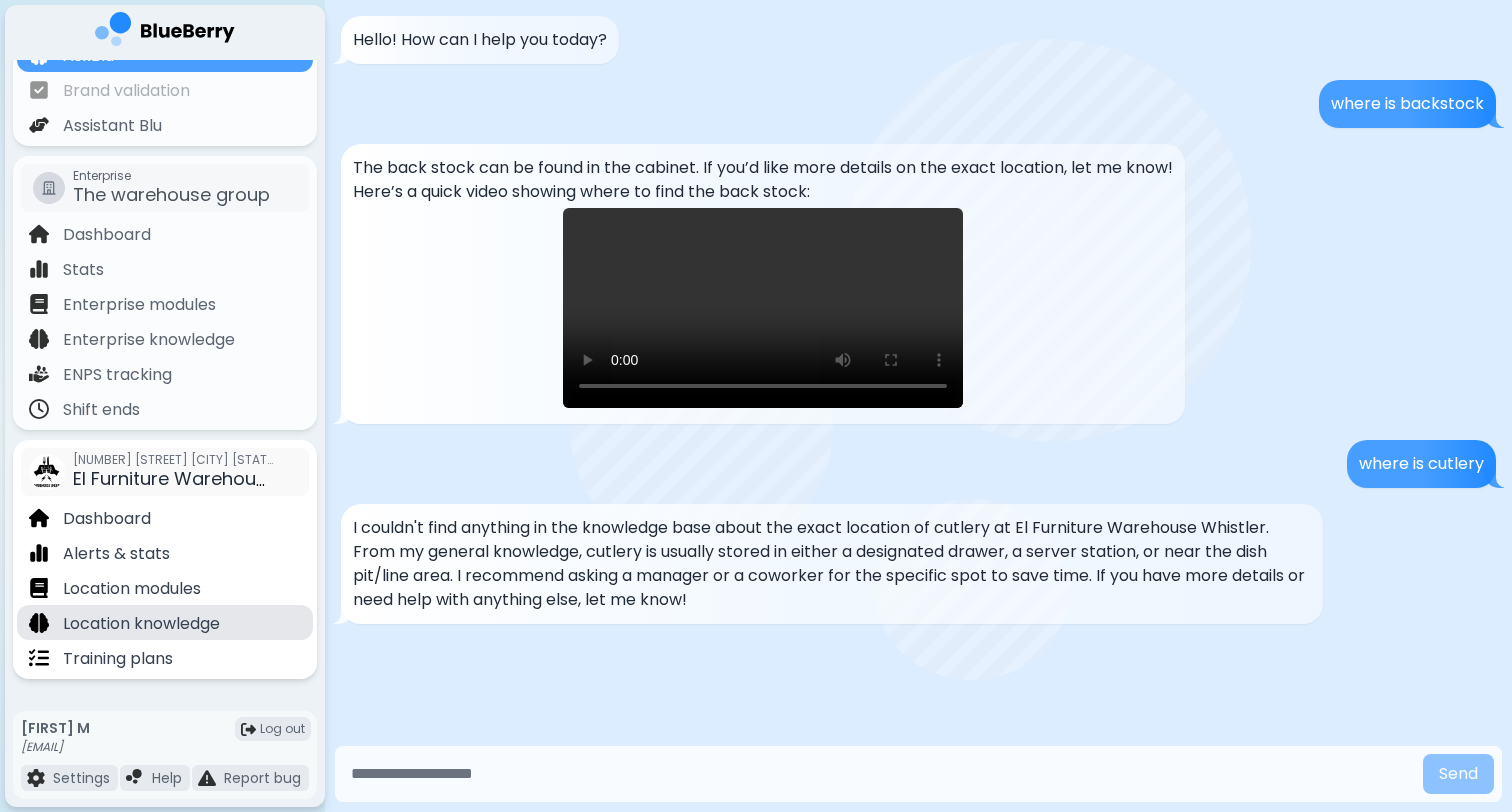 click on "Location knowledge" at bounding box center (141, 624) 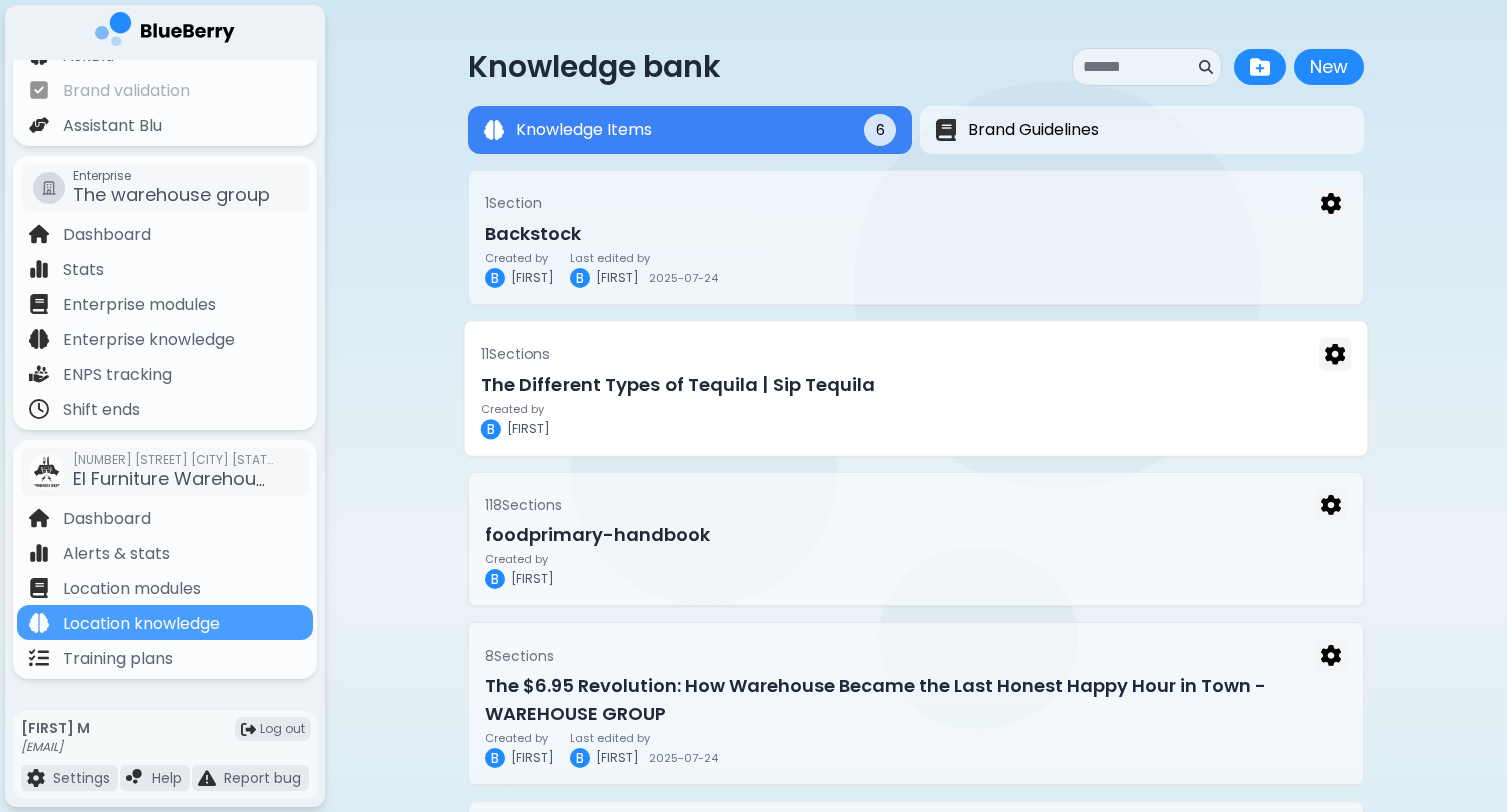scroll, scrollTop: 0, scrollLeft: 0, axis: both 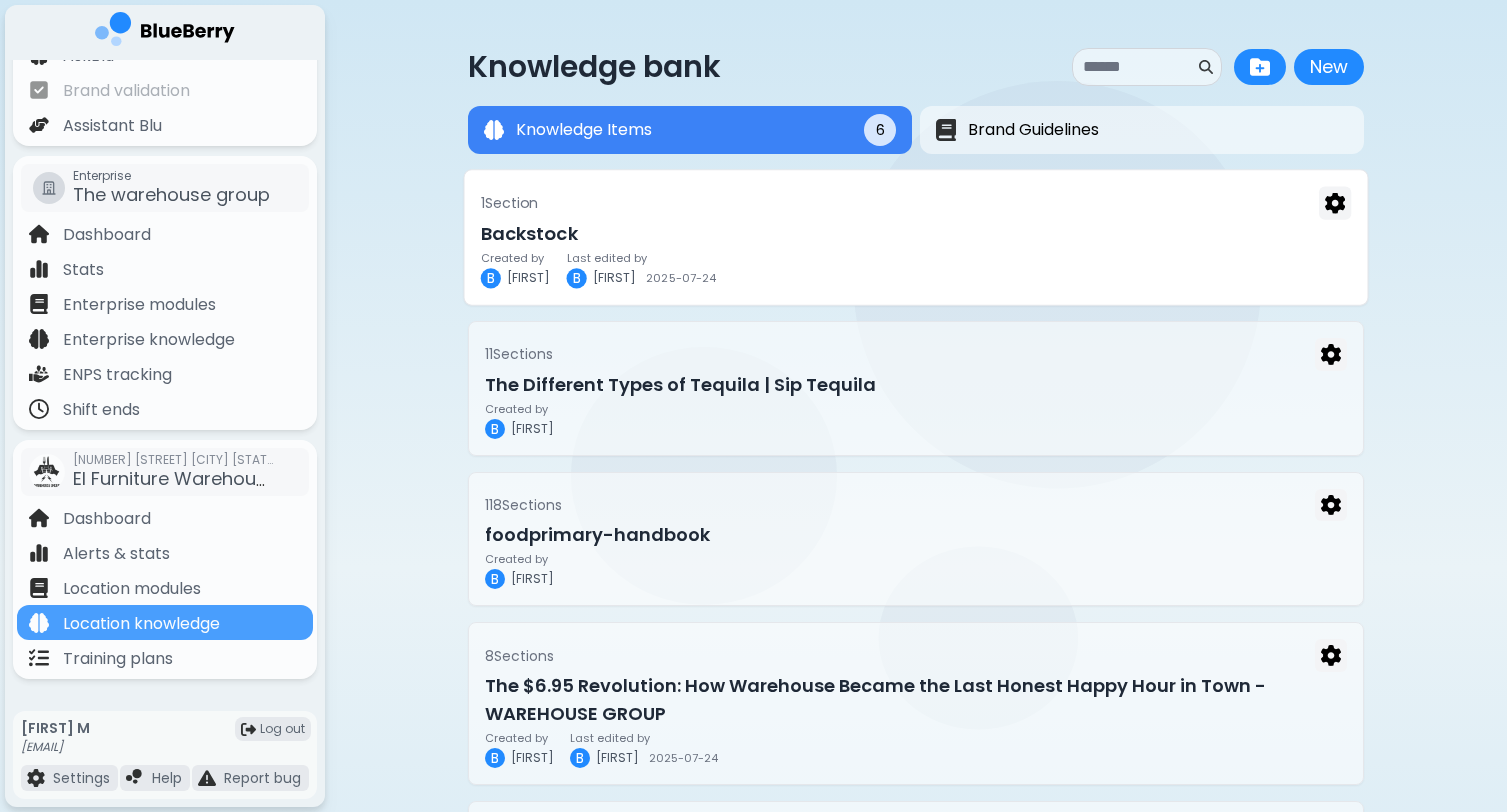 click on "Created by [NAME] [LAST] Last edited by [NAME] [LAST] [DATE]" at bounding box center (916, 270) 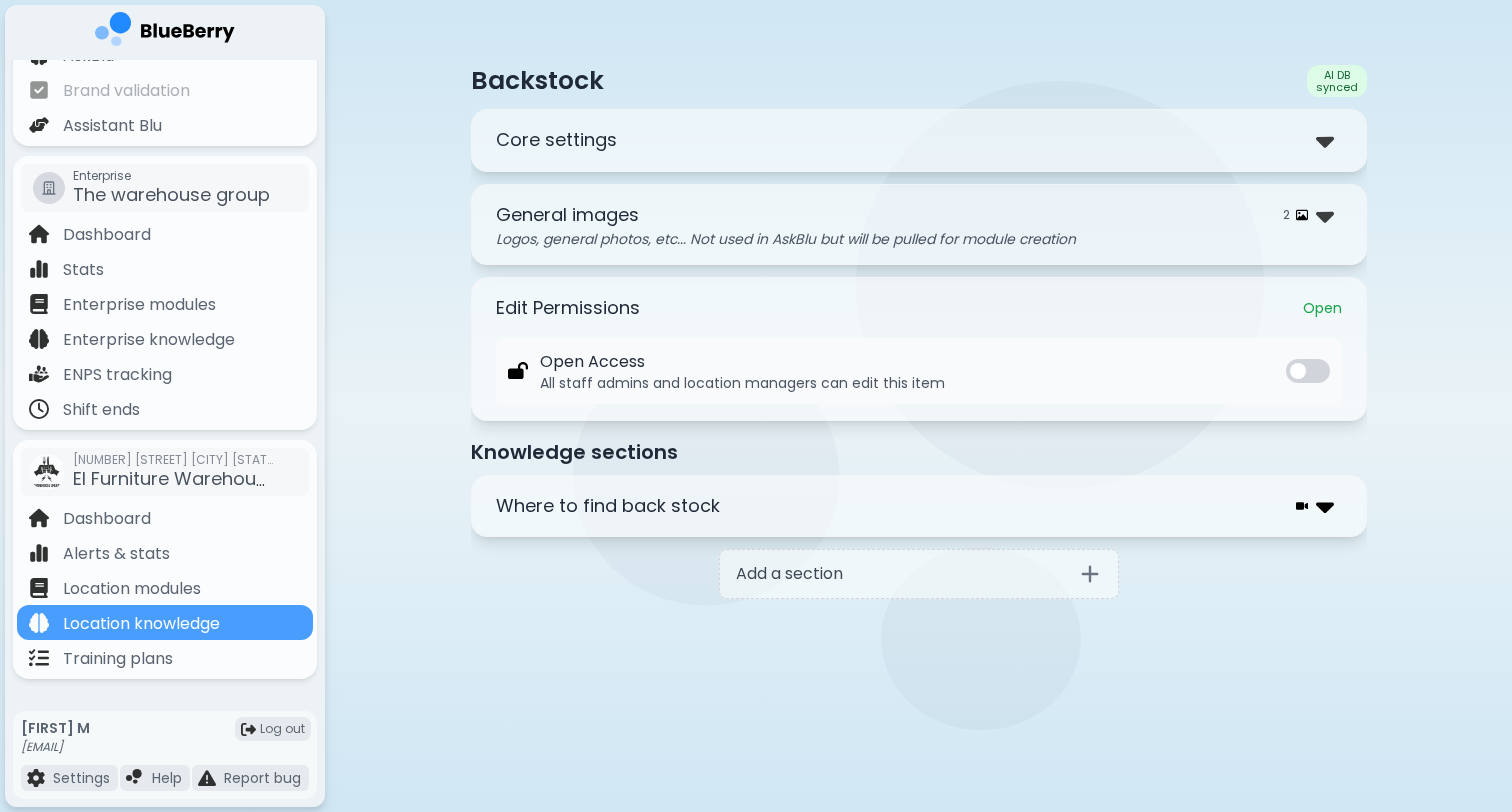 click at bounding box center (1325, 506) 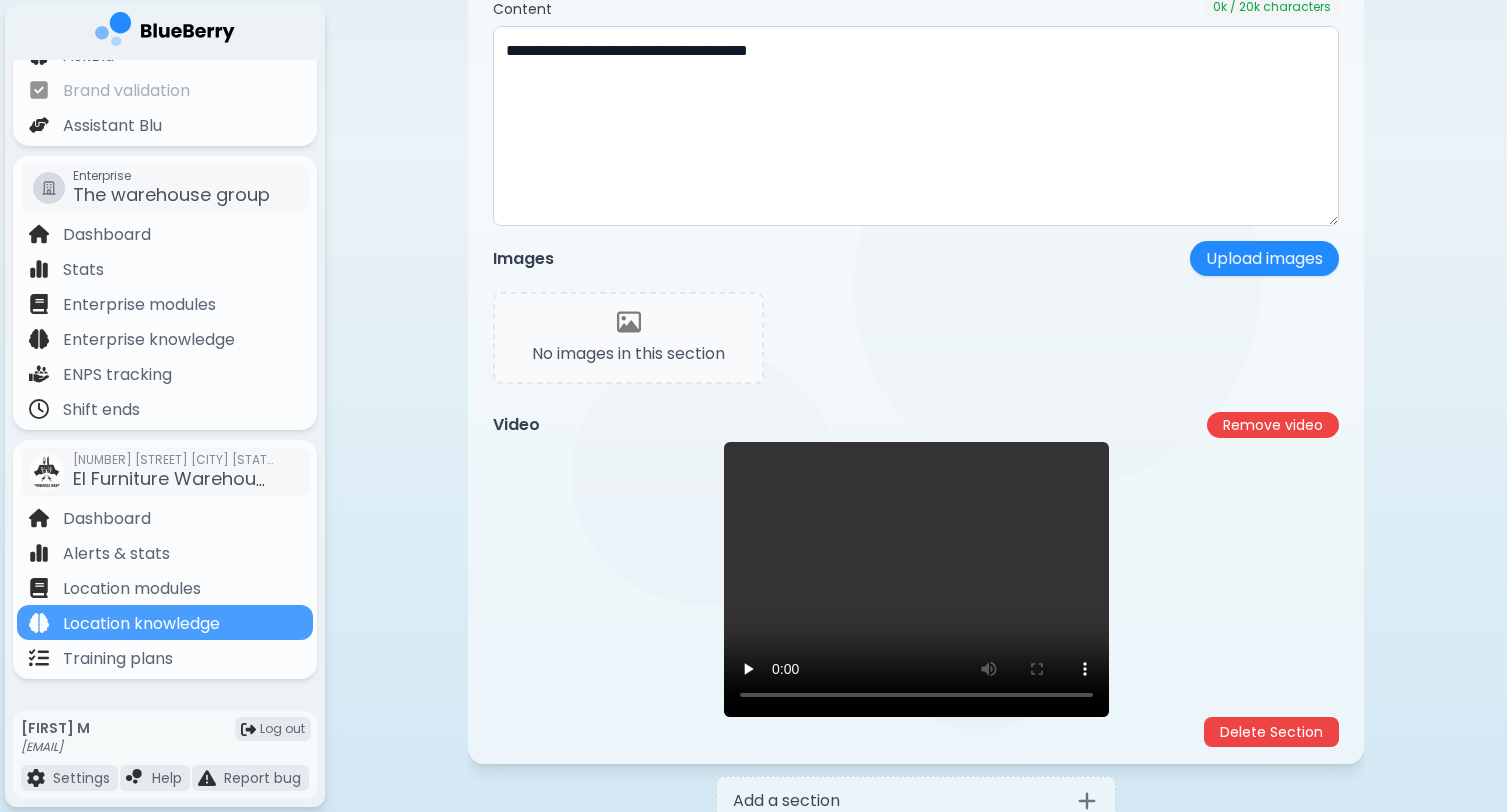 scroll, scrollTop: 611, scrollLeft: 0, axis: vertical 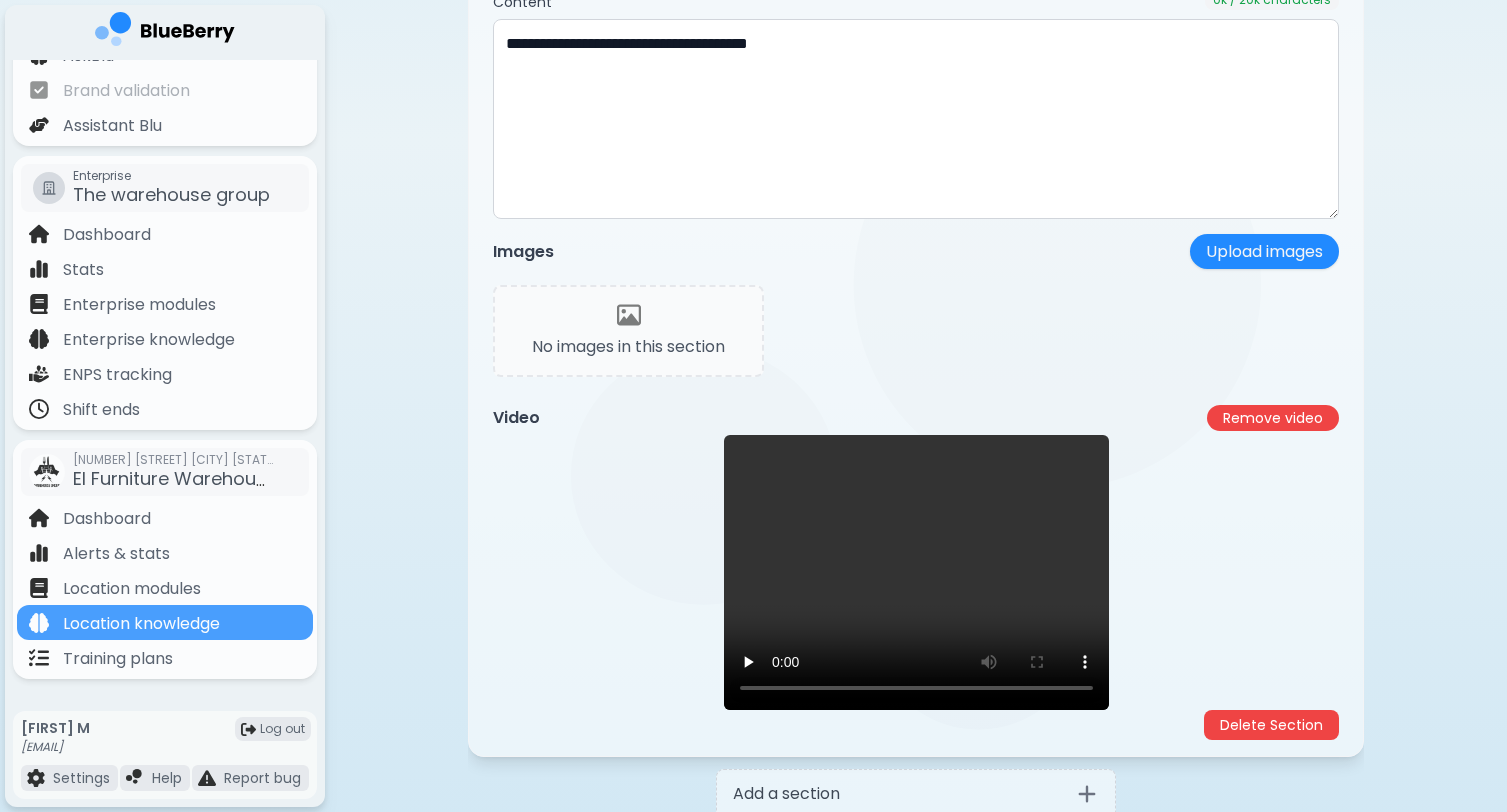 click on "Remove video" at bounding box center [1273, 418] 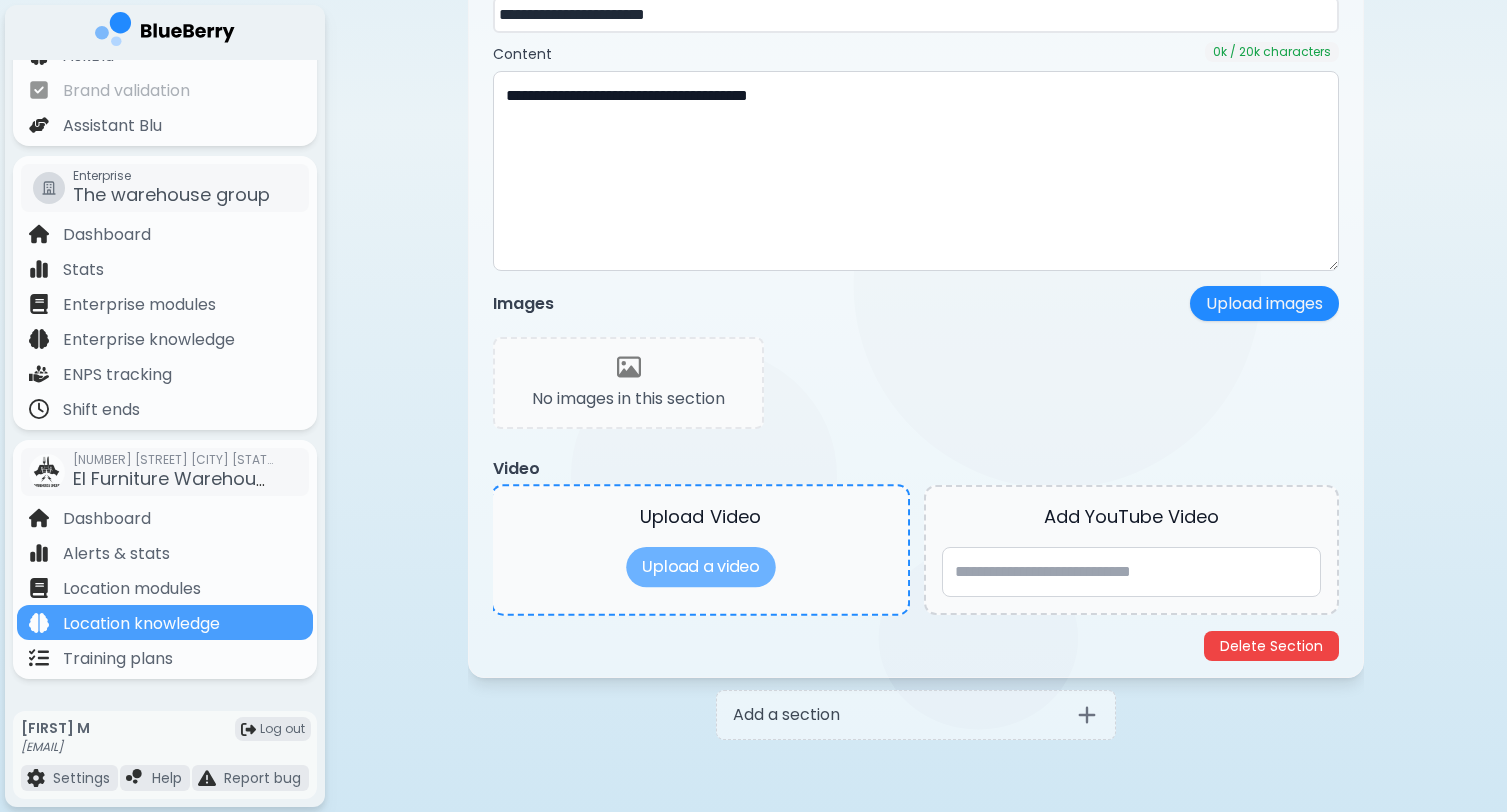 click on "Upload a video" at bounding box center (700, 567) 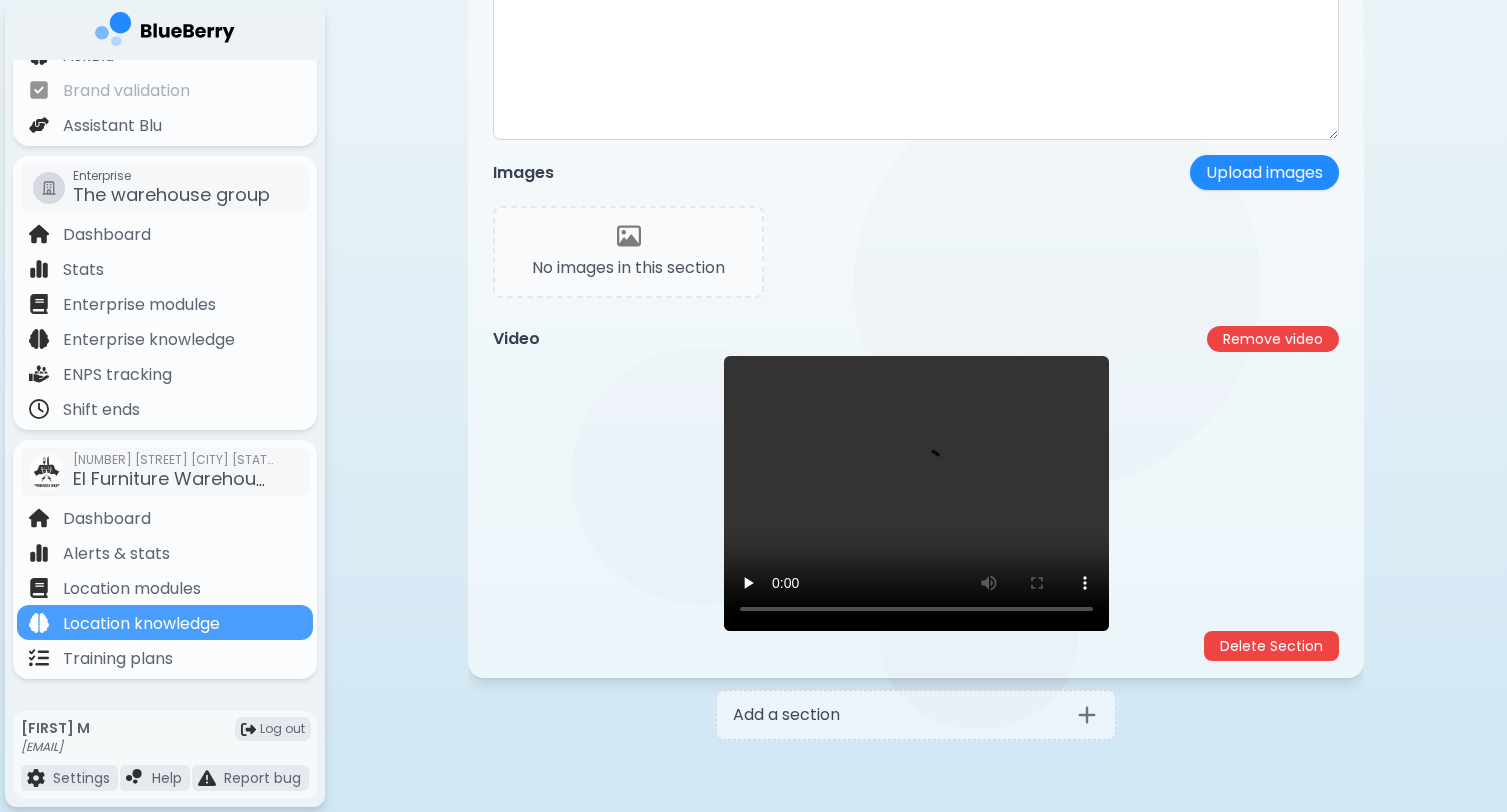 scroll, scrollTop: 691, scrollLeft: 0, axis: vertical 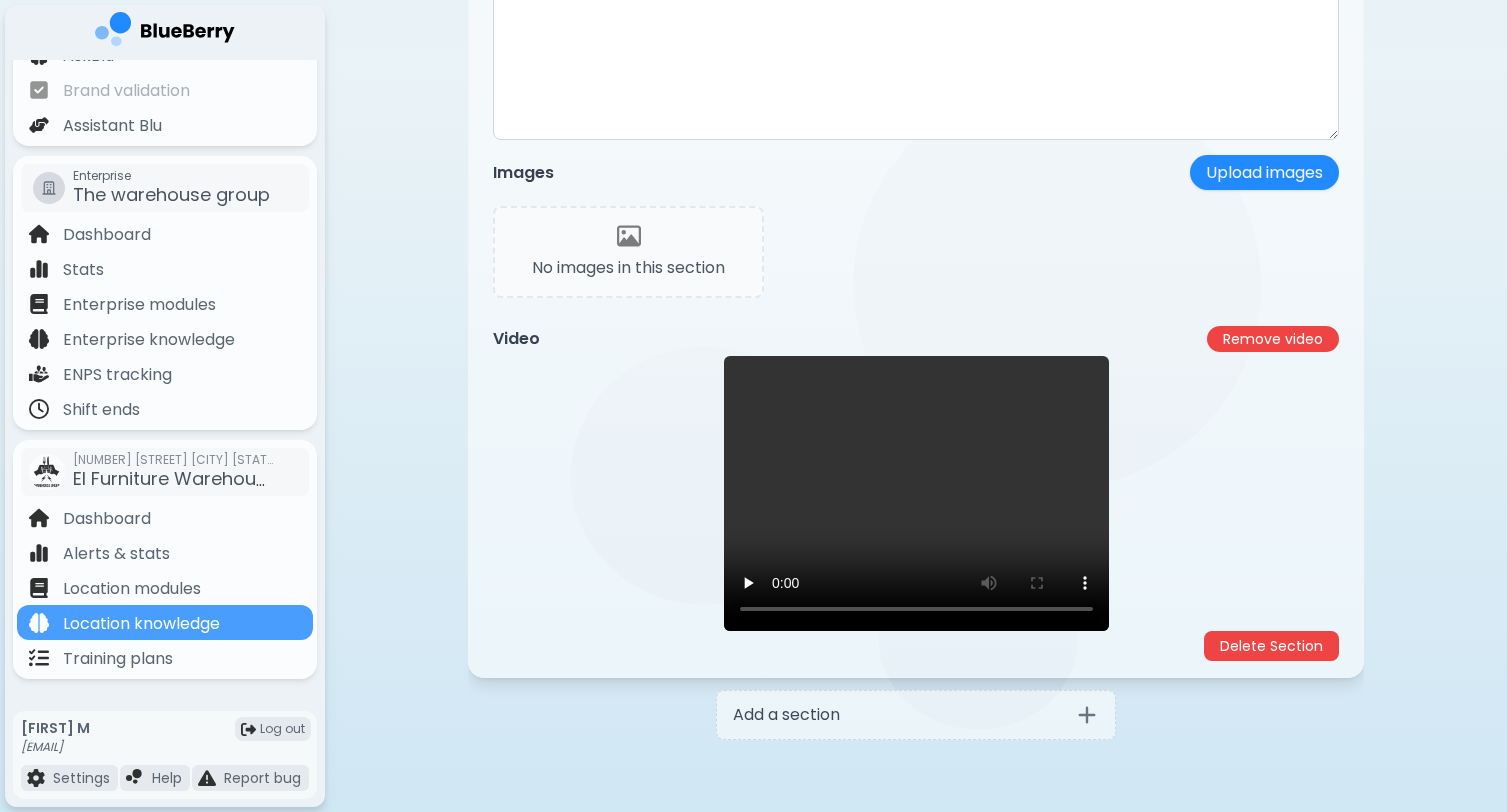 click on "Remove video" at bounding box center [1273, 339] 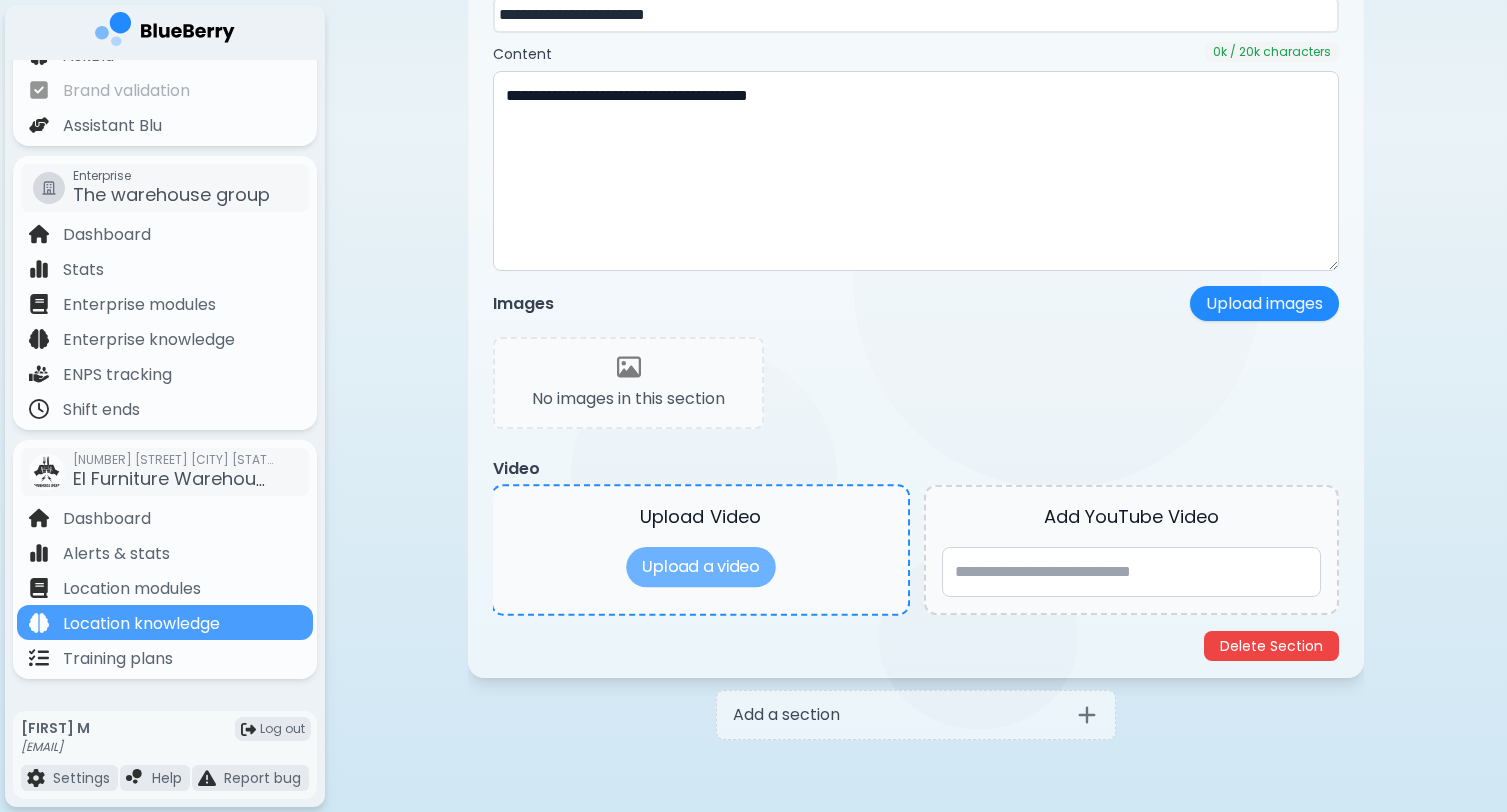 click on "Upload a video" at bounding box center [700, 567] 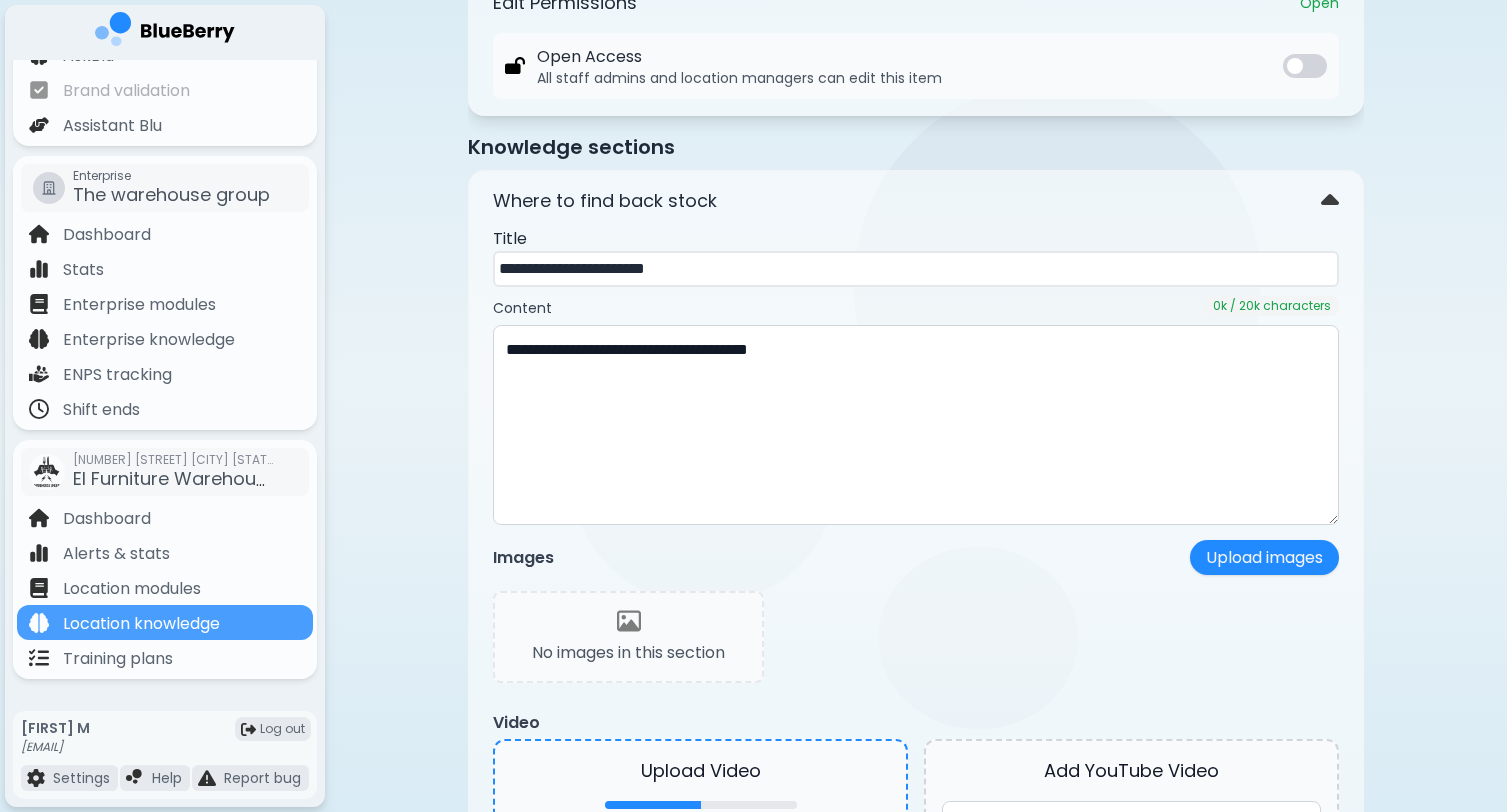 scroll, scrollTop: 303, scrollLeft: 0, axis: vertical 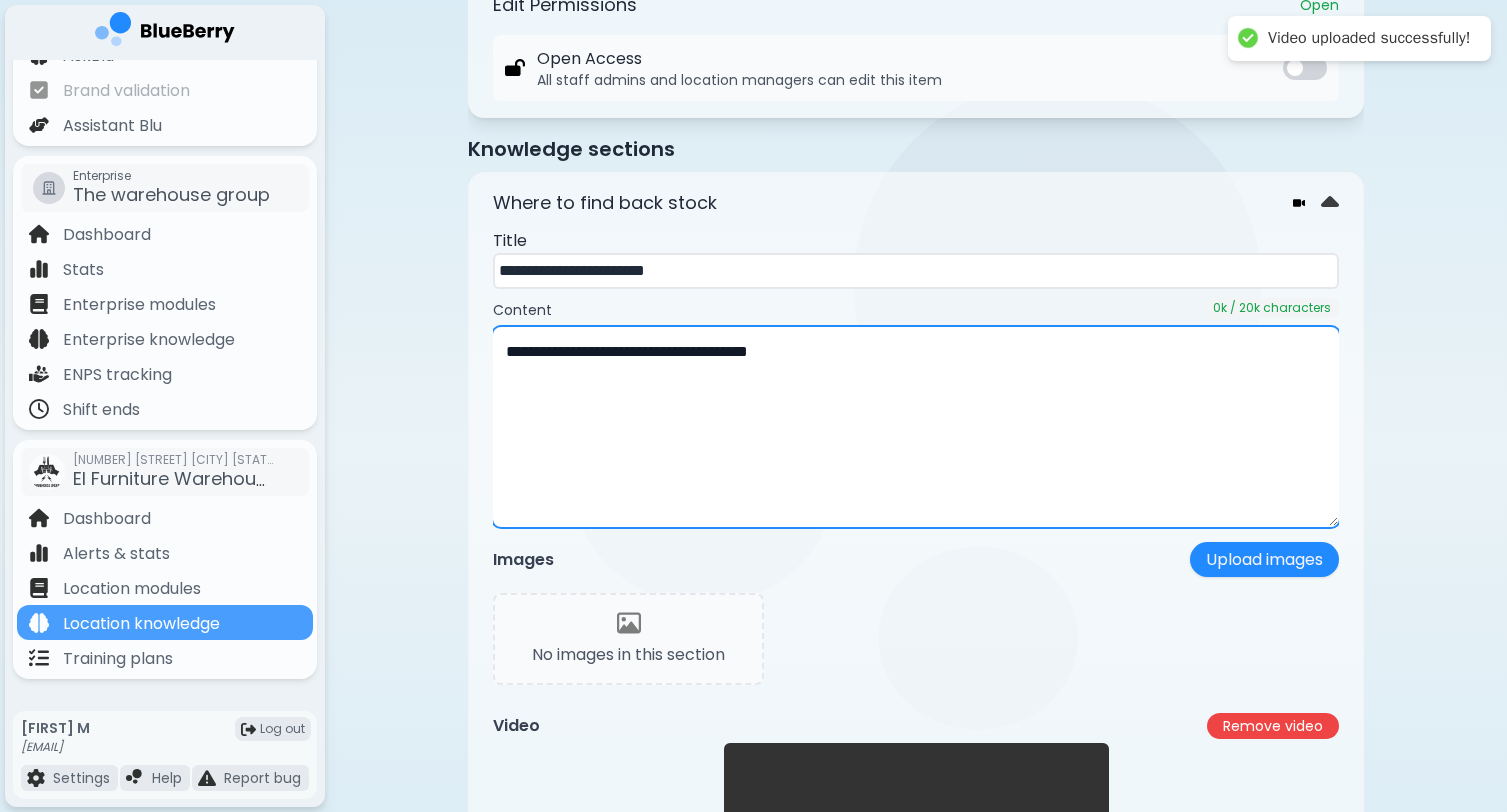 click on "**********" at bounding box center [916, 427] 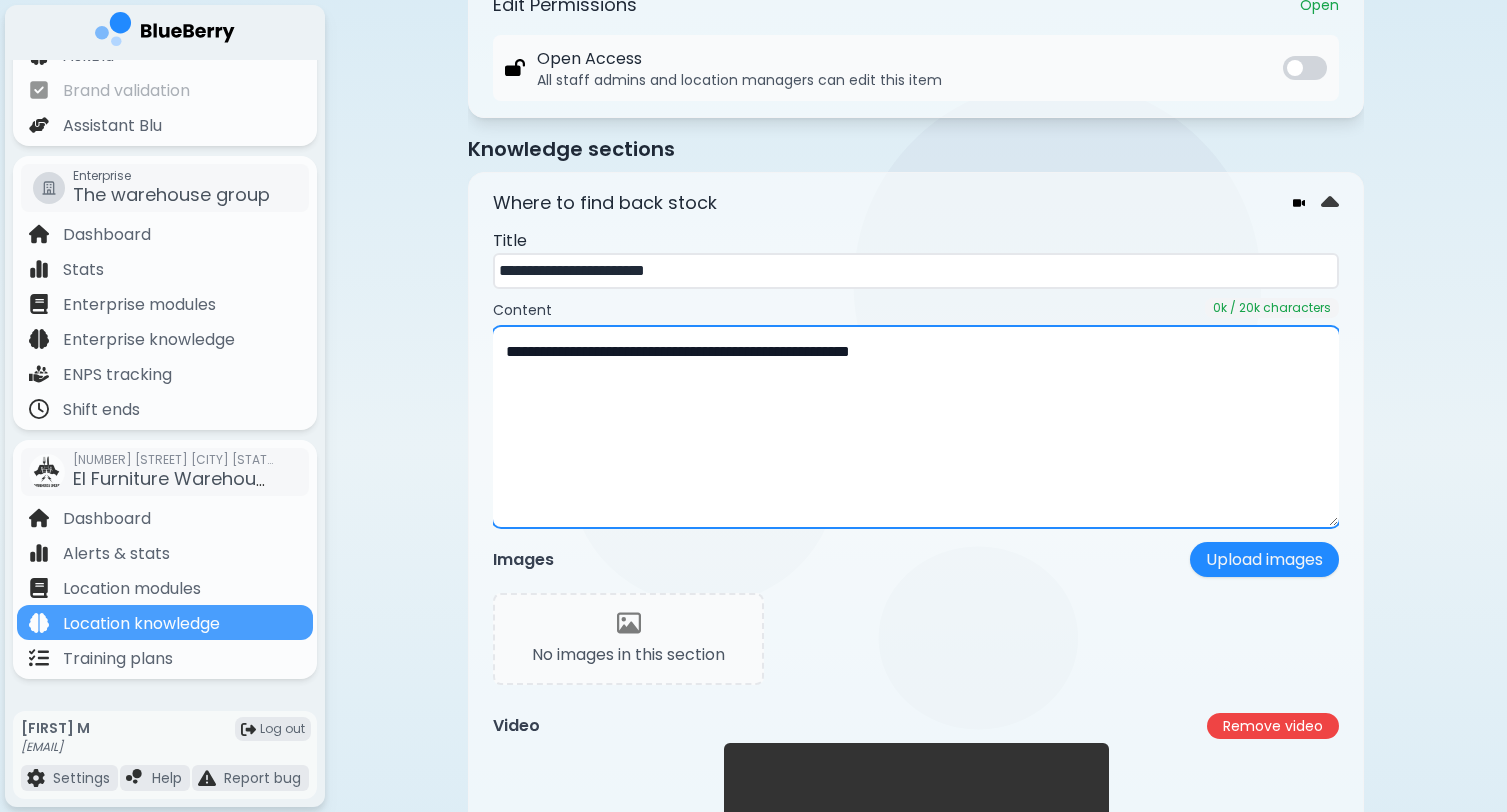 click on "**********" at bounding box center (916, 427) 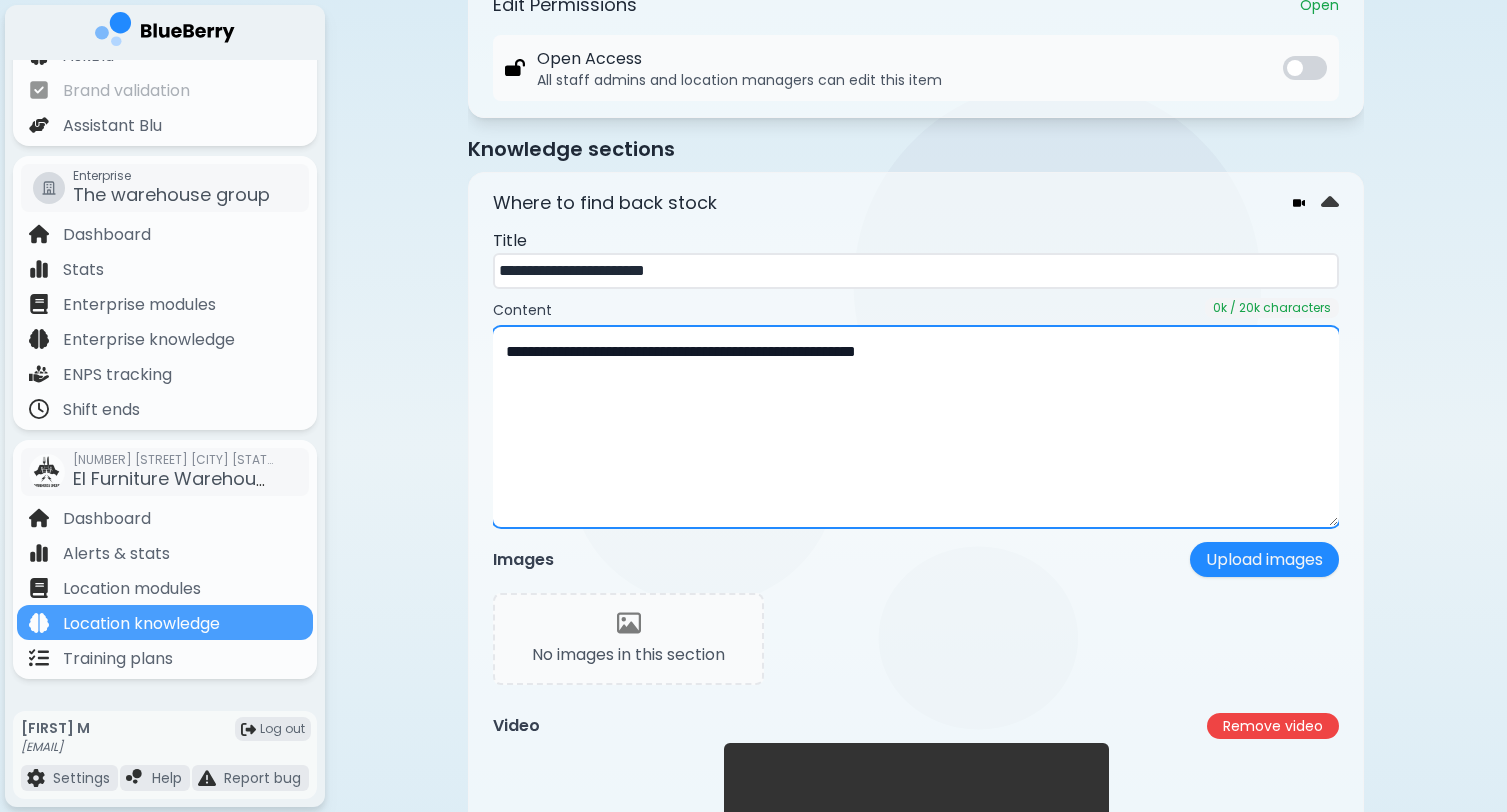 click on "**********" at bounding box center (916, 427) 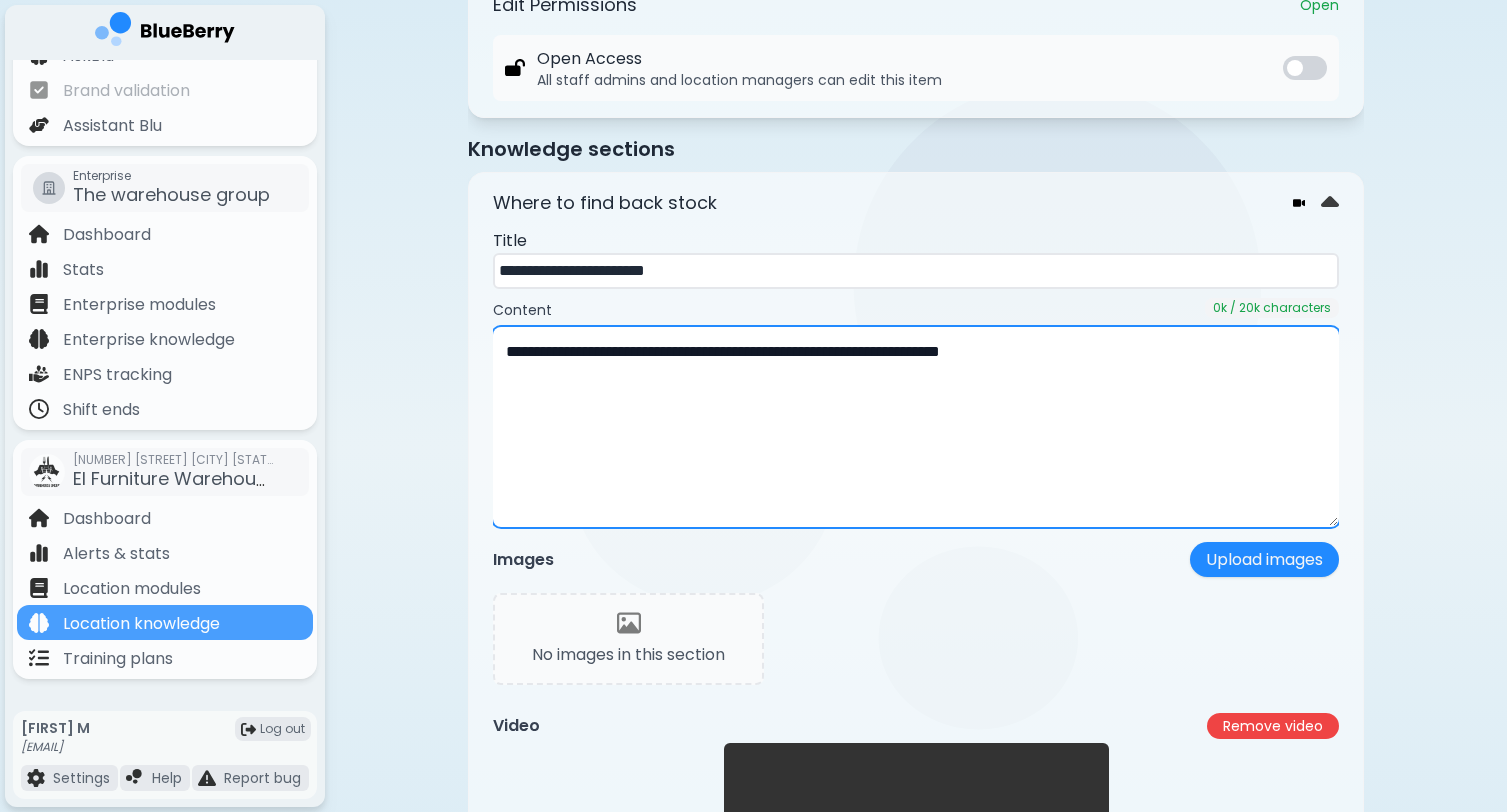 click on "**********" at bounding box center (916, 427) 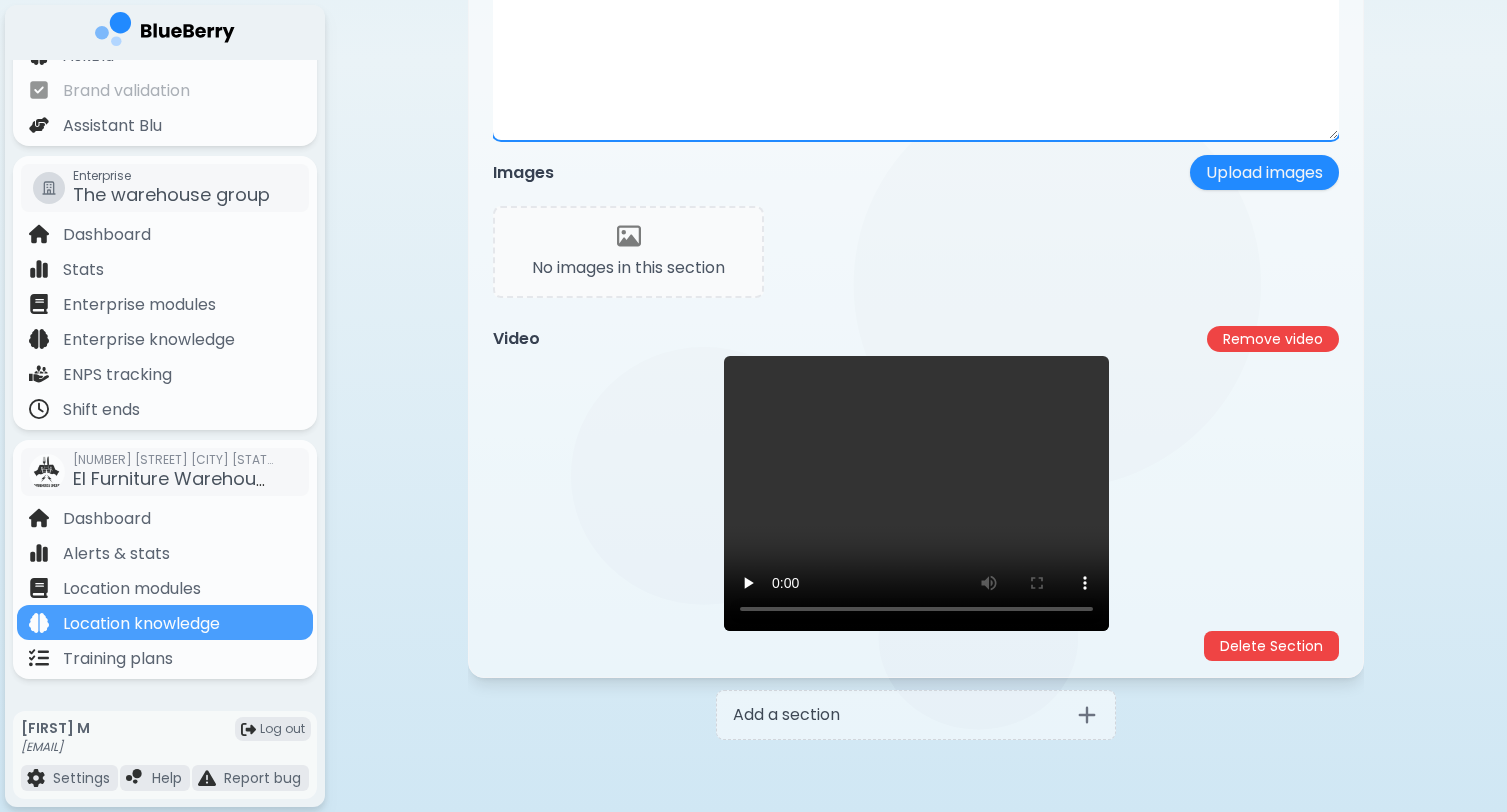 scroll, scrollTop: 691, scrollLeft: 0, axis: vertical 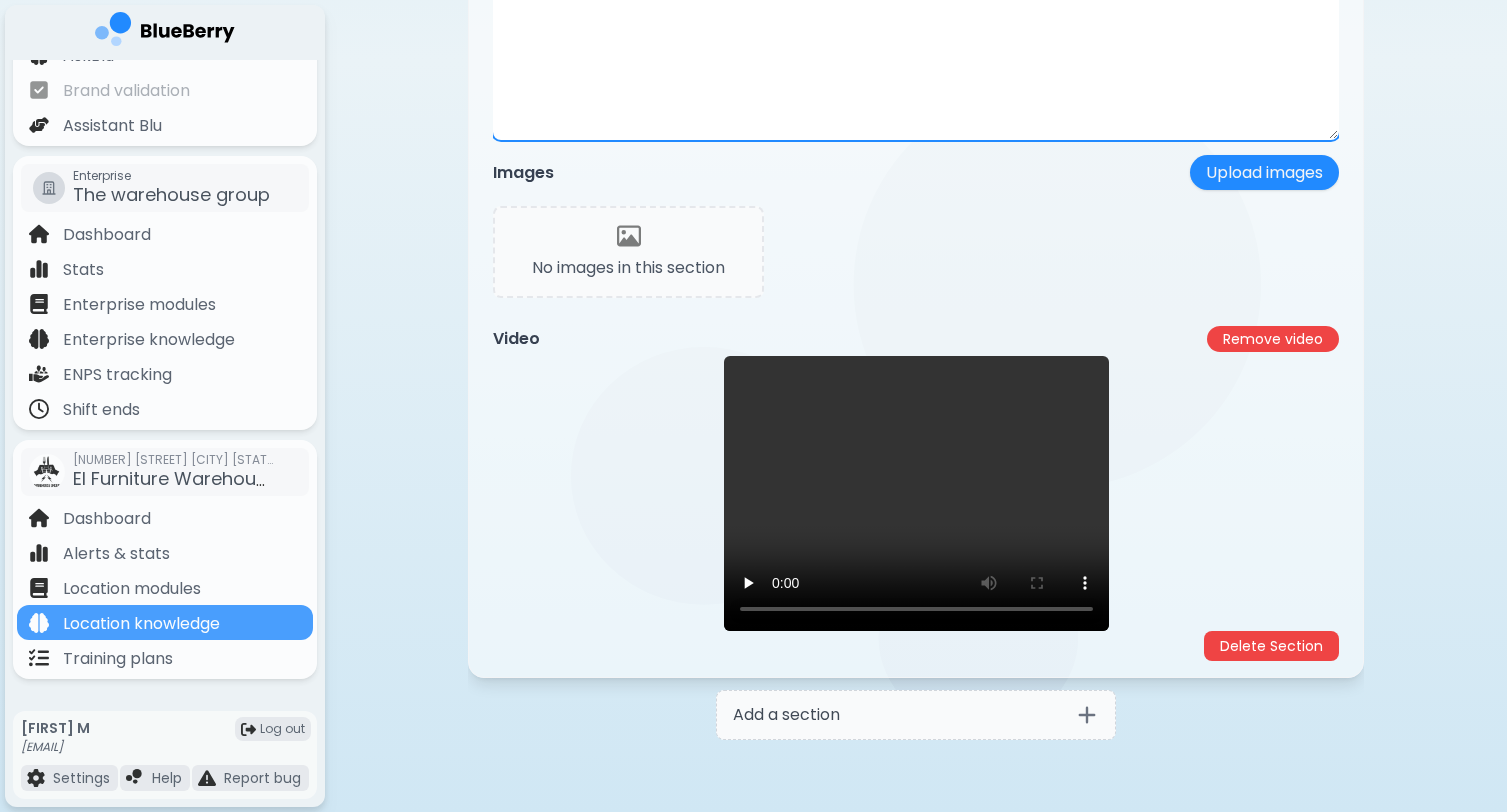 type on "**********" 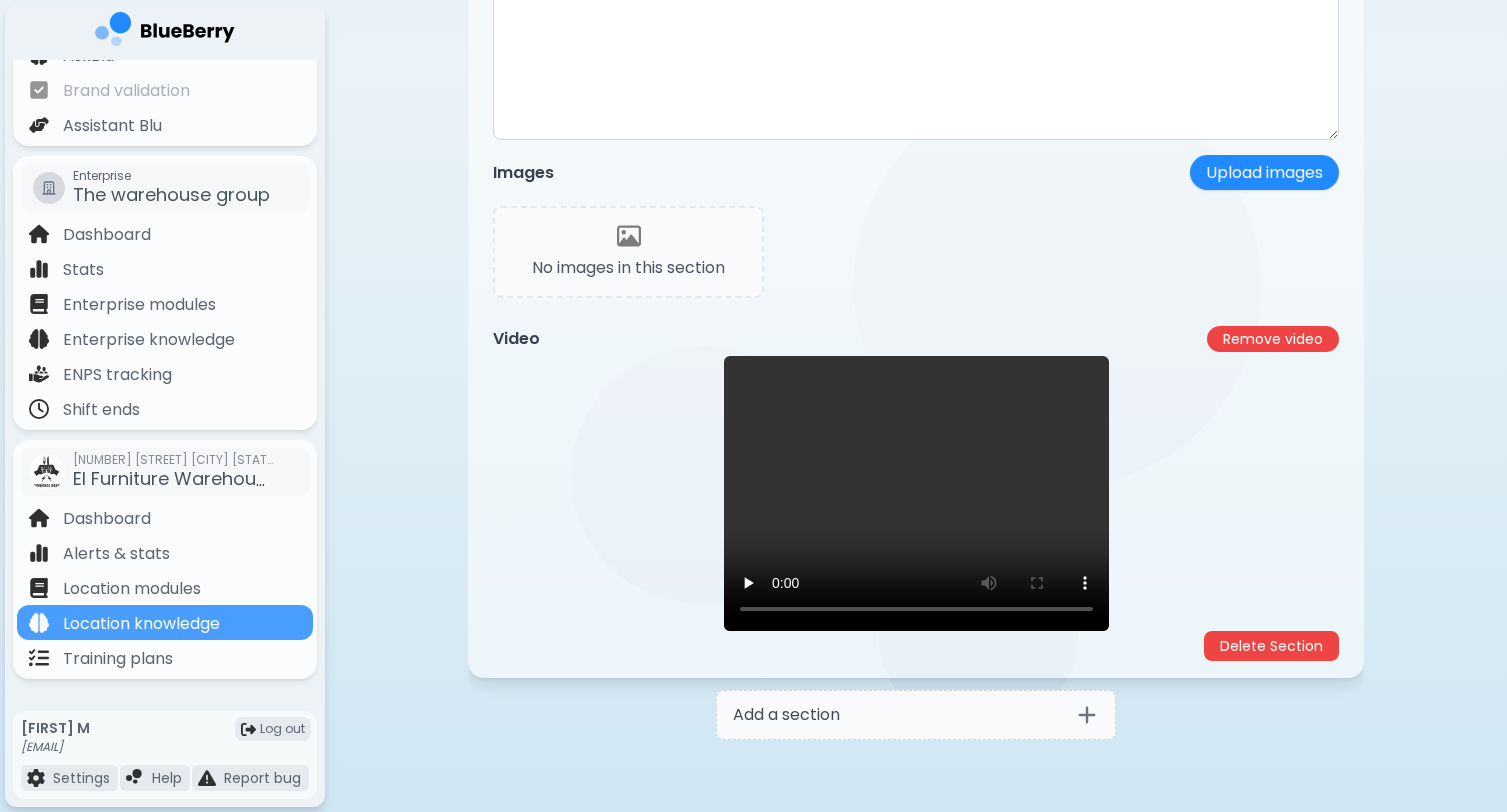 click on "Add a section" at bounding box center (916, 715) 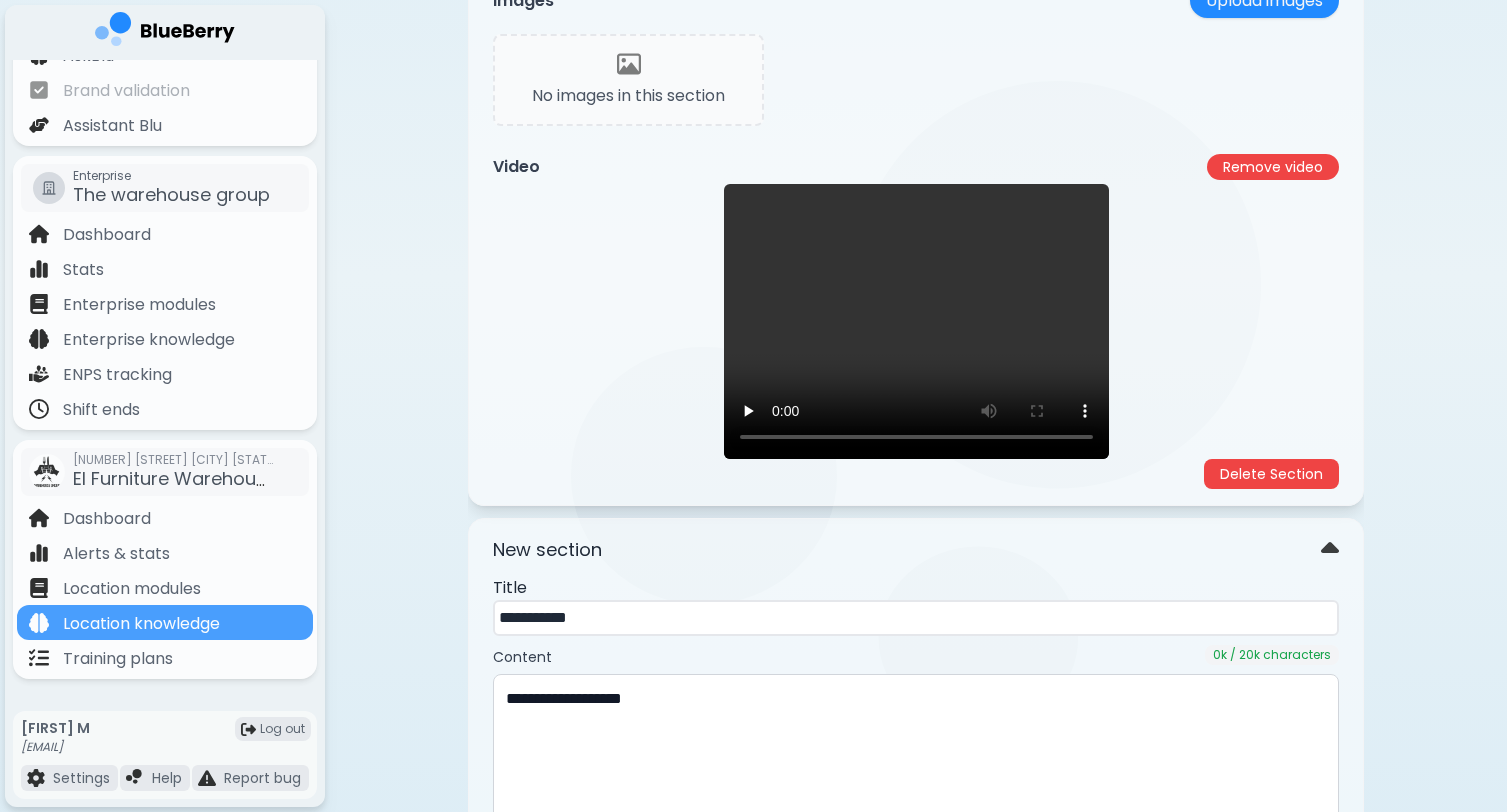 scroll, scrollTop: 1043, scrollLeft: 0, axis: vertical 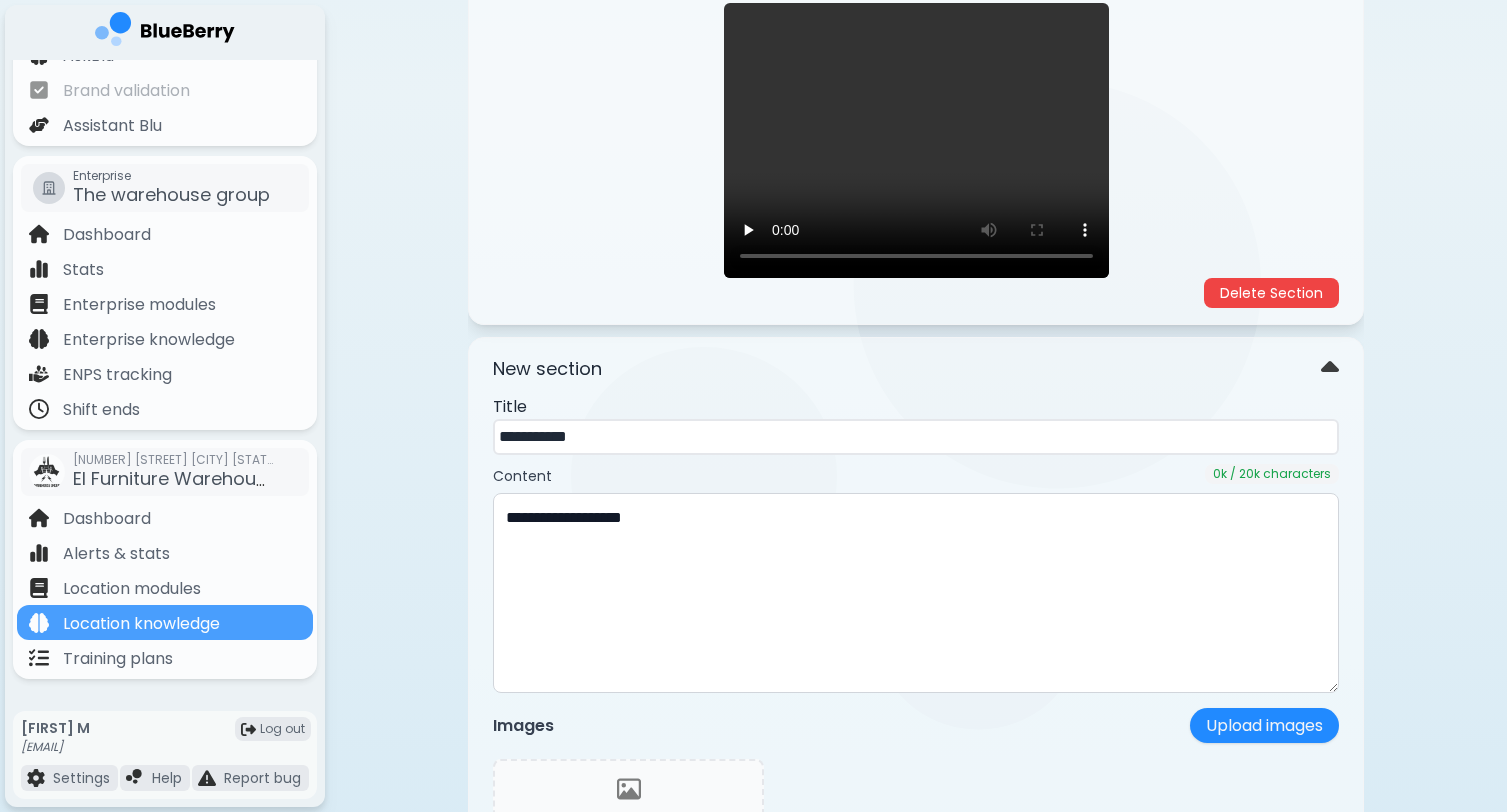 click on "**********" at bounding box center (916, 437) 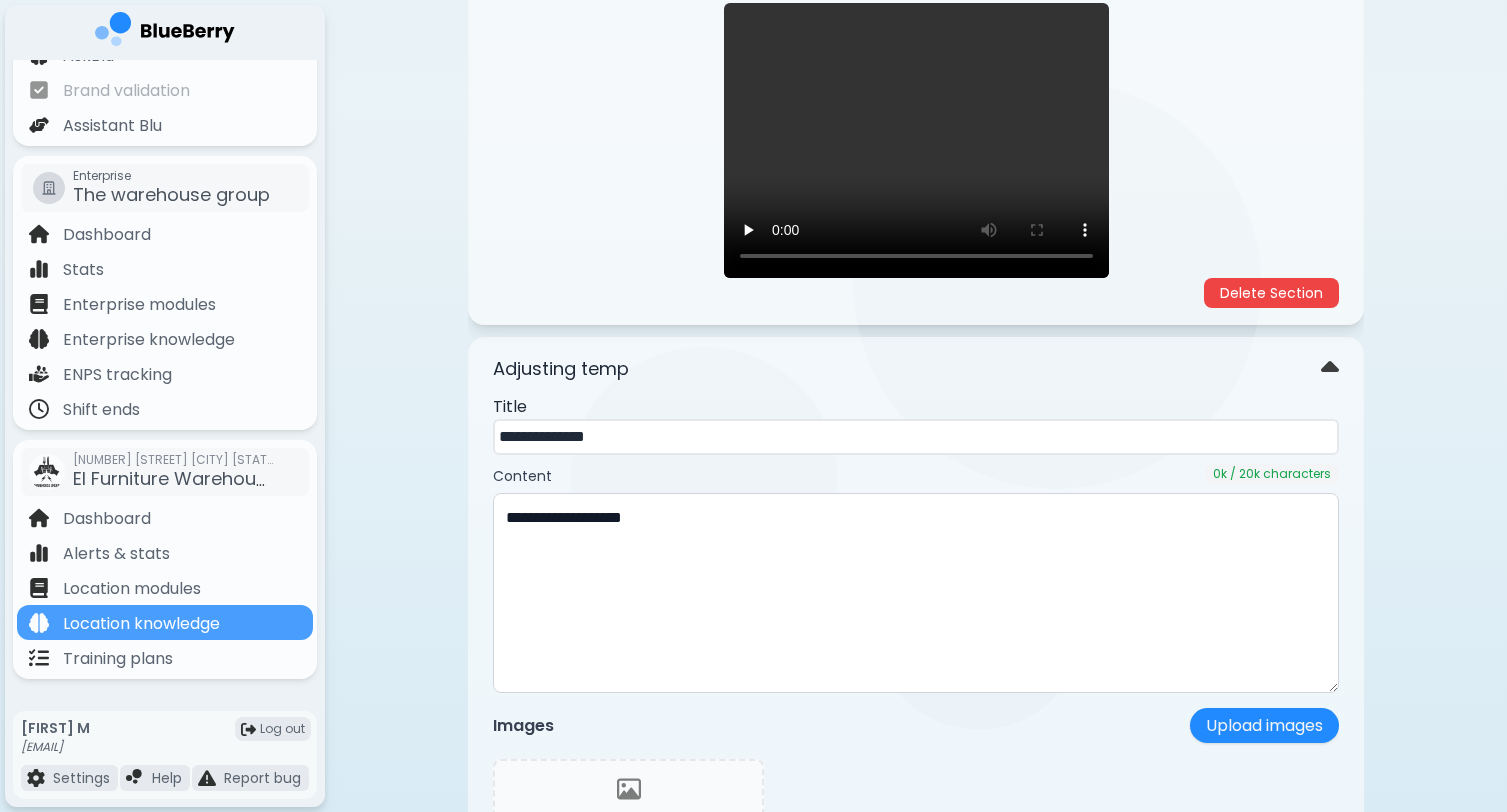 type on "**********" 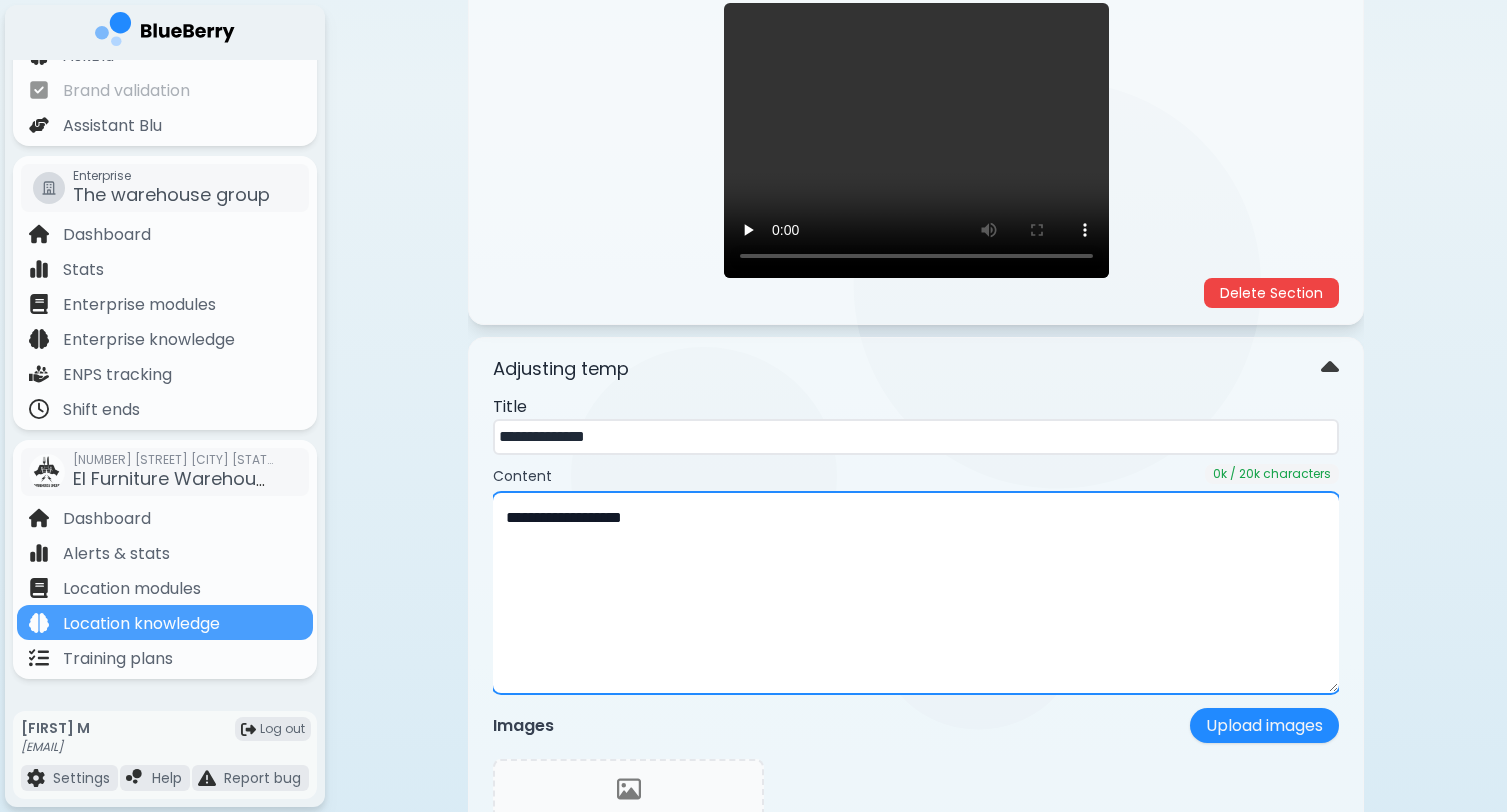 click on "**********" at bounding box center (916, 593) 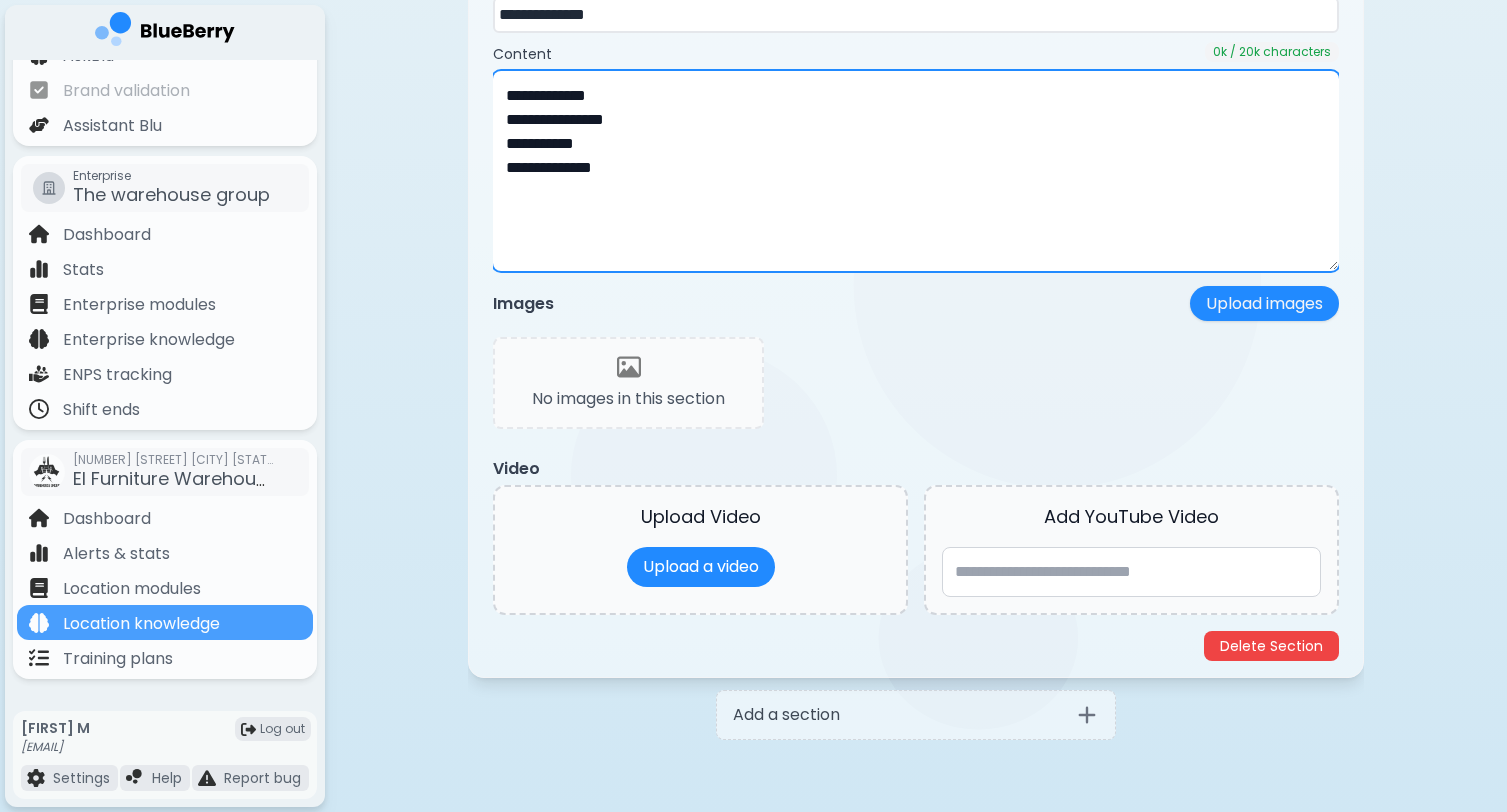 scroll, scrollTop: 1468, scrollLeft: 0, axis: vertical 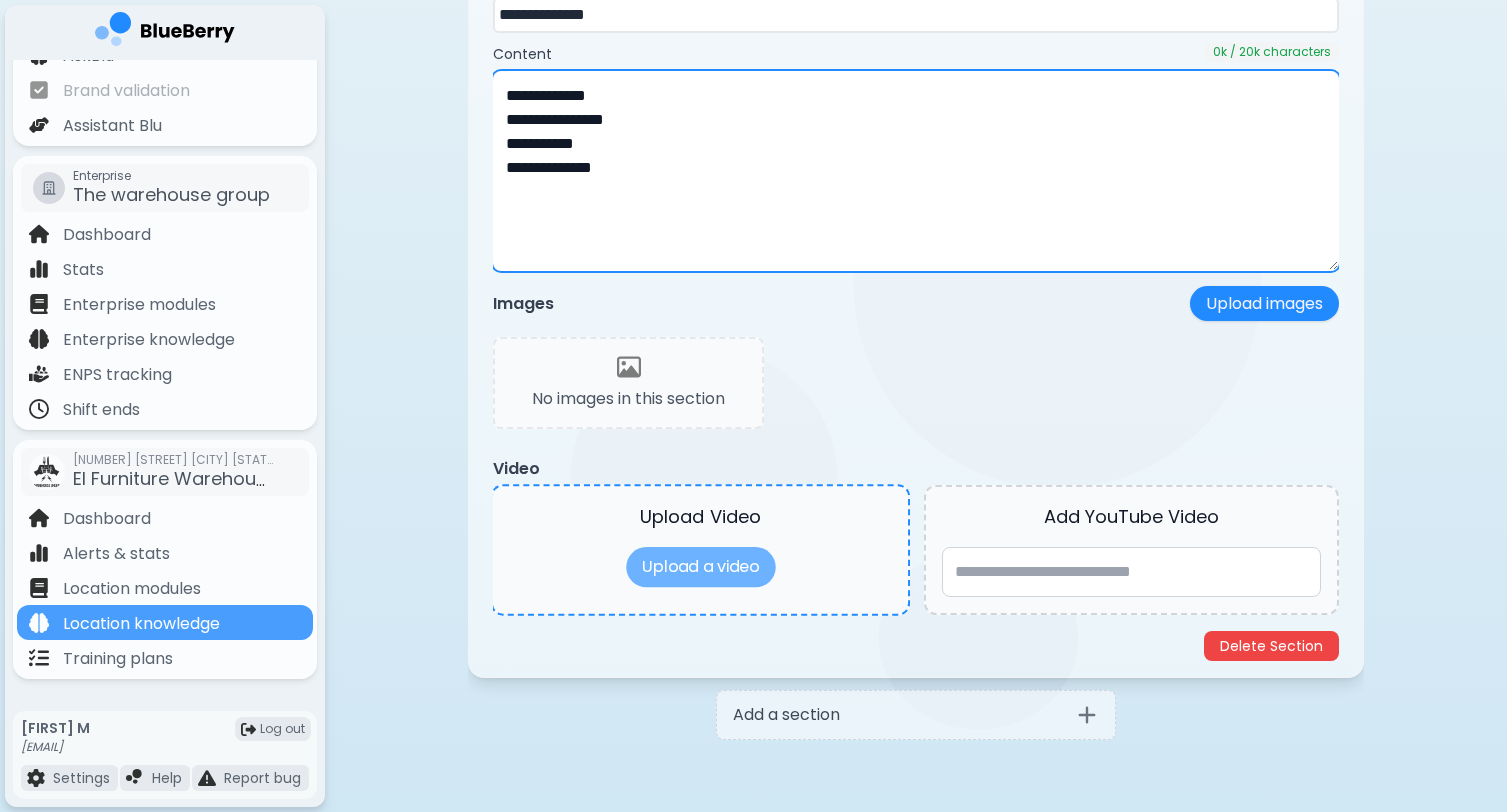 type on "**********" 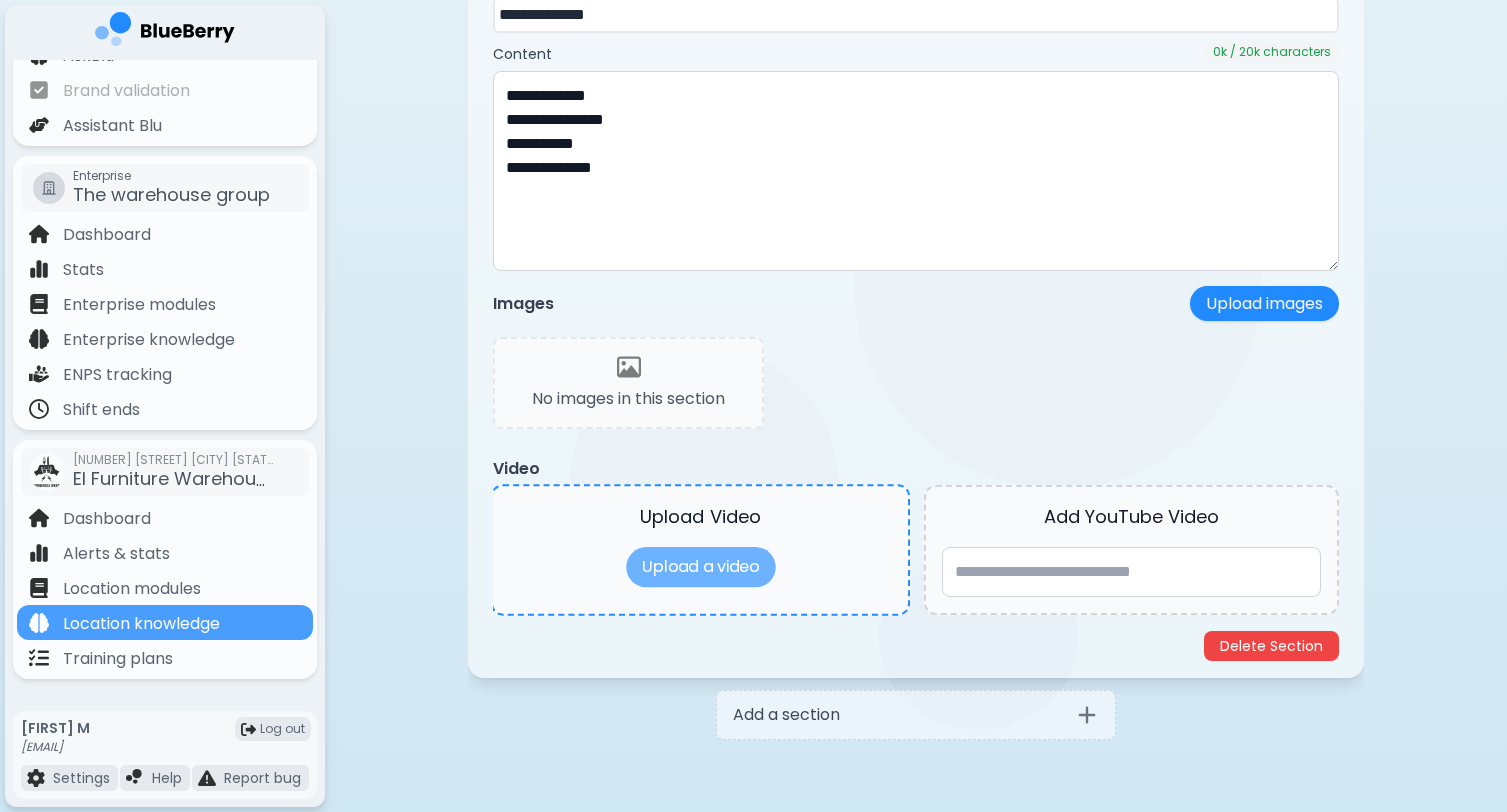 click on "Upload a video" at bounding box center (700, 567) 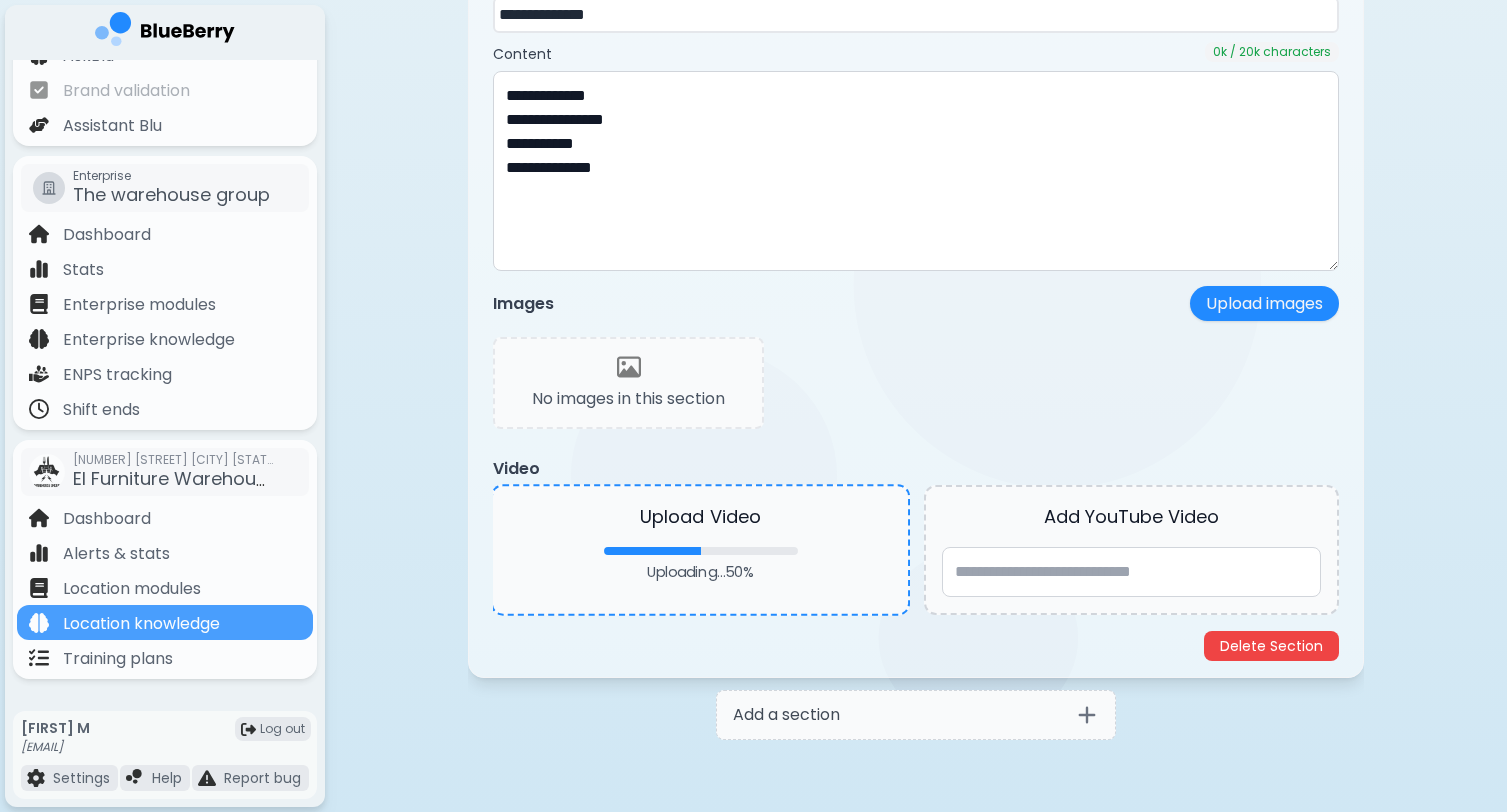 click on "Add a section" at bounding box center [786, 715] 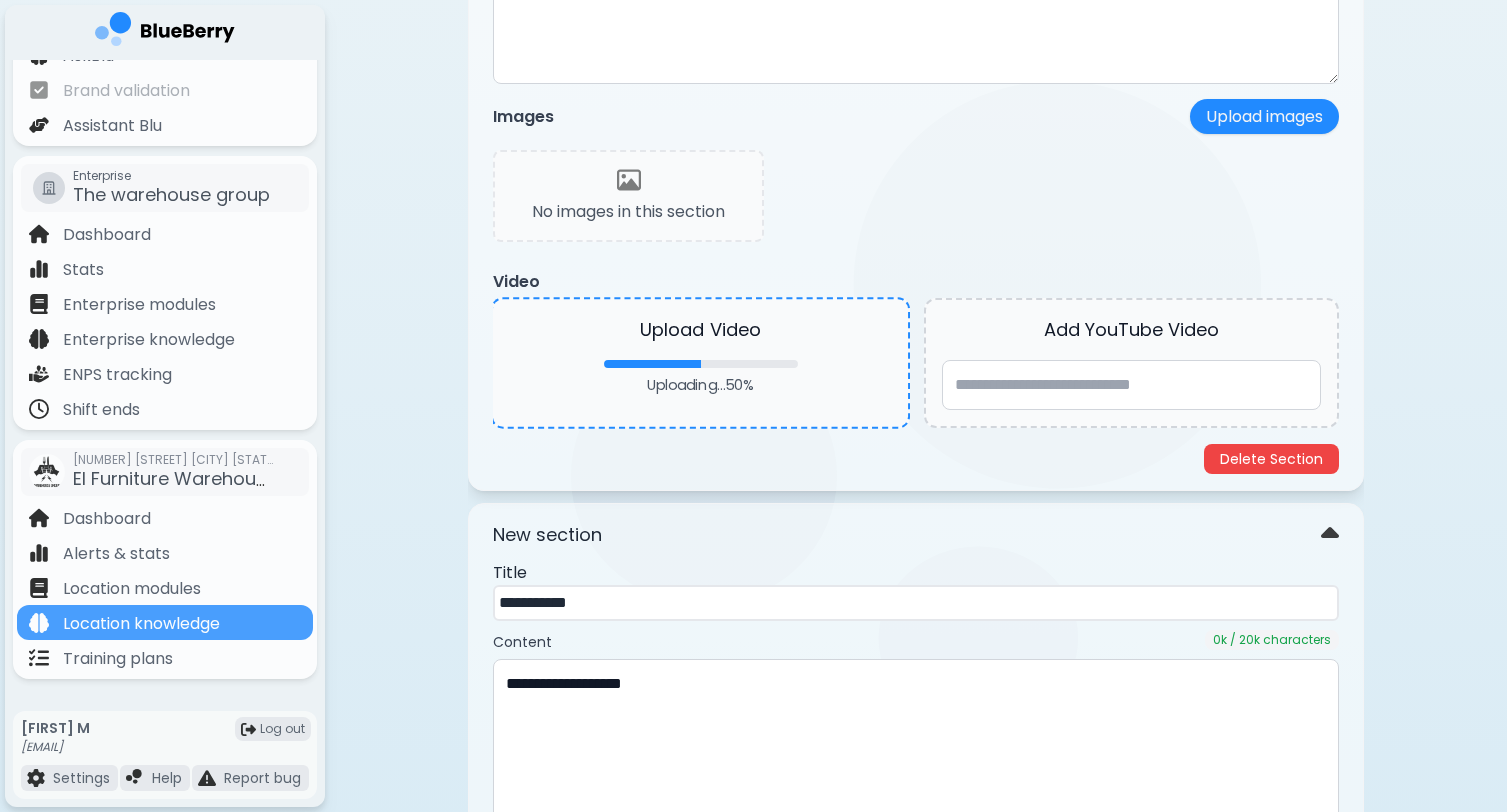 scroll, scrollTop: 1730, scrollLeft: 0, axis: vertical 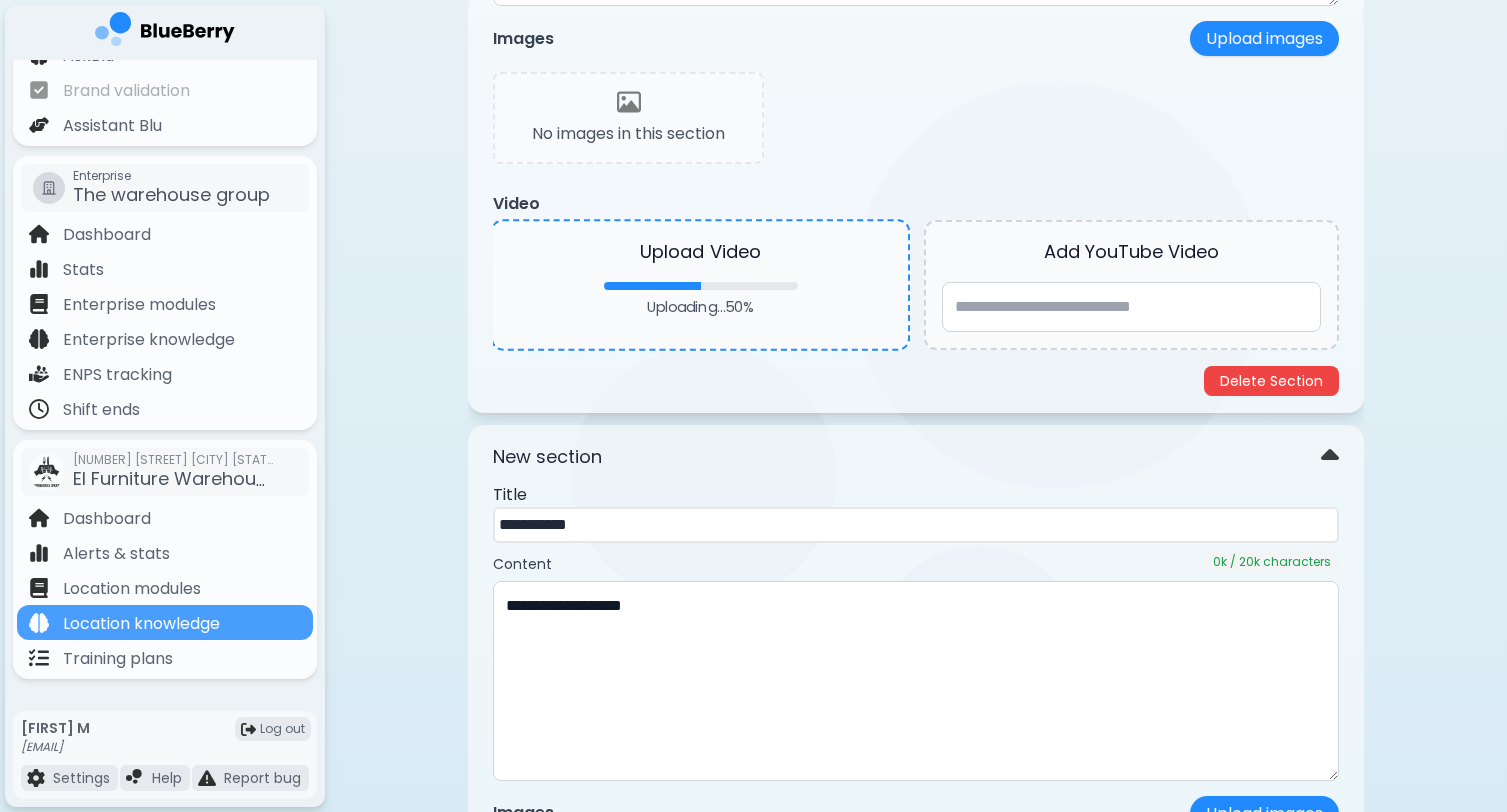 click on "**********" at bounding box center [916, 525] 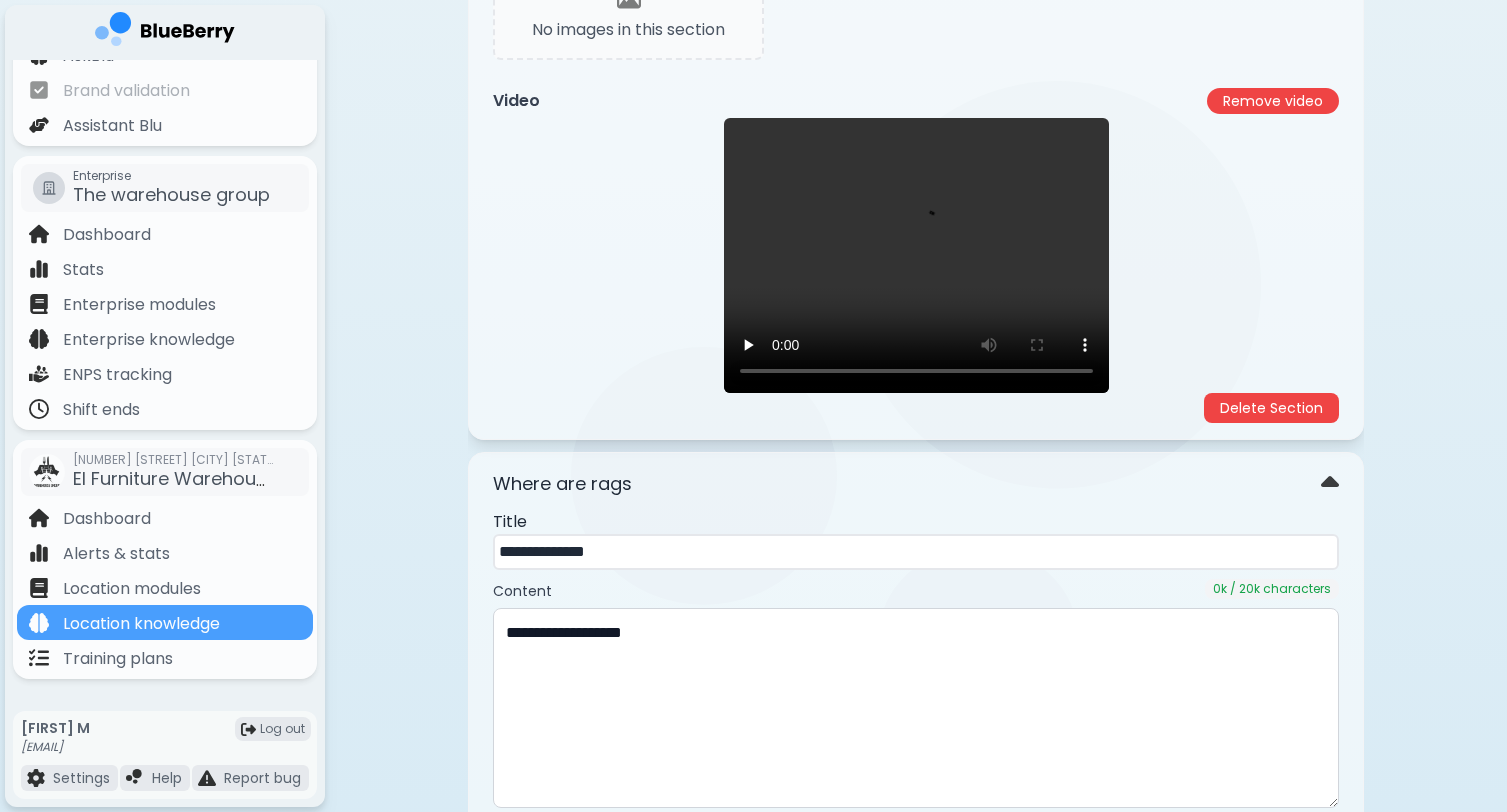 scroll, scrollTop: 1868, scrollLeft: 0, axis: vertical 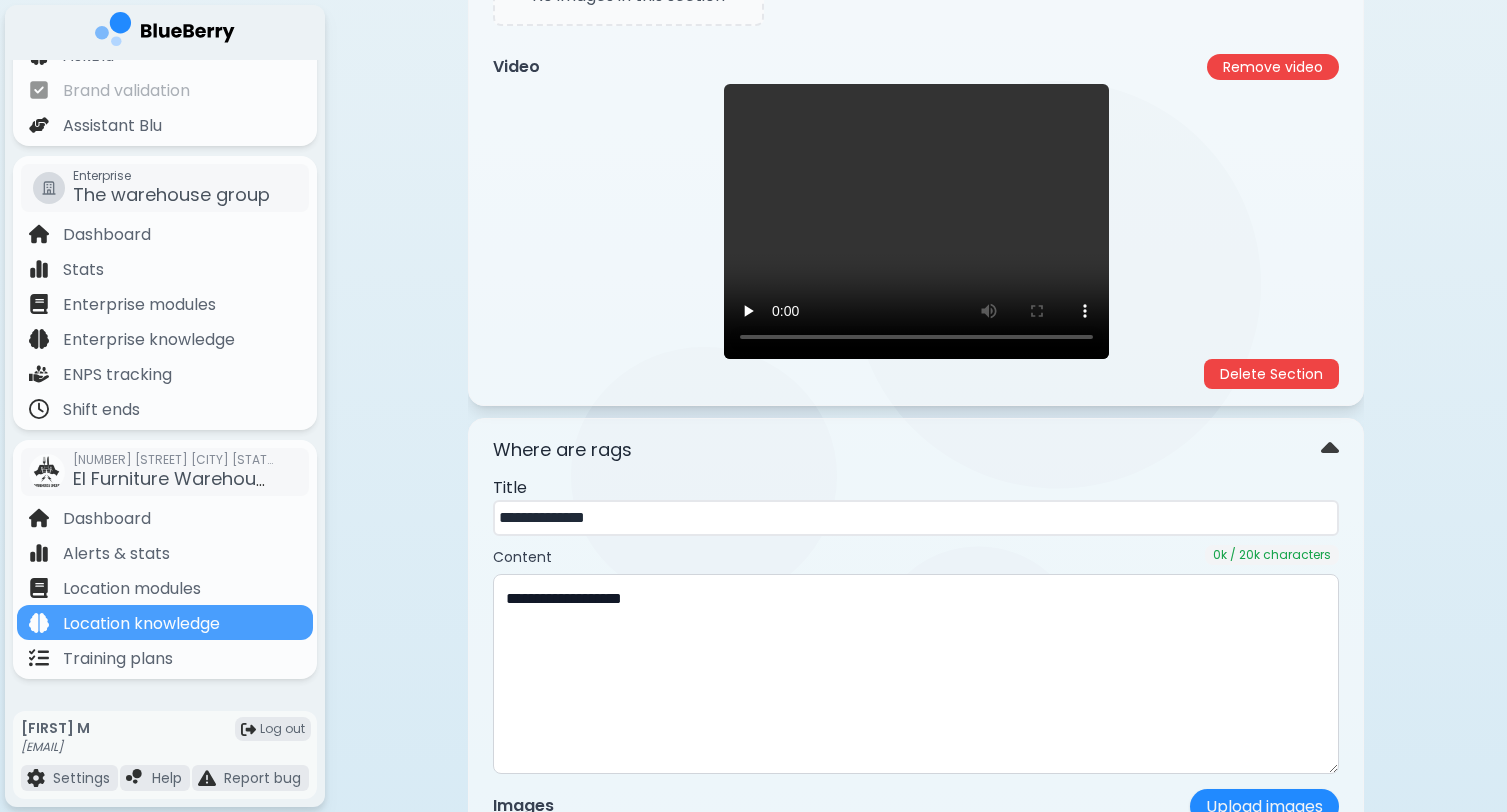 type on "**********" 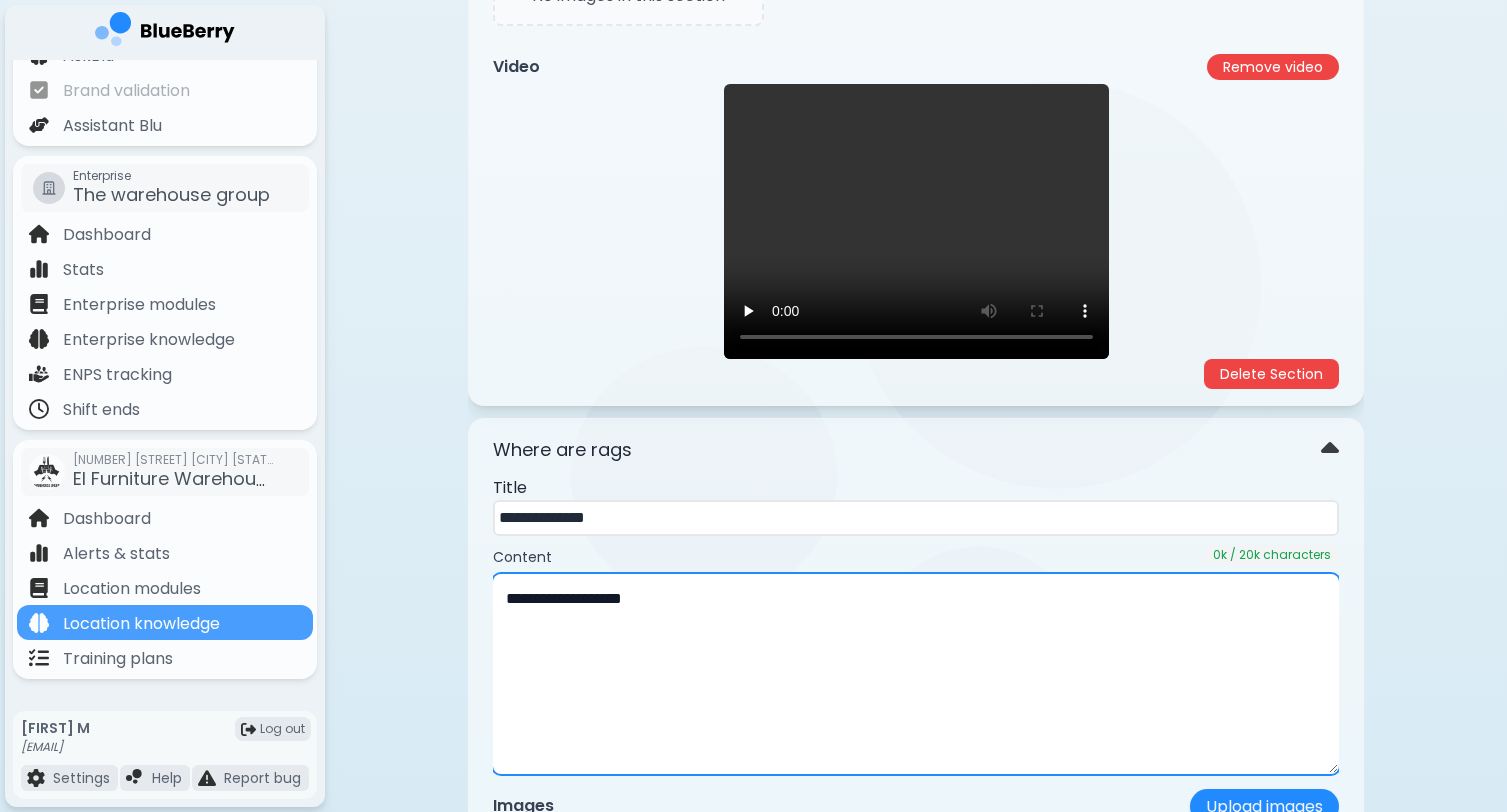 click on "**********" at bounding box center (916, 674) 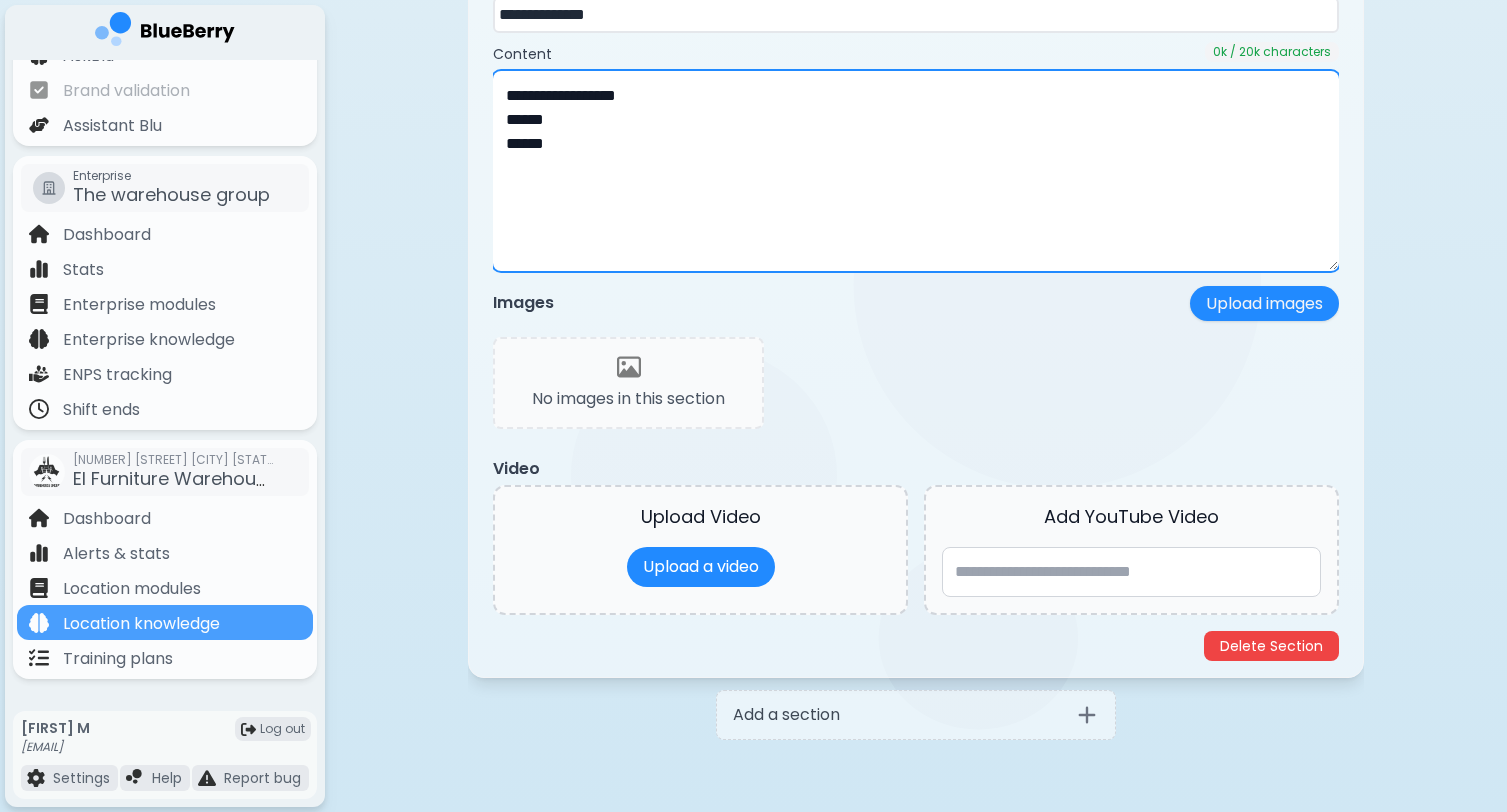 scroll, scrollTop: 2375, scrollLeft: 0, axis: vertical 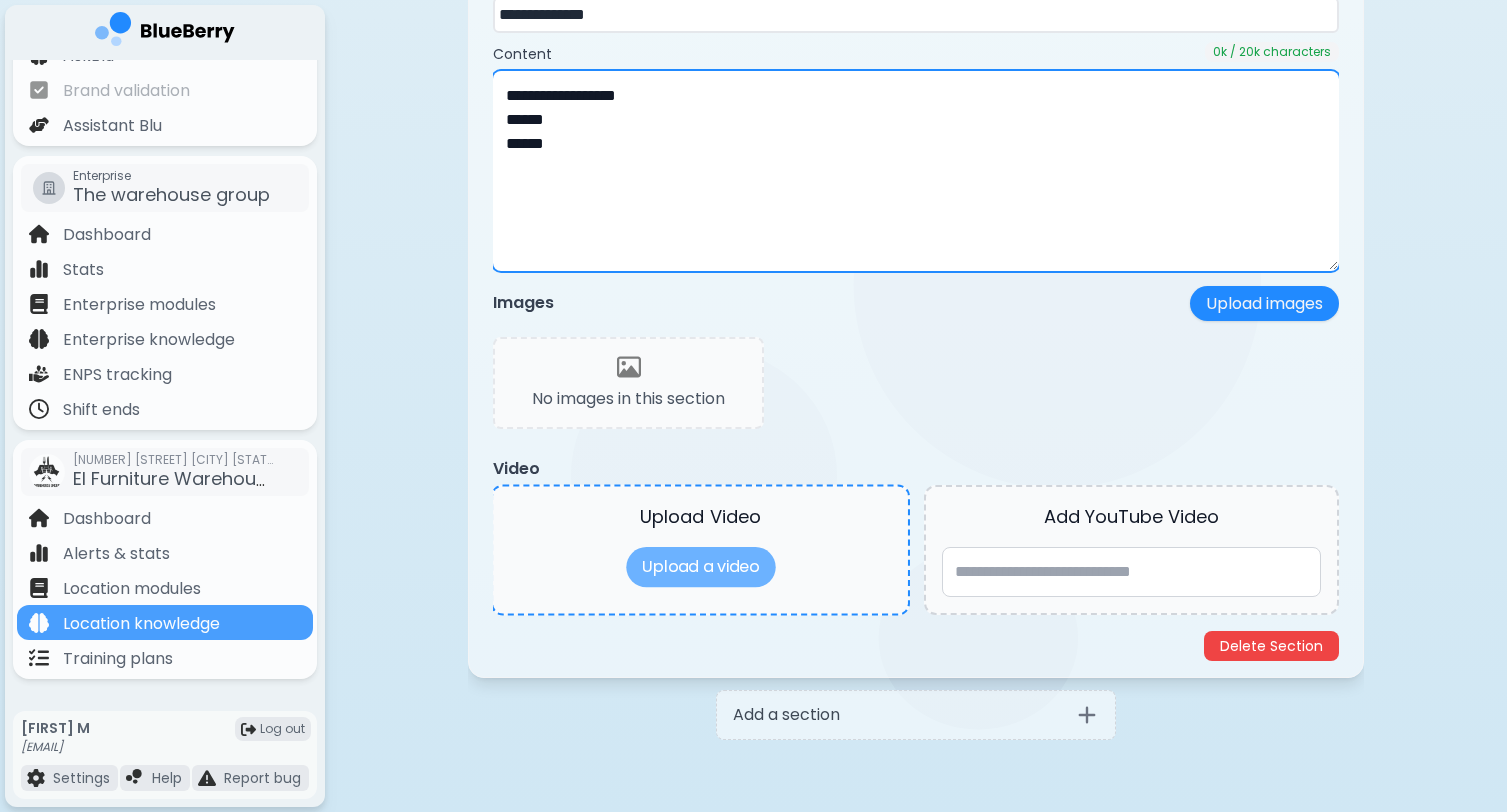 type on "**********" 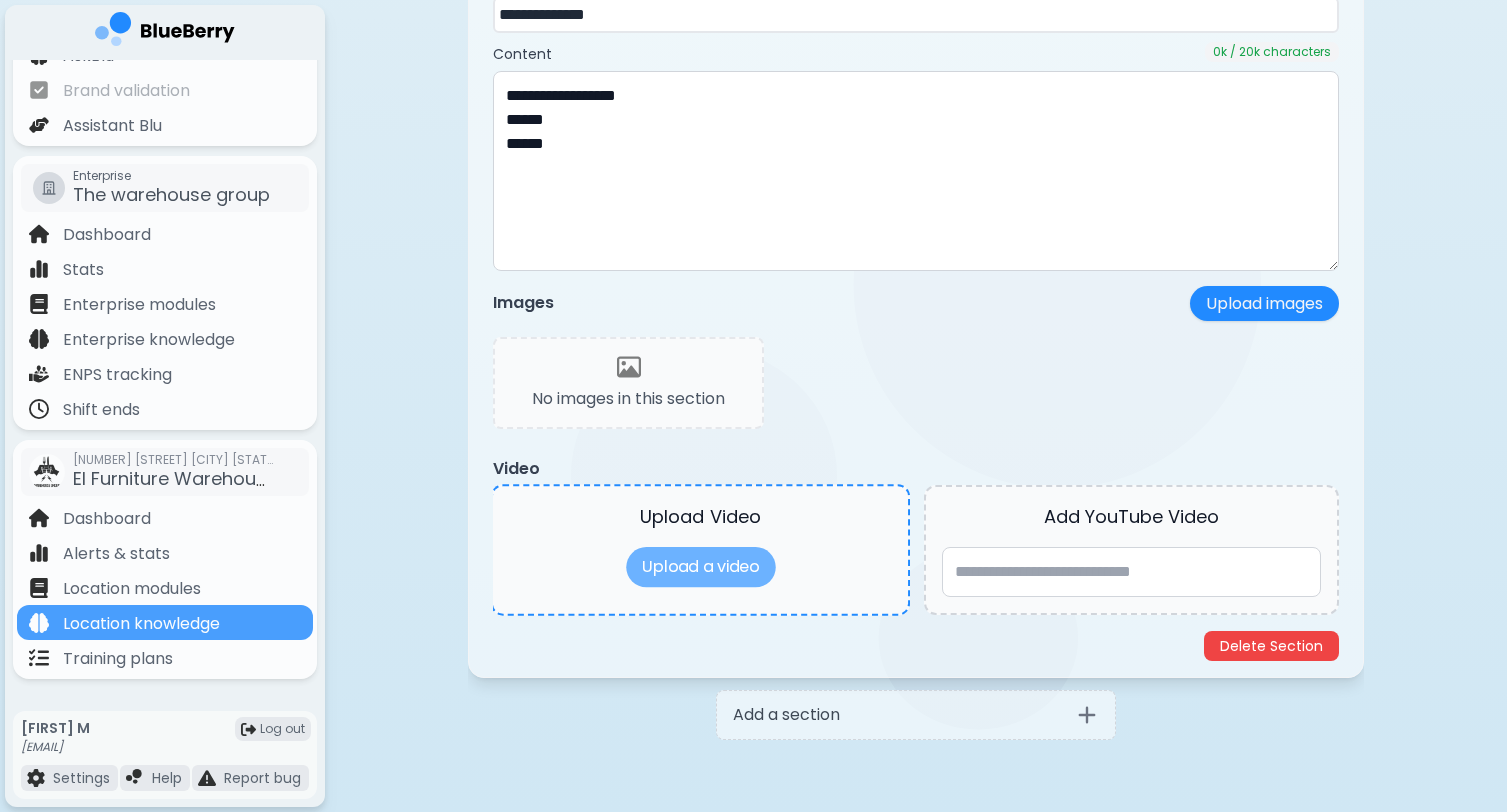 click on "Upload a video" at bounding box center [700, 567] 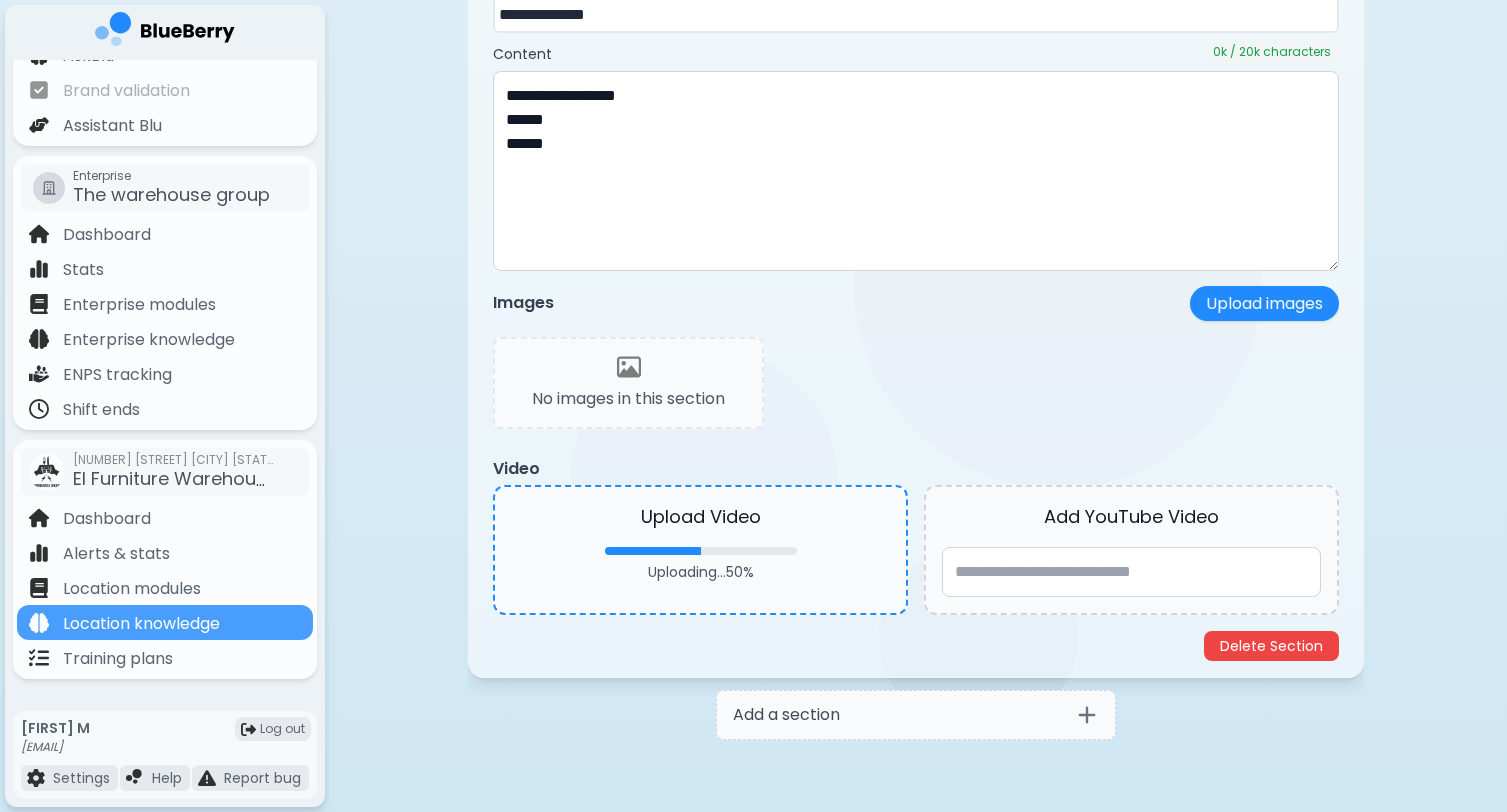 click on "**********" at bounding box center (916, -780) 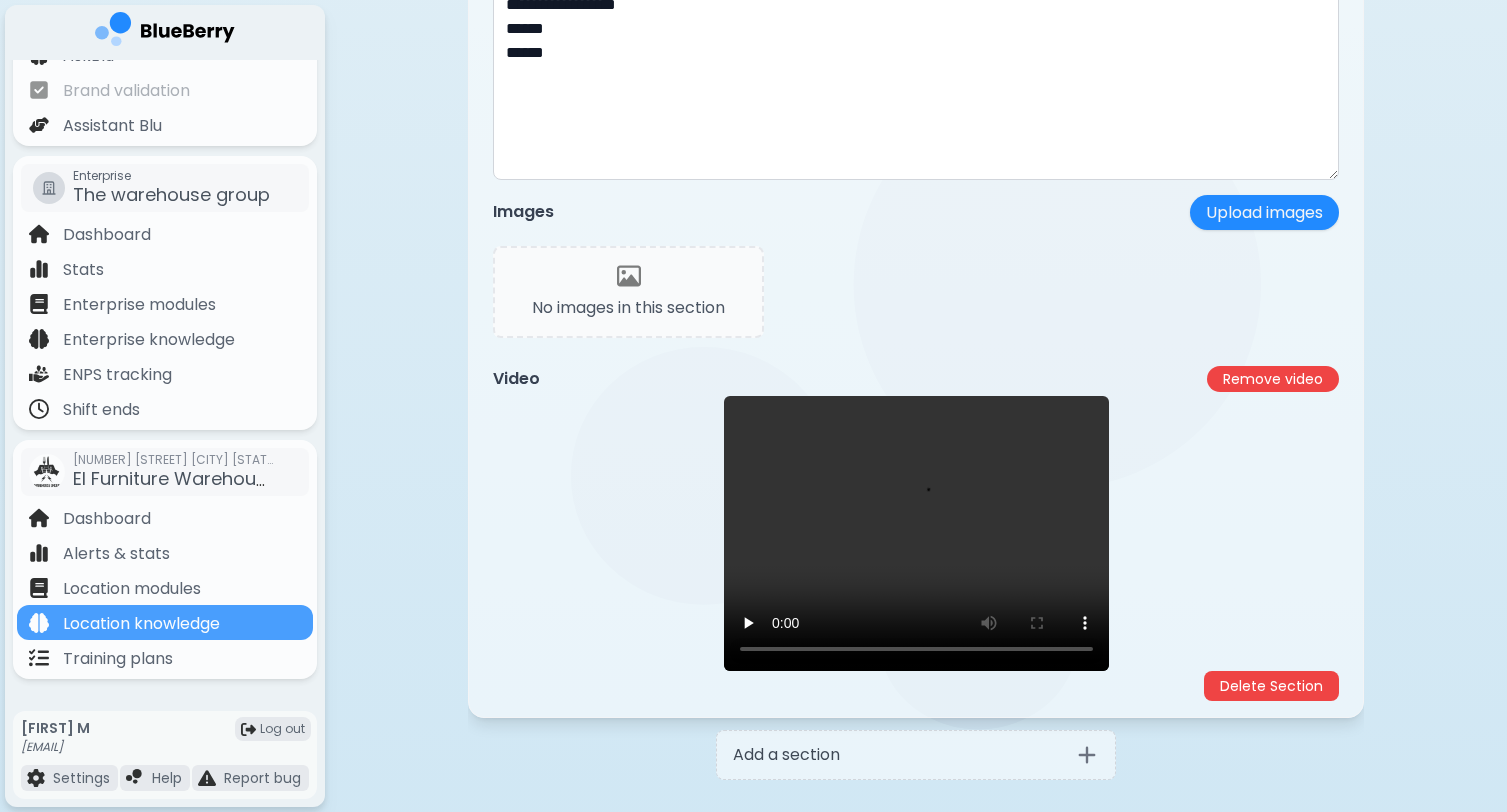 scroll, scrollTop: 2468, scrollLeft: 0, axis: vertical 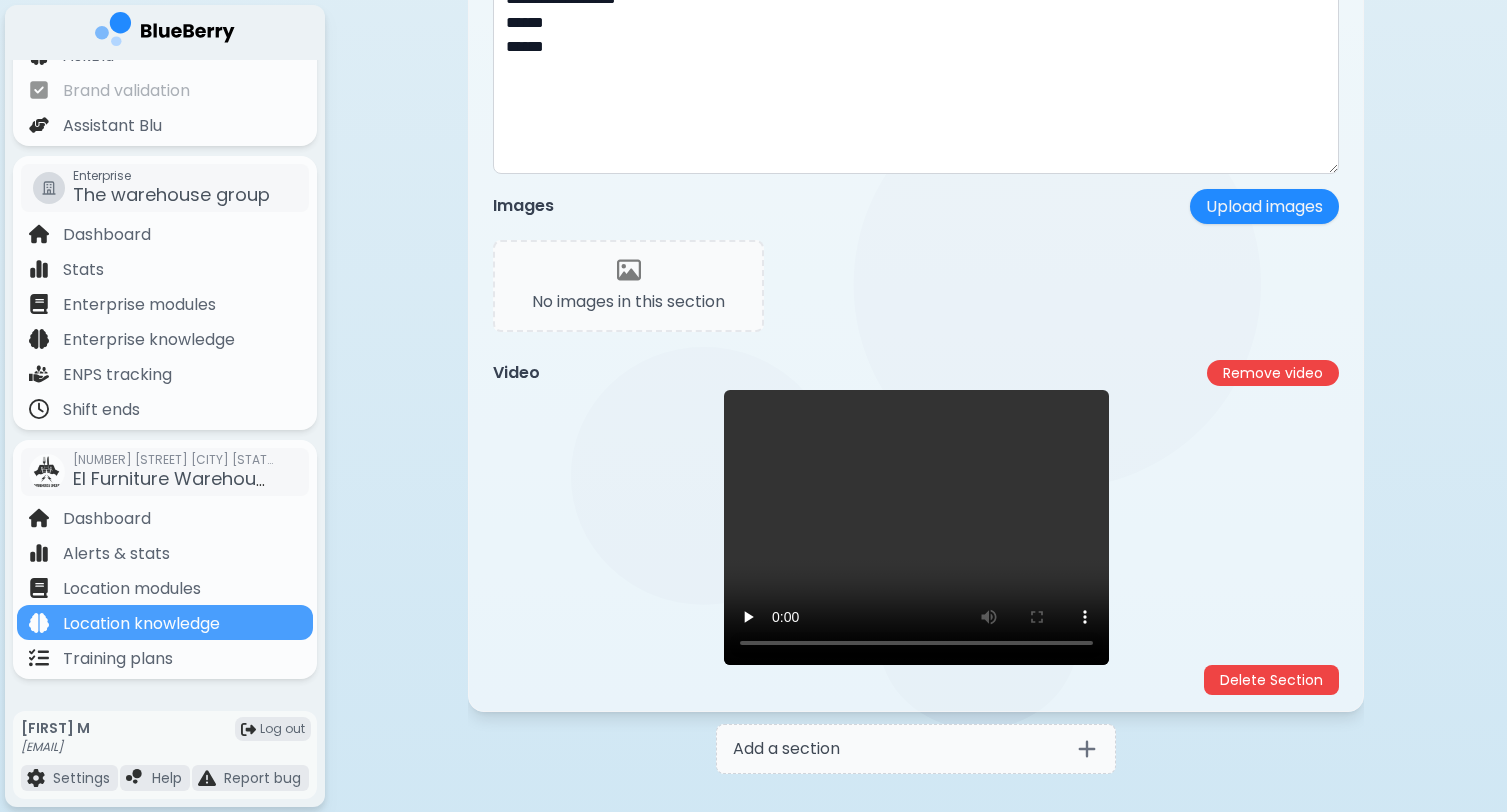 click on "Add a section" at bounding box center (916, 749) 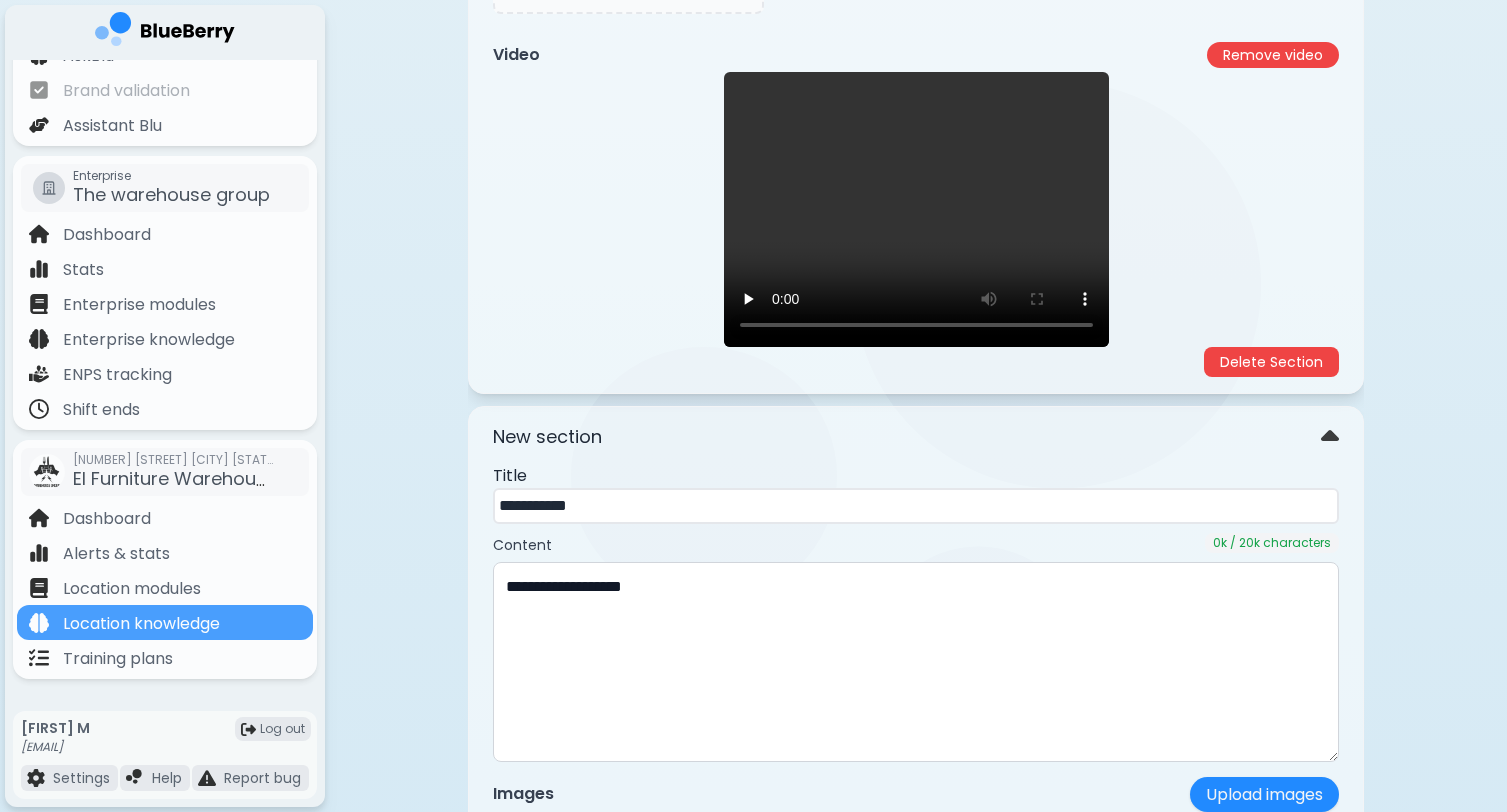 scroll, scrollTop: 2821, scrollLeft: 0, axis: vertical 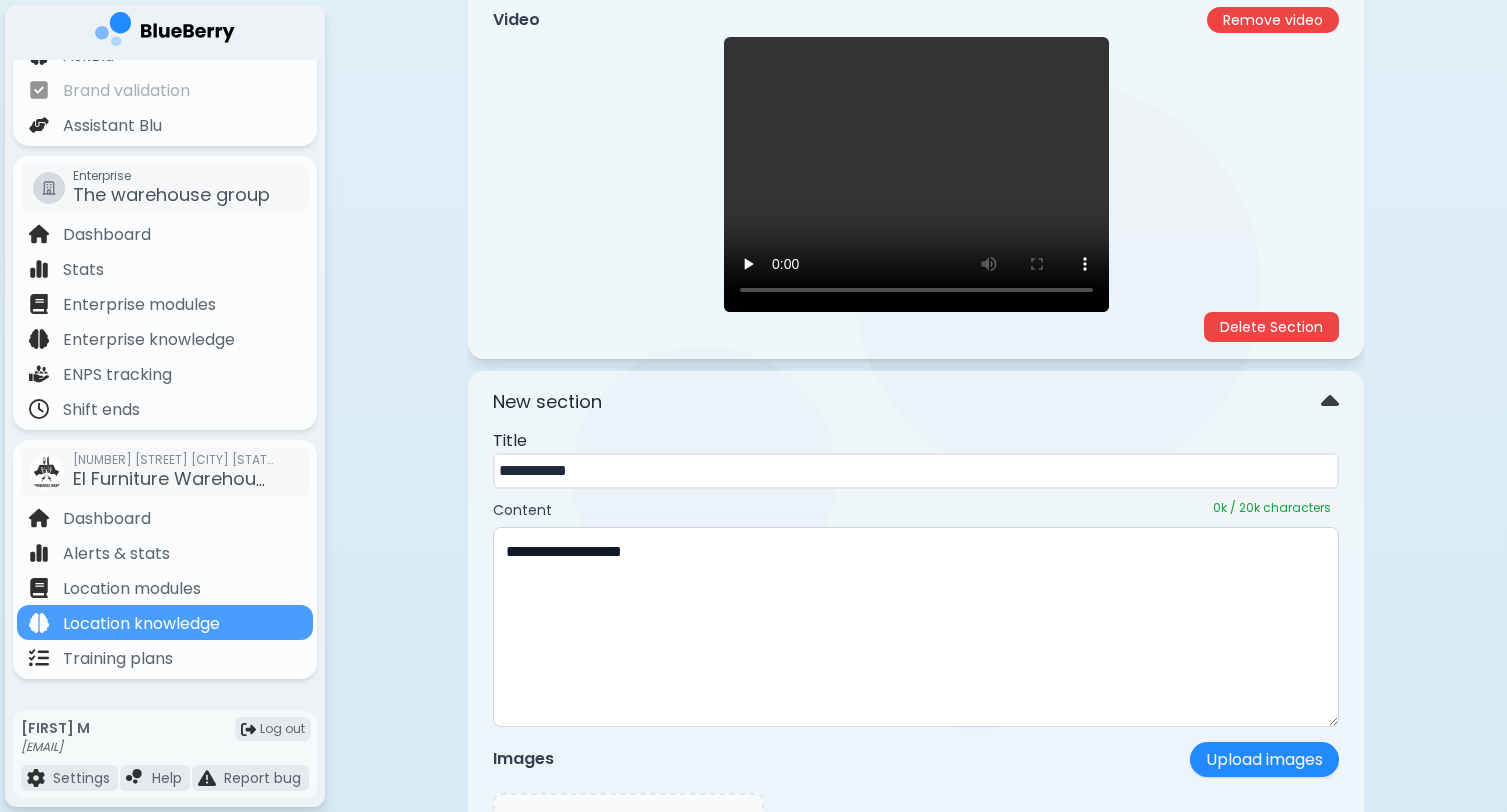 click on "**********" at bounding box center (916, 471) 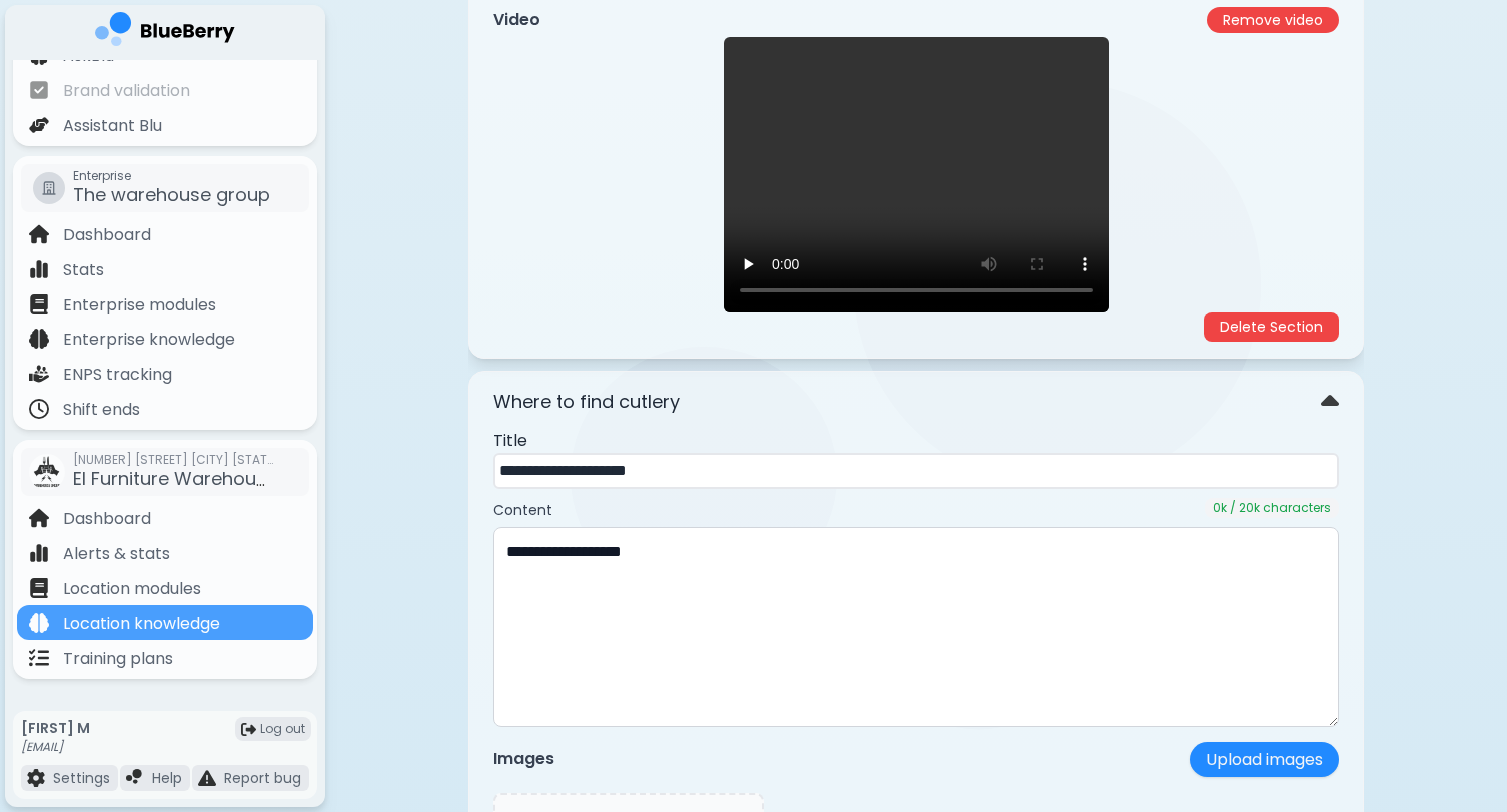 type on "**********" 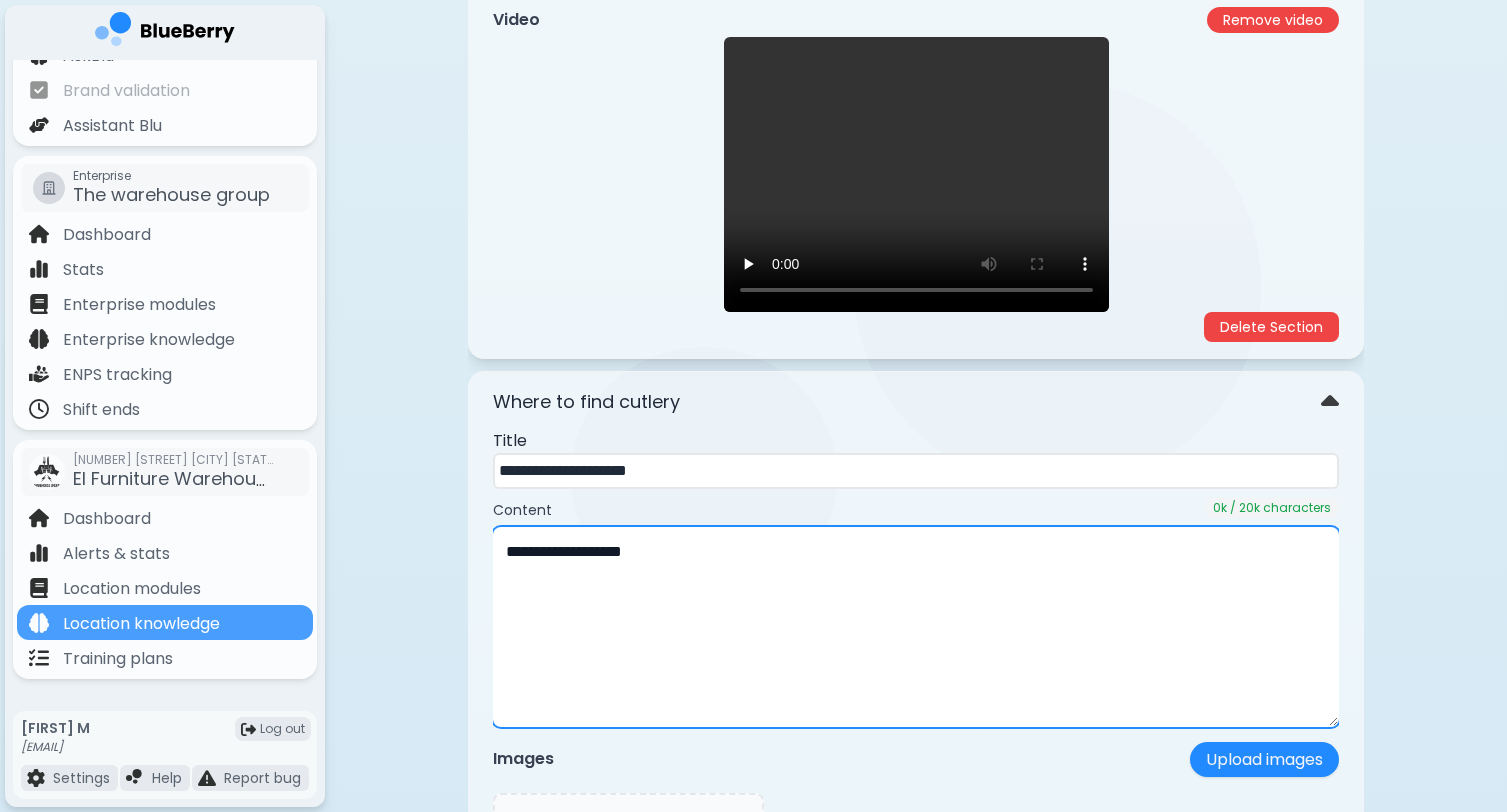 click on "**********" at bounding box center (916, 627) 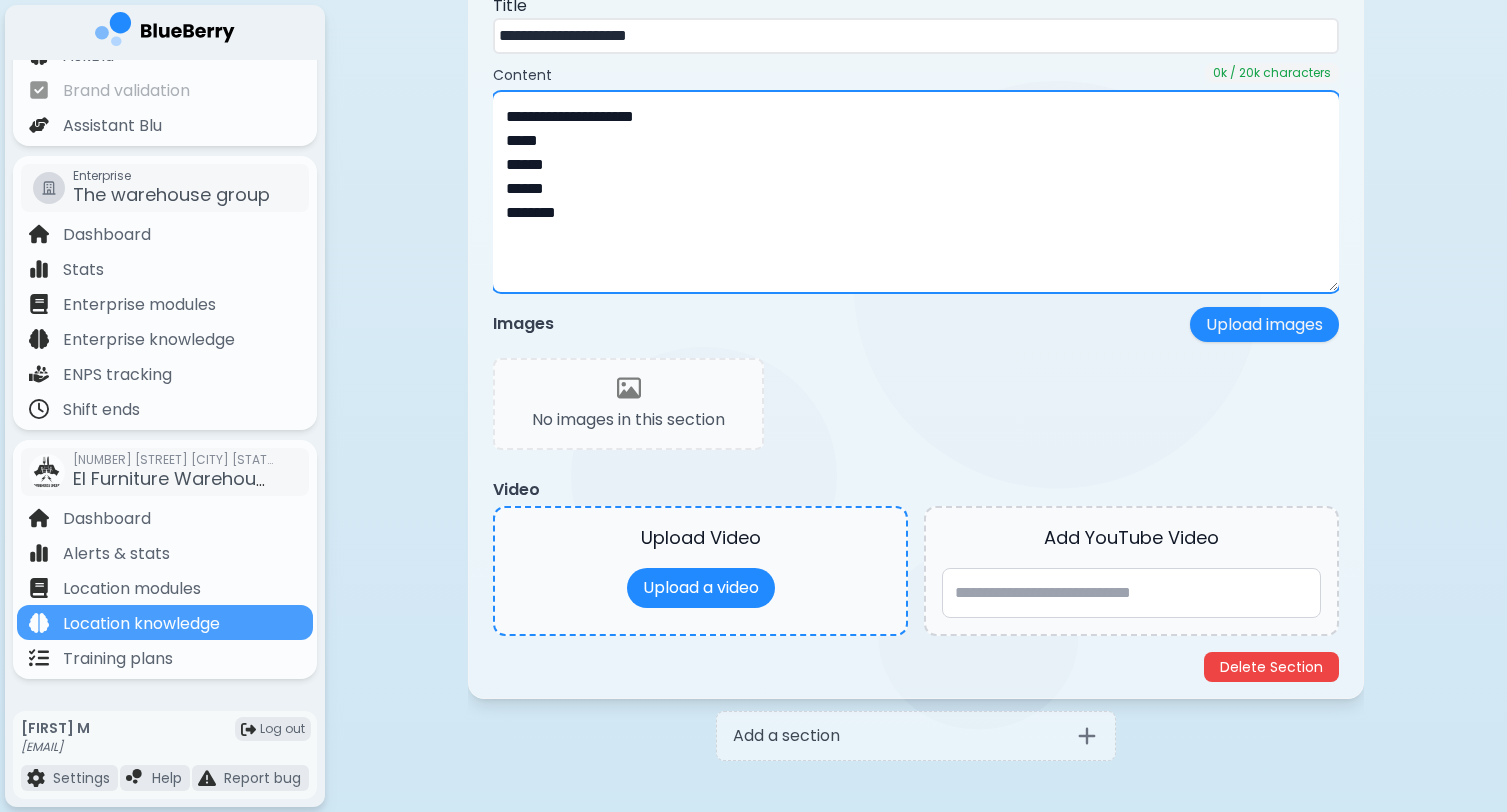 scroll, scrollTop: 3264, scrollLeft: 0, axis: vertical 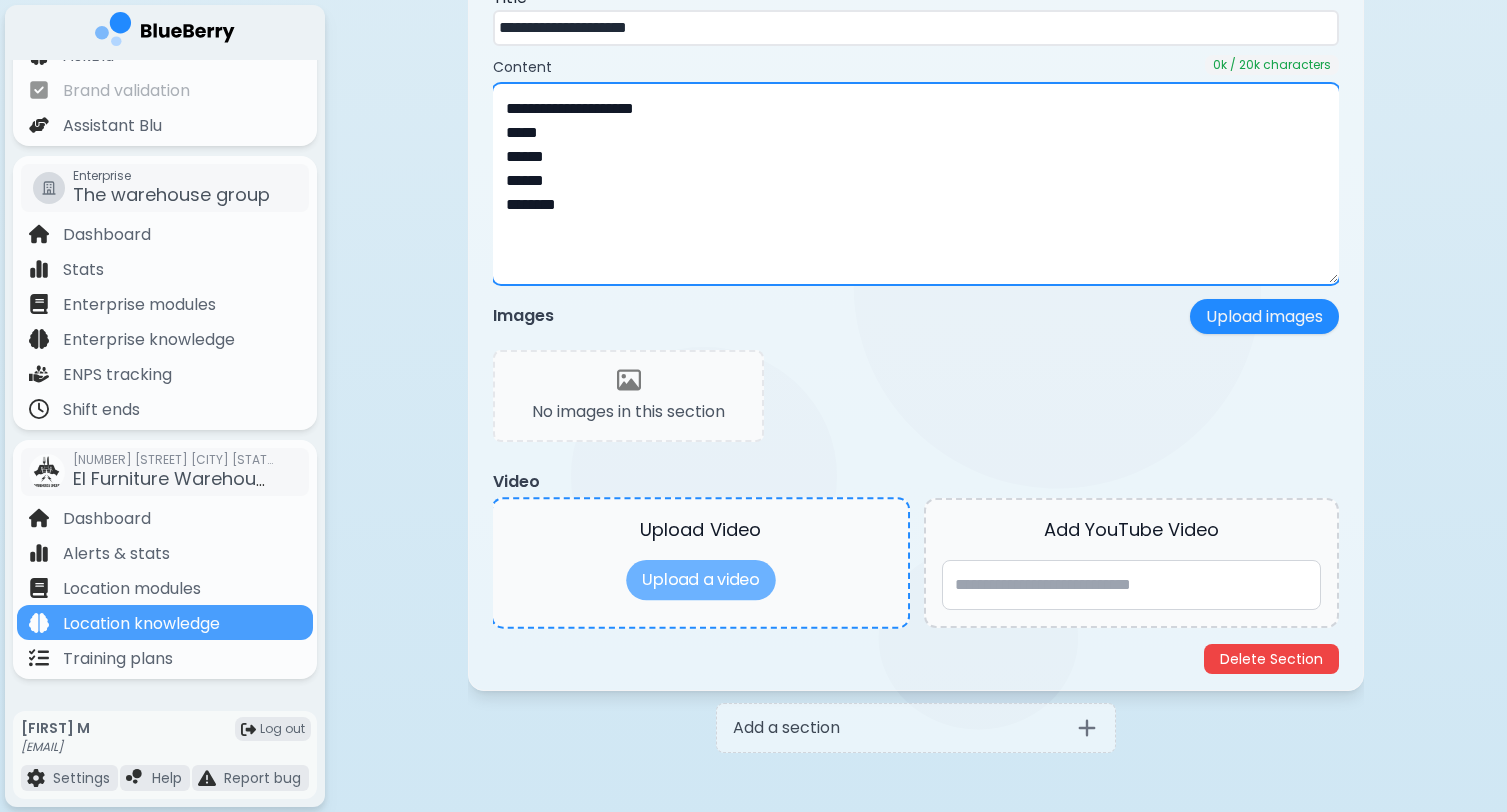type on "**********" 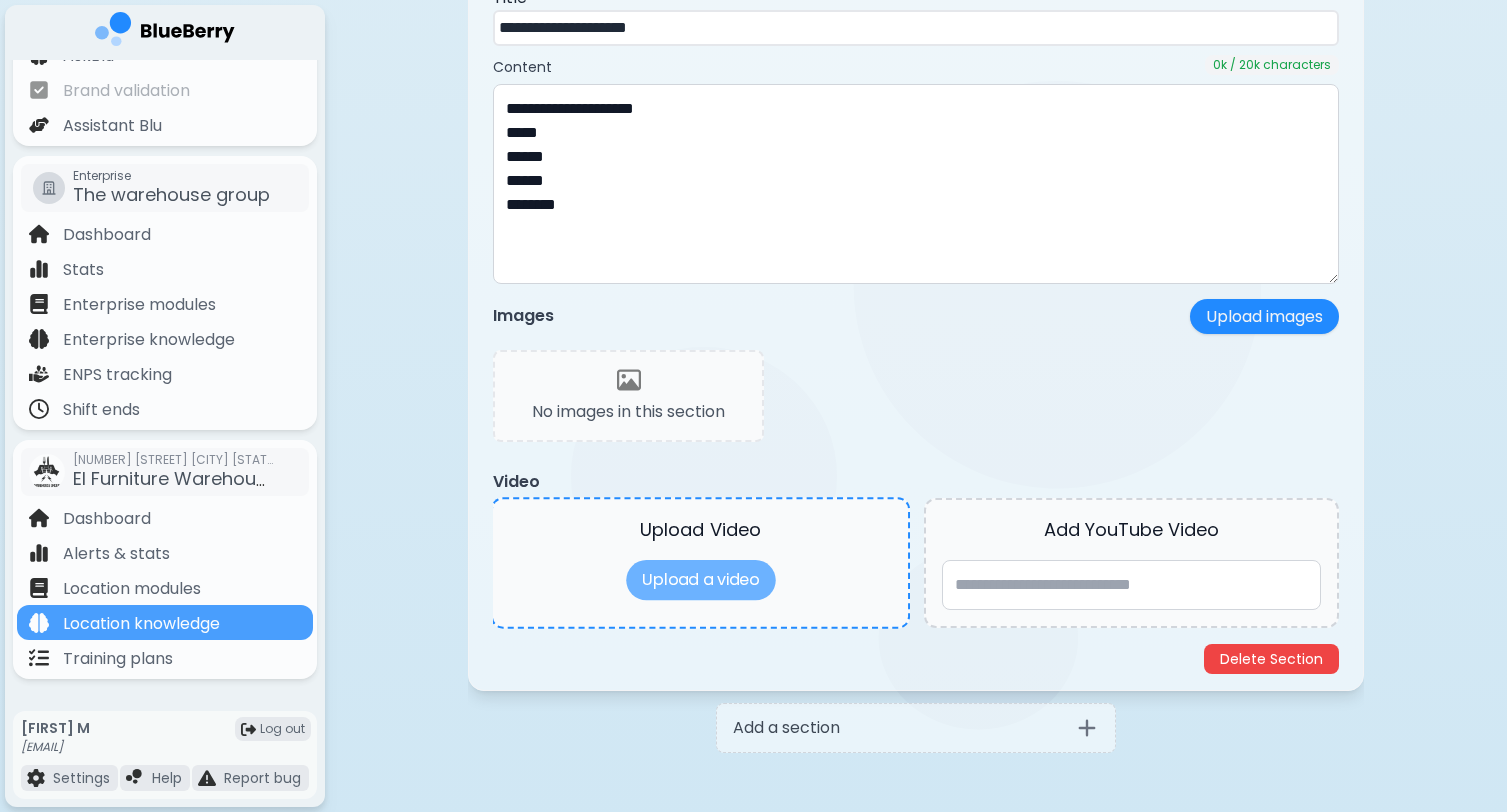 click on "Upload a video" at bounding box center [700, 580] 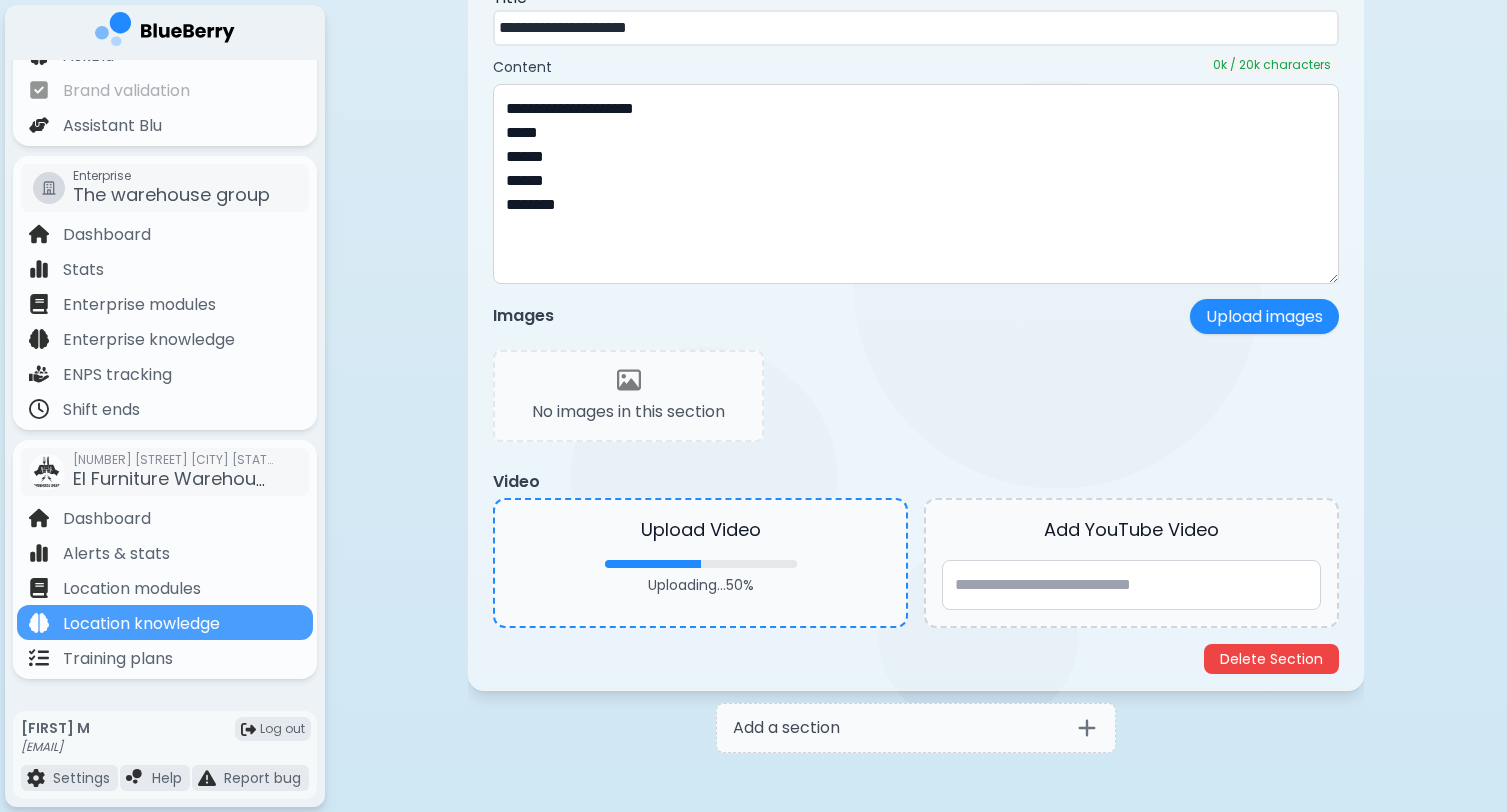 click on "Add a section" at bounding box center (786, 728) 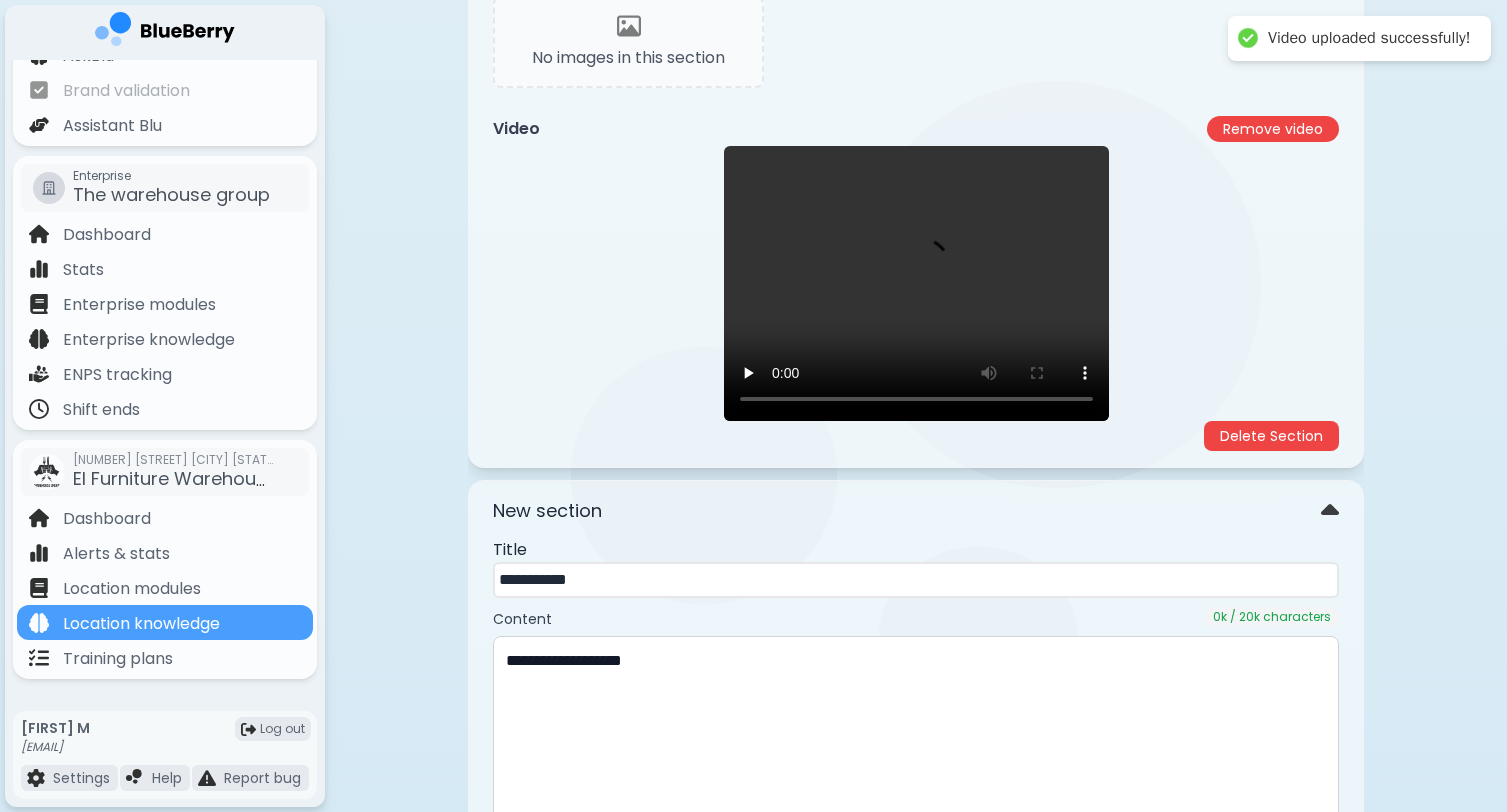 scroll, scrollTop: 3619, scrollLeft: 0, axis: vertical 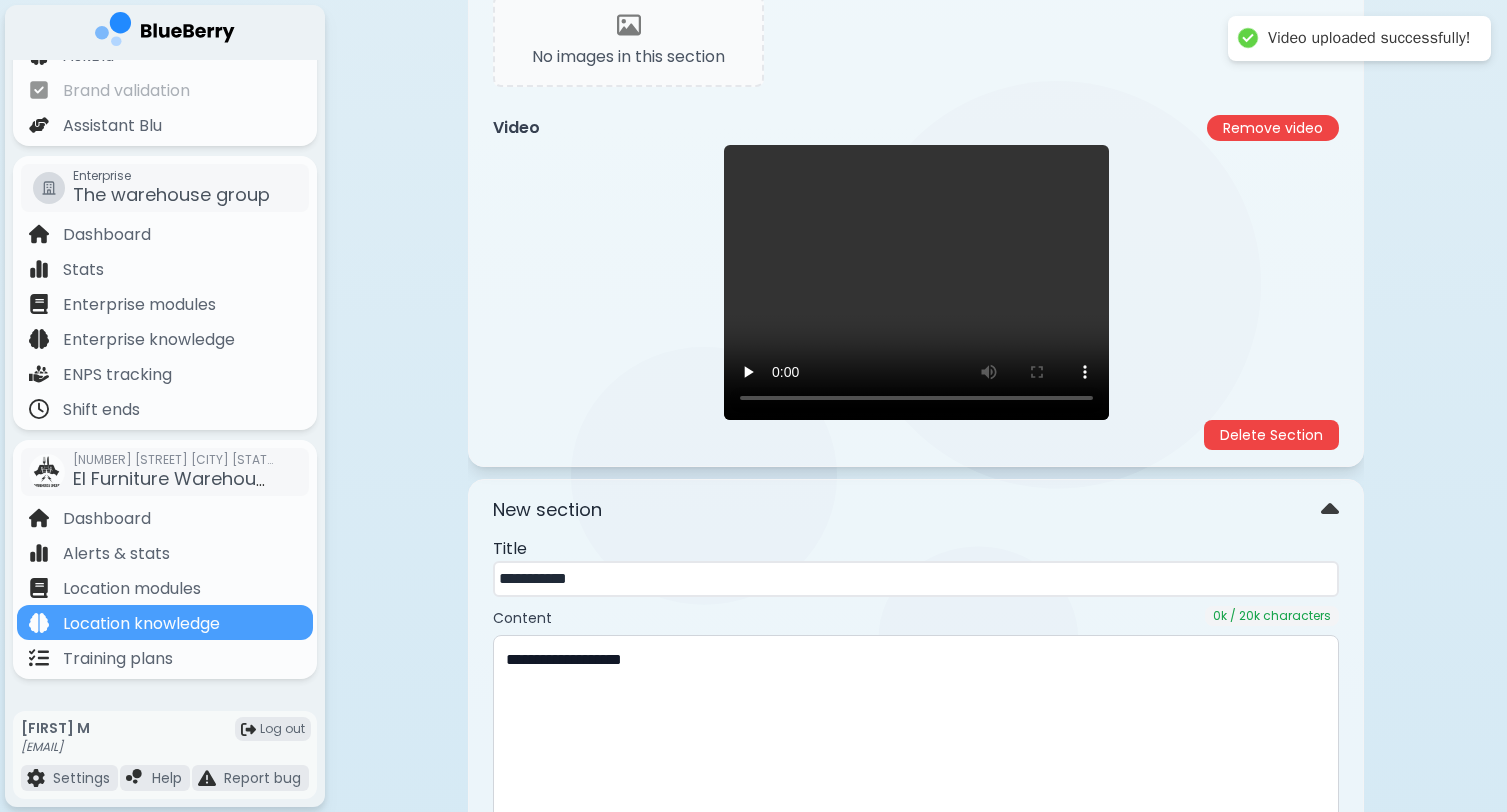 click on "**********" at bounding box center (916, 579) 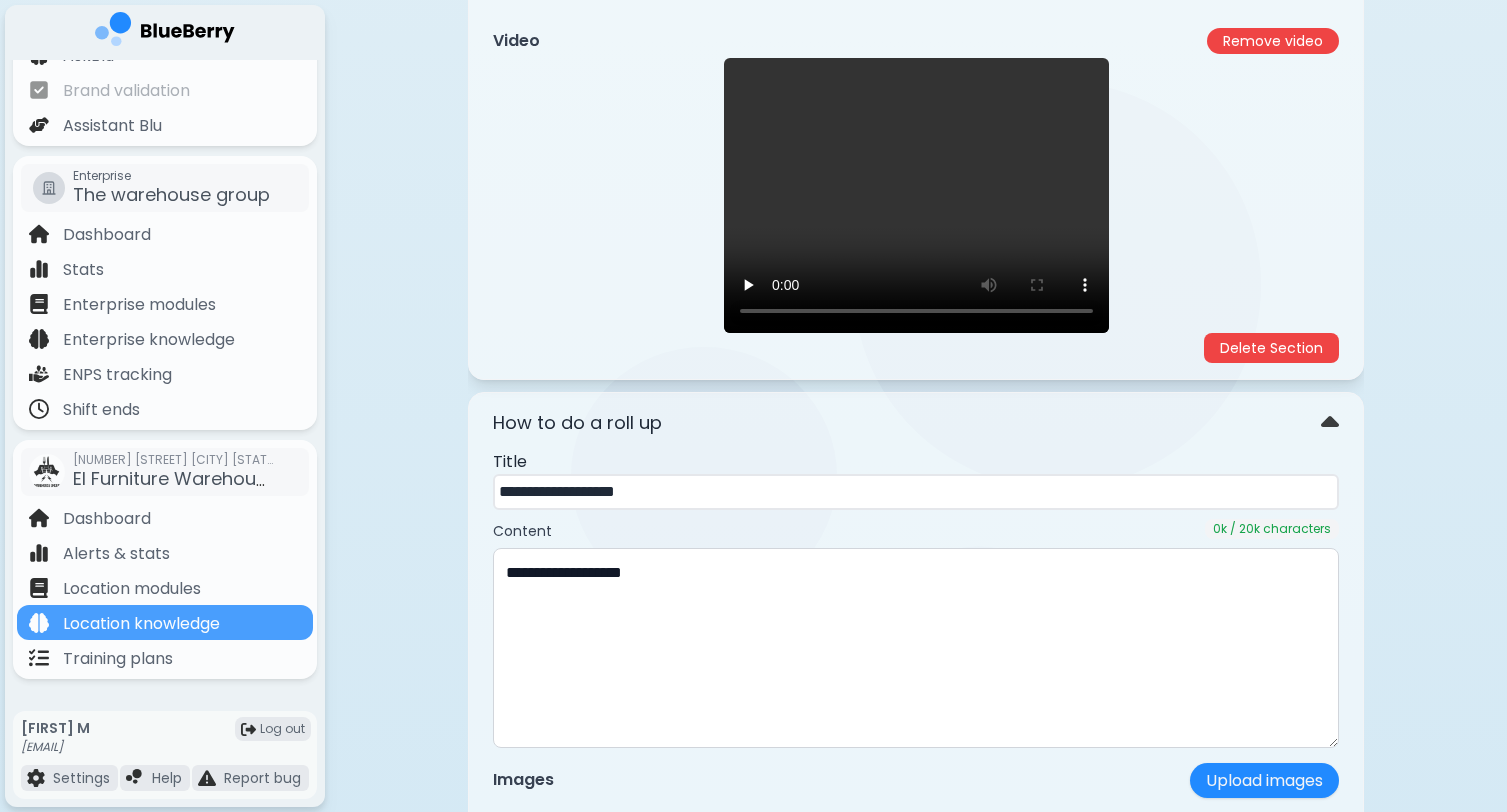 scroll, scrollTop: 3728, scrollLeft: 0, axis: vertical 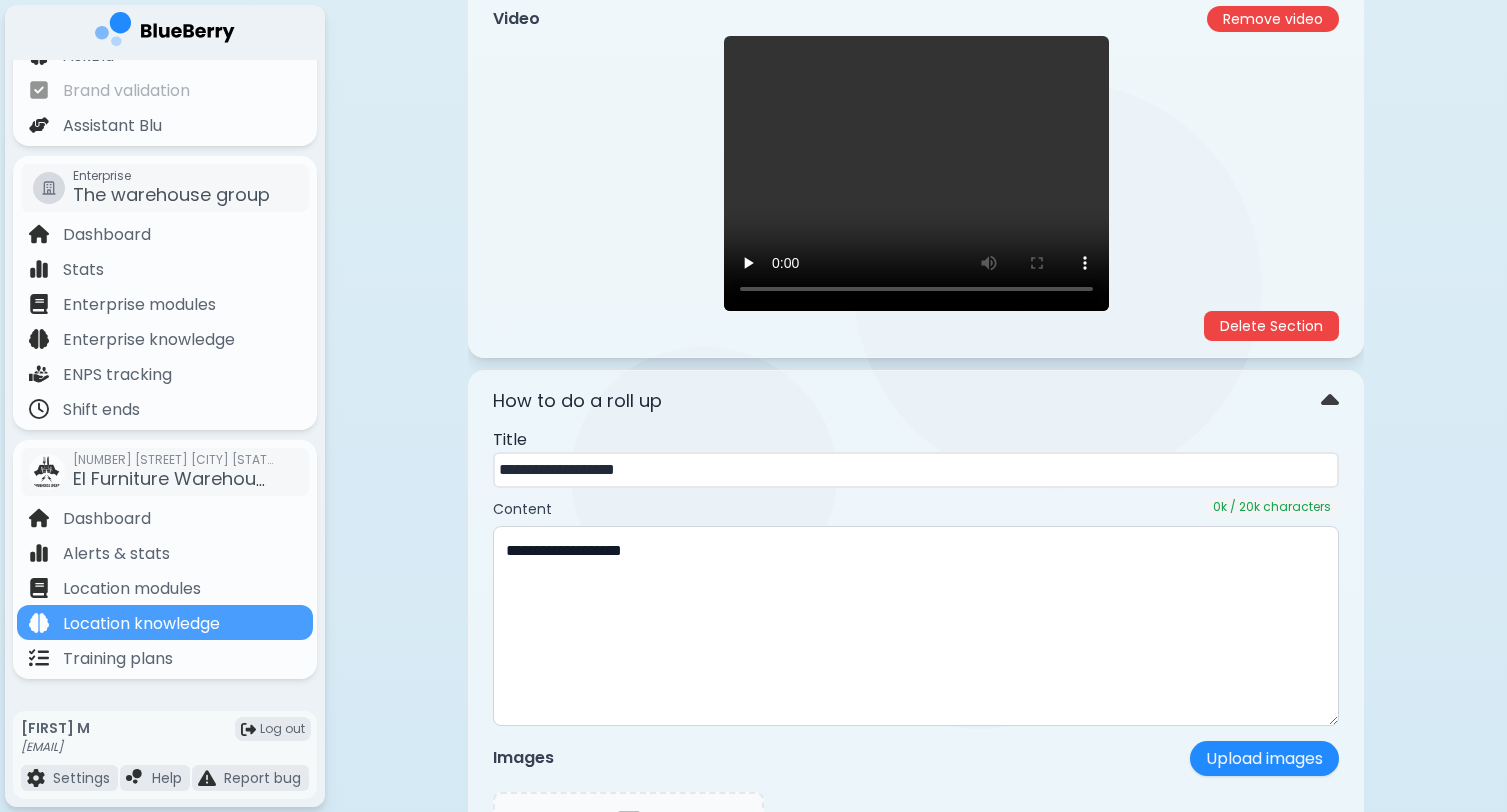 type on "**********" 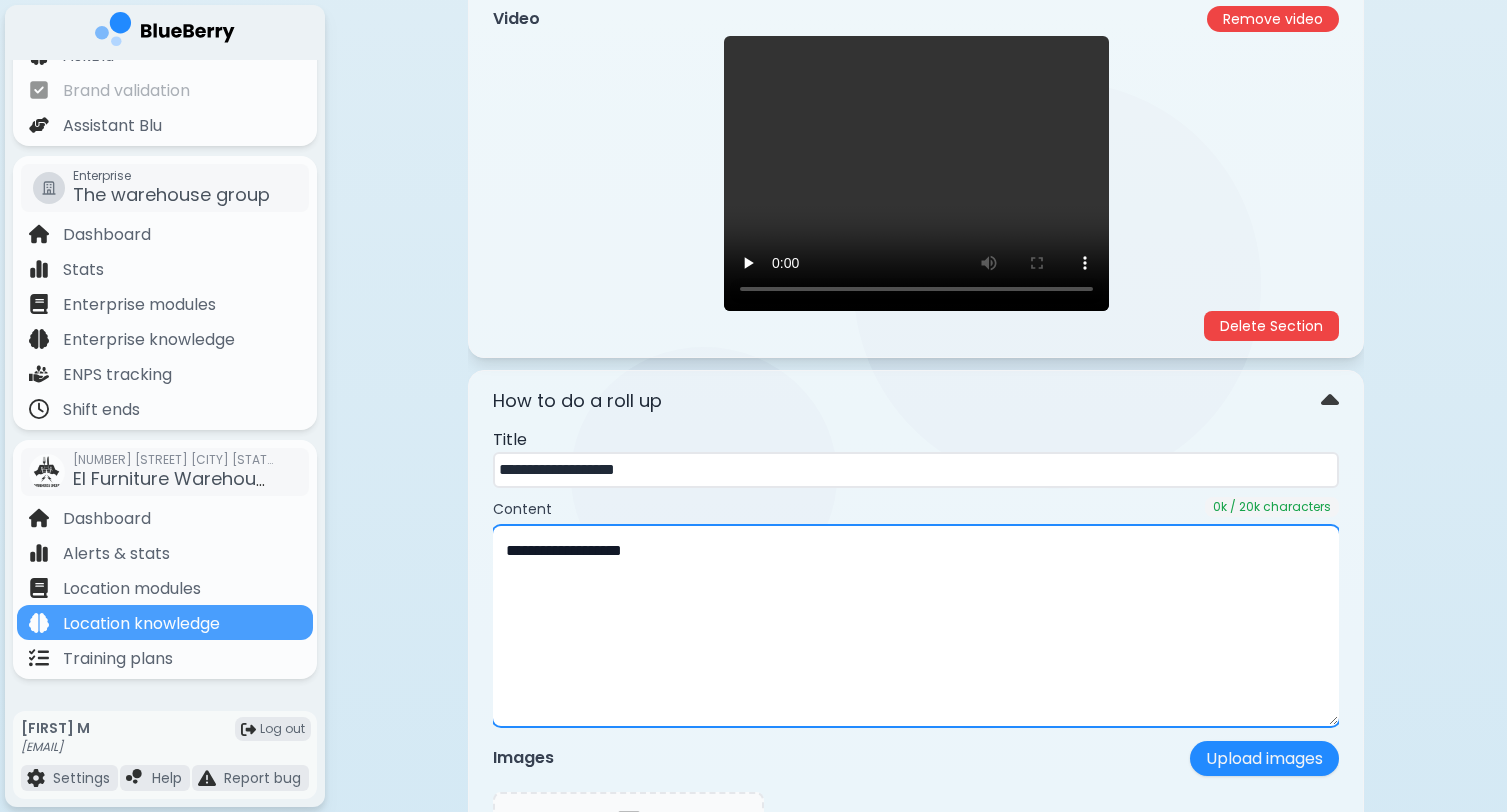 click on "**********" at bounding box center [916, 626] 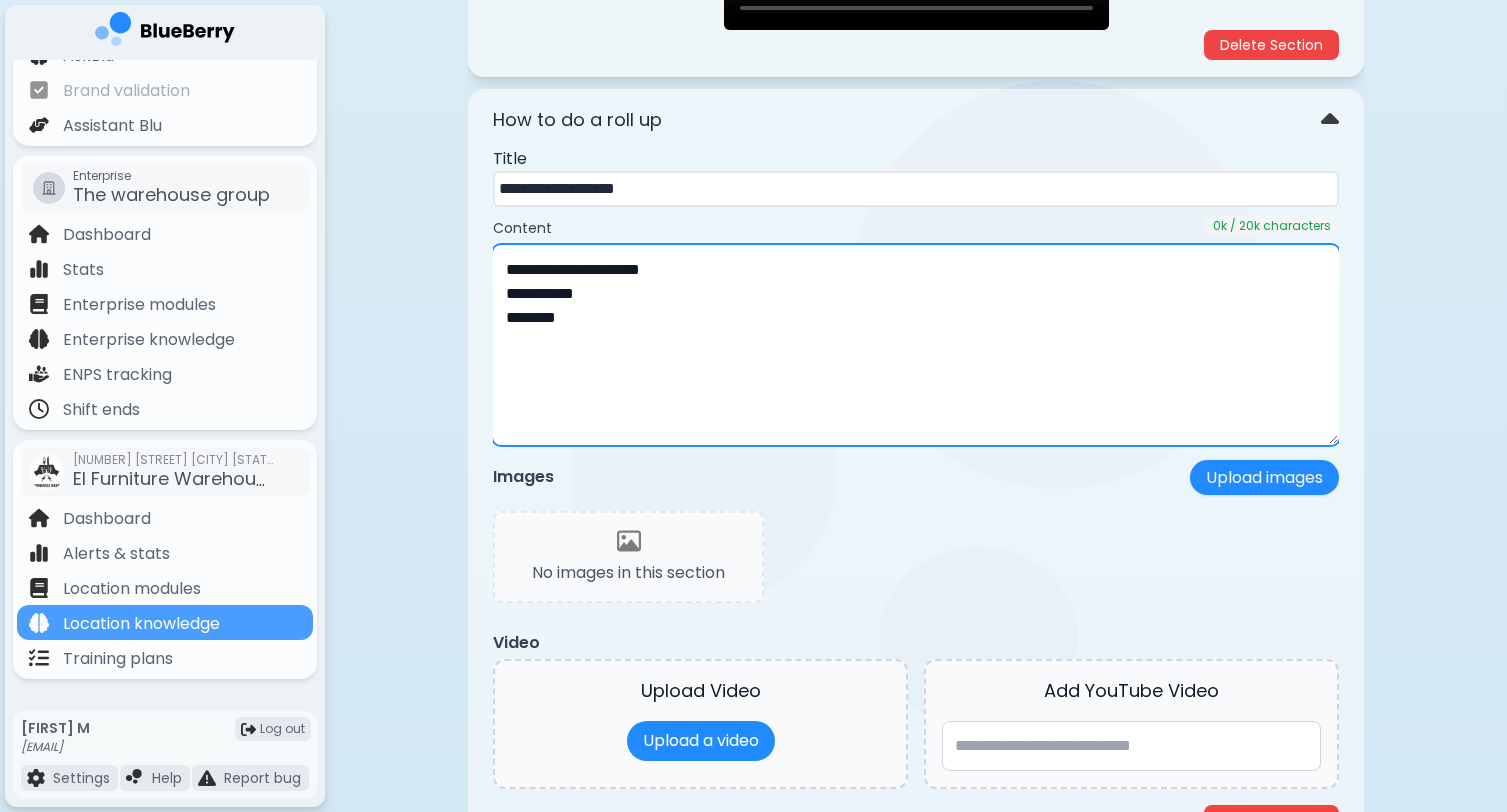 scroll, scrollTop: 4155, scrollLeft: 0, axis: vertical 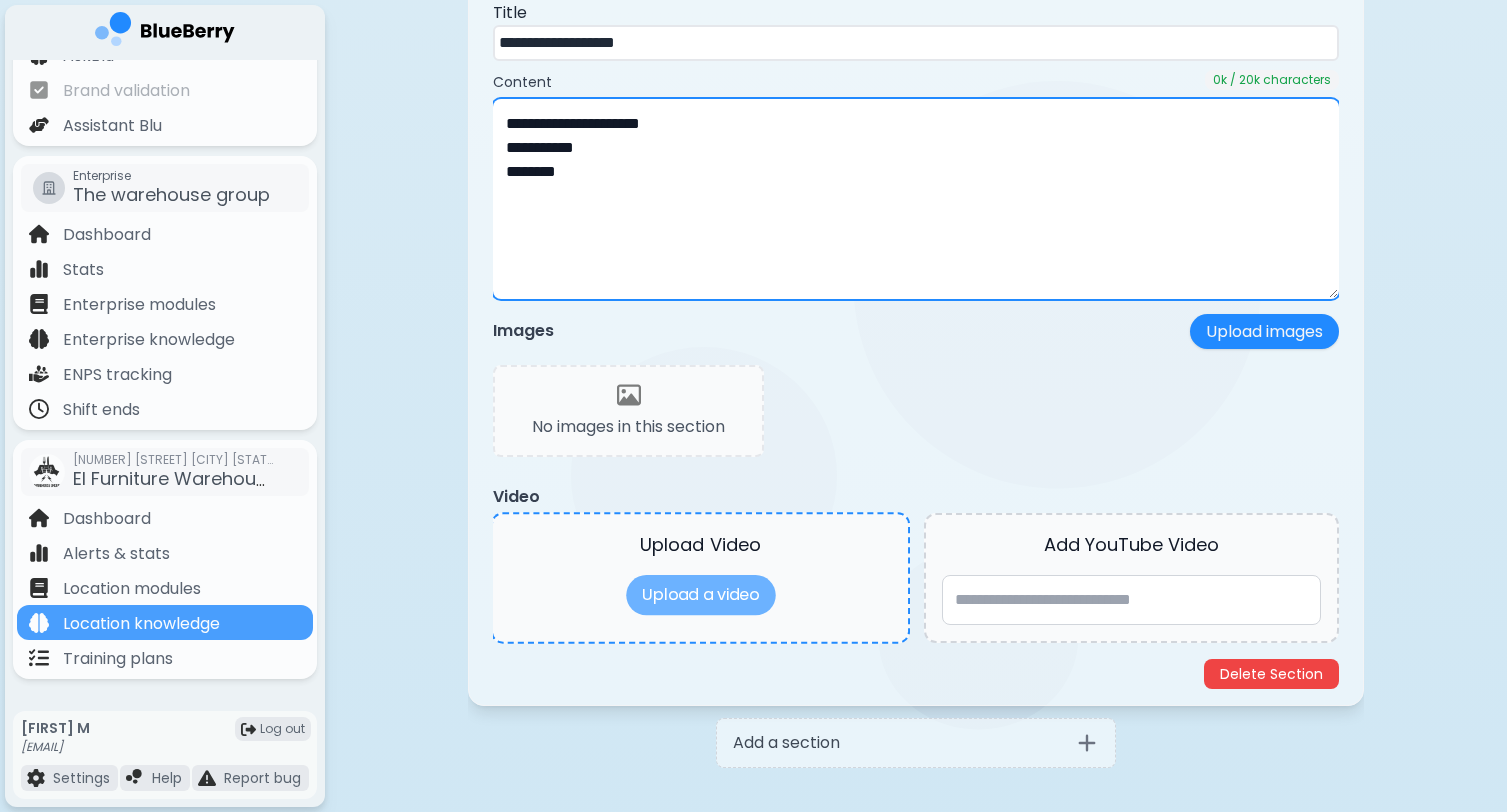 type on "**********" 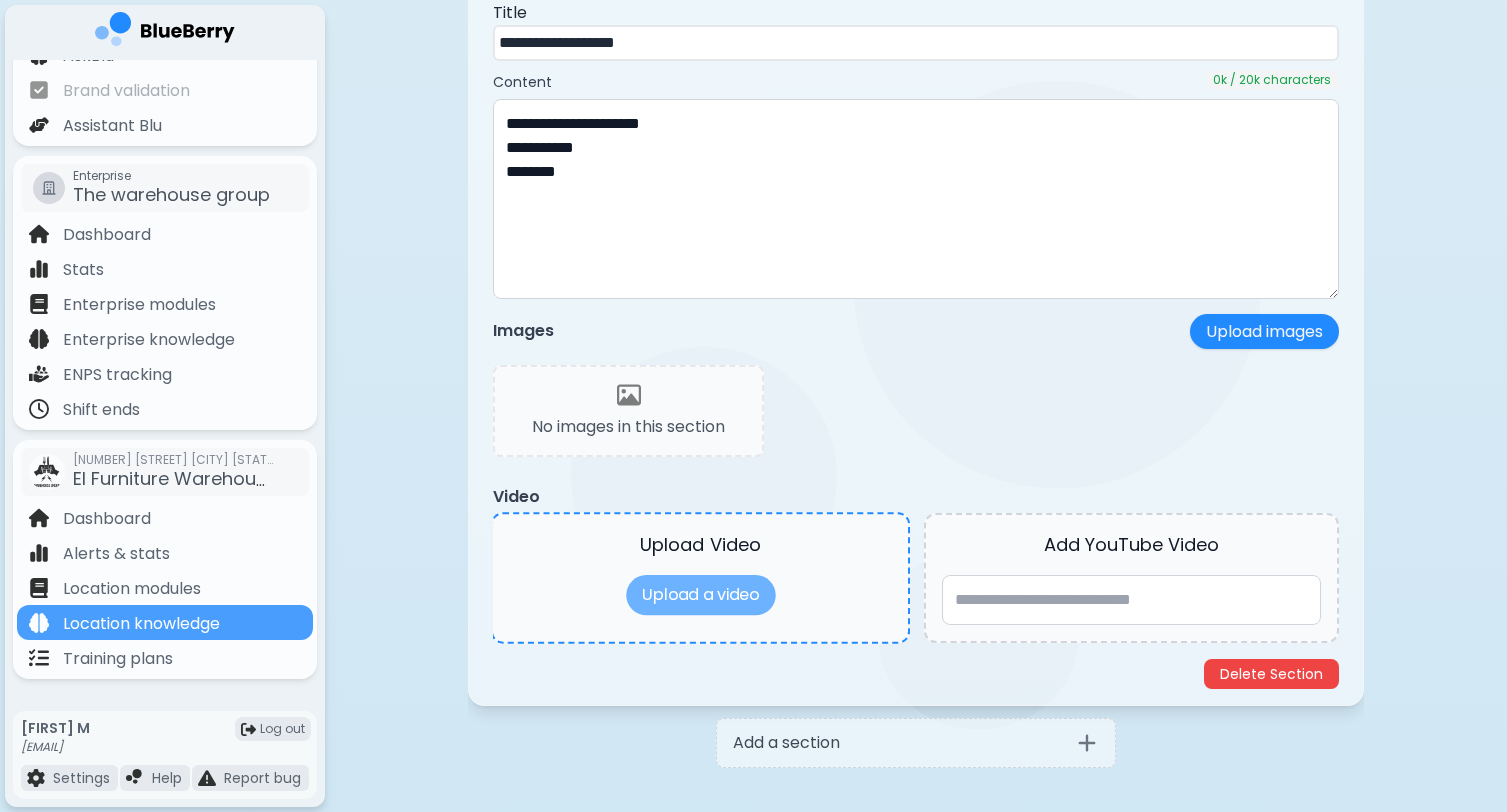 click on "Upload a video" at bounding box center [700, 595] 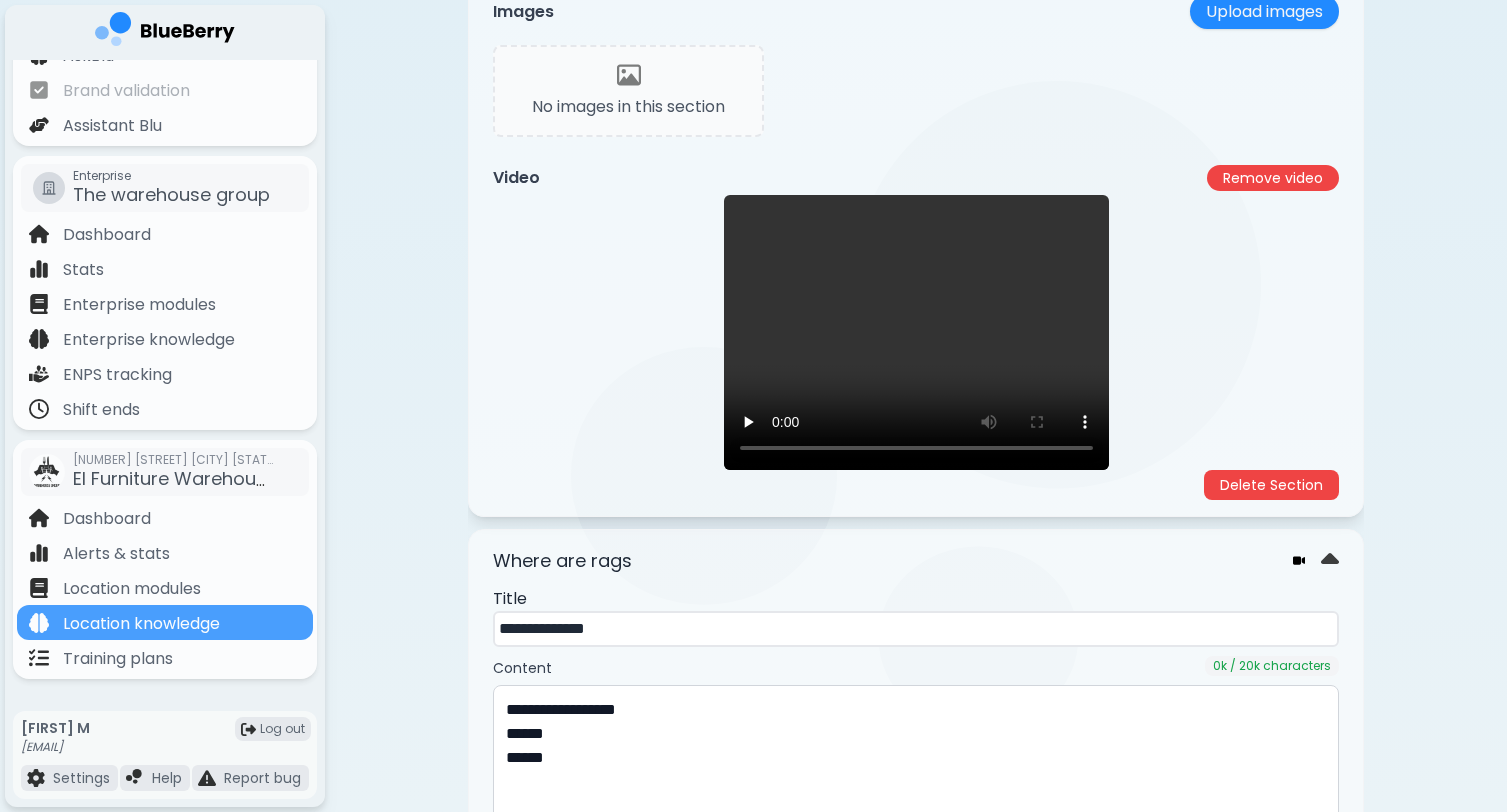 scroll, scrollTop: 1760, scrollLeft: 0, axis: vertical 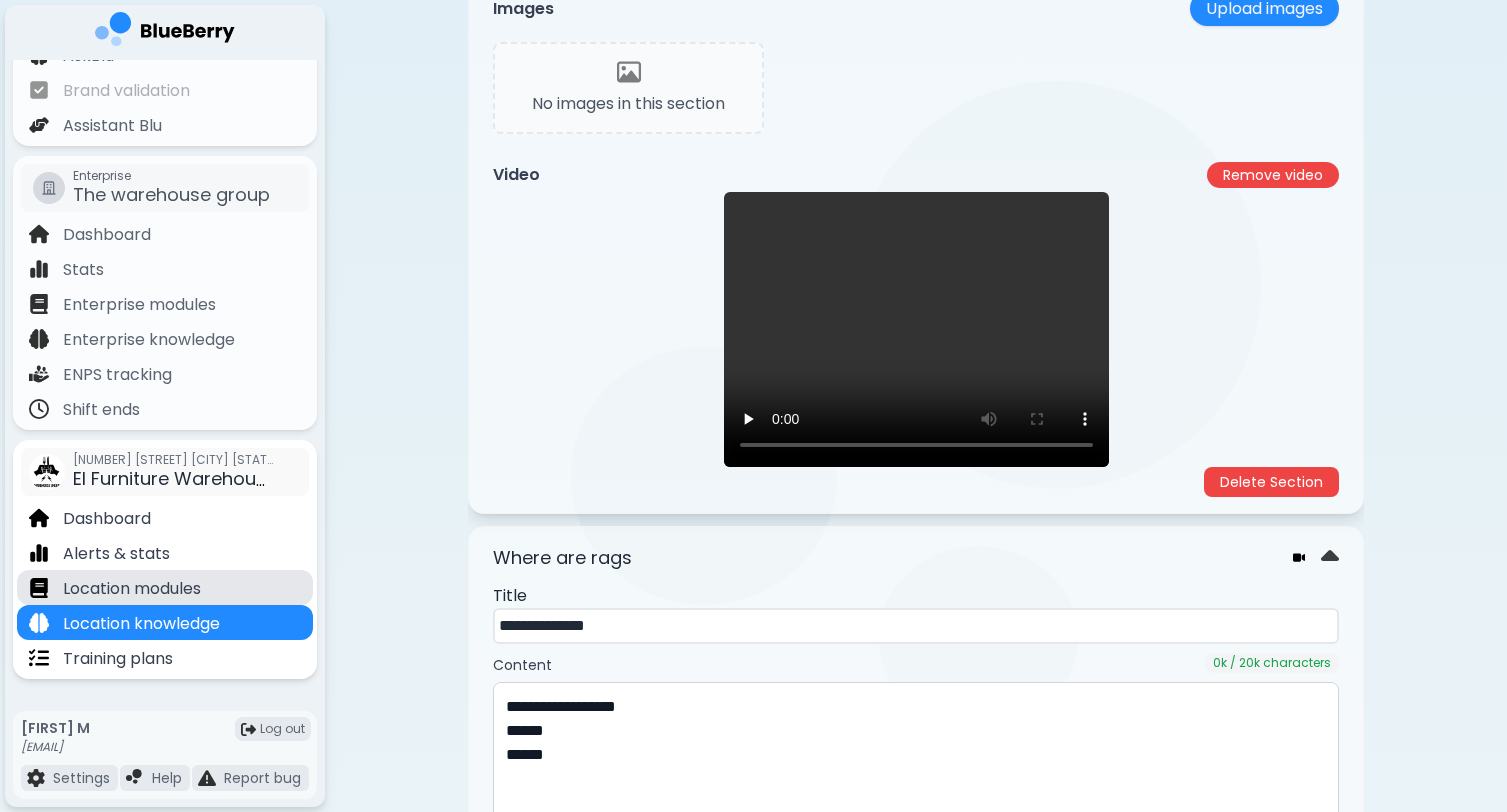 click on "Location modules" at bounding box center [132, 589] 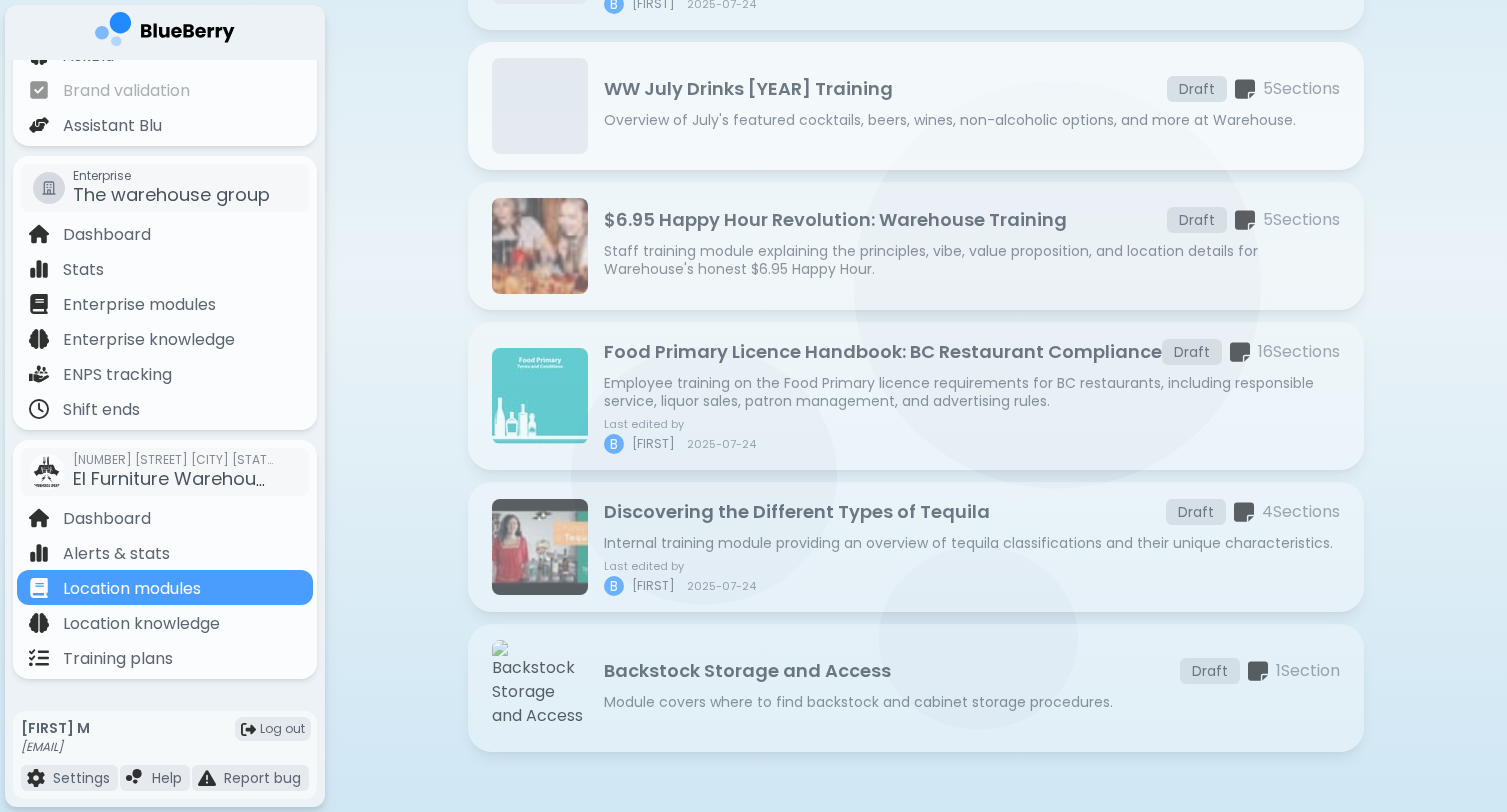 scroll, scrollTop: 273, scrollLeft: 0, axis: vertical 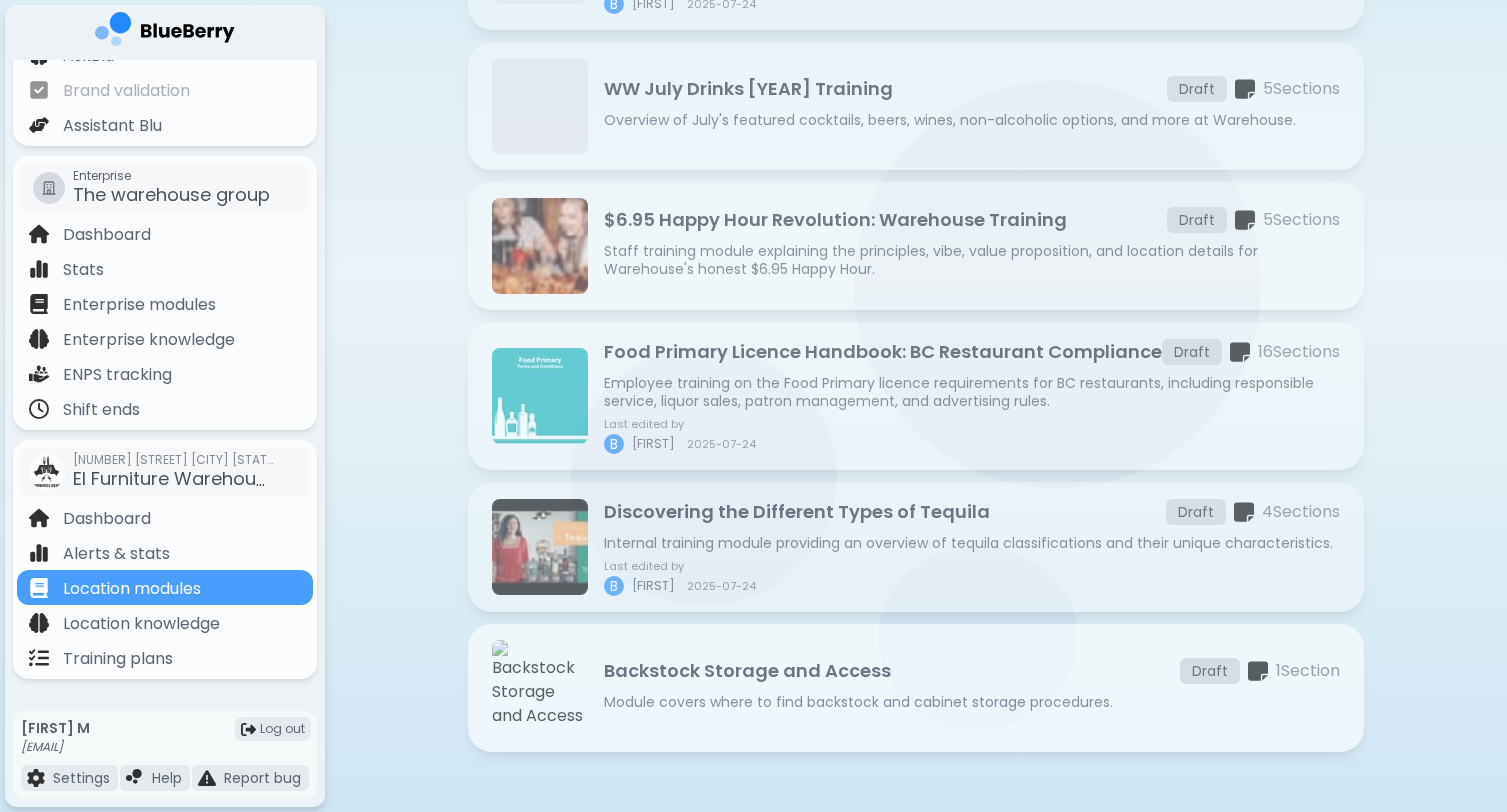 click on "Module covers where to find backstock and cabinet storage procedures." at bounding box center (972, 702) 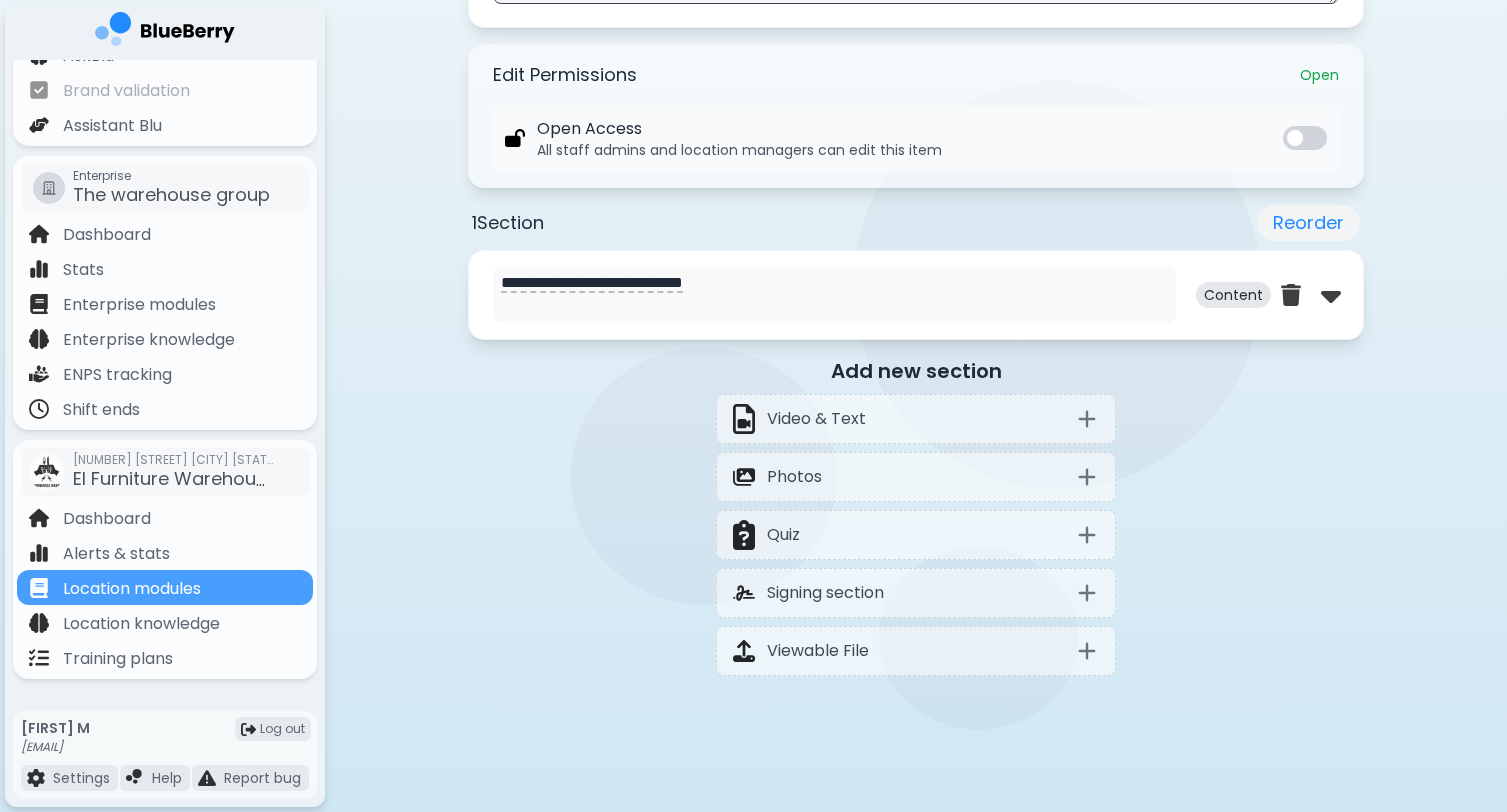 scroll, scrollTop: 812, scrollLeft: 0, axis: vertical 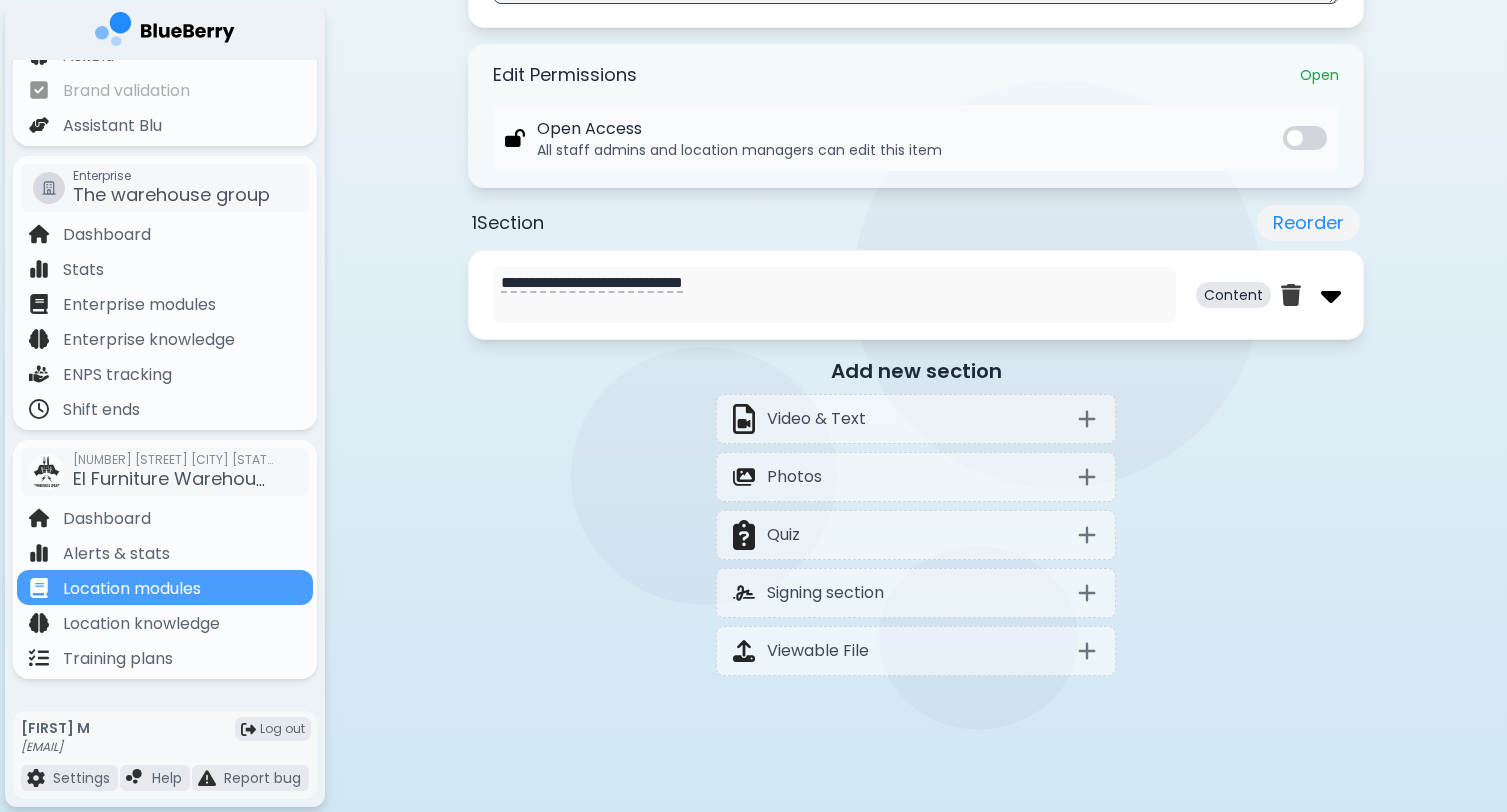 click at bounding box center [1331, 295] 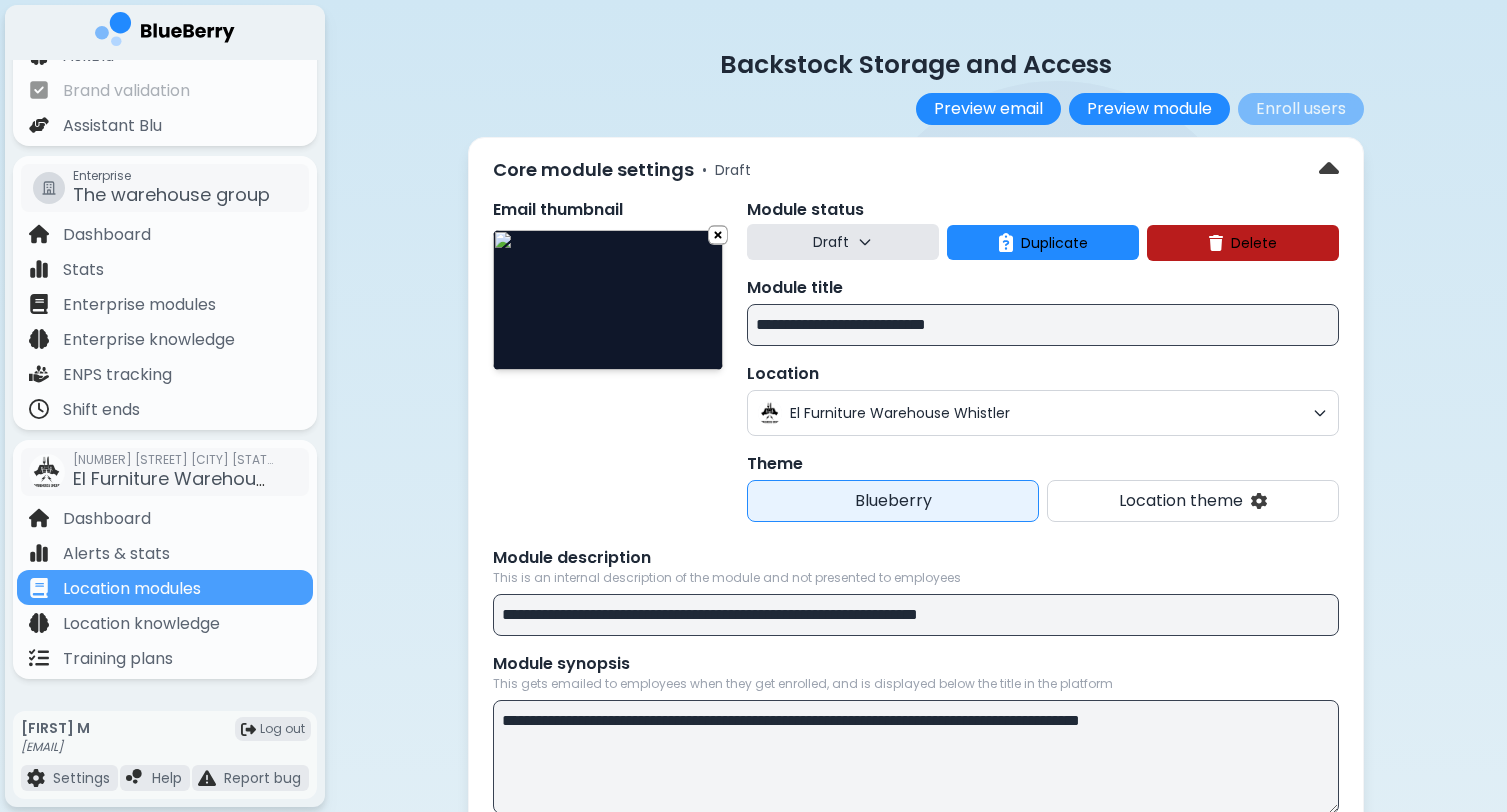 scroll, scrollTop: 0, scrollLeft: 0, axis: both 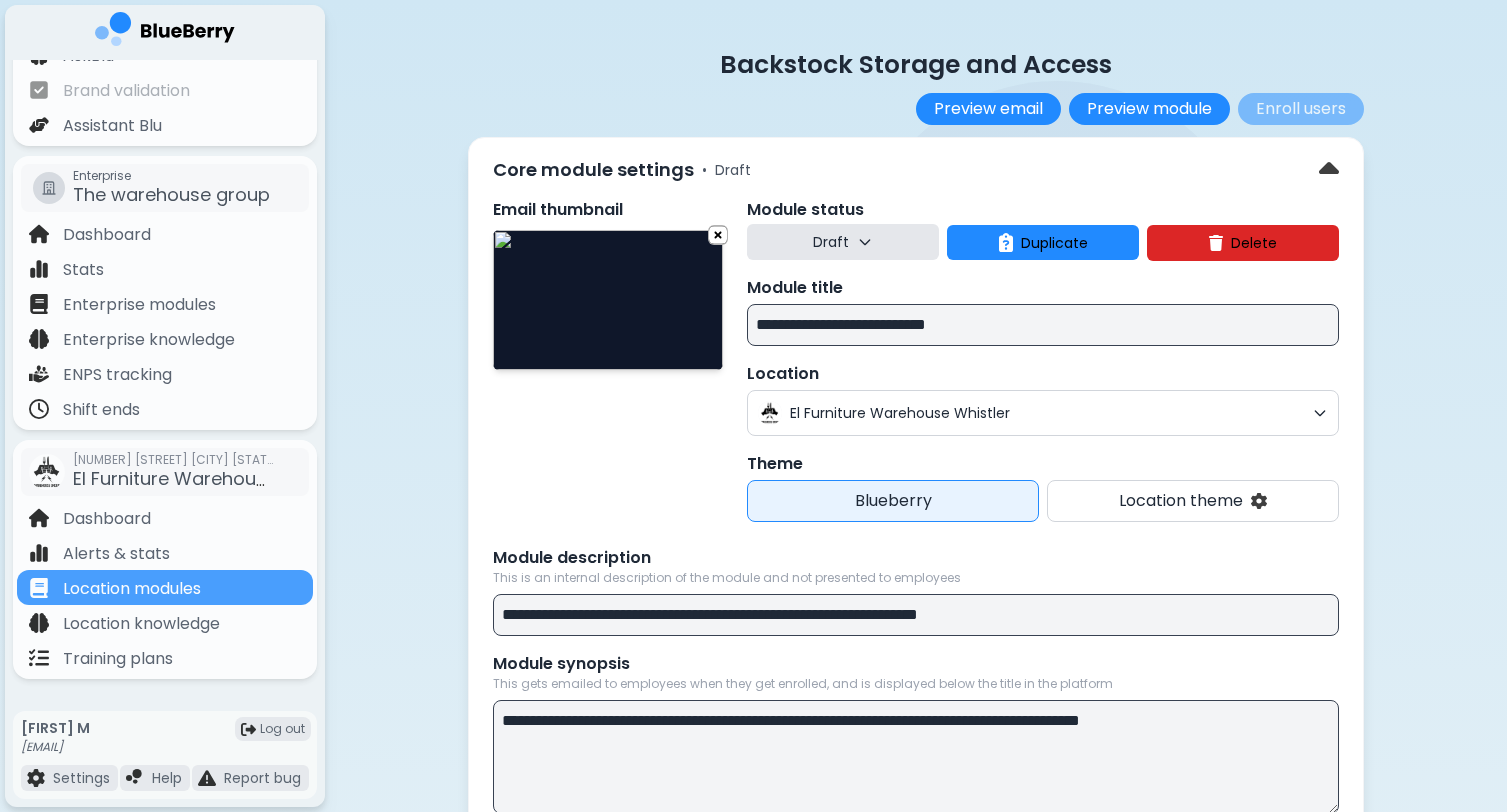 click on "Delete" at bounding box center (1254, 243) 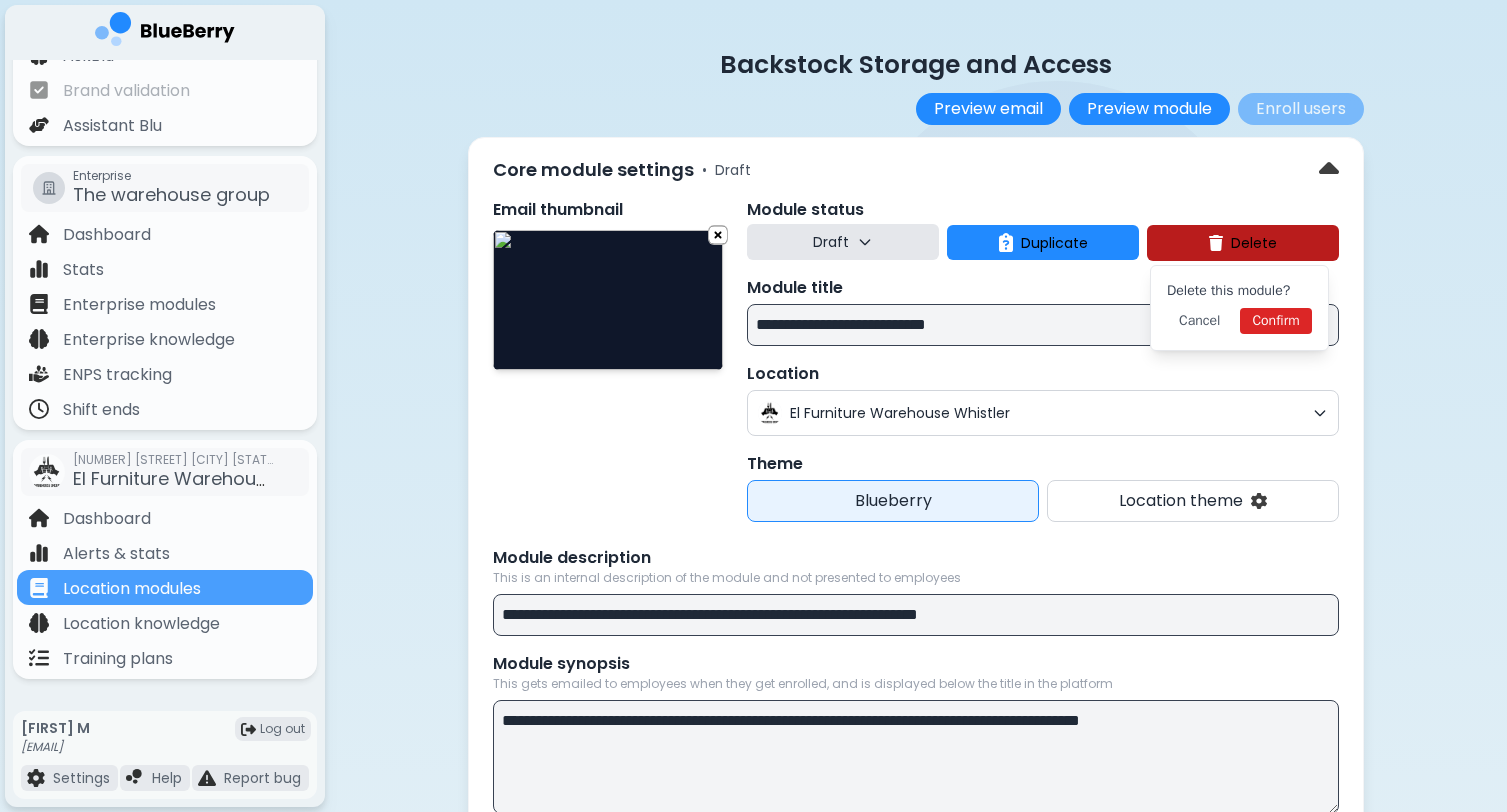 click on "Confirm" at bounding box center [1275, 321] 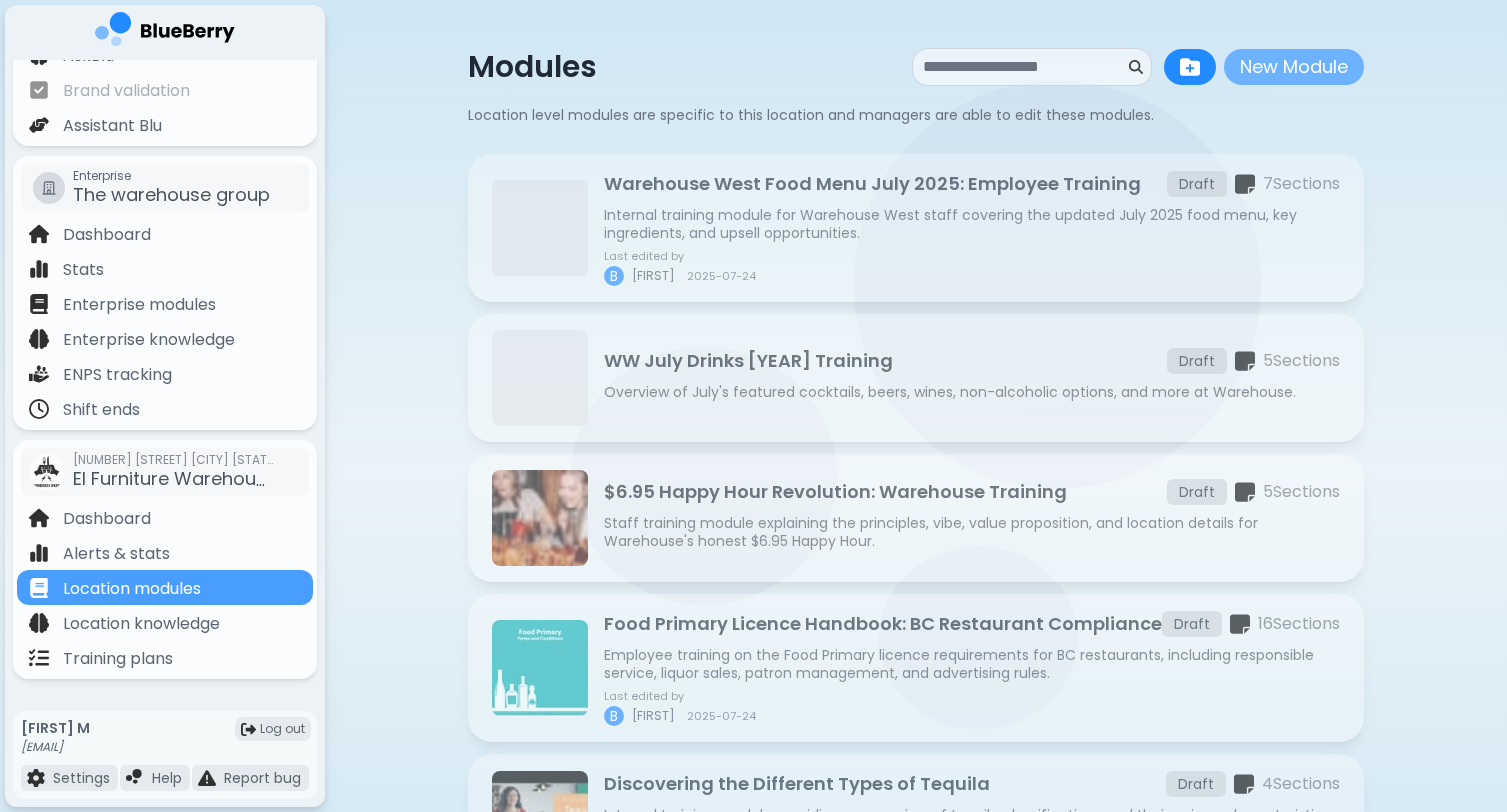 click on "New Module" at bounding box center (1294, 67) 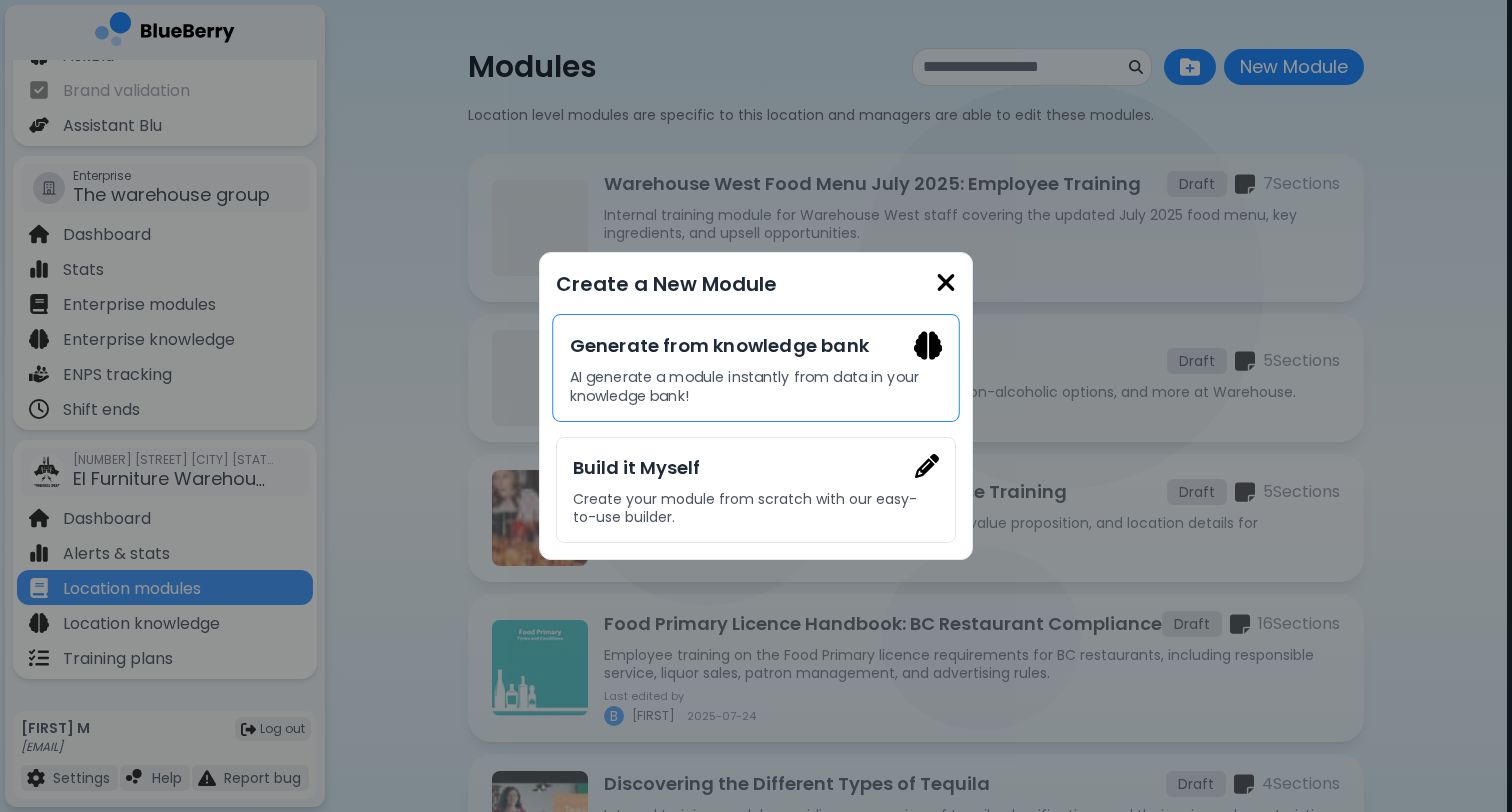 click on "AI generate a module instantly from data in your knowledge bank!" at bounding box center (756, 386) 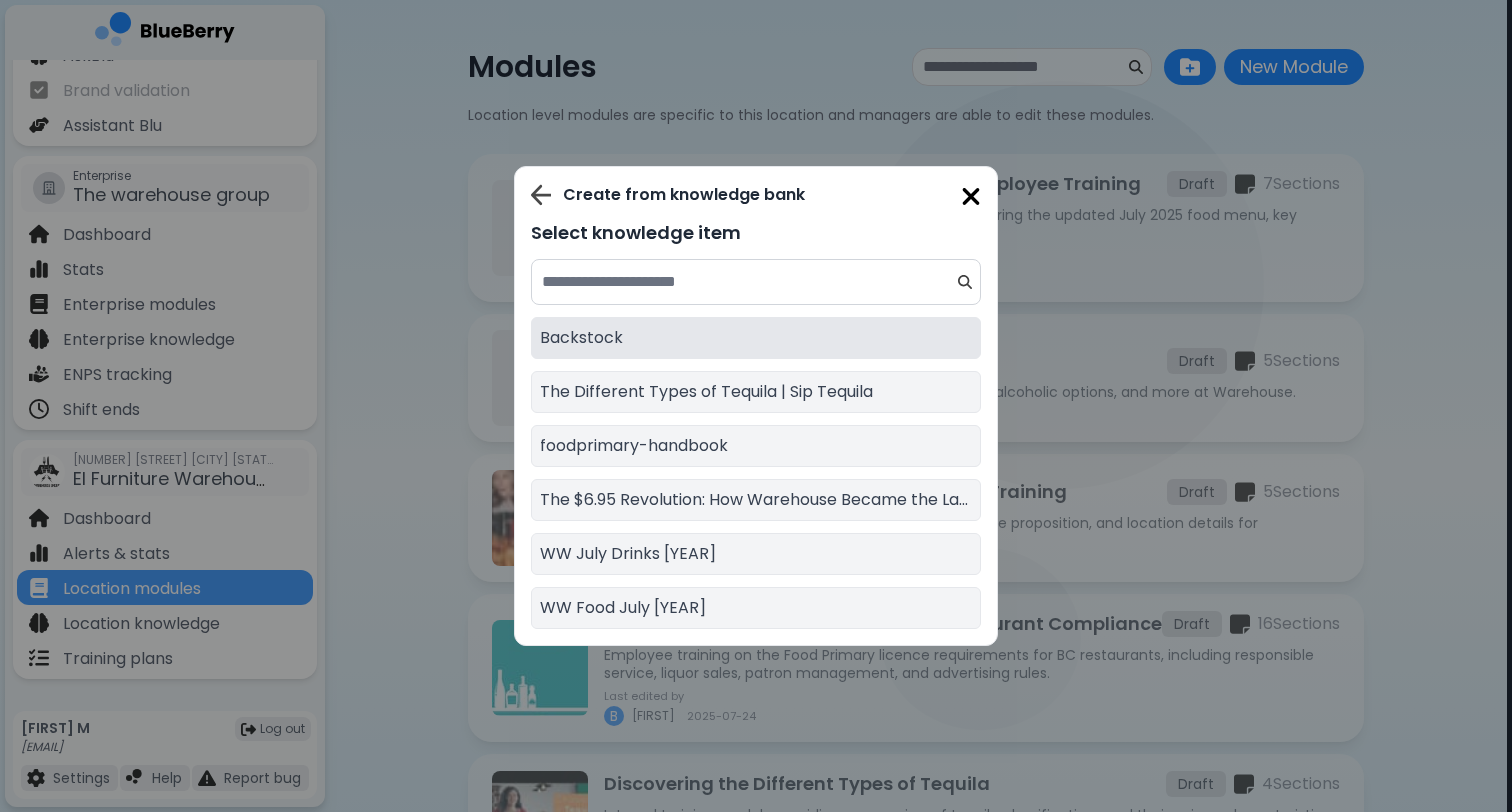click on "Backstock" at bounding box center [756, 338] 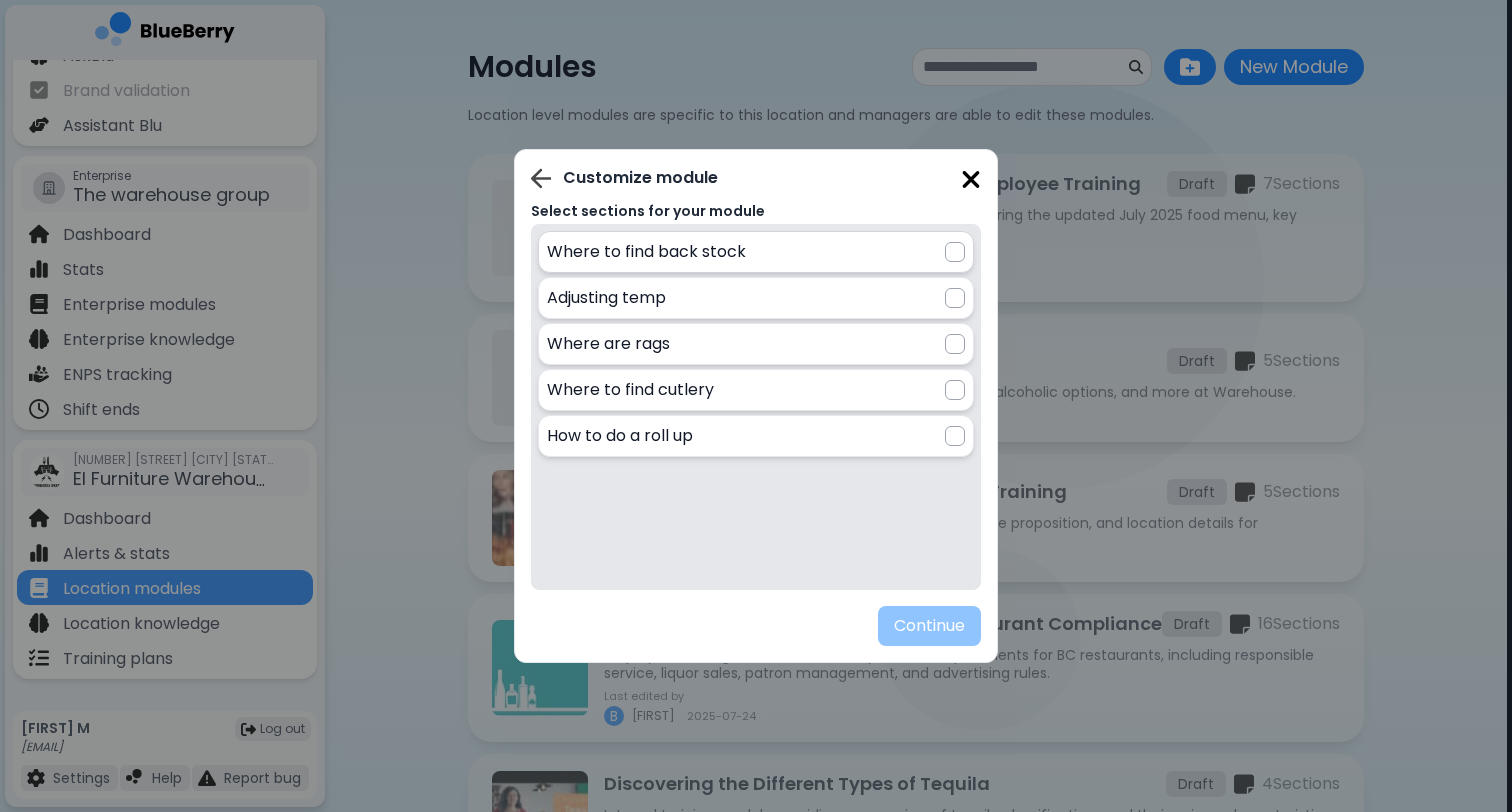 click at bounding box center (955, 252) 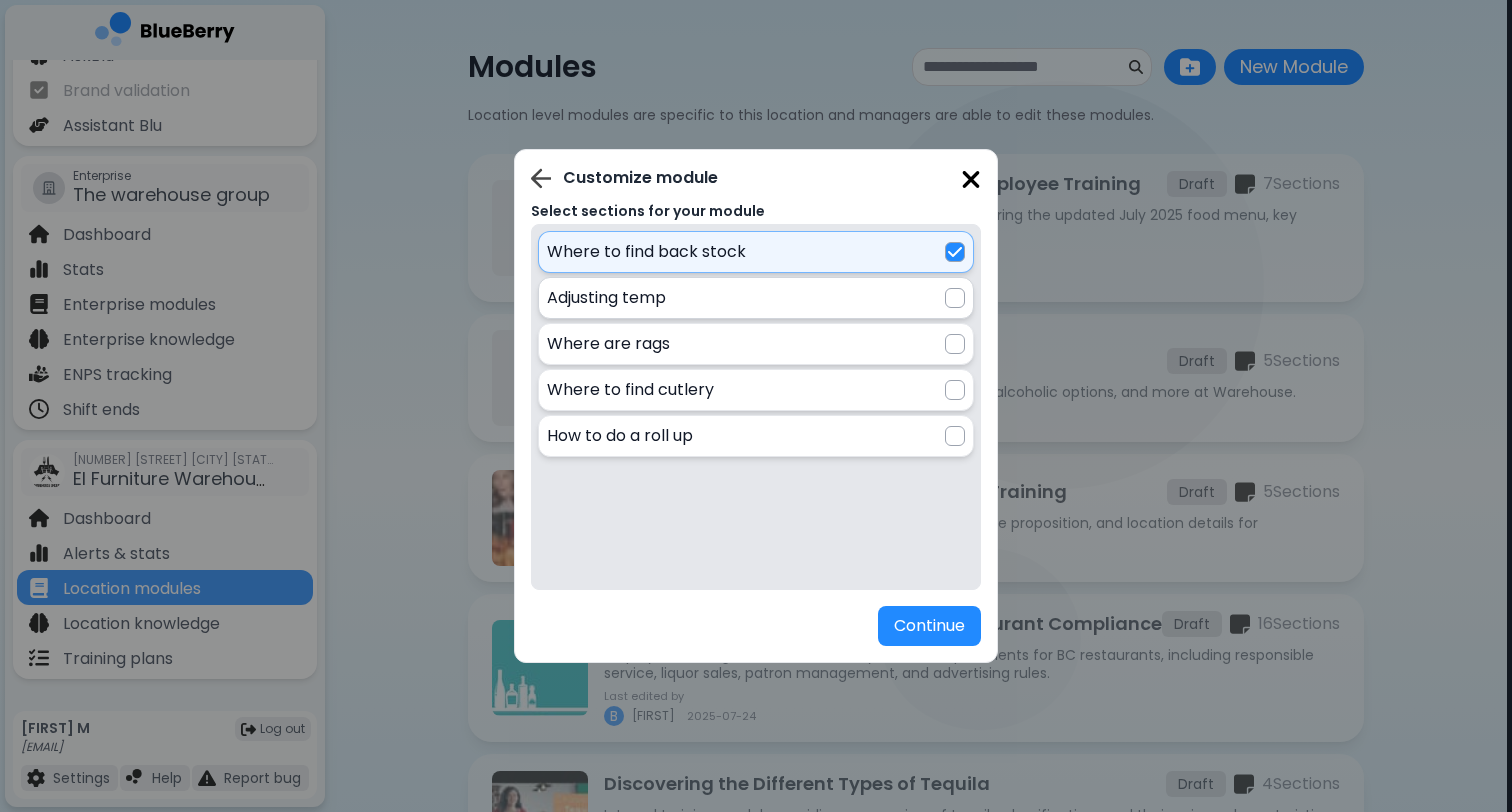 click at bounding box center (955, 298) 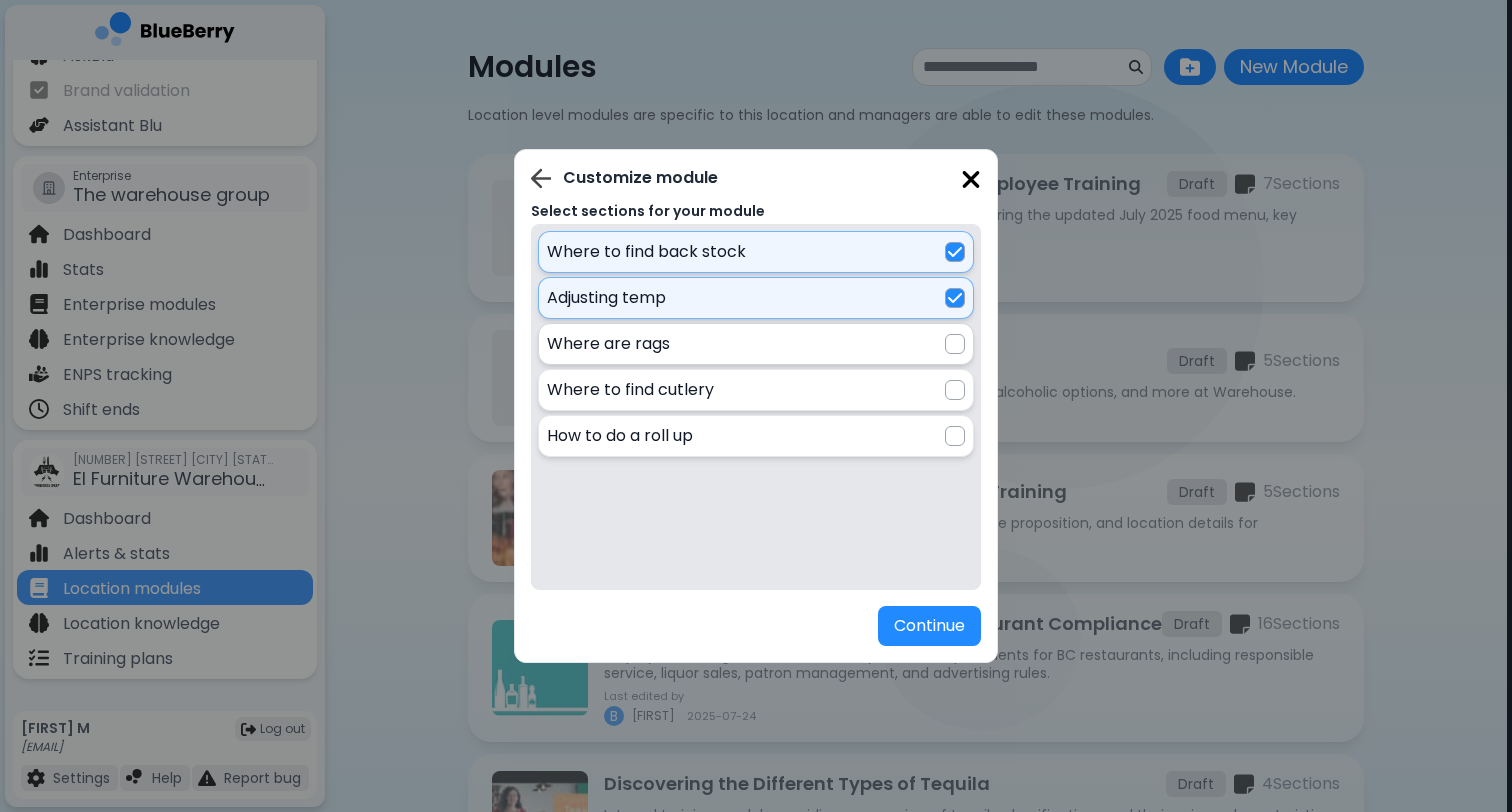 click at bounding box center [955, 344] 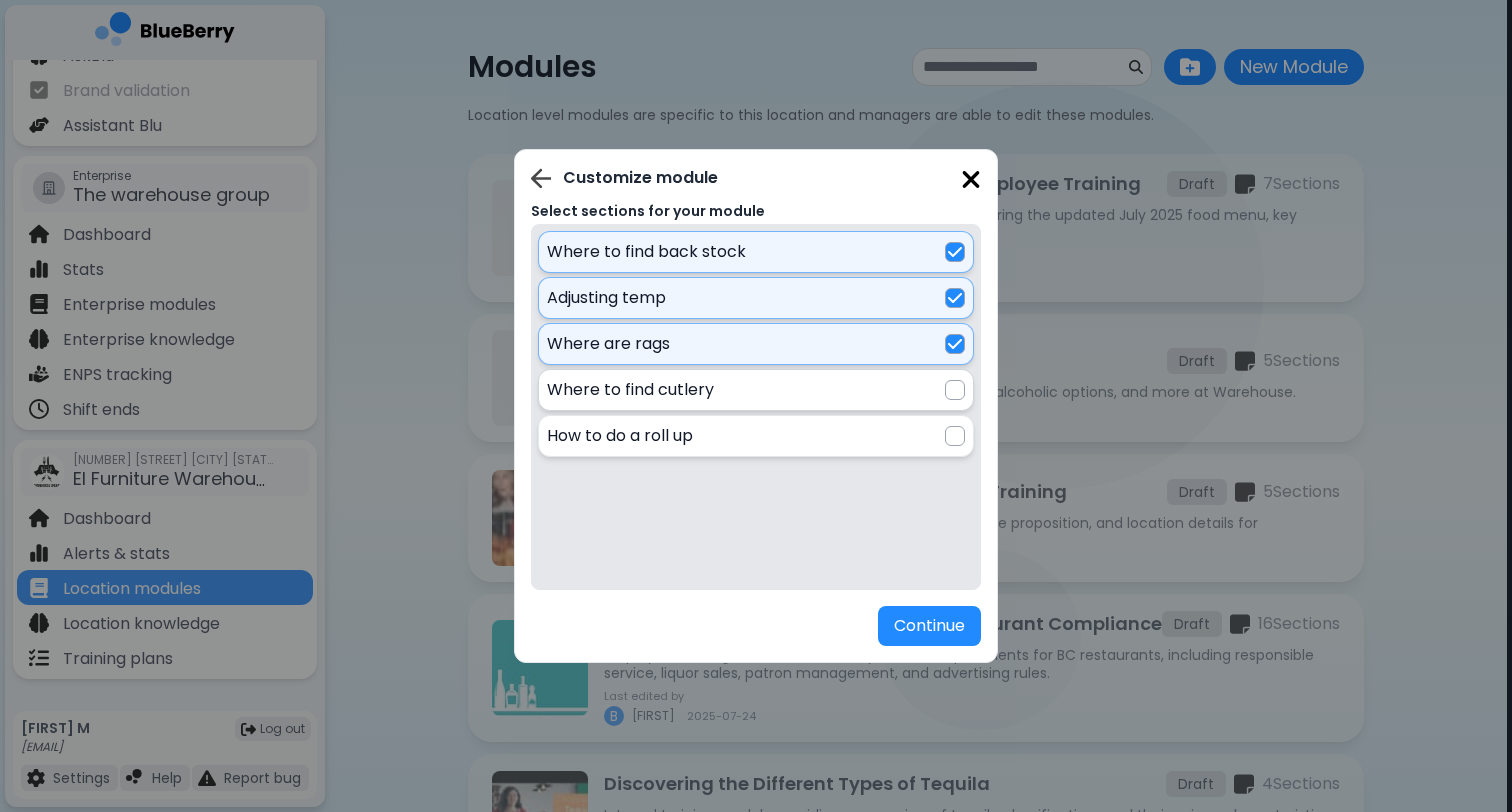 click at bounding box center [955, 390] 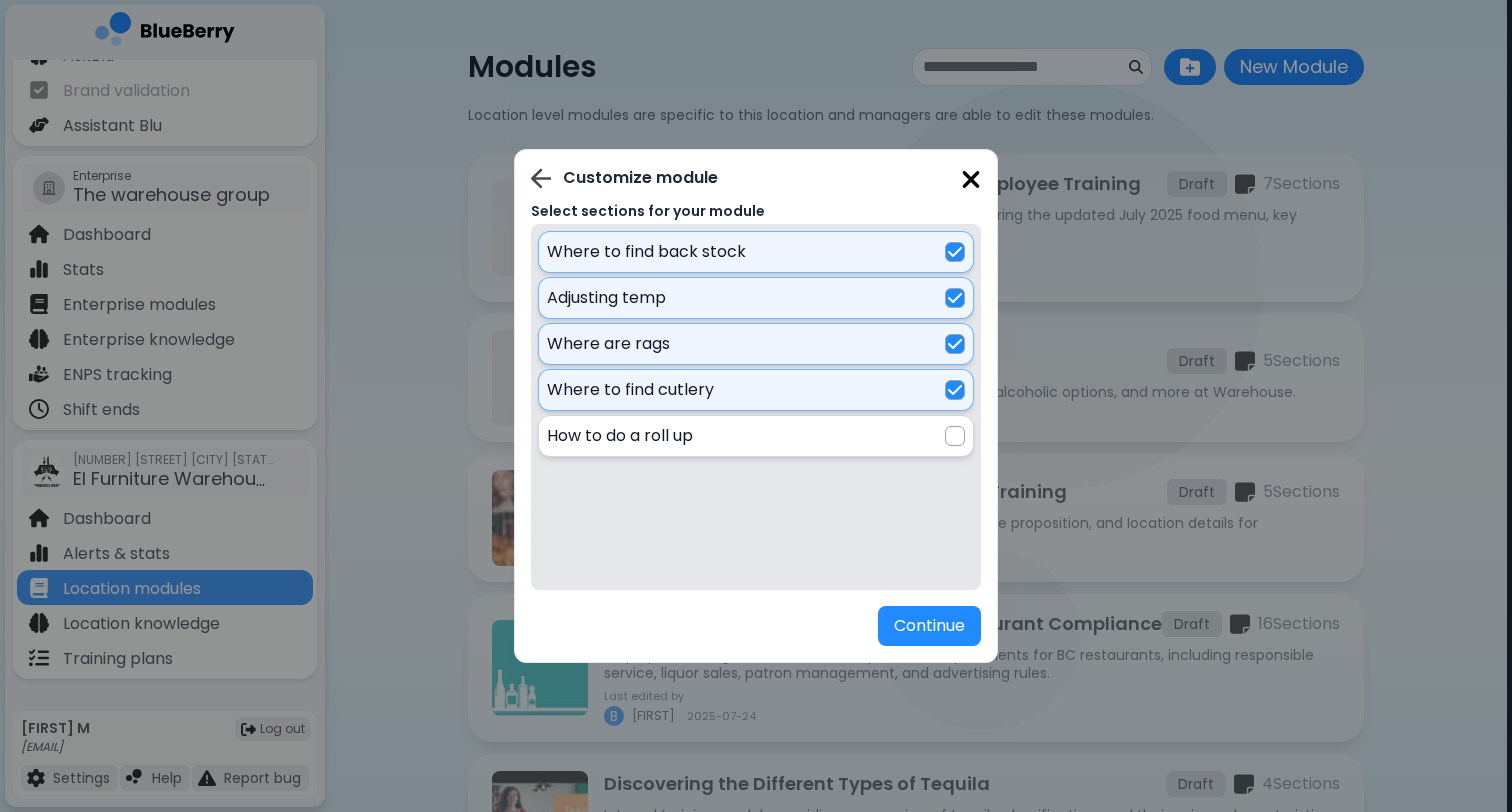 click at bounding box center (955, 436) 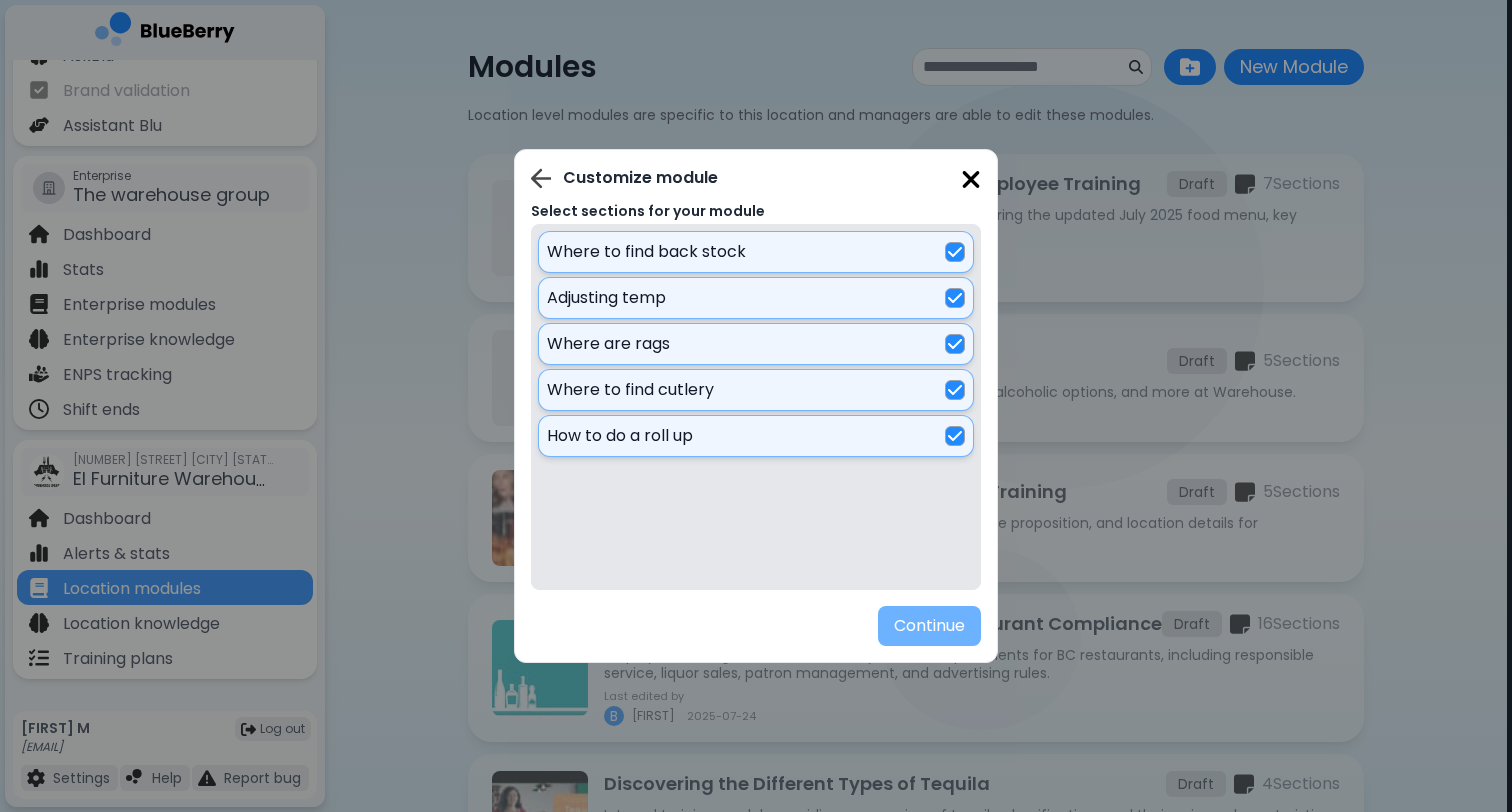 click on "Continue" at bounding box center (929, 626) 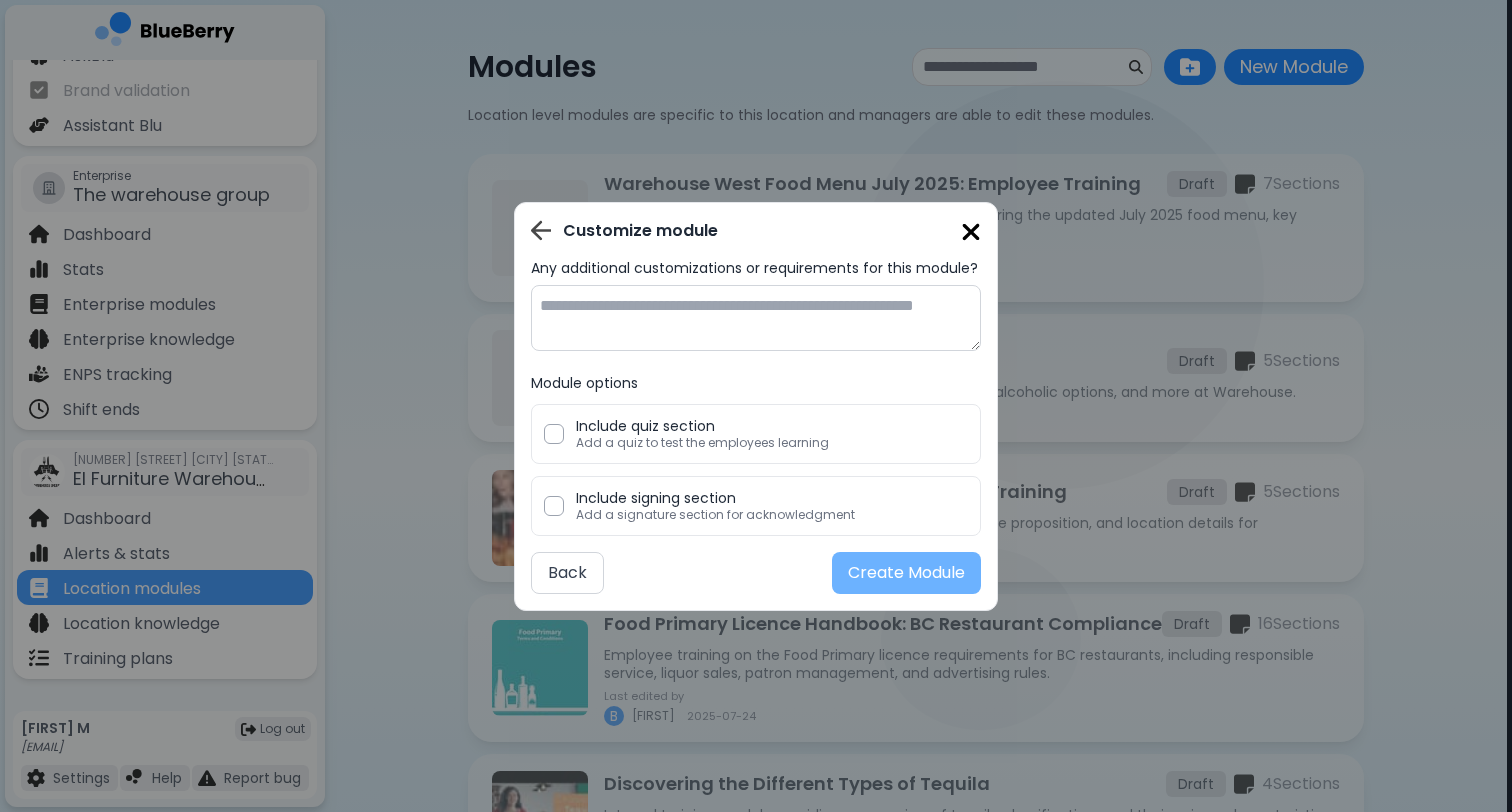 click on "Create Module" at bounding box center (906, 573) 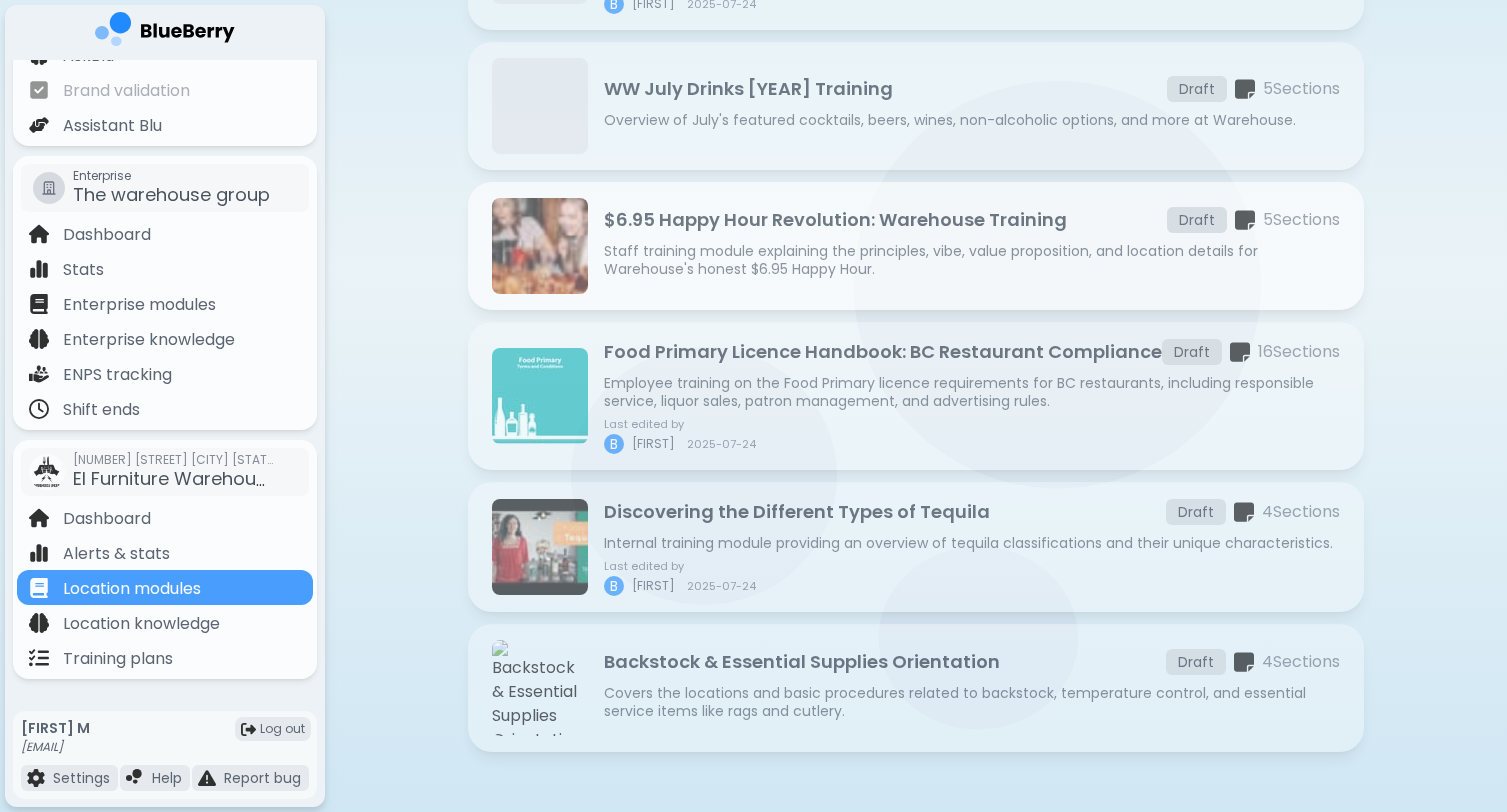 scroll, scrollTop: 273, scrollLeft: 0, axis: vertical 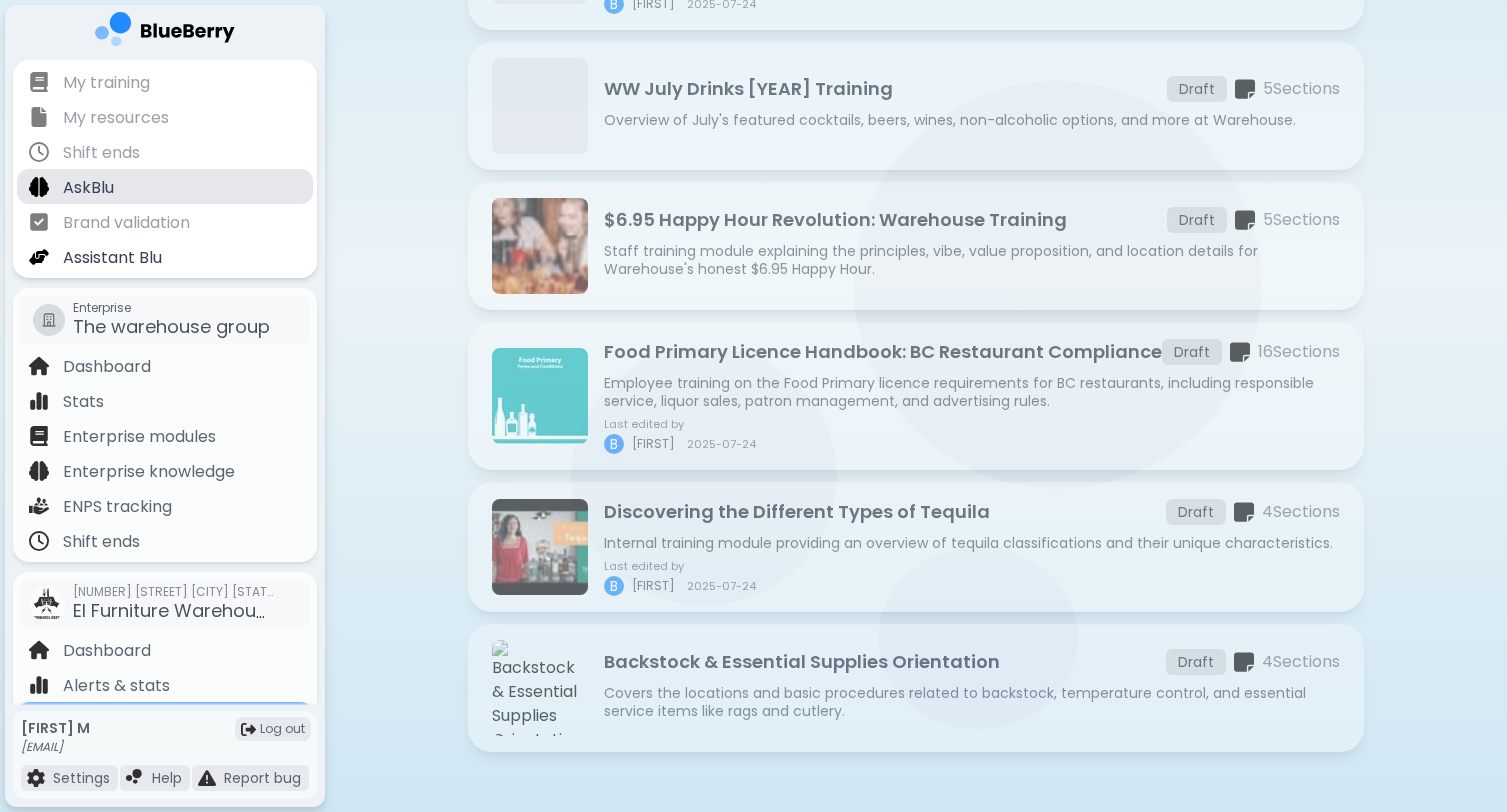 click on "AskBlu" at bounding box center [88, 188] 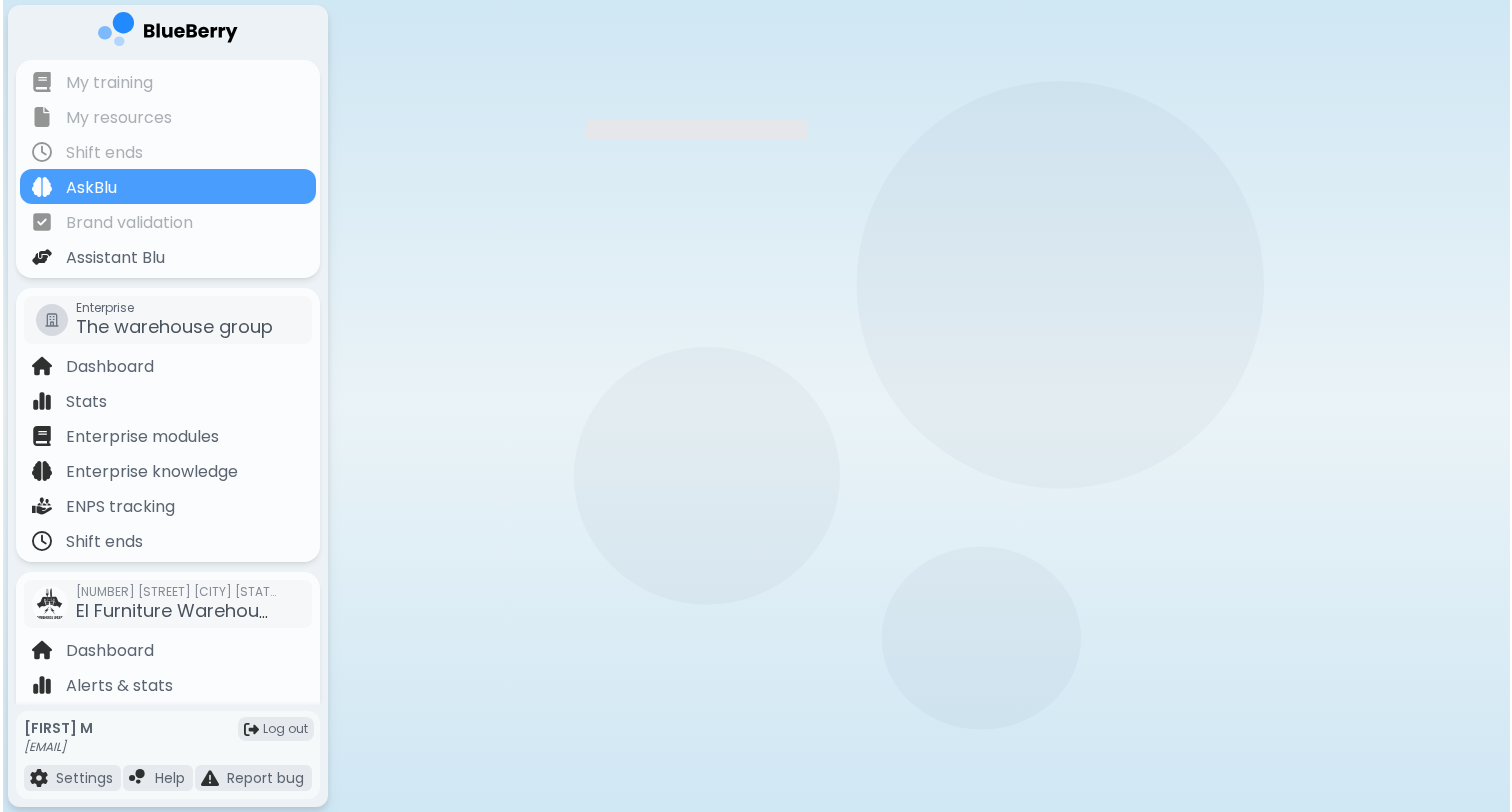 scroll, scrollTop: 0, scrollLeft: 0, axis: both 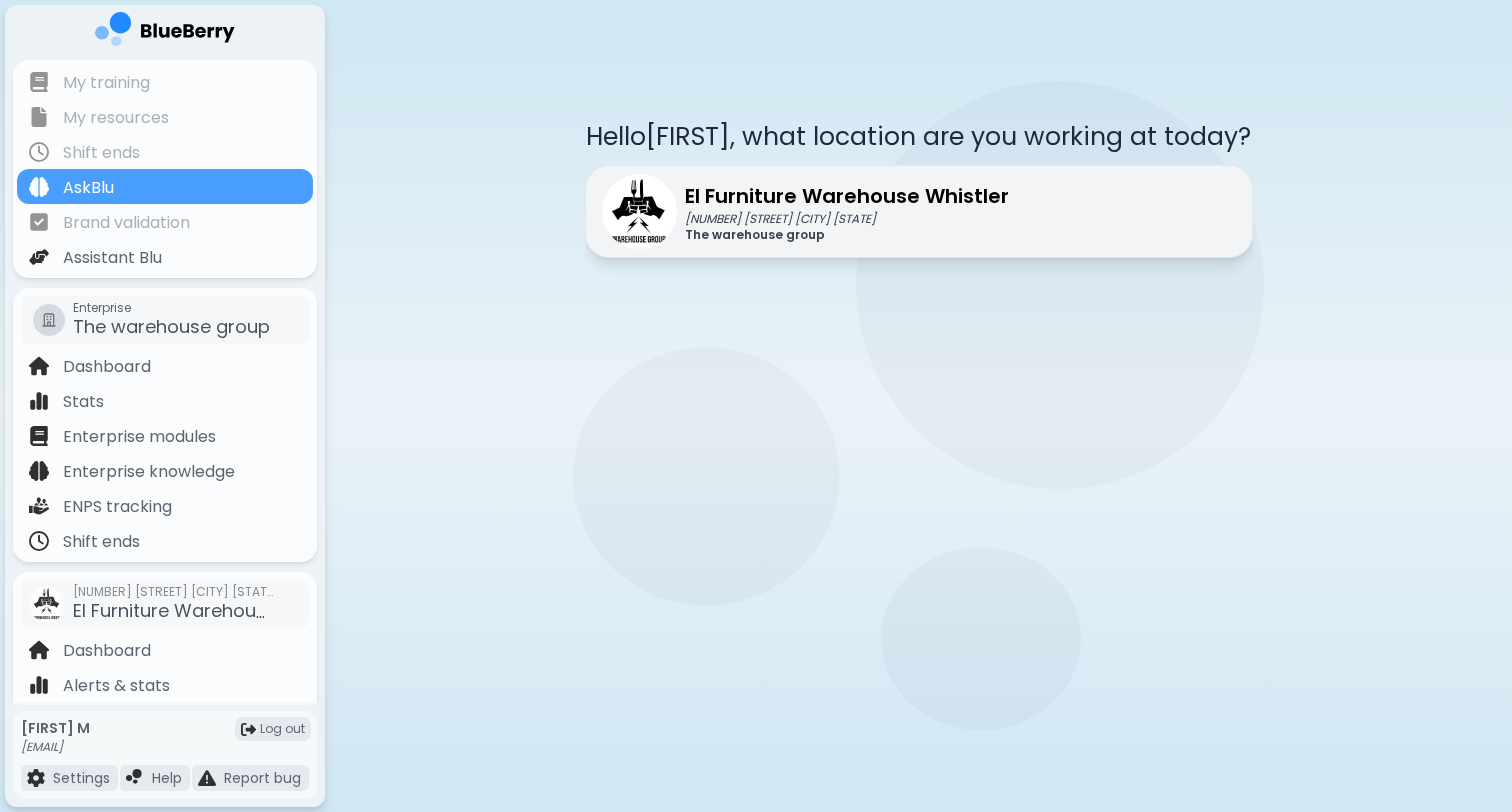 click on "The warehouse group" at bounding box center (847, 235) 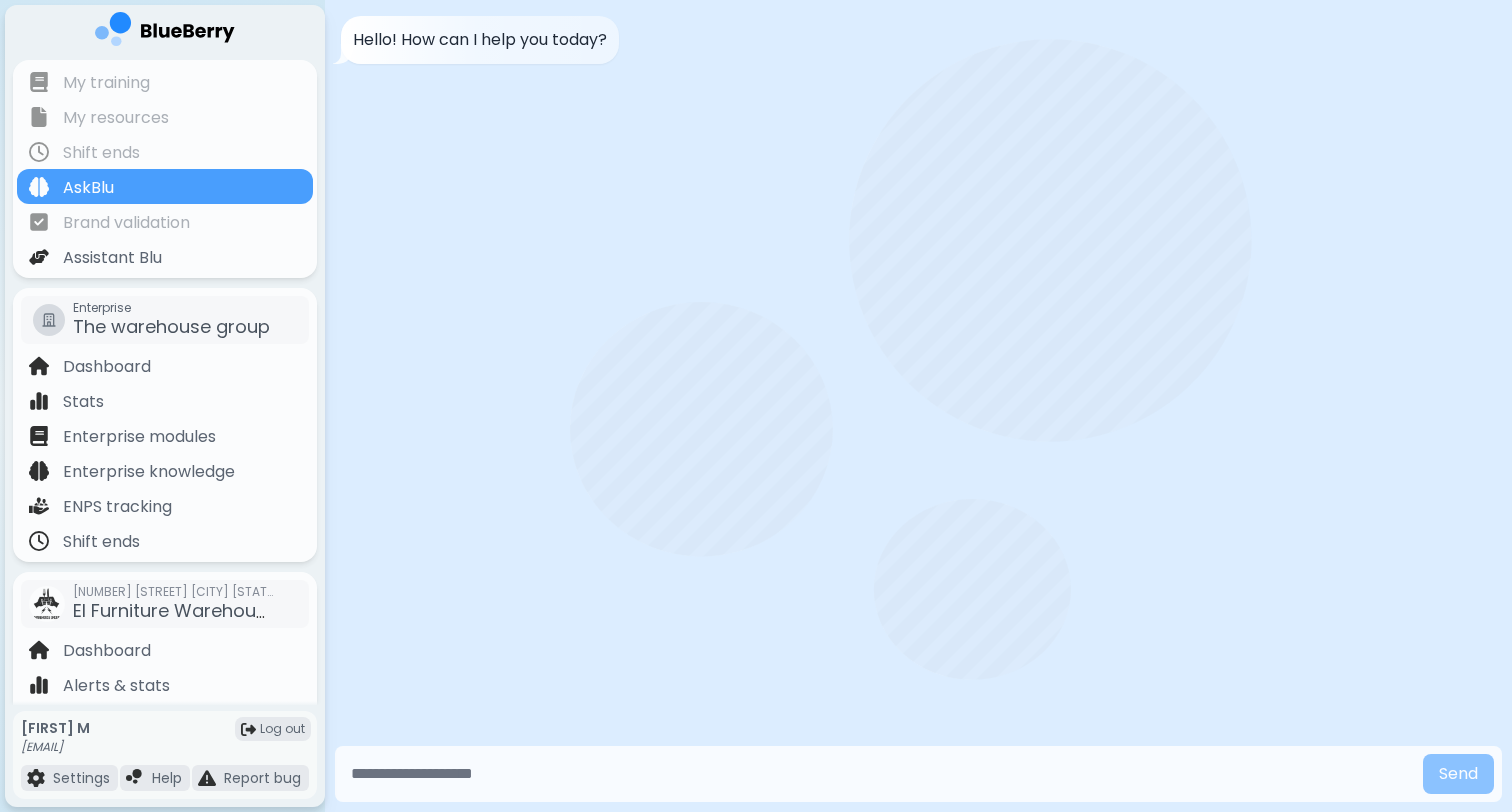click at bounding box center (879, 774) 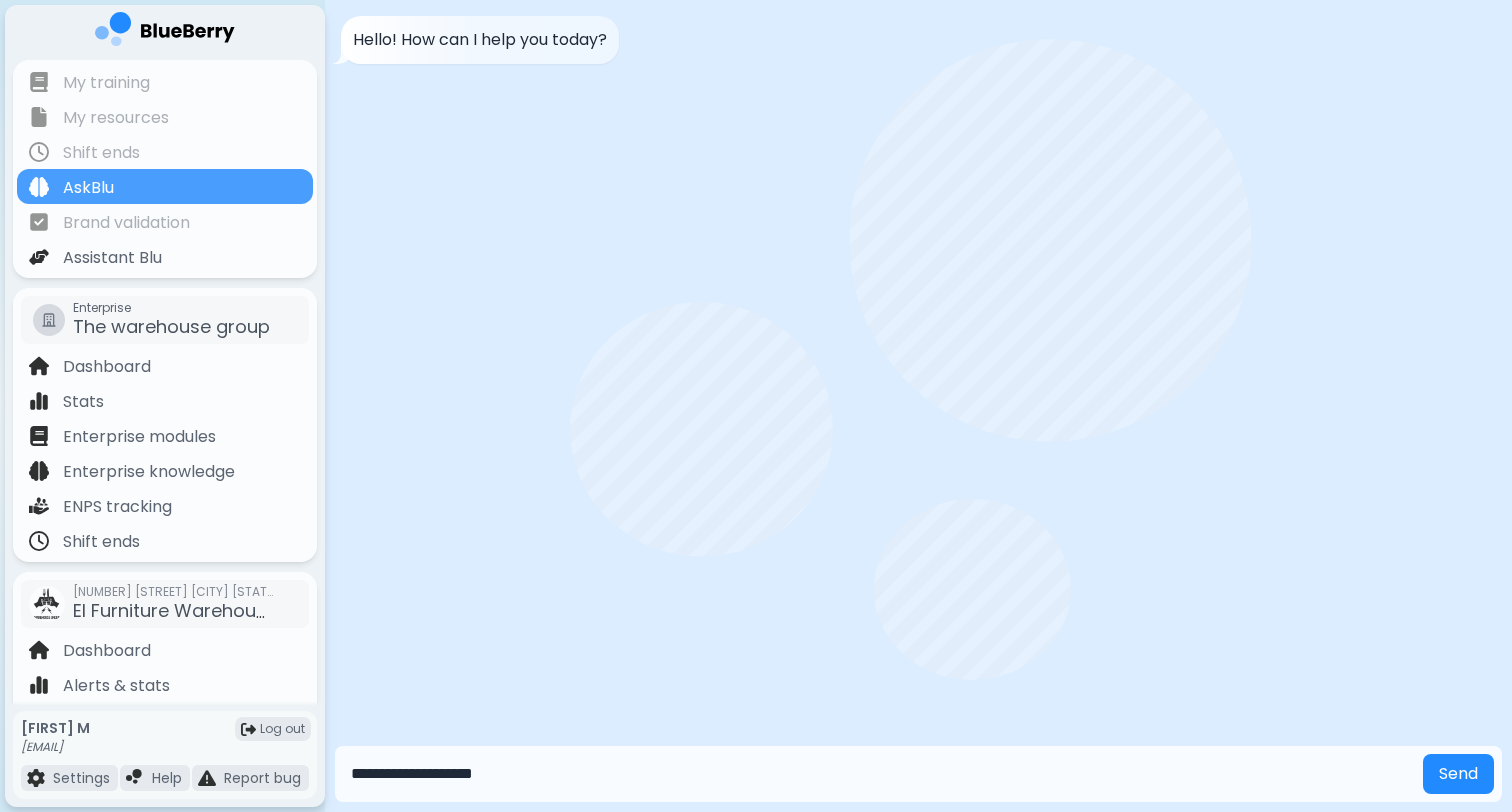 type on "**********" 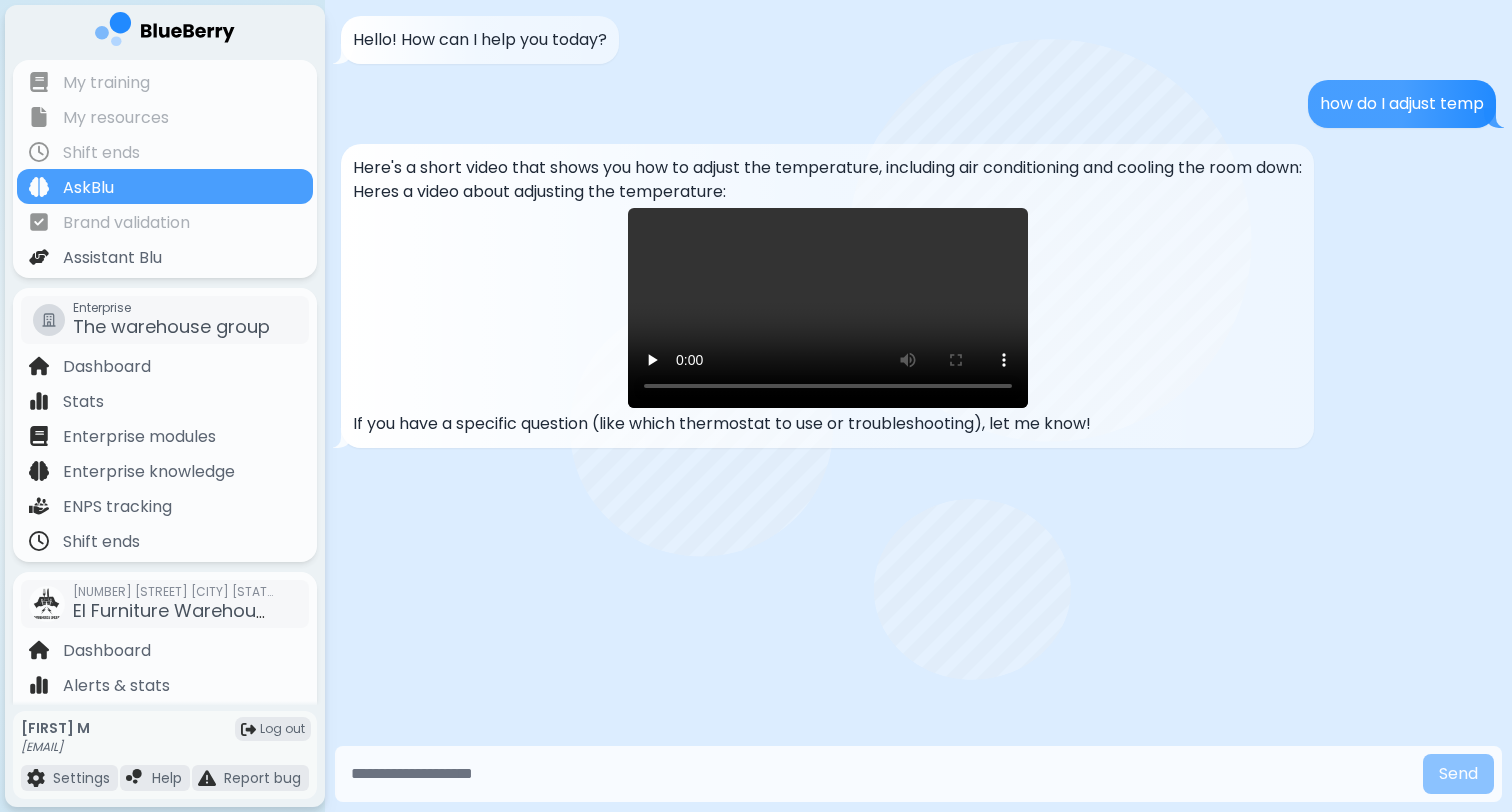 click at bounding box center [828, 308] 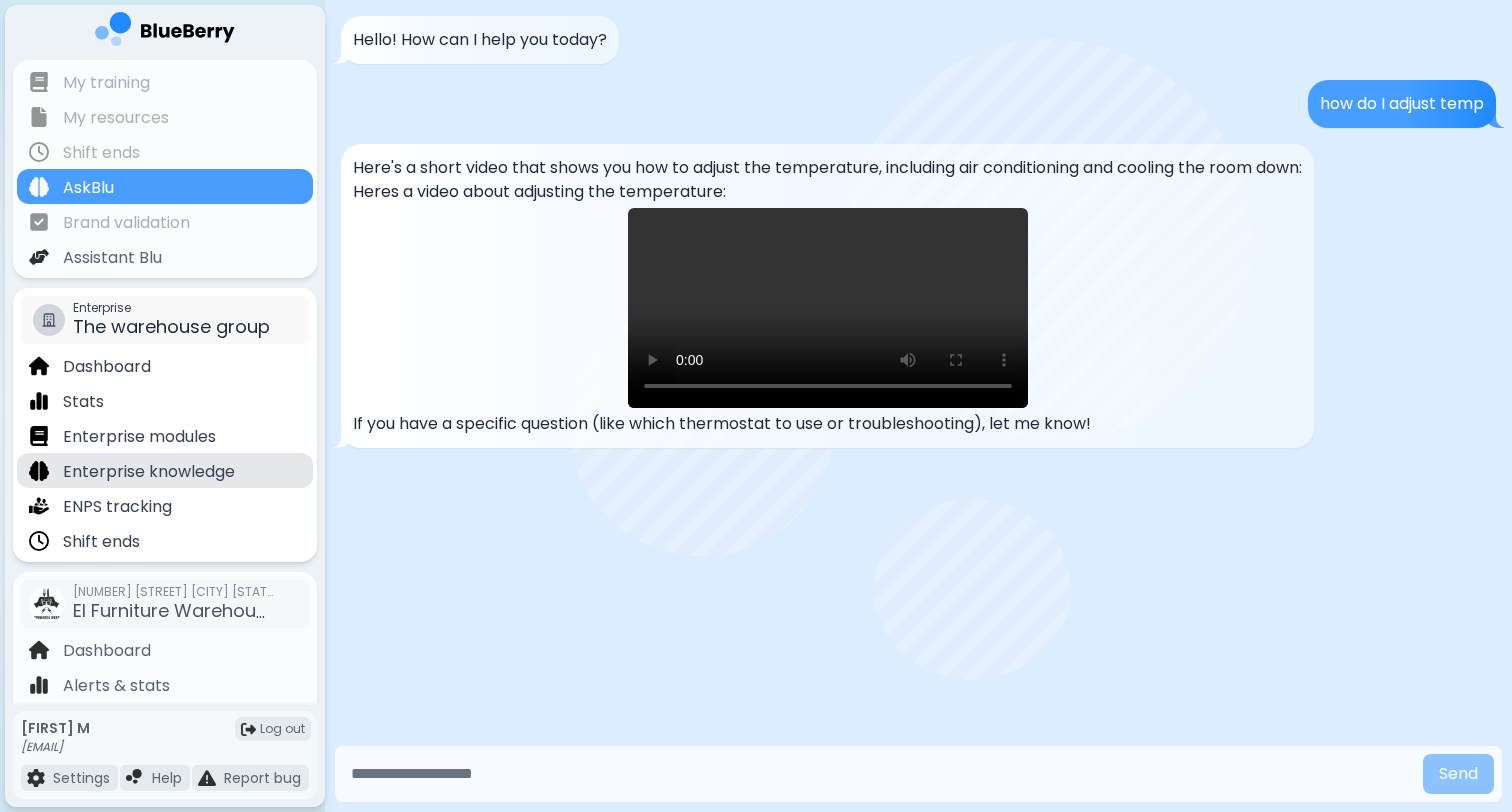 click on "Enterprise knowledge" at bounding box center [149, 472] 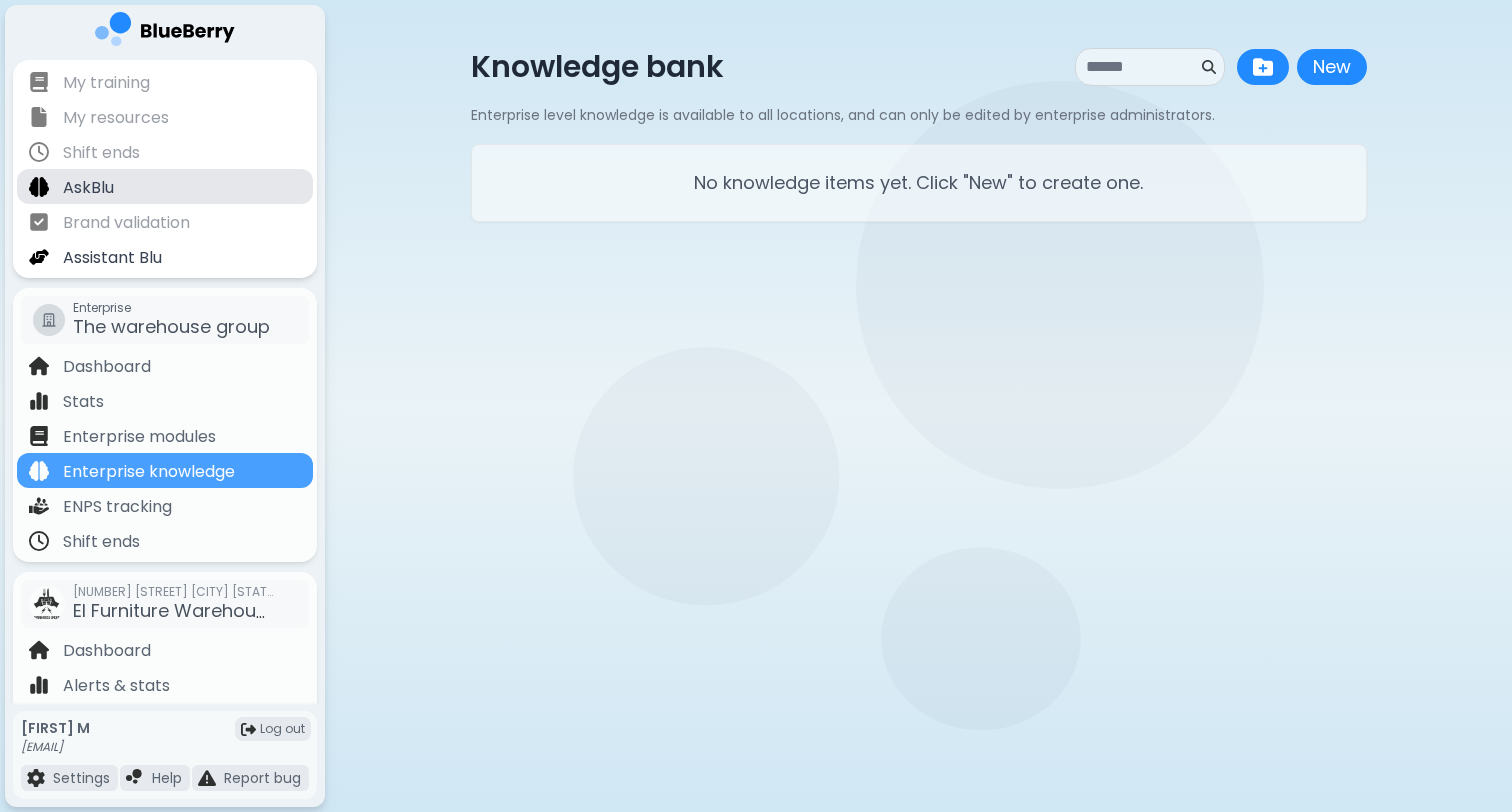 click on "AskBlu" at bounding box center [88, 188] 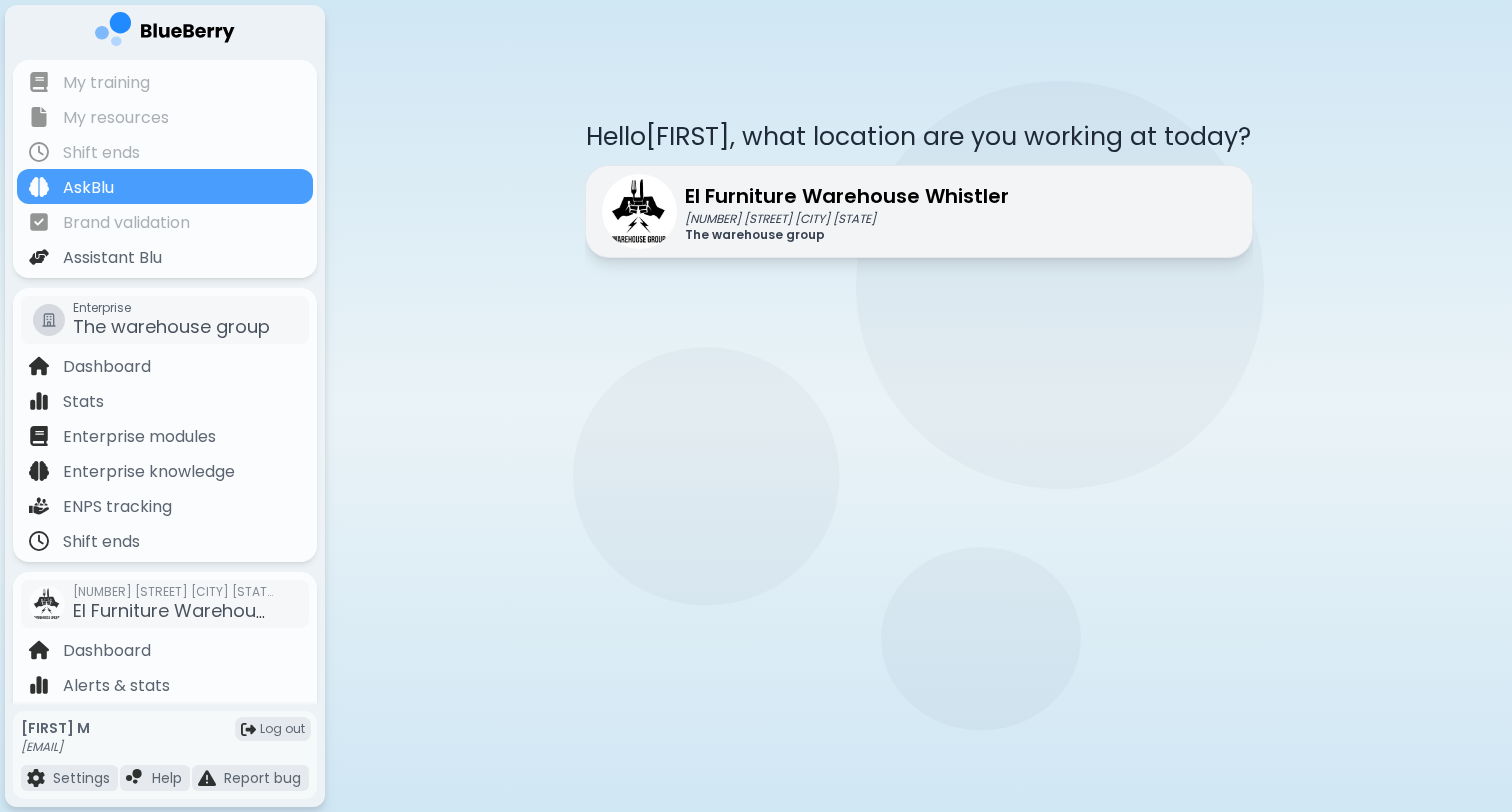 click on "[NUMBER] [STREET] [CITY] [STATE]" at bounding box center [847, 219] 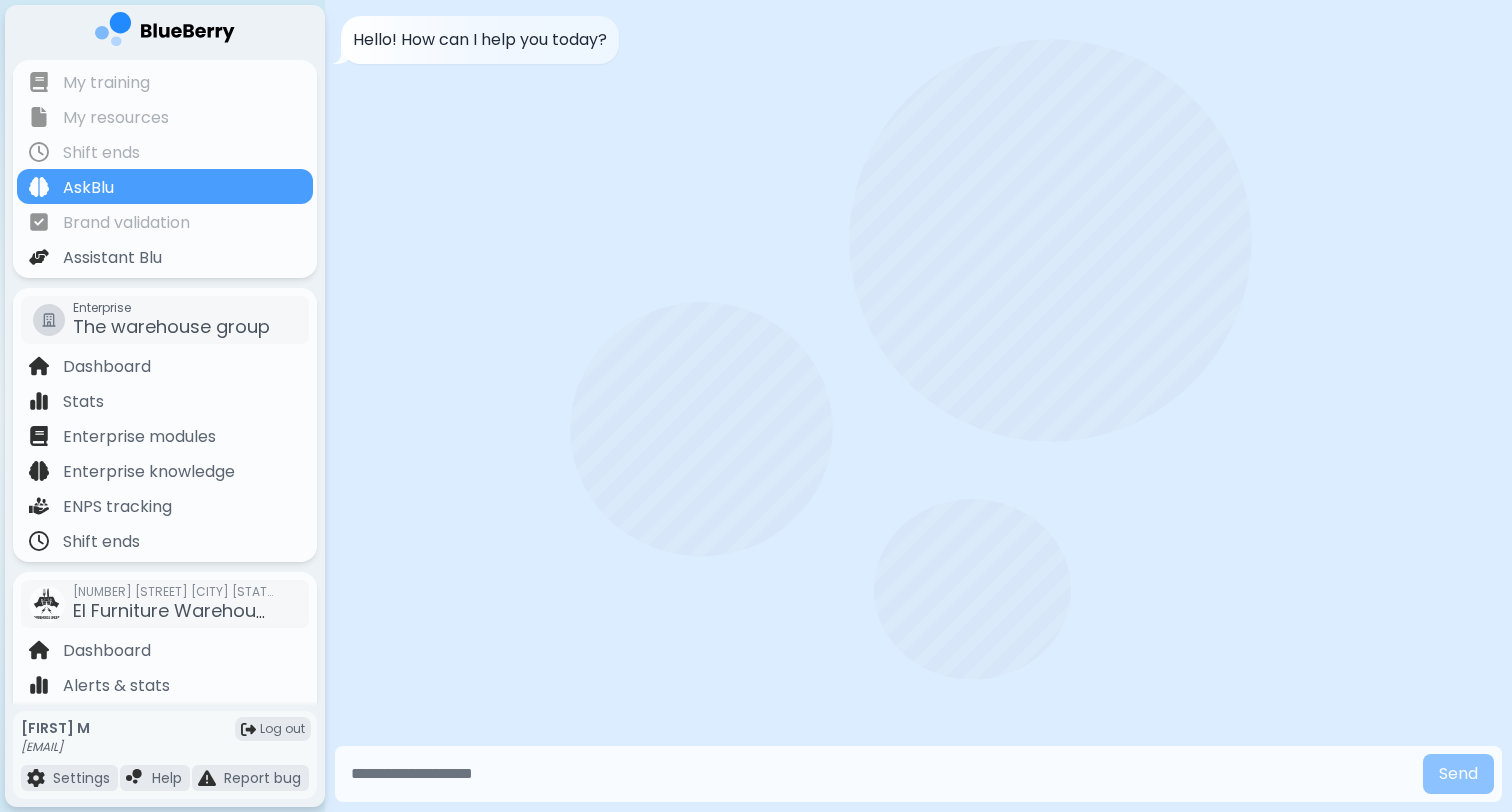 click at bounding box center [879, 774] 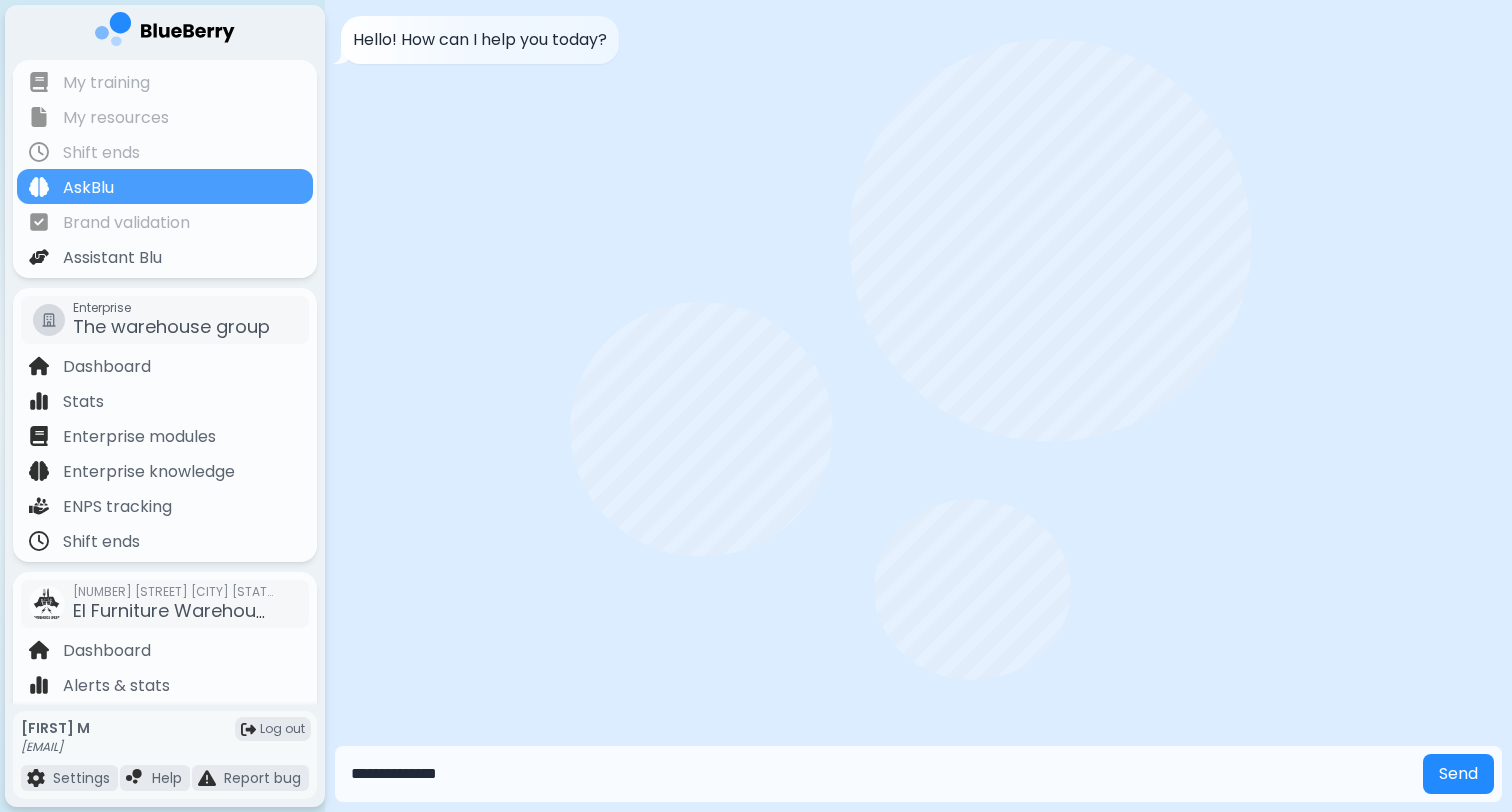 type on "**********" 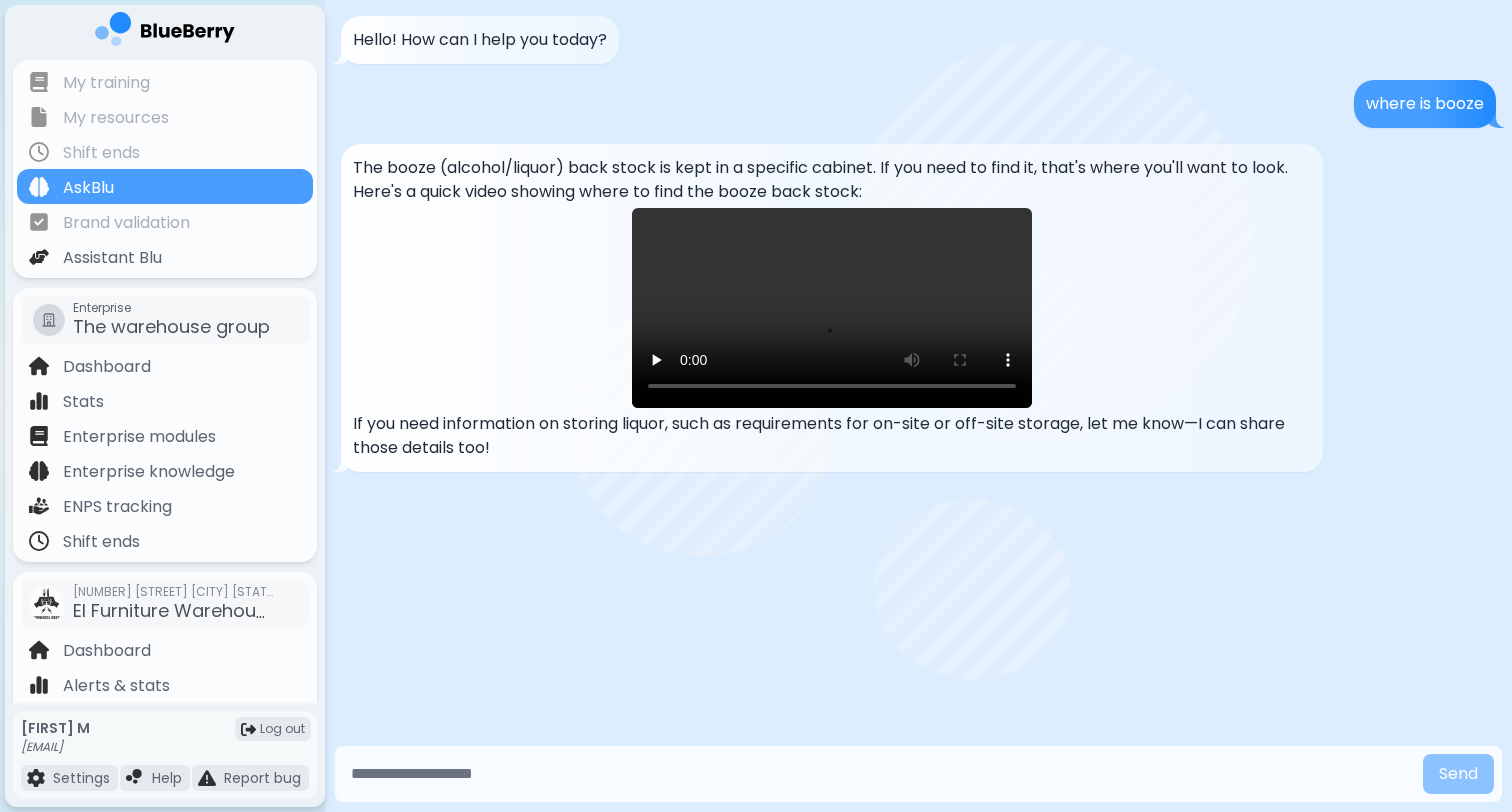 click at bounding box center [832, 308] 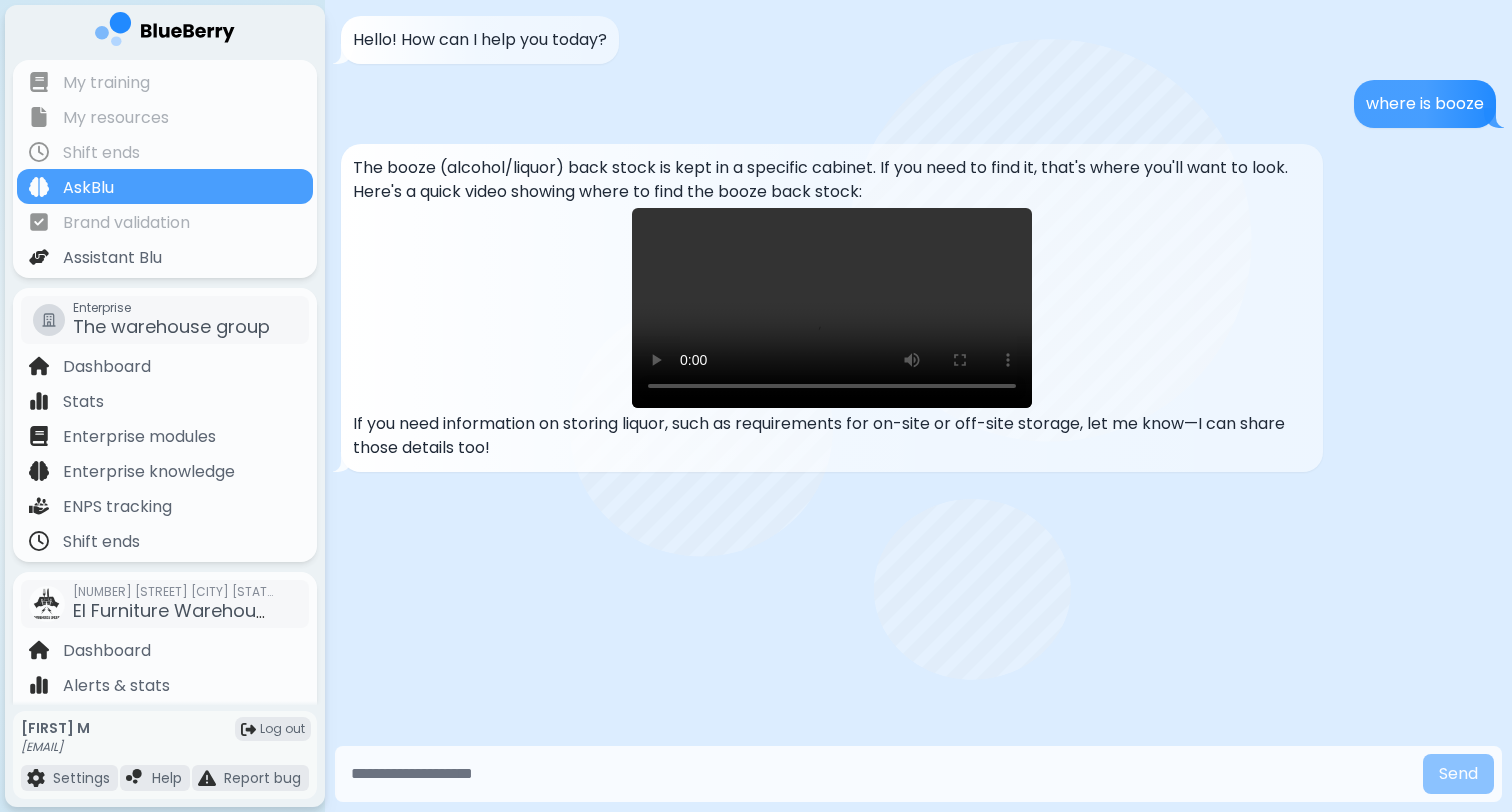 click at bounding box center (832, 308) 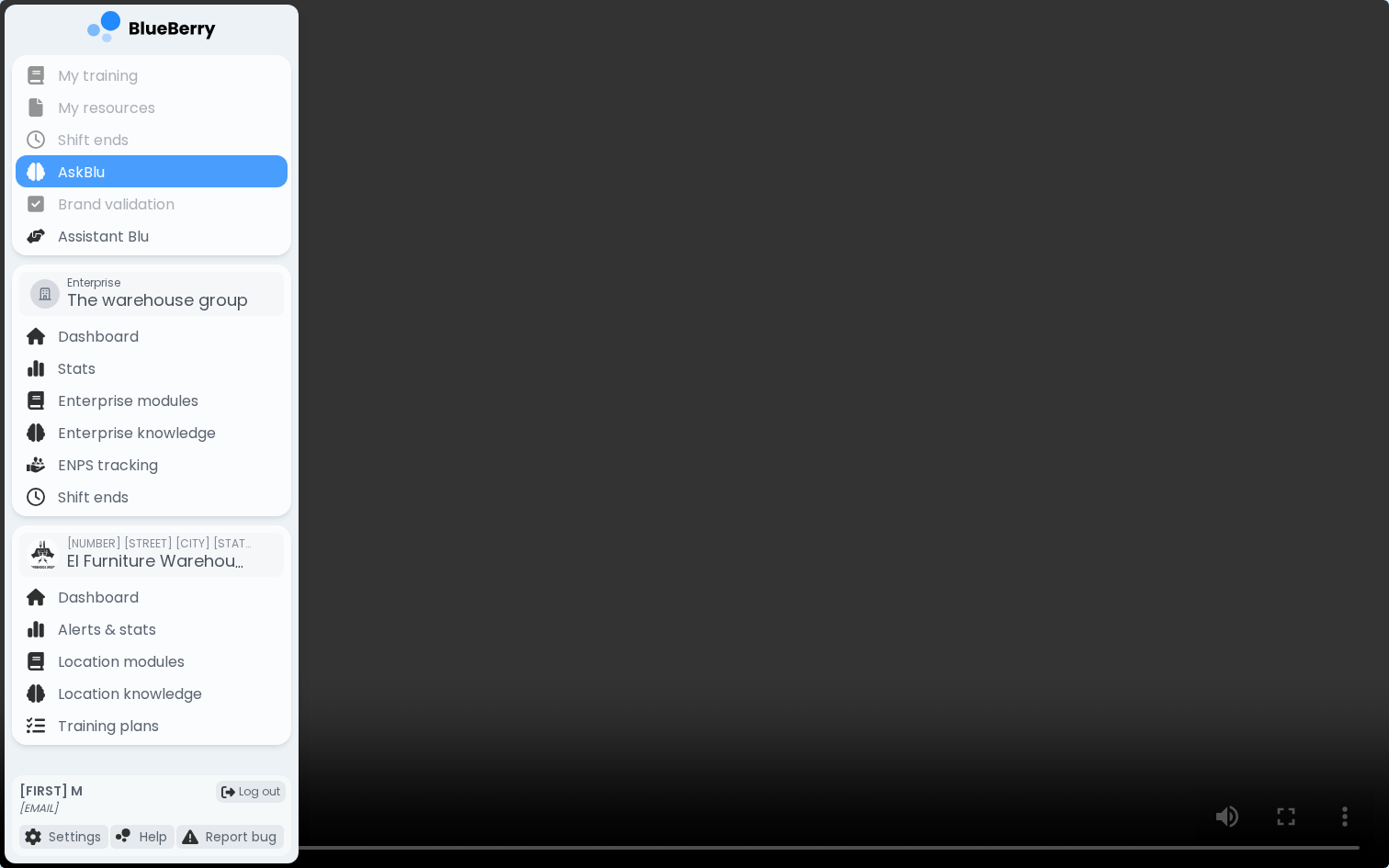 click at bounding box center (694, 434) 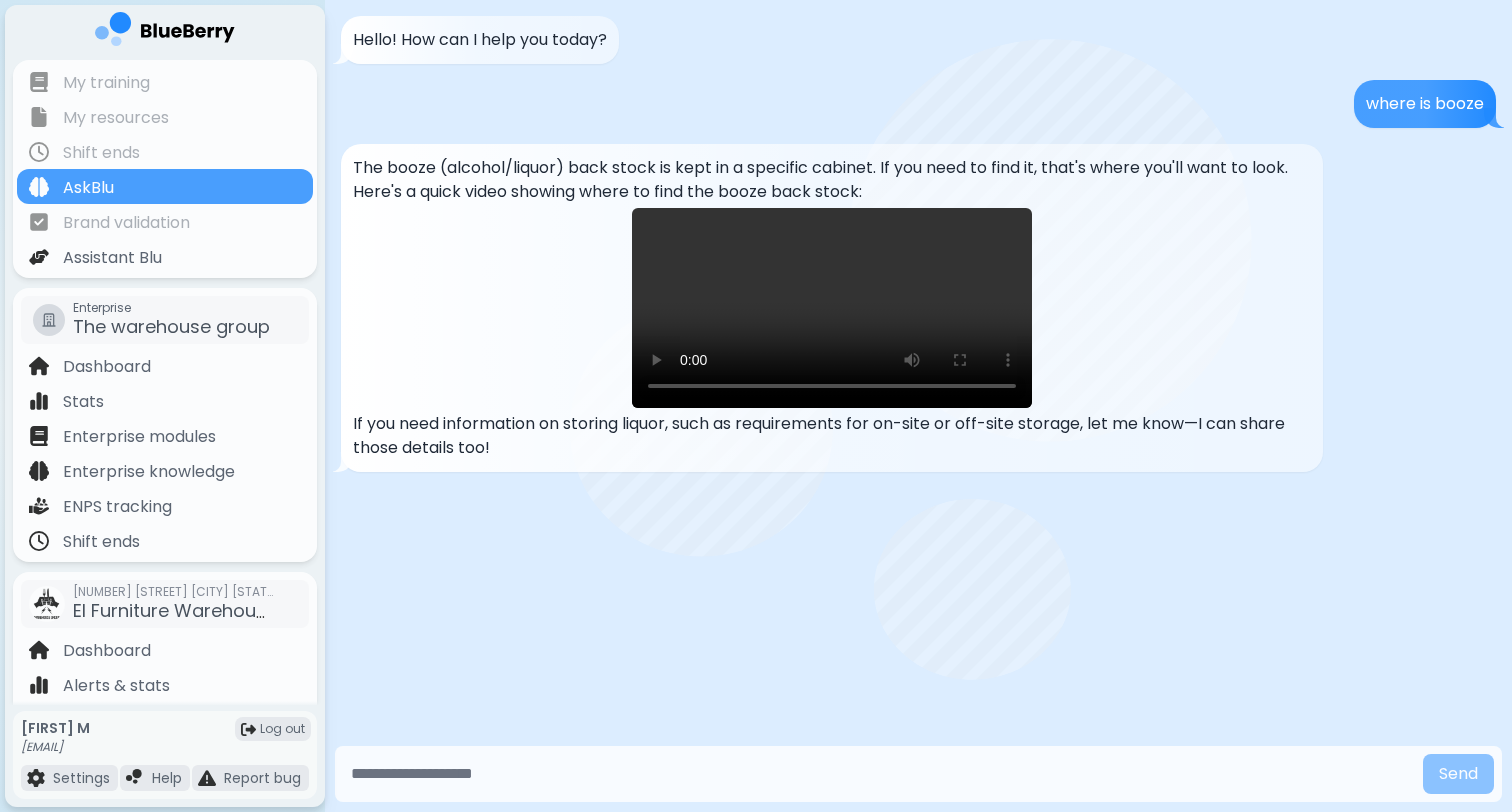 click at bounding box center [832, 308] 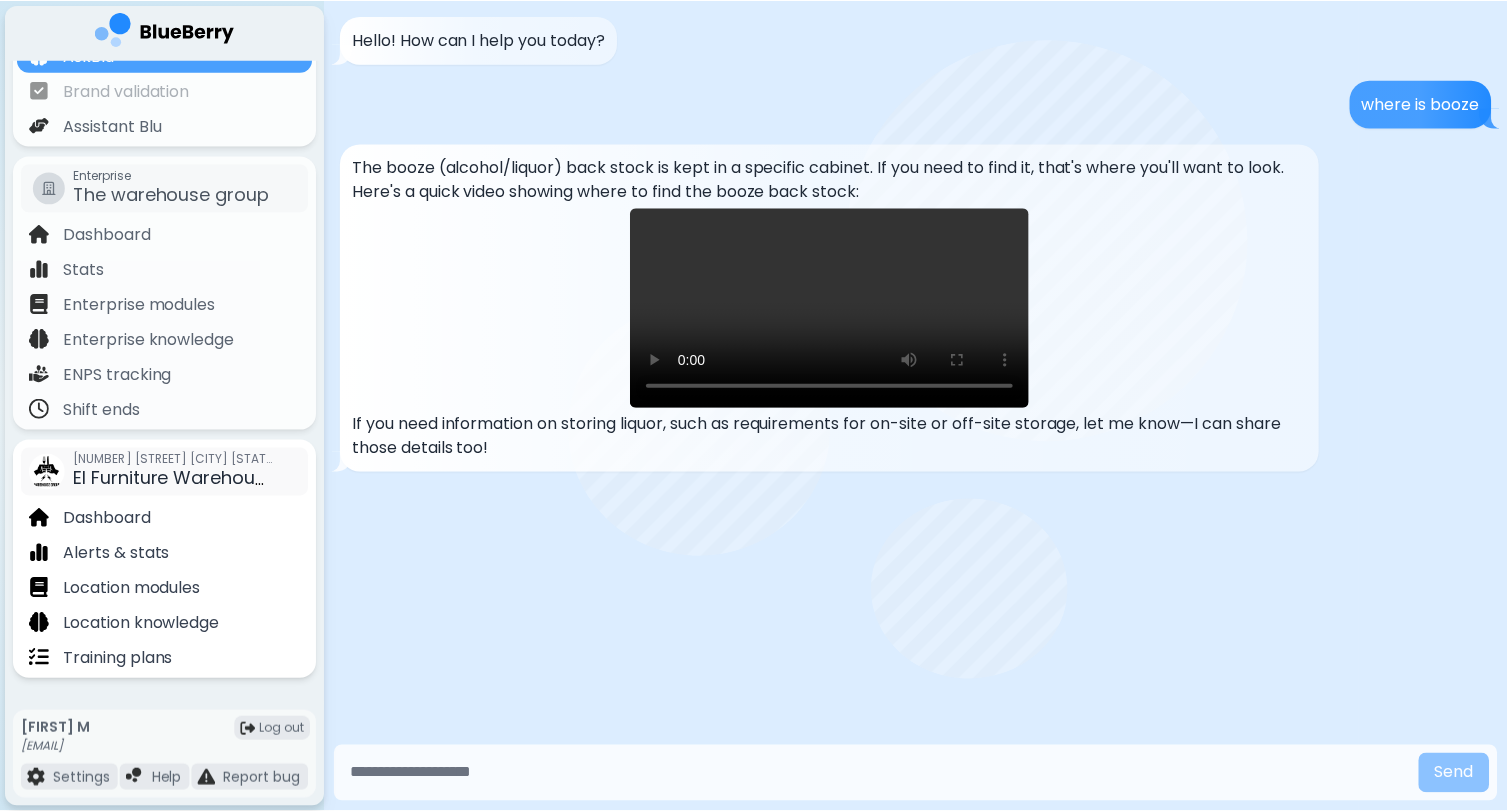 scroll, scrollTop: 132, scrollLeft: 0, axis: vertical 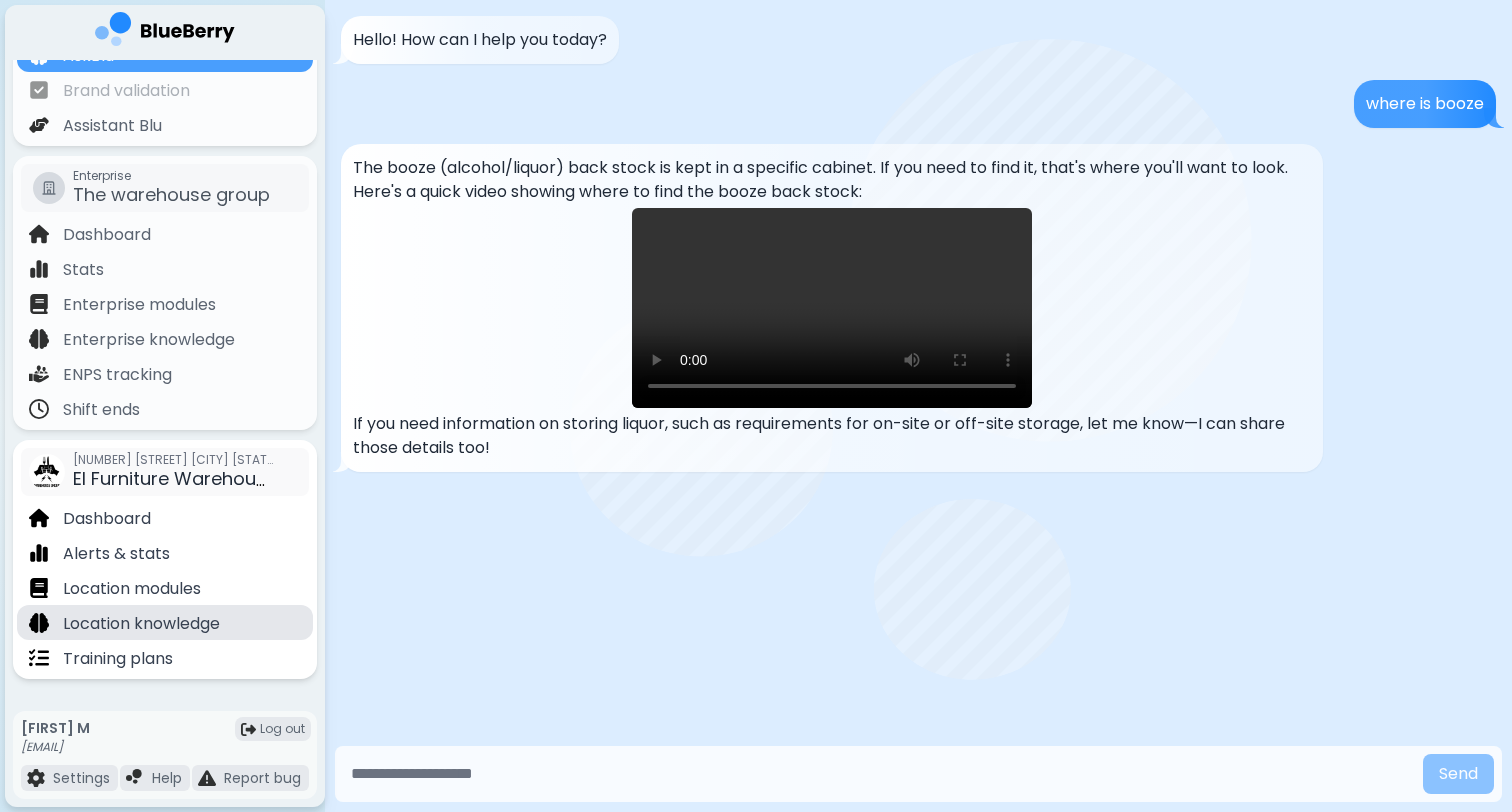 click on "Location knowledge" at bounding box center [141, 624] 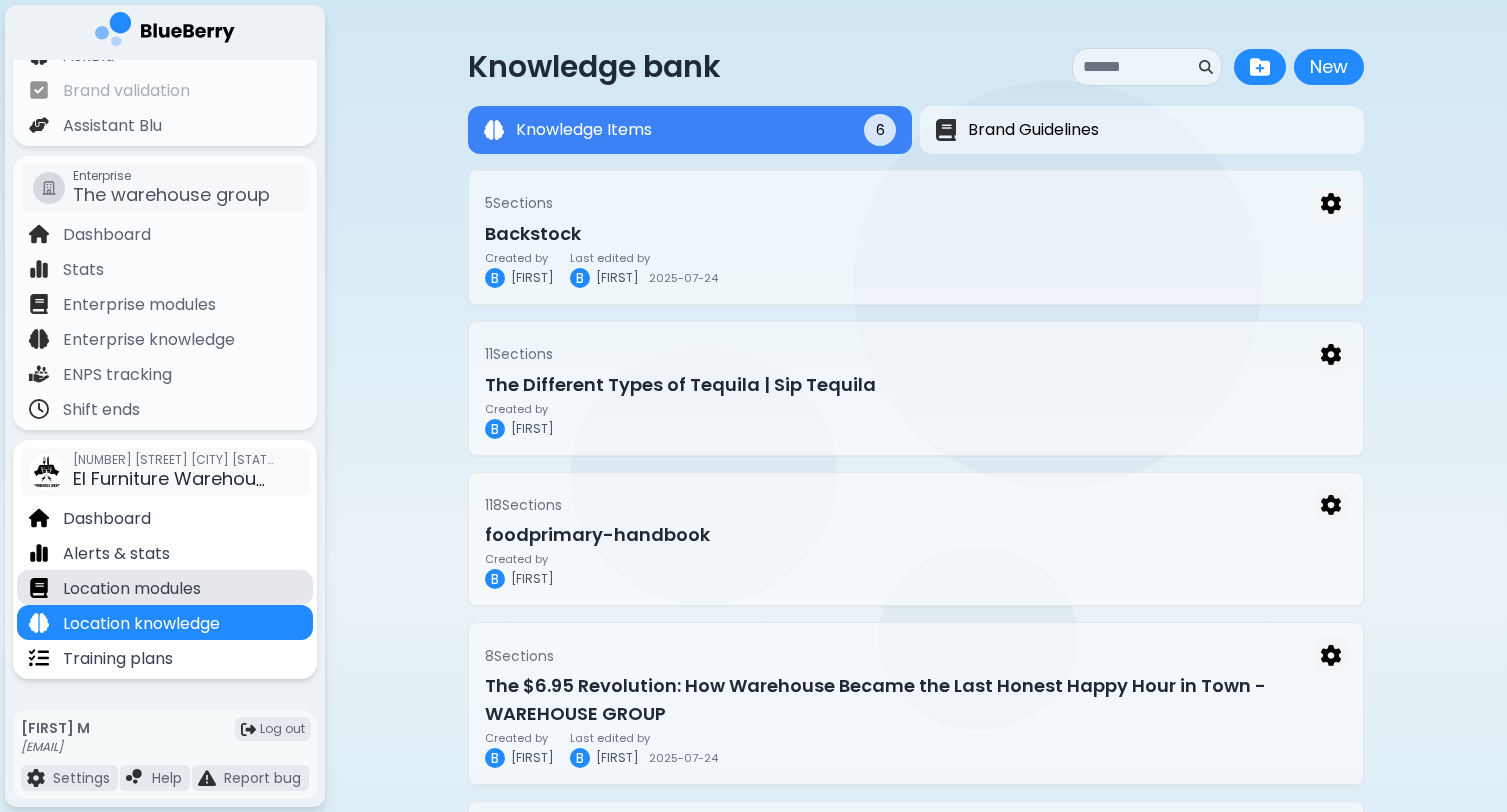 click on "Location modules" at bounding box center [132, 589] 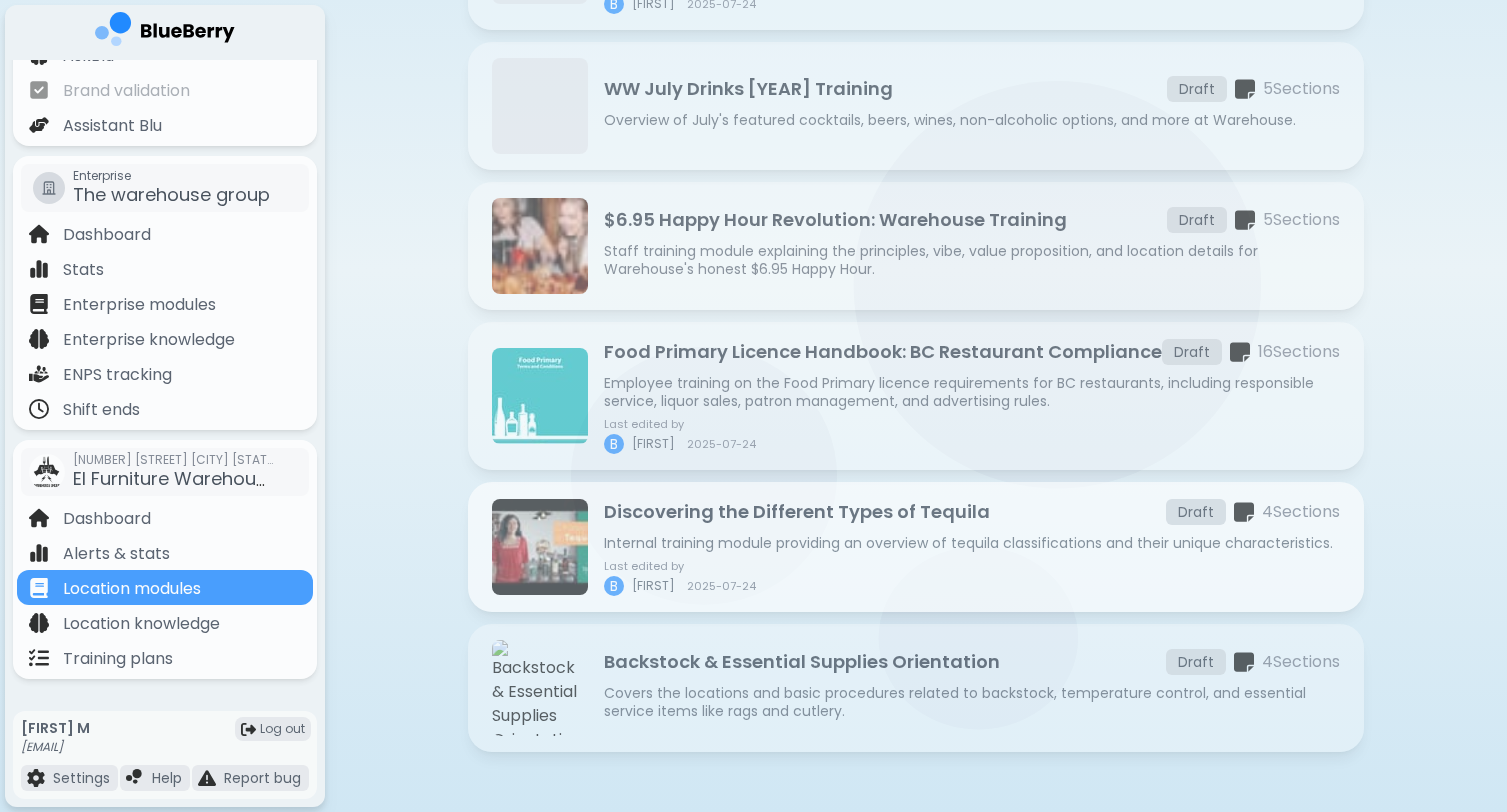 scroll, scrollTop: 273, scrollLeft: 0, axis: vertical 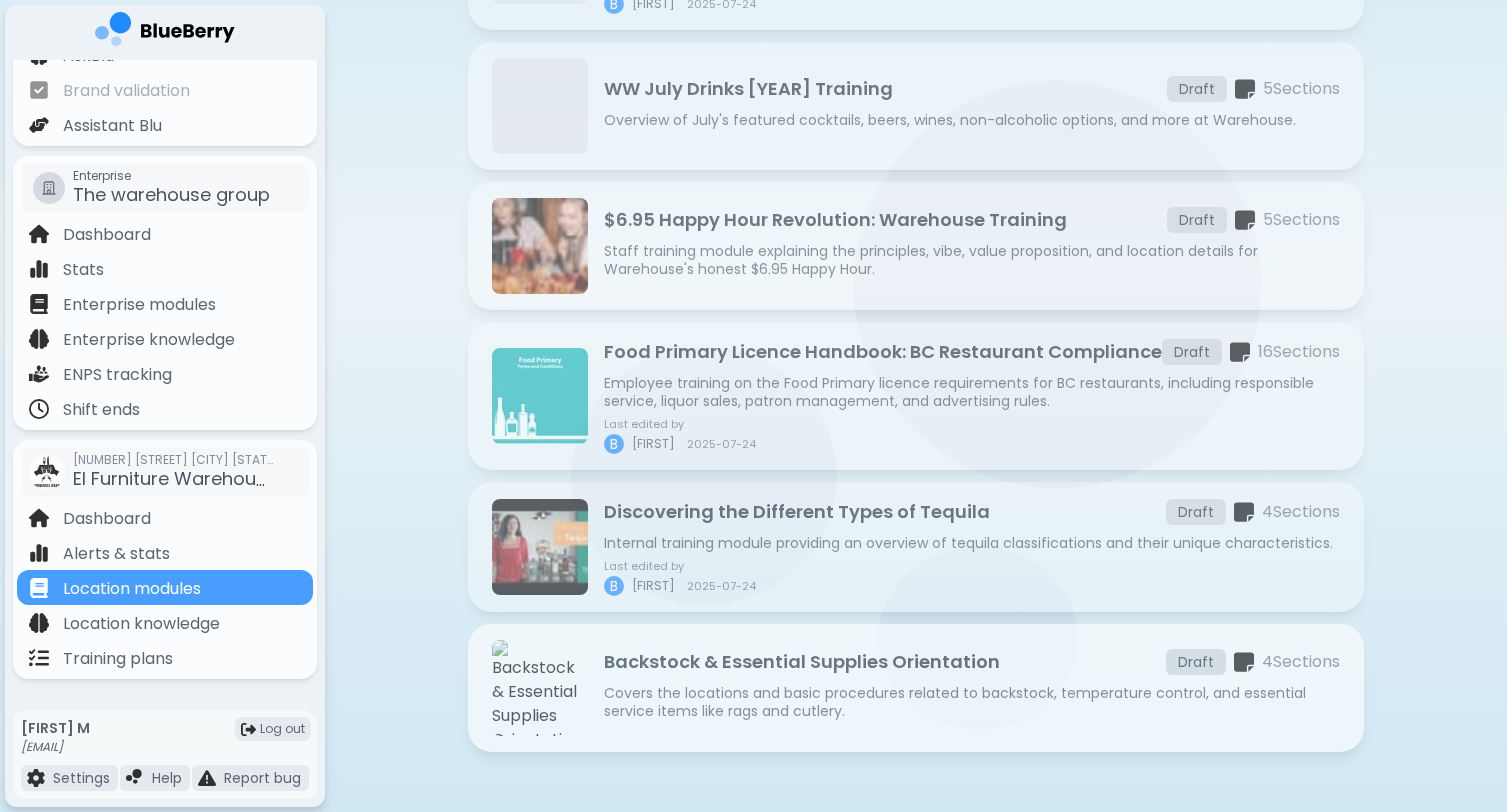 click on "Covers the locations and basic procedures related to backstock, temperature control, and essential service items like rags and cutlery." at bounding box center [972, 702] 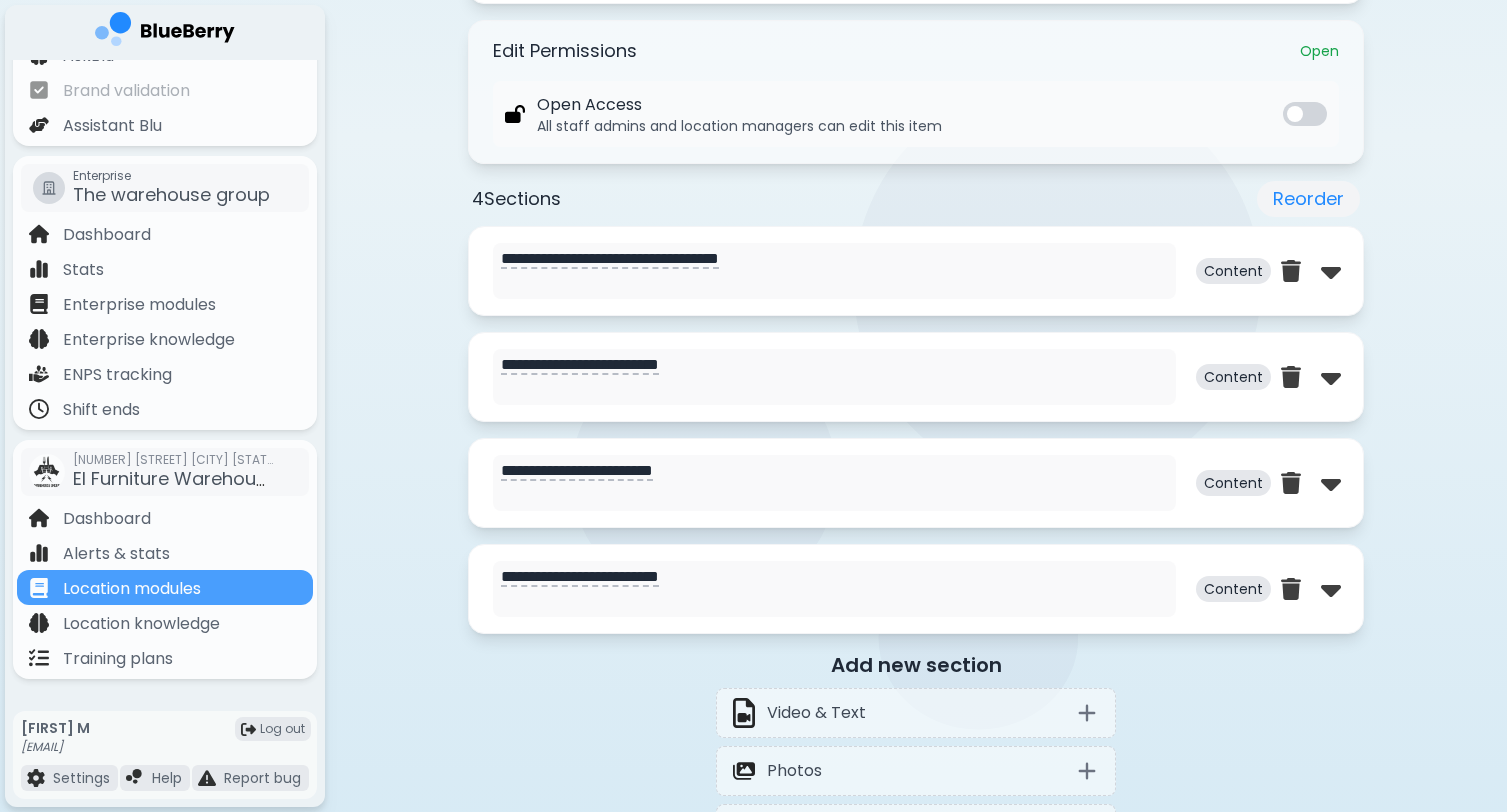 scroll, scrollTop: 823, scrollLeft: 0, axis: vertical 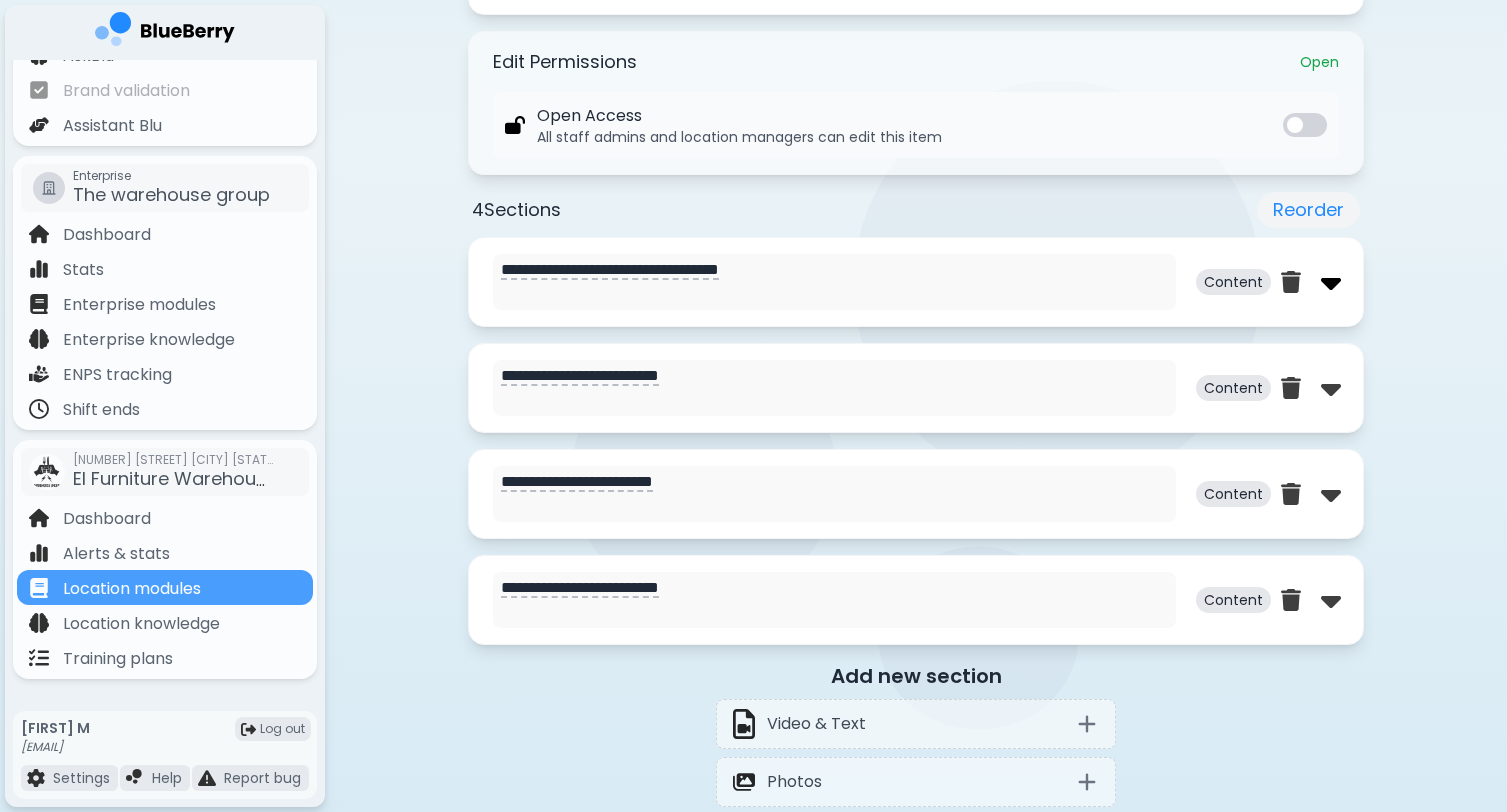 click at bounding box center (1331, 282) 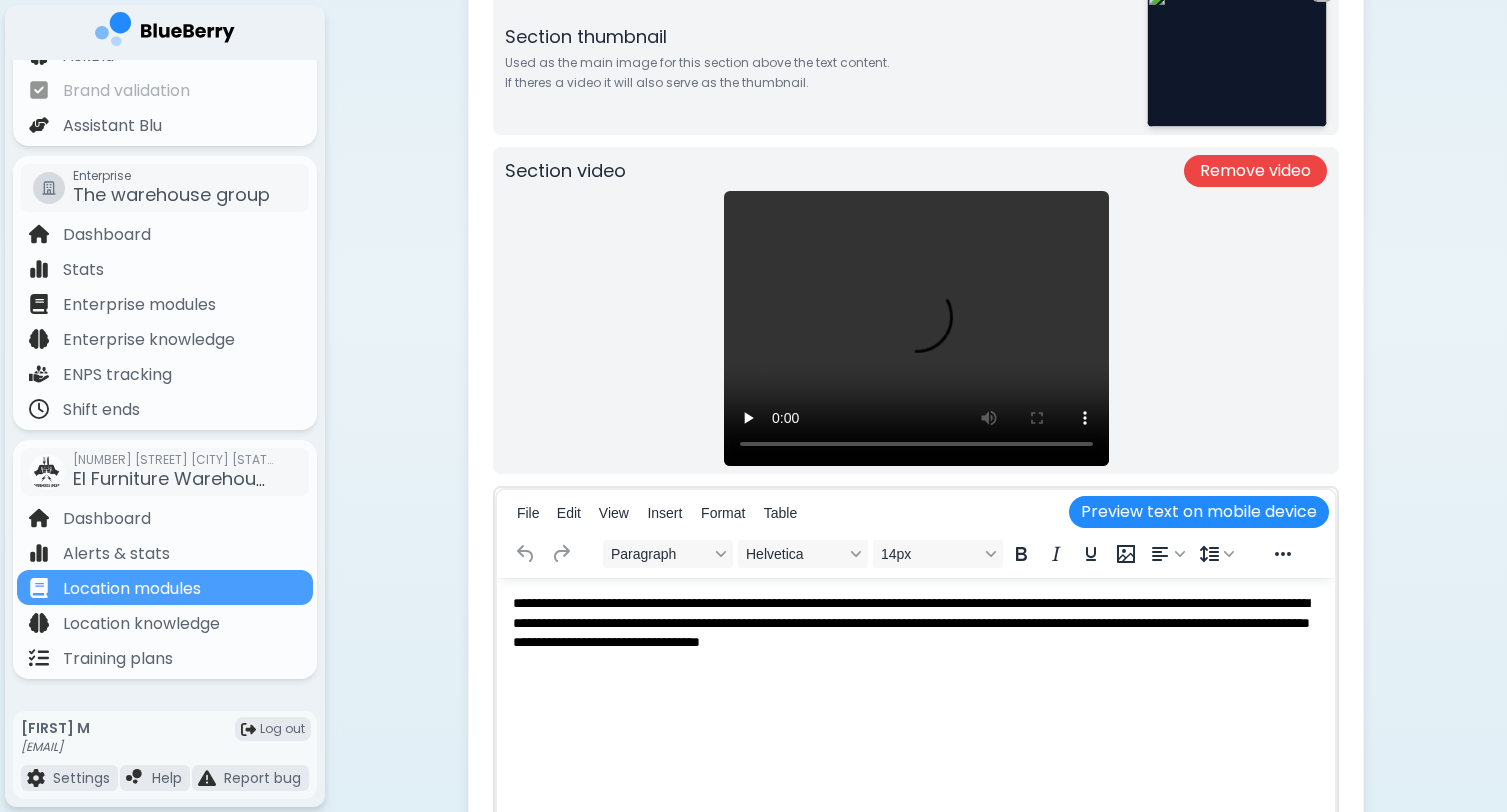 scroll, scrollTop: 1215, scrollLeft: 0, axis: vertical 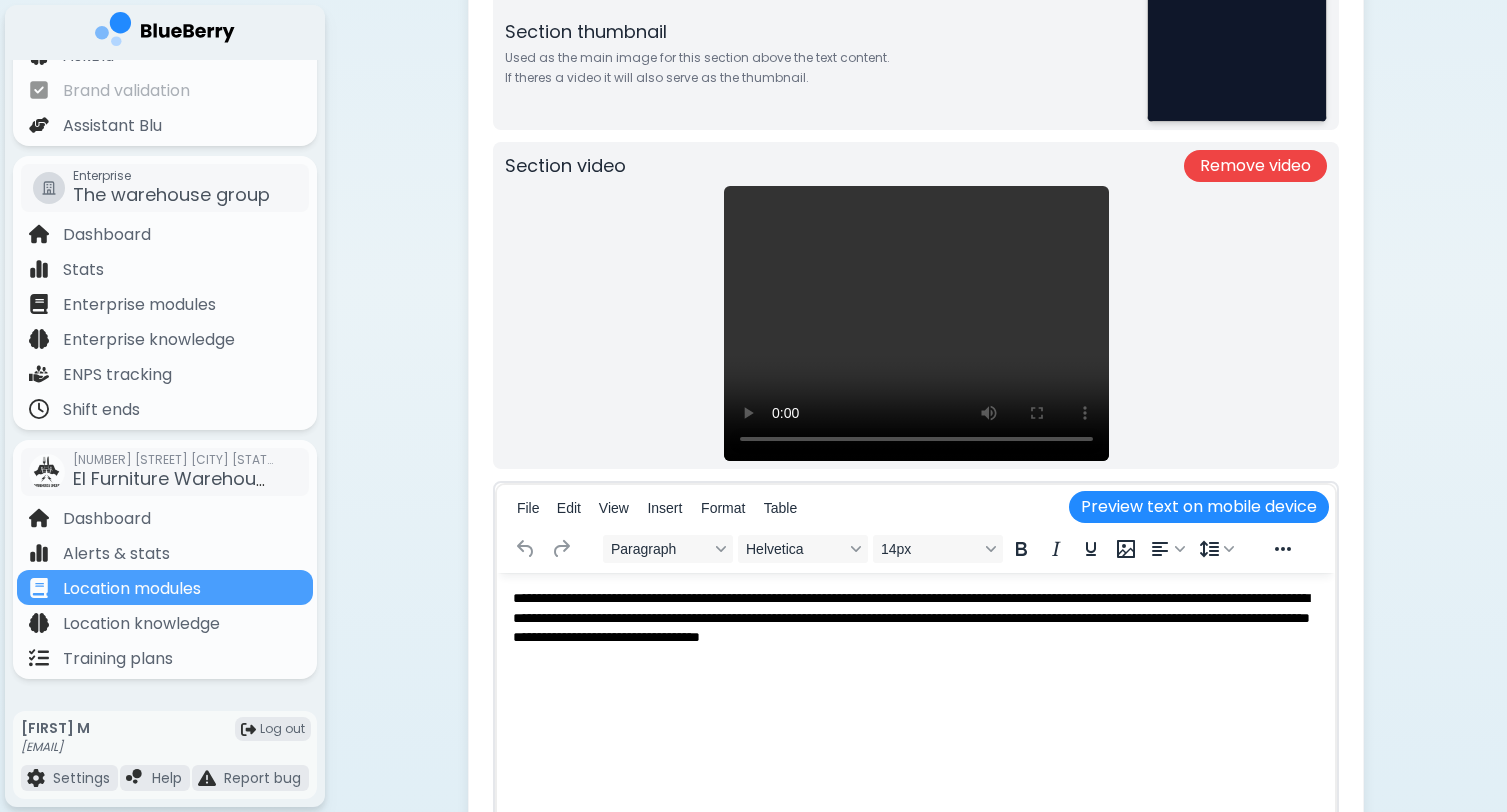 click on "Remove video" at bounding box center [1255, 166] 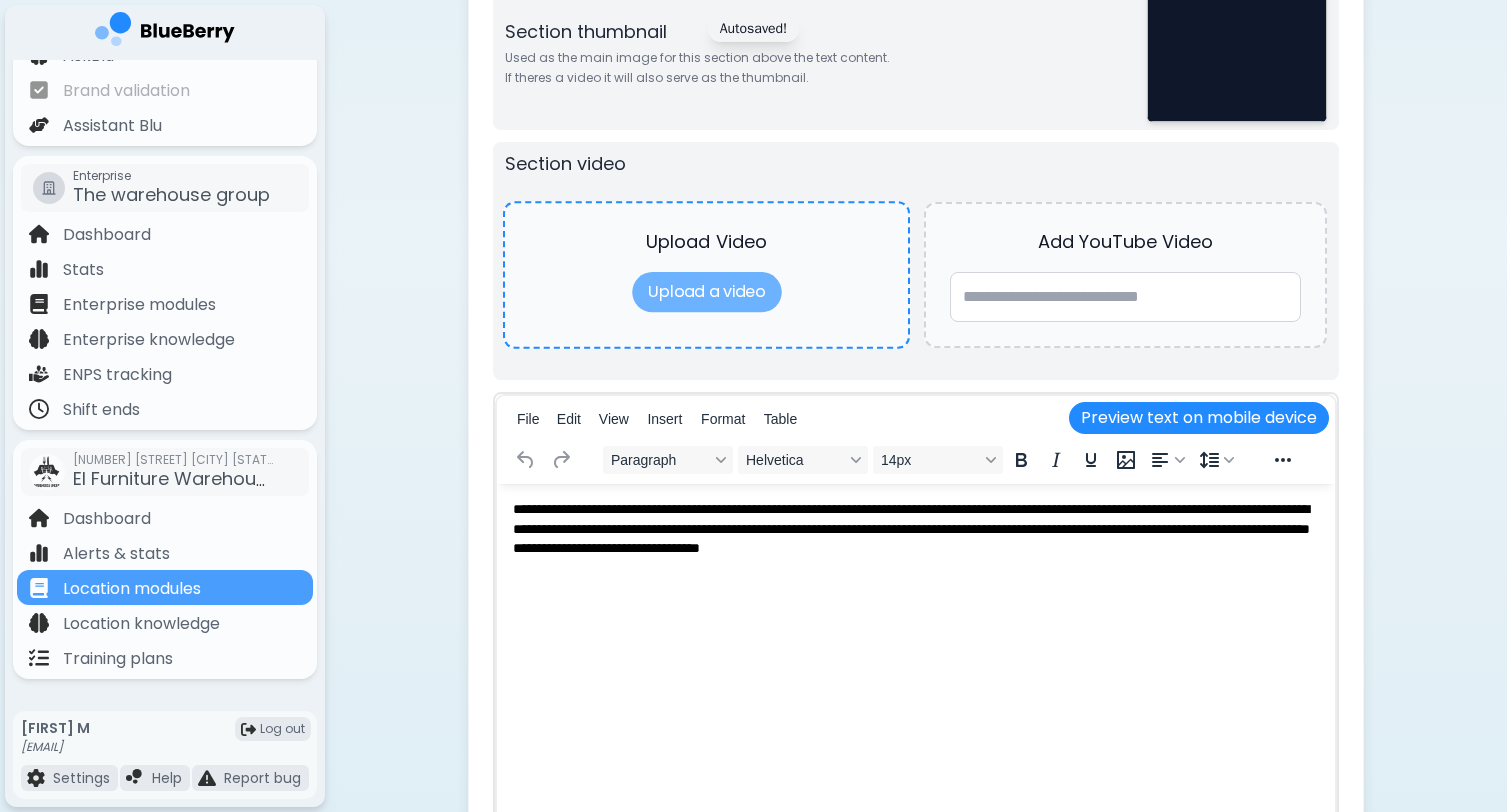 click on "Upload a video" at bounding box center (706, 292) 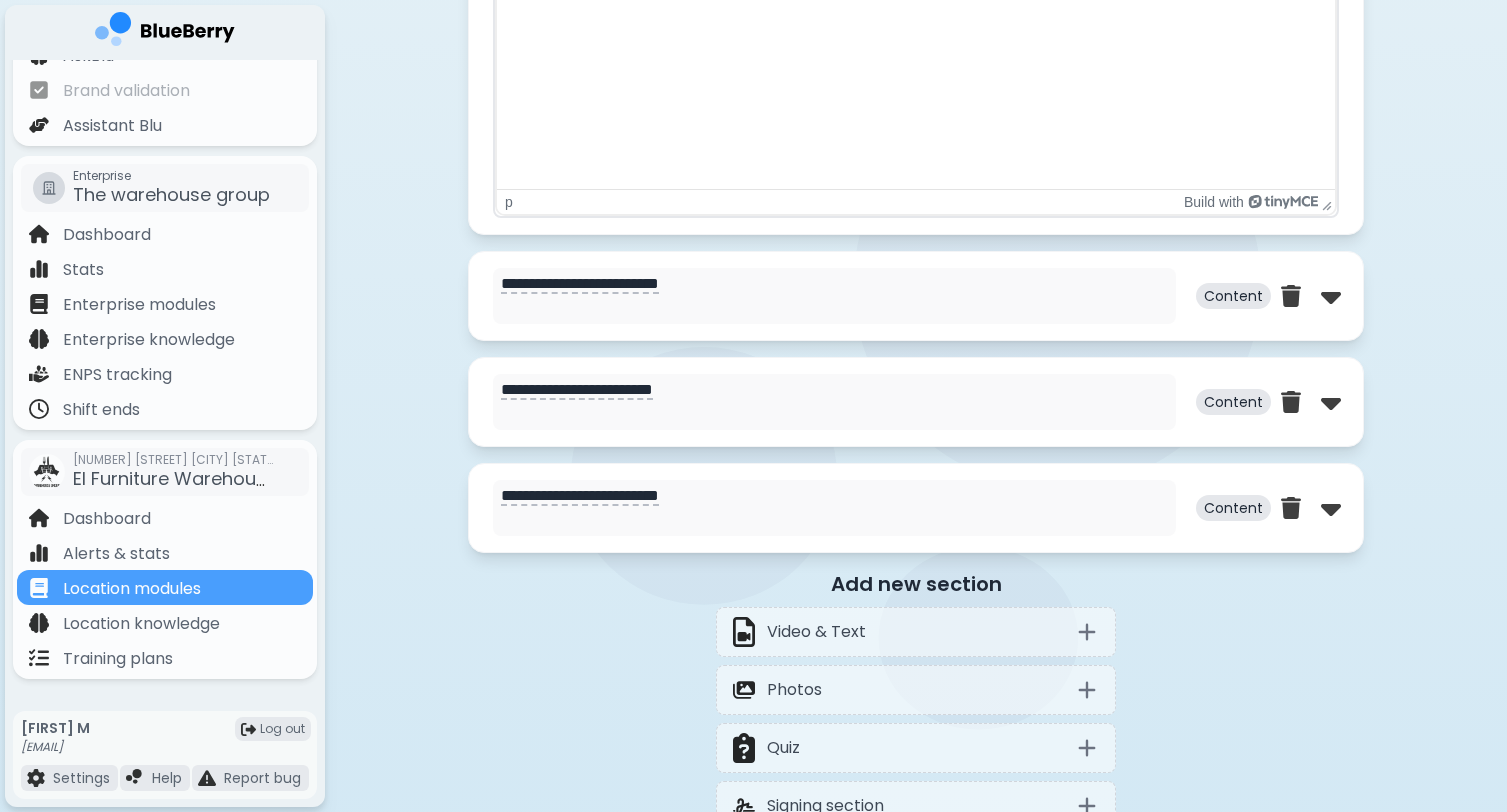 scroll, scrollTop: 2027, scrollLeft: 0, axis: vertical 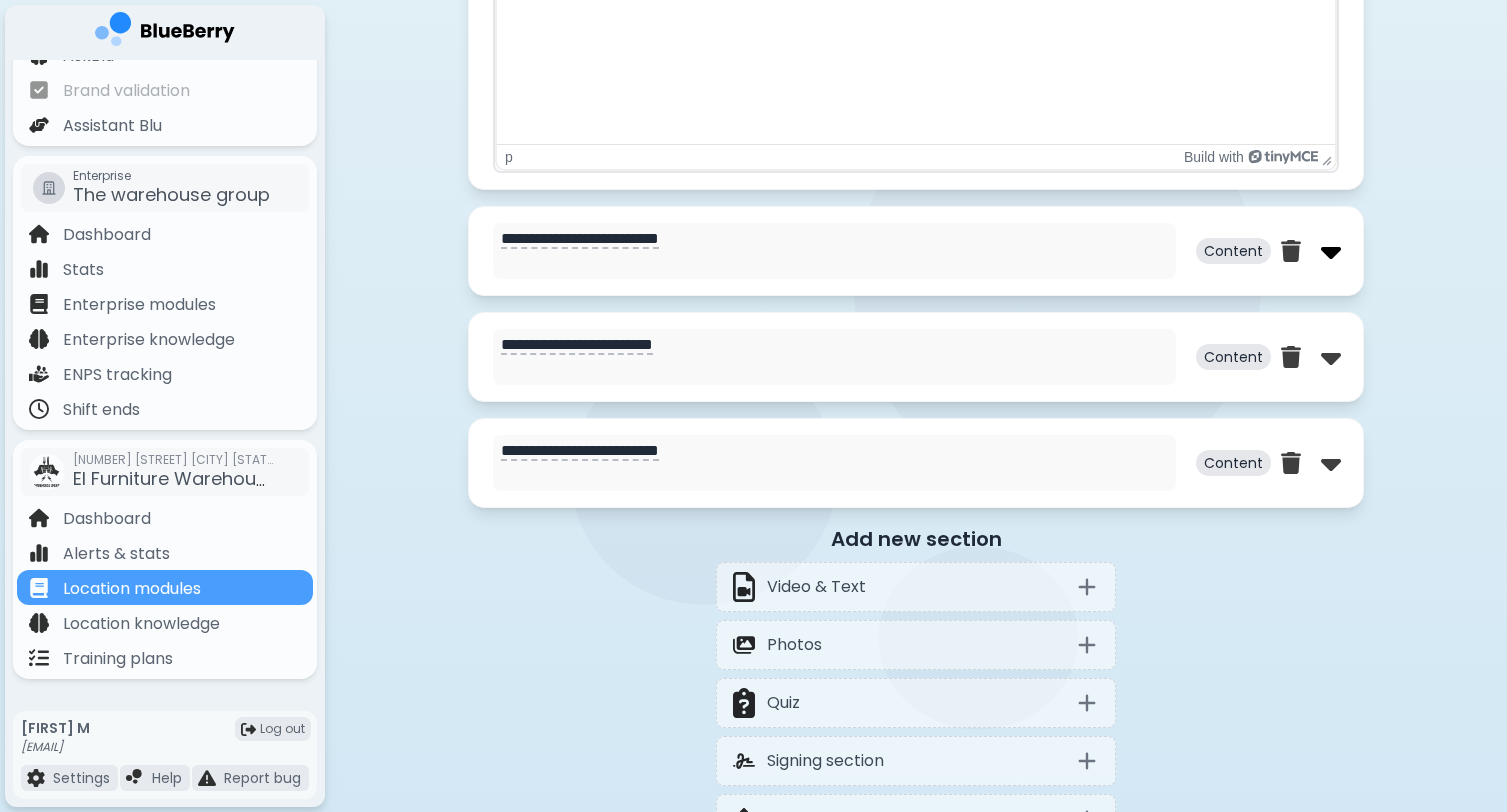 click at bounding box center (1331, 251) 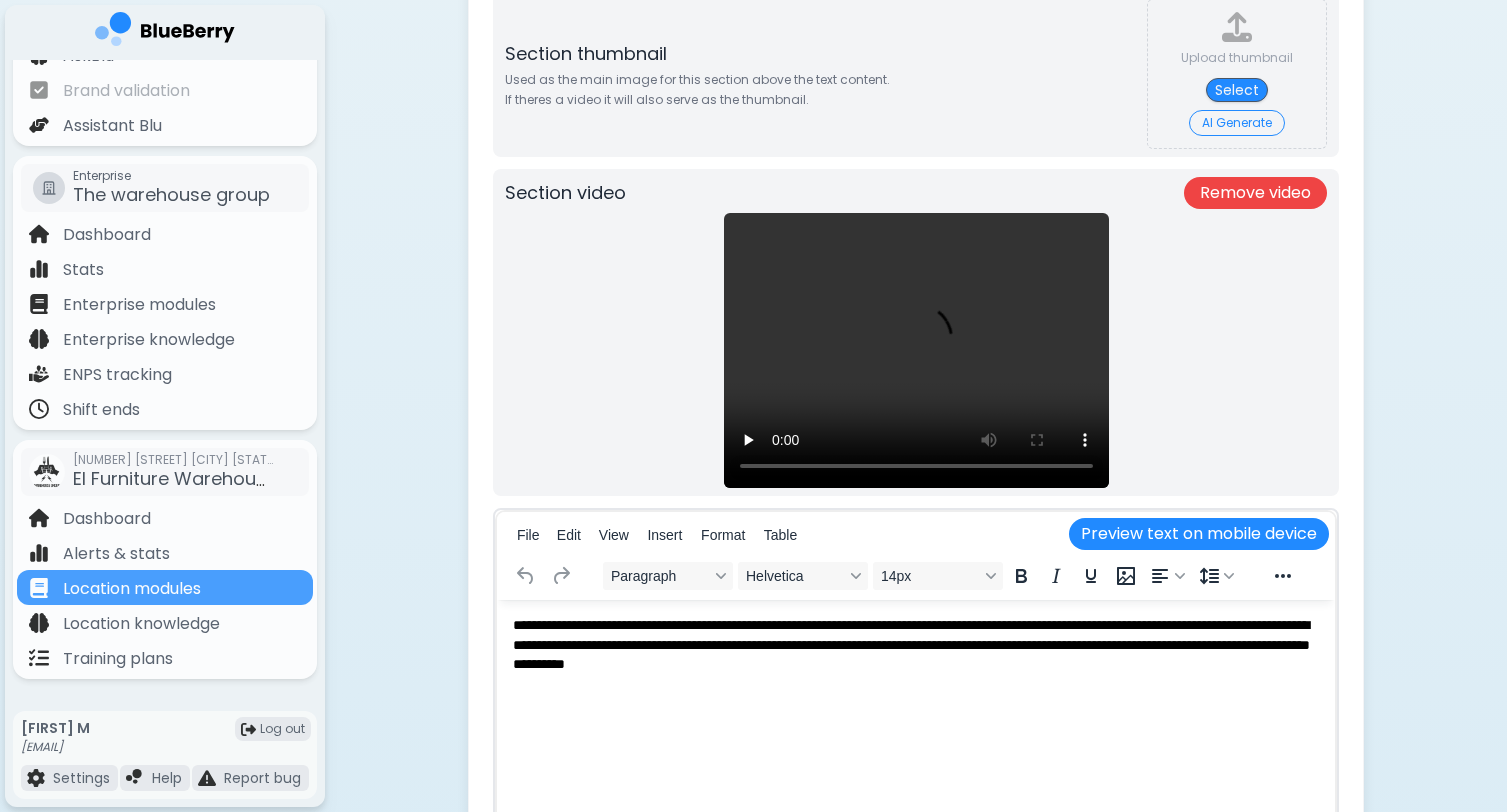 scroll, scrollTop: 2388, scrollLeft: 0, axis: vertical 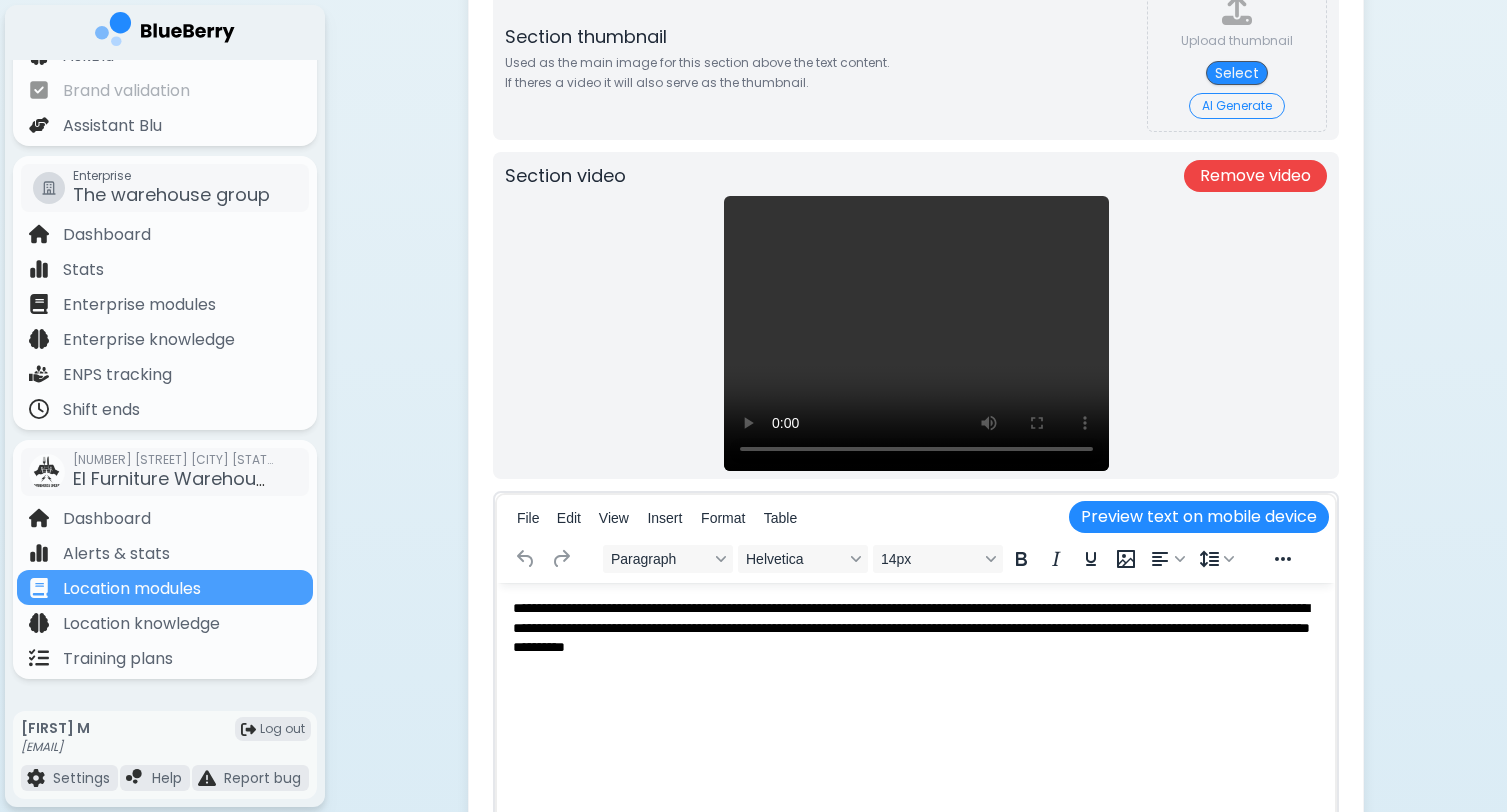 click on "Remove video" at bounding box center [1255, 176] 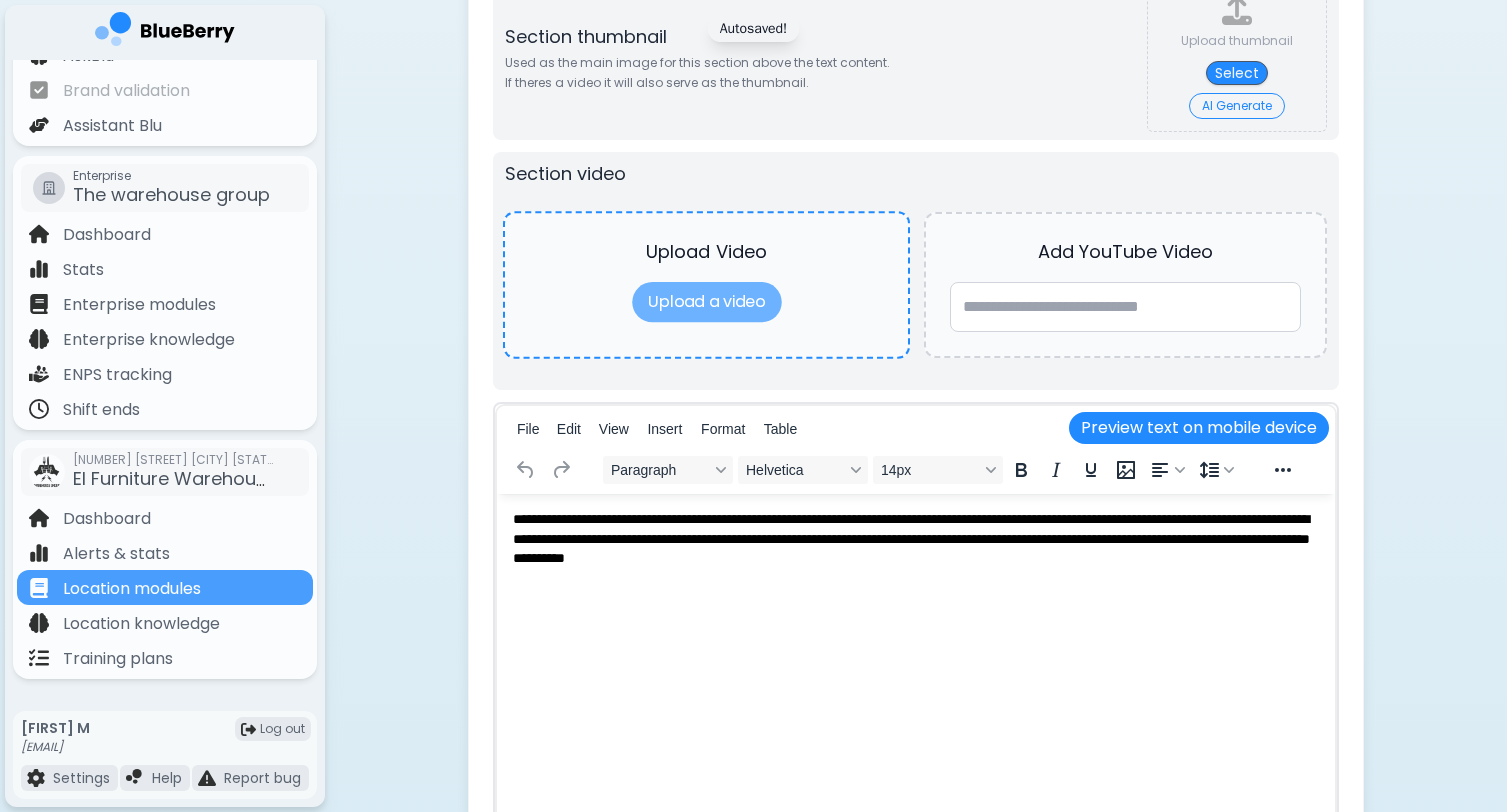 click on "Upload a video" at bounding box center [706, 302] 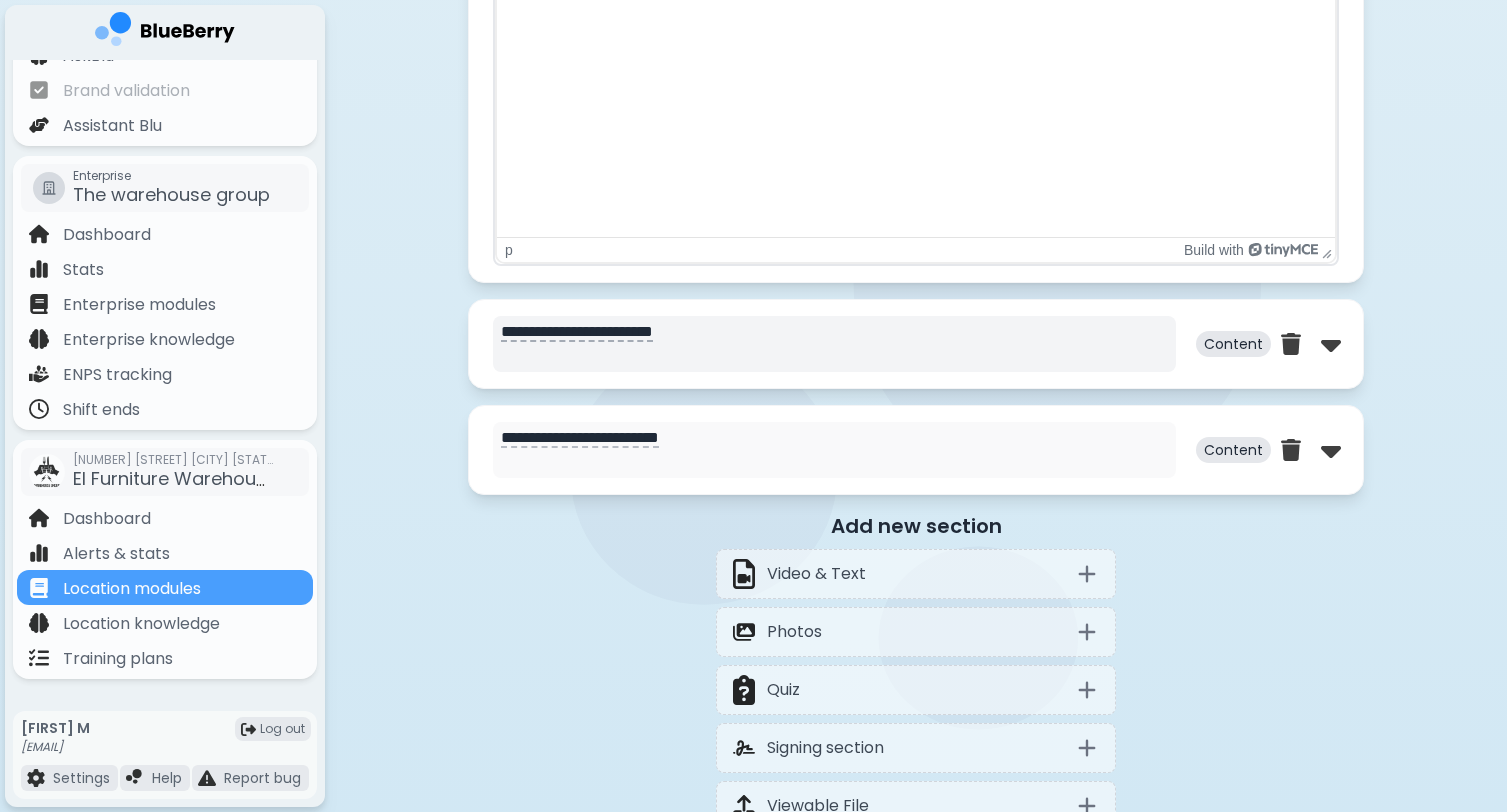 scroll, scrollTop: 3038, scrollLeft: 0, axis: vertical 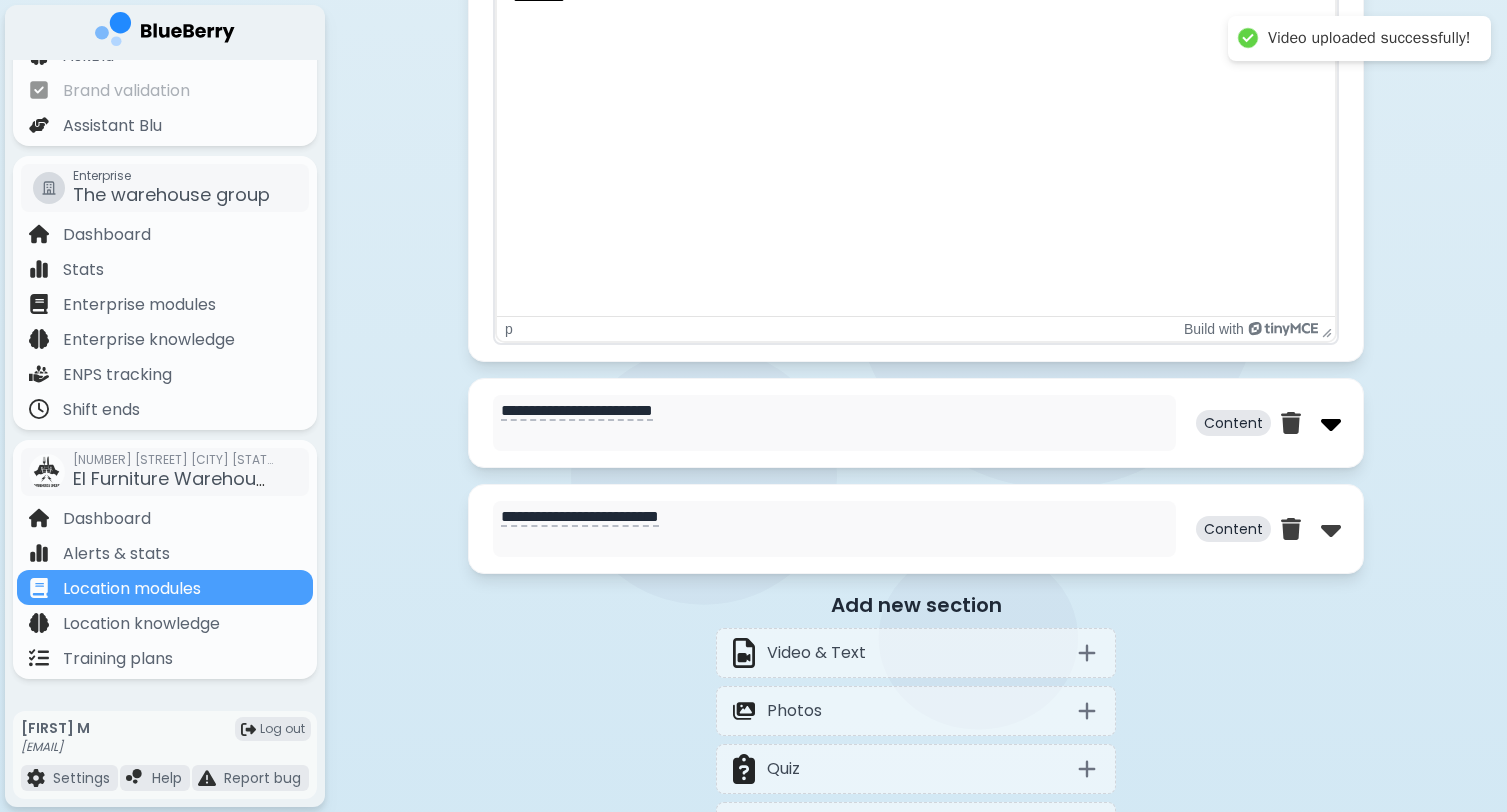 click at bounding box center (1331, 423) 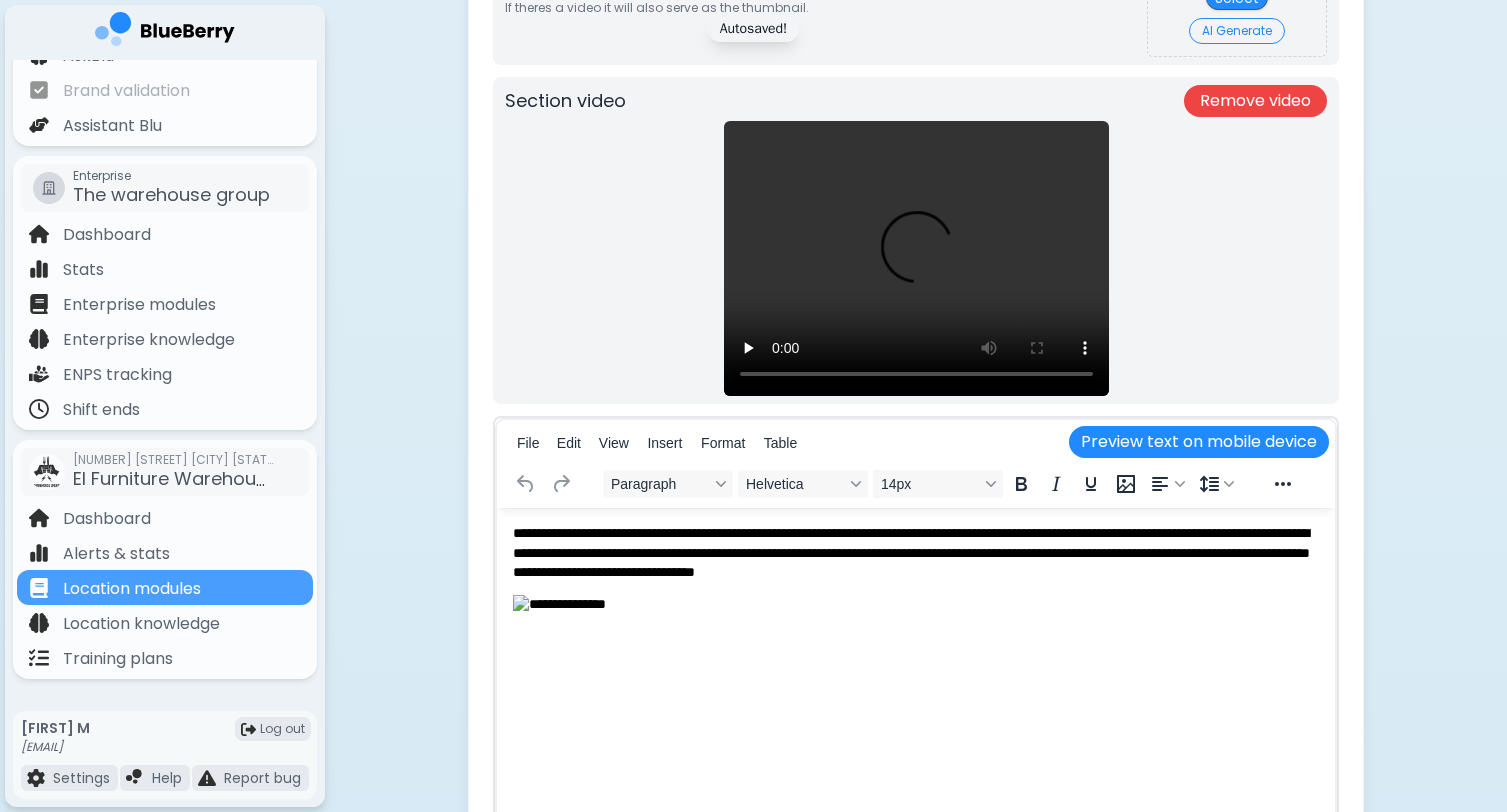 scroll, scrollTop: 3705, scrollLeft: 0, axis: vertical 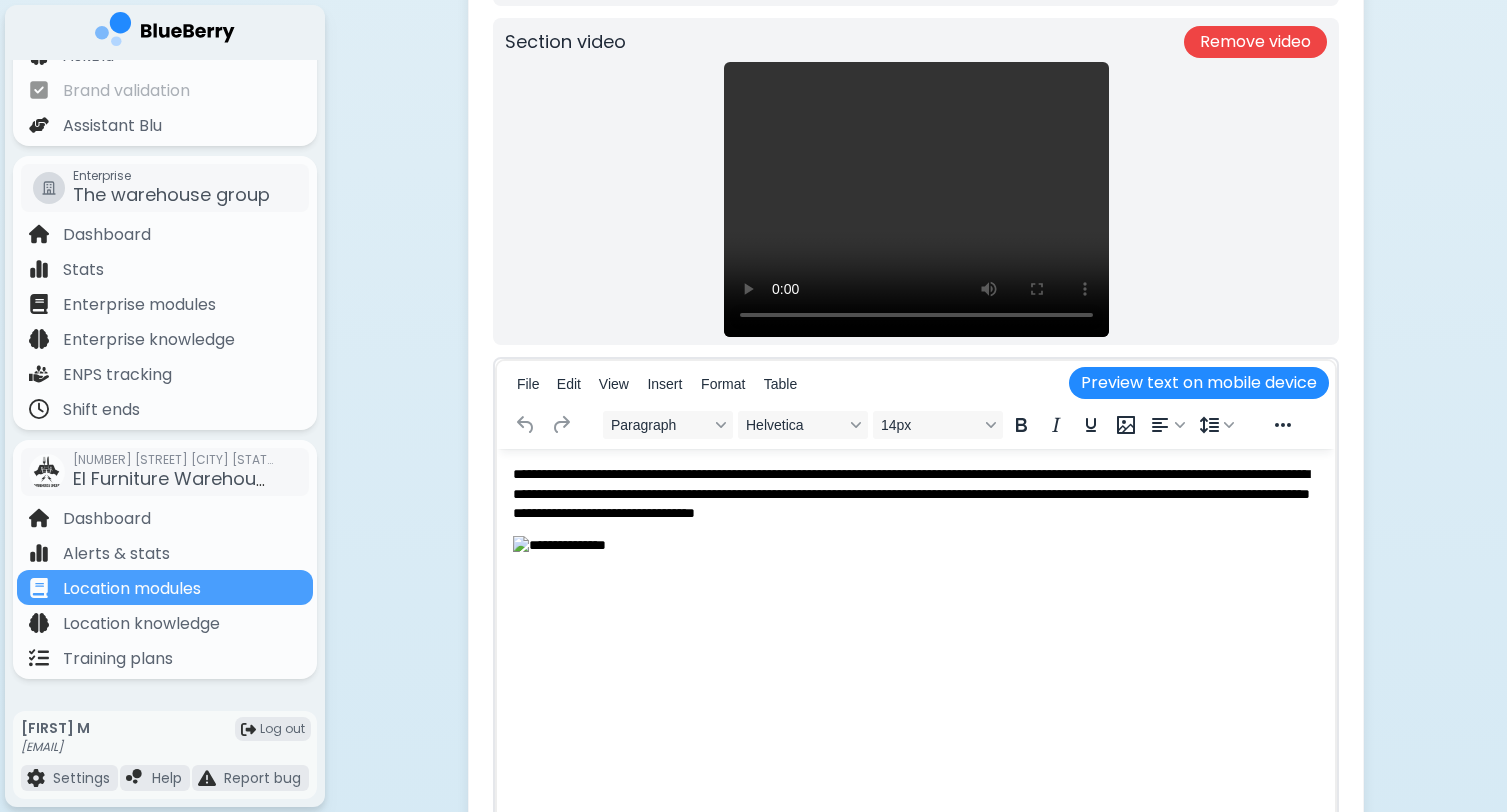 click on "Remove video" at bounding box center (1255, 42) 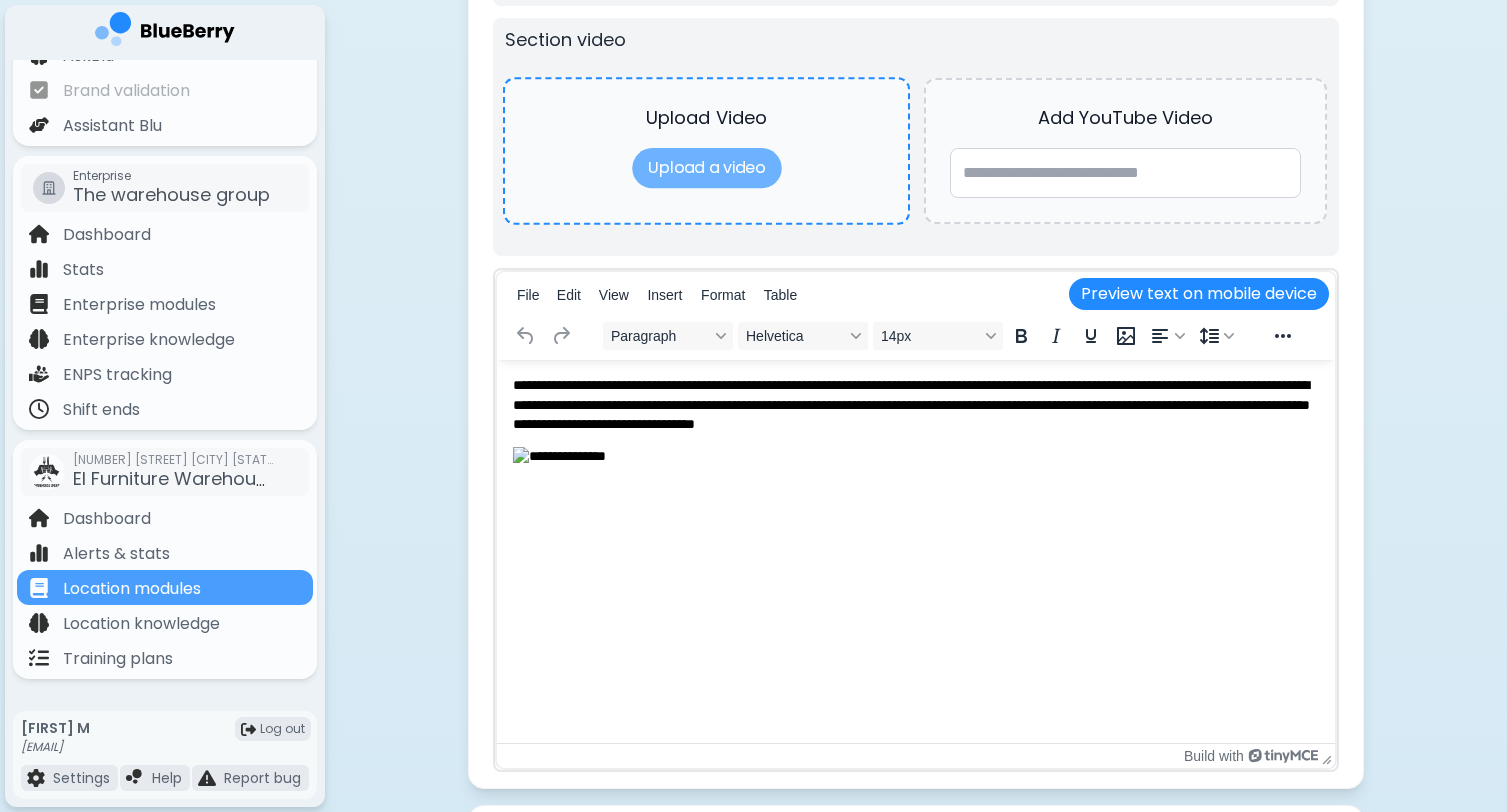 click on "Upload a video" at bounding box center (706, 168) 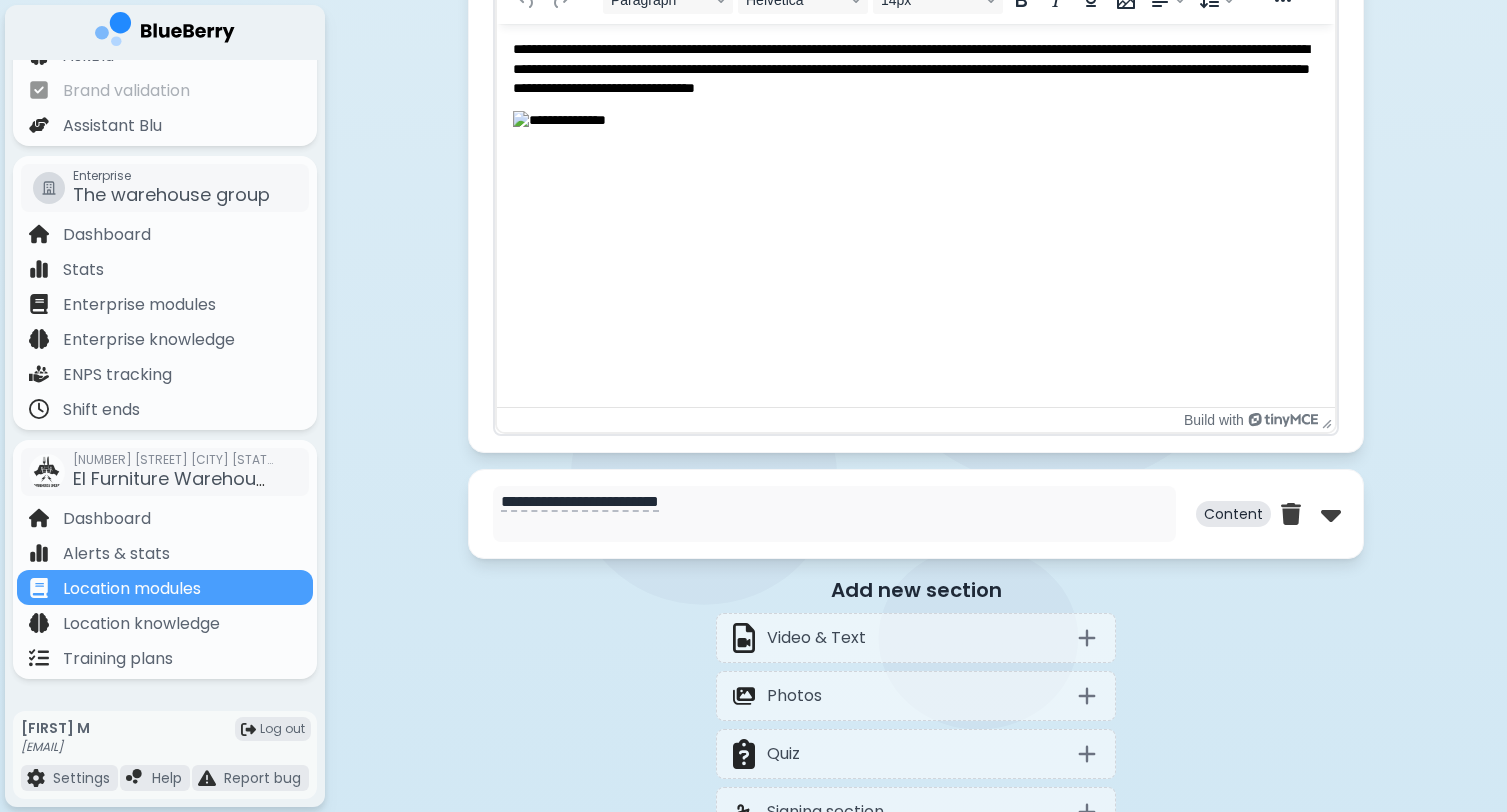 scroll, scrollTop: 4042, scrollLeft: 0, axis: vertical 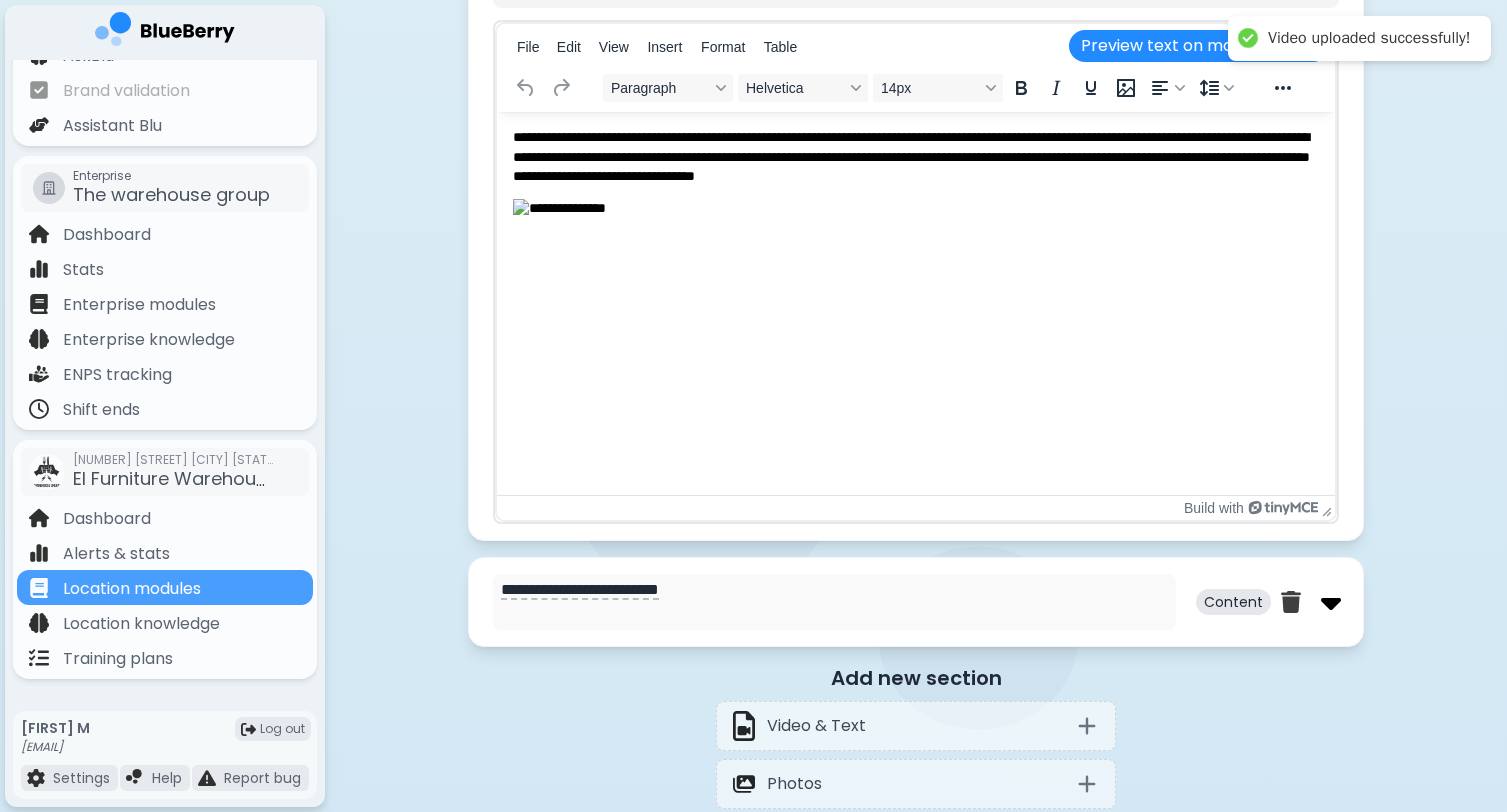 click at bounding box center [1331, 602] 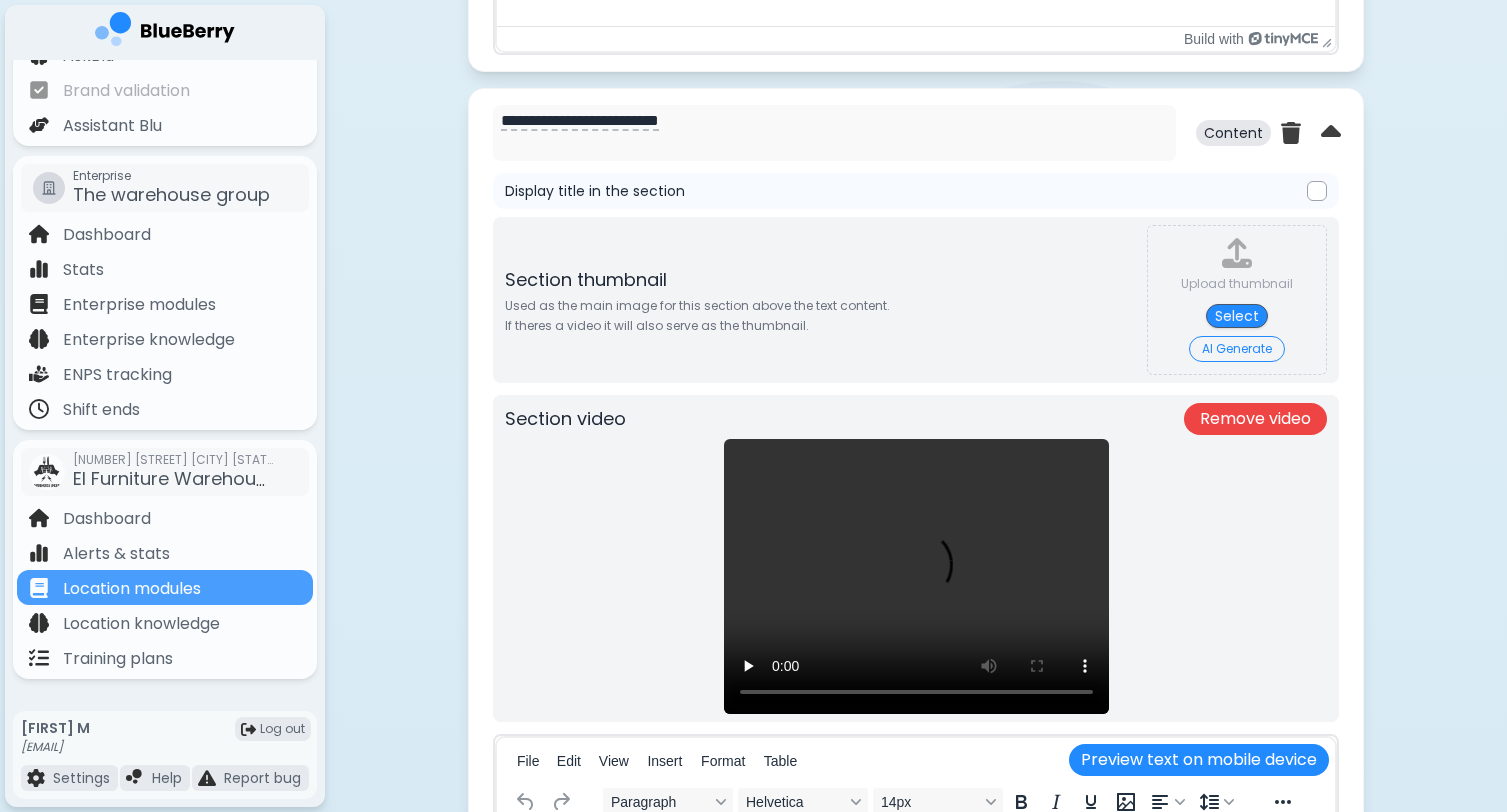 scroll, scrollTop: 4514, scrollLeft: 0, axis: vertical 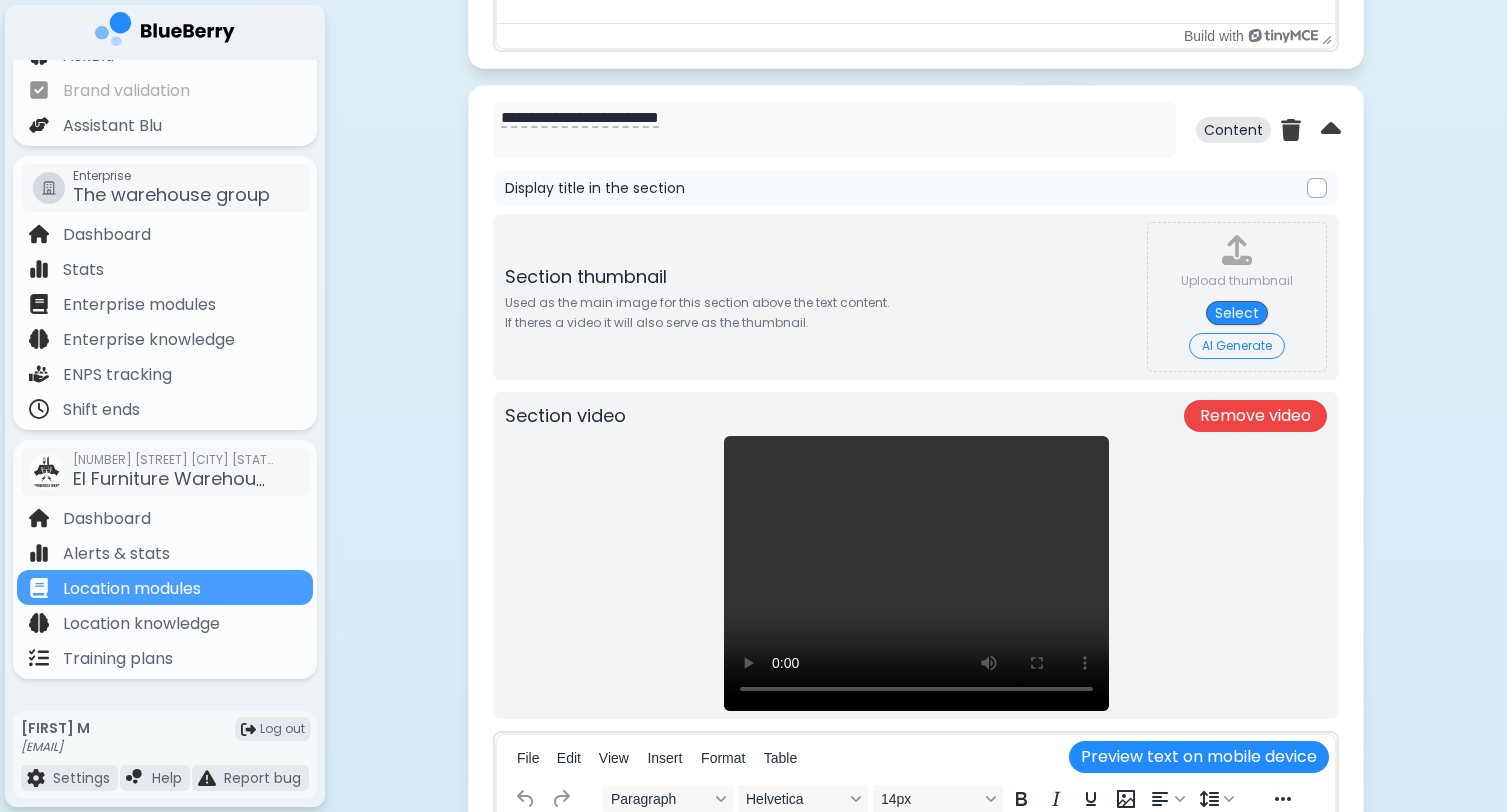 click on "Remove video" at bounding box center [1255, 416] 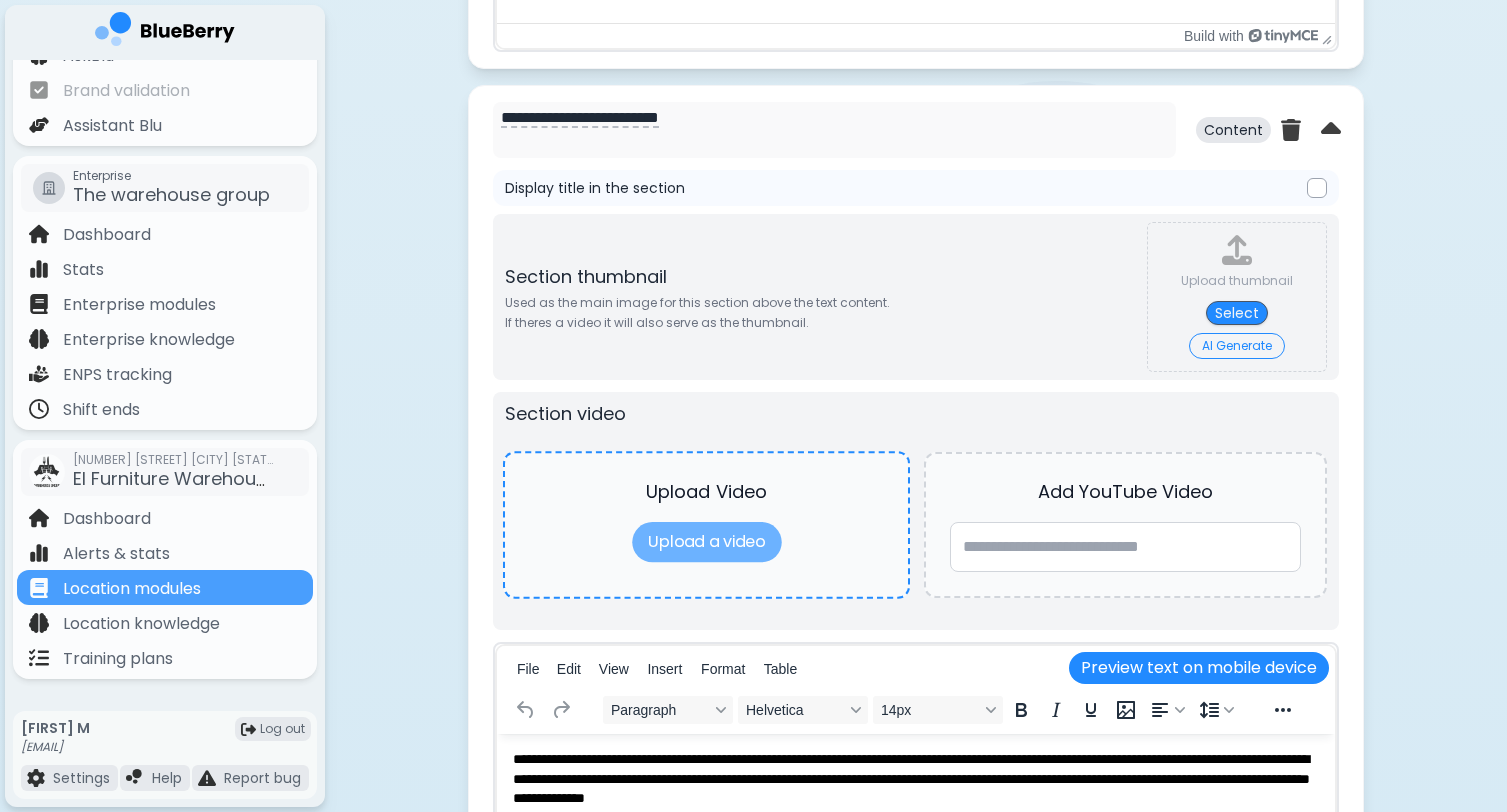 click on "Upload a video" at bounding box center (706, 542) 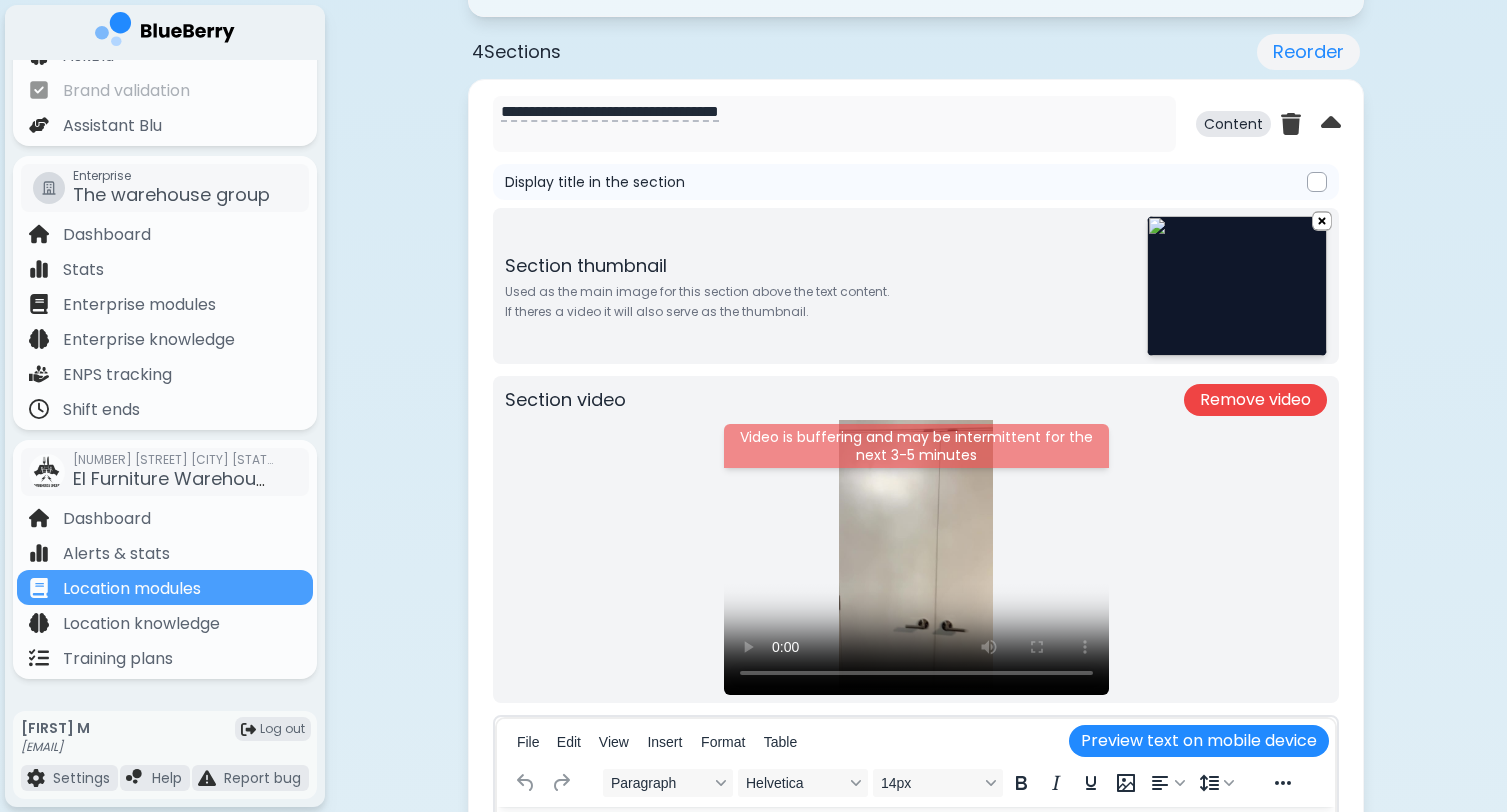 scroll, scrollTop: 983, scrollLeft: 0, axis: vertical 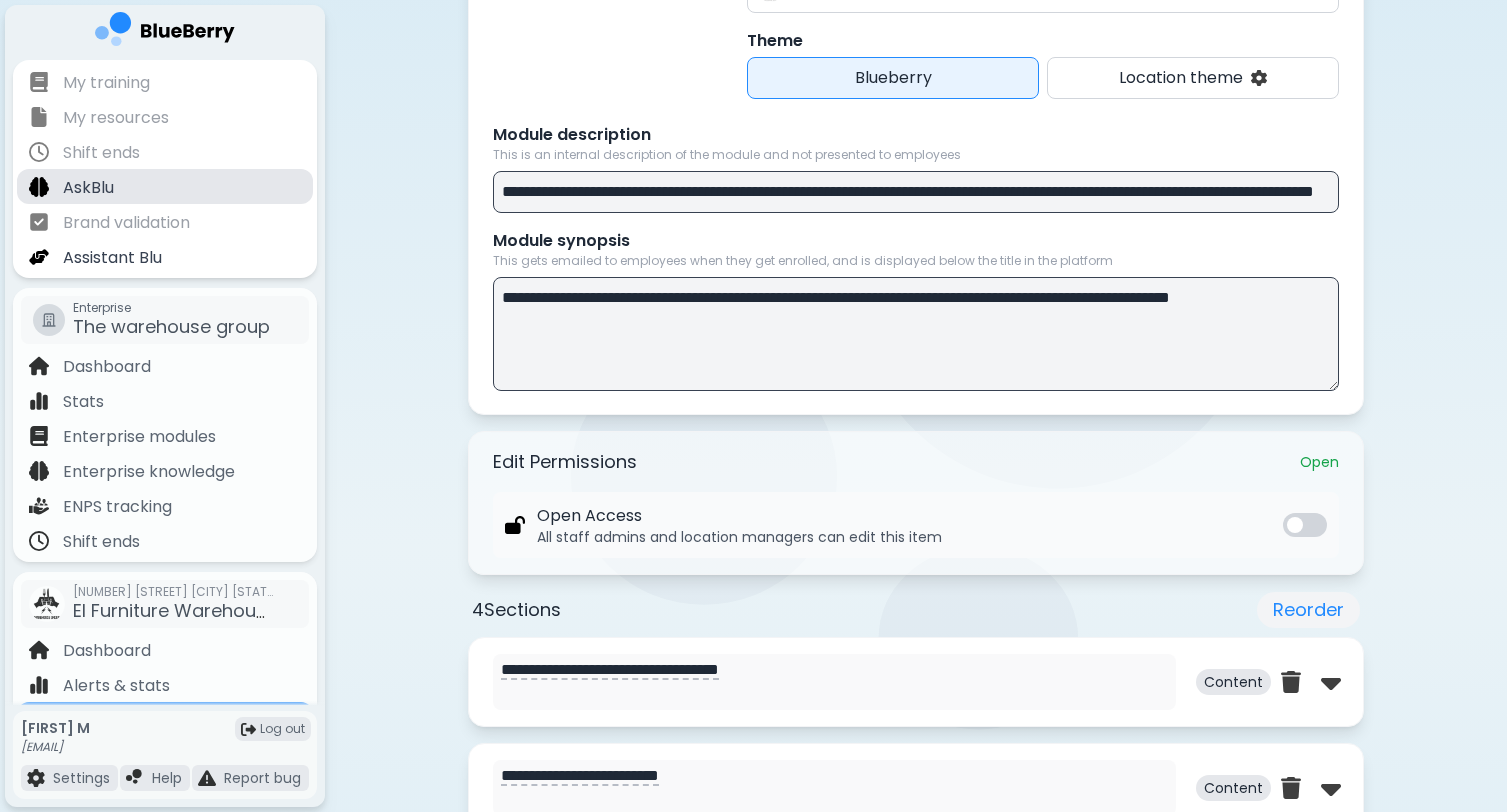 click on "AskBlu" at bounding box center [88, 188] 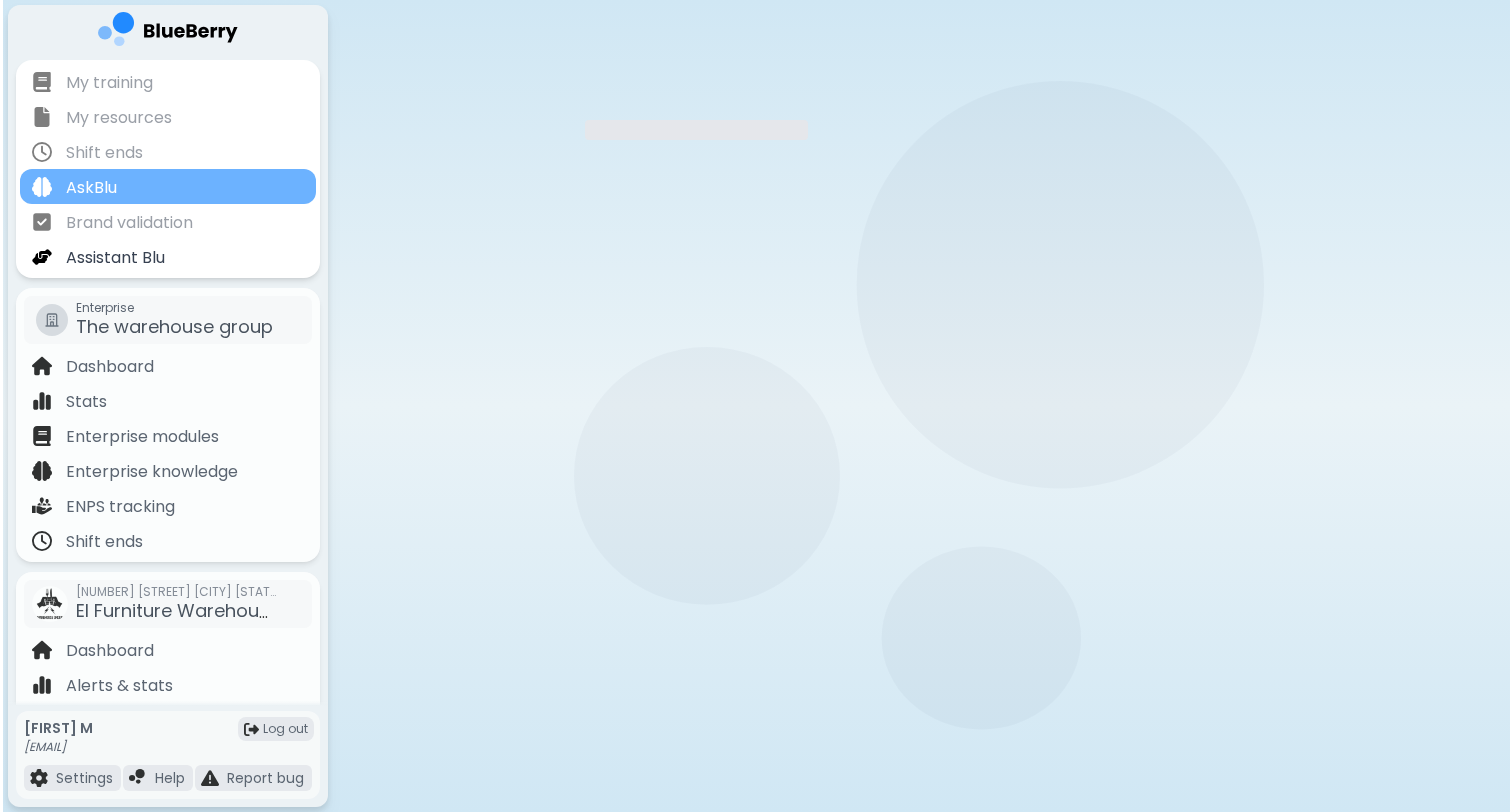 scroll, scrollTop: 0, scrollLeft: 0, axis: both 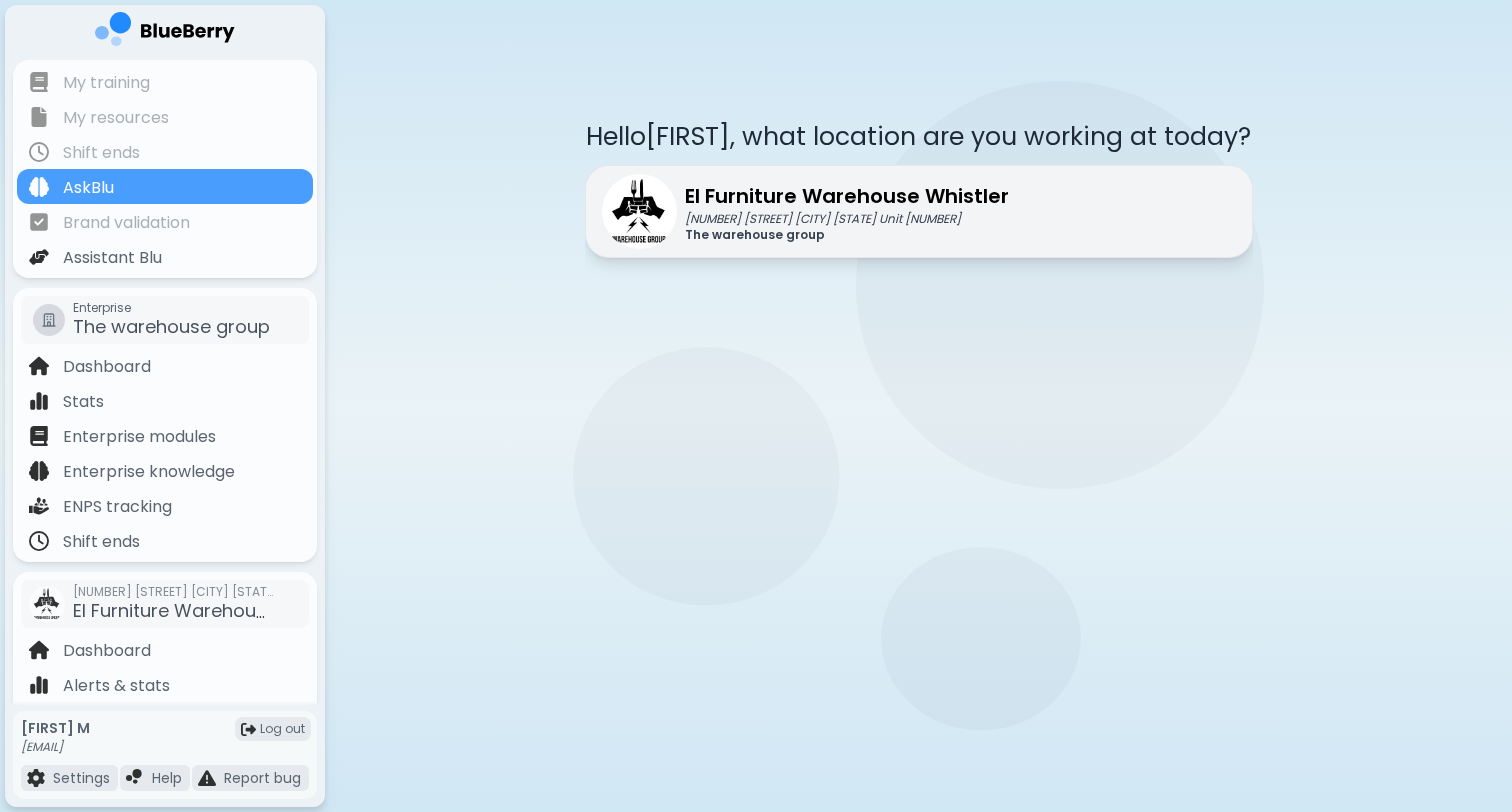 click on "El Furniture Warehouse Whistler" at bounding box center [847, 196] 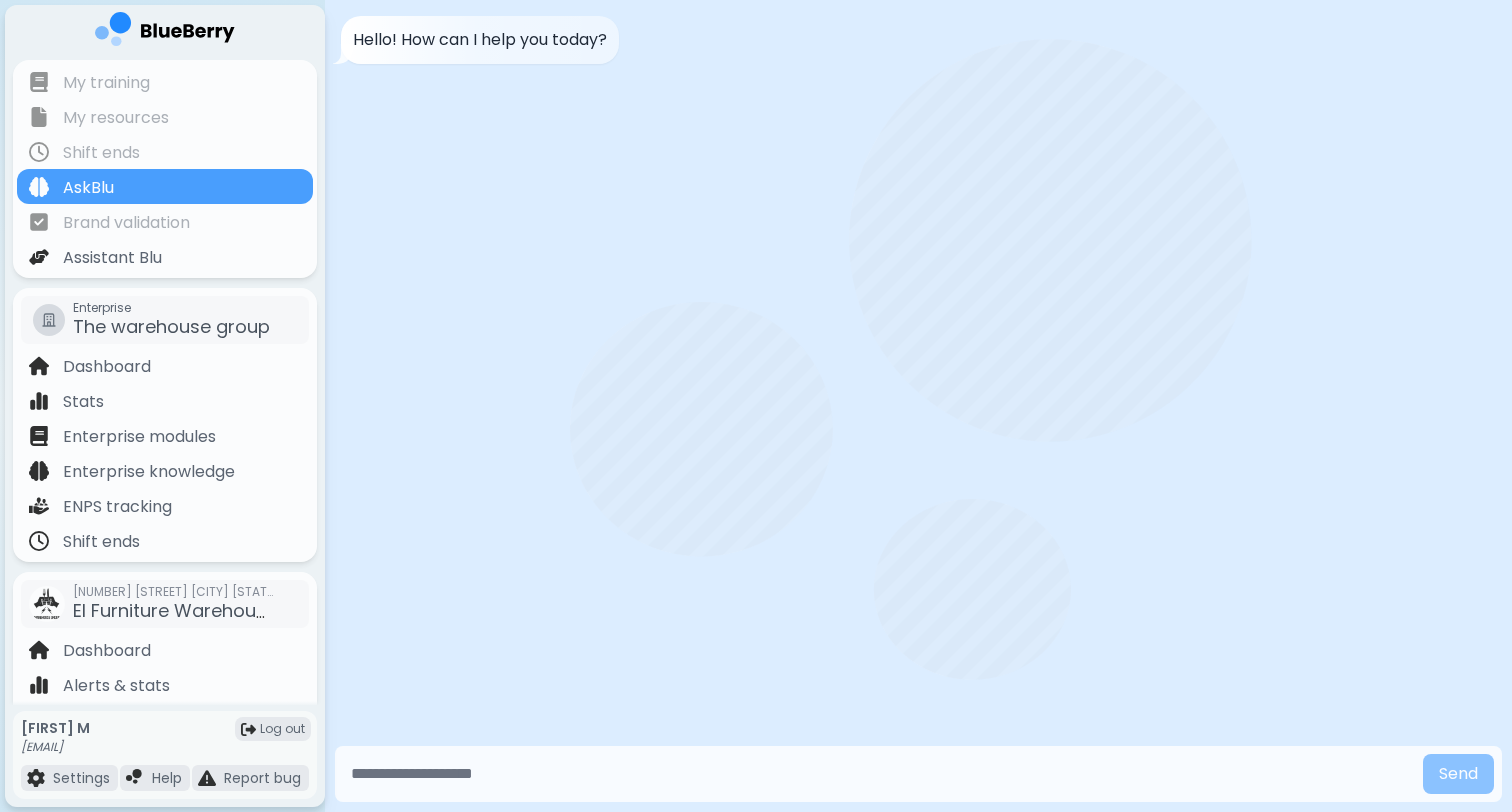 click at bounding box center [879, 774] 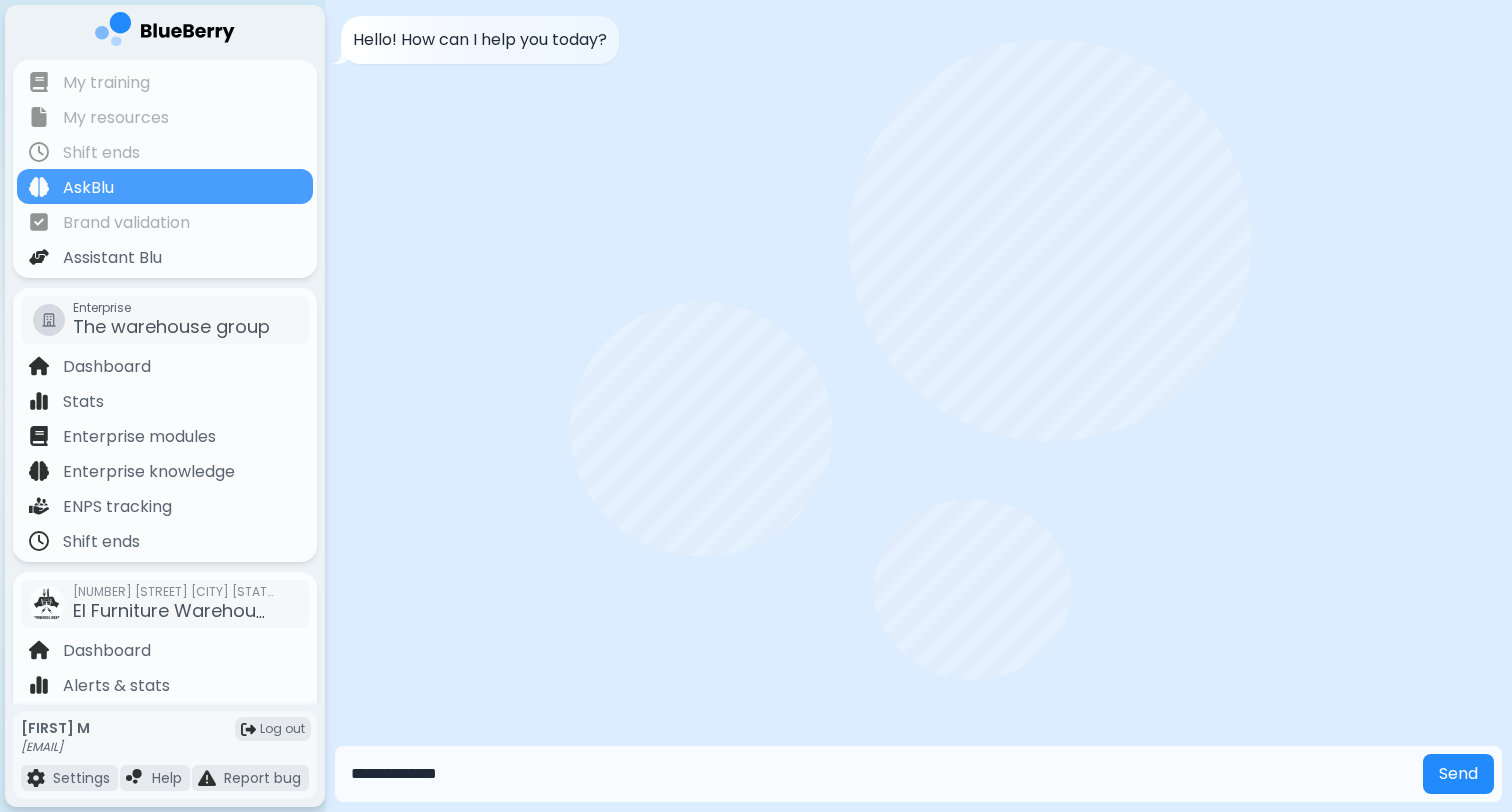 type on "**********" 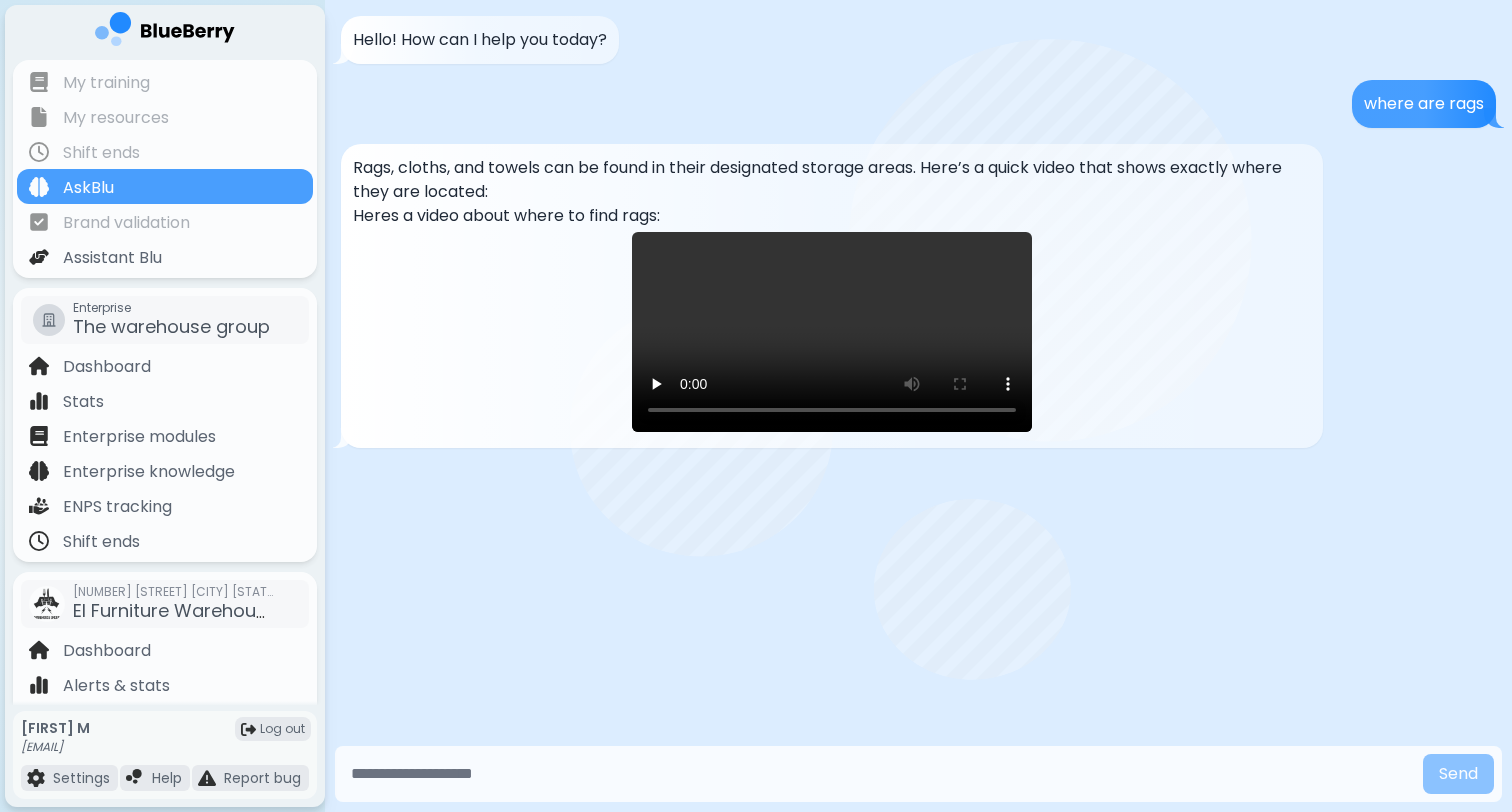 click at bounding box center (832, 332) 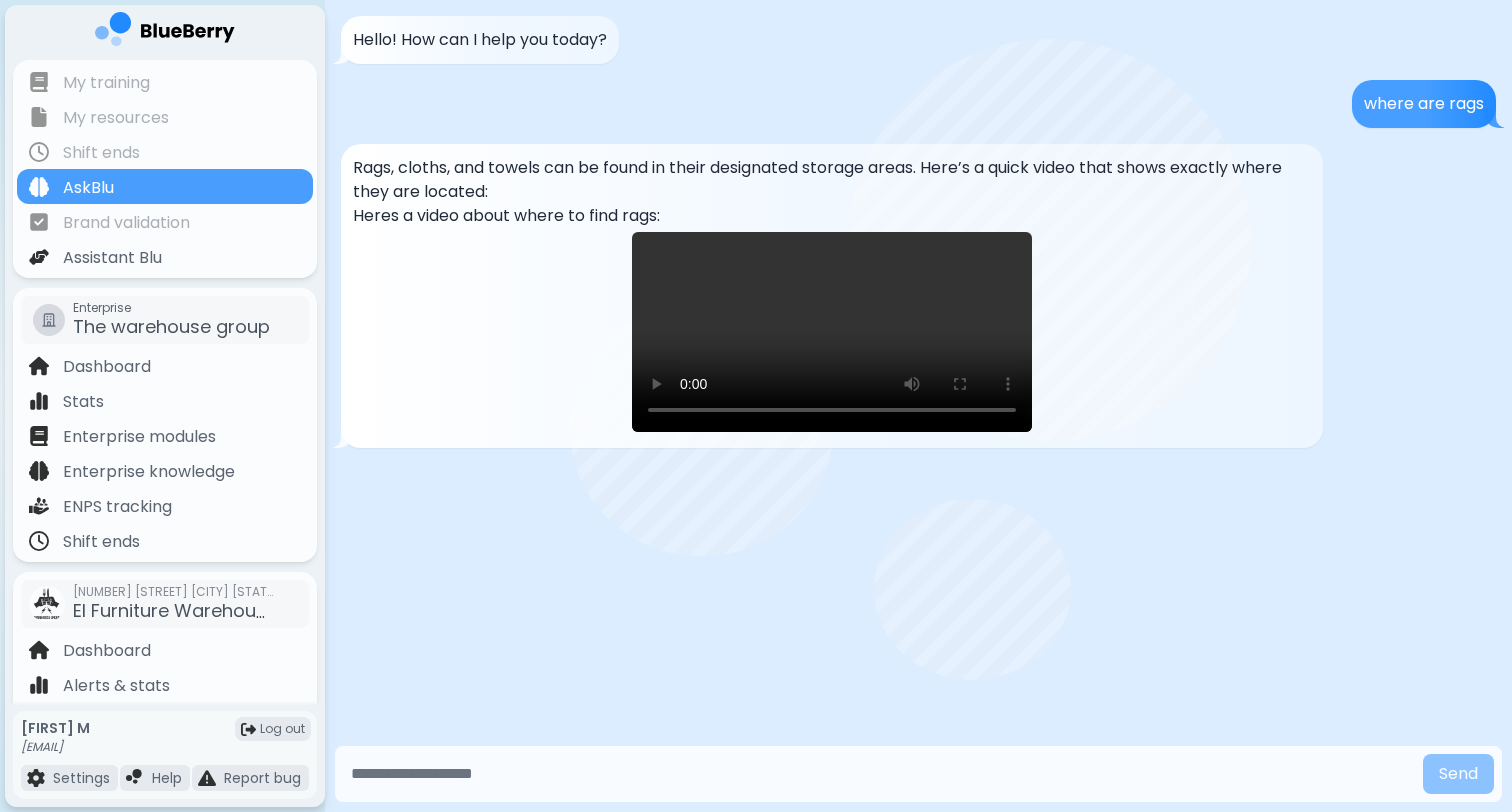 click at bounding box center [832, 332] 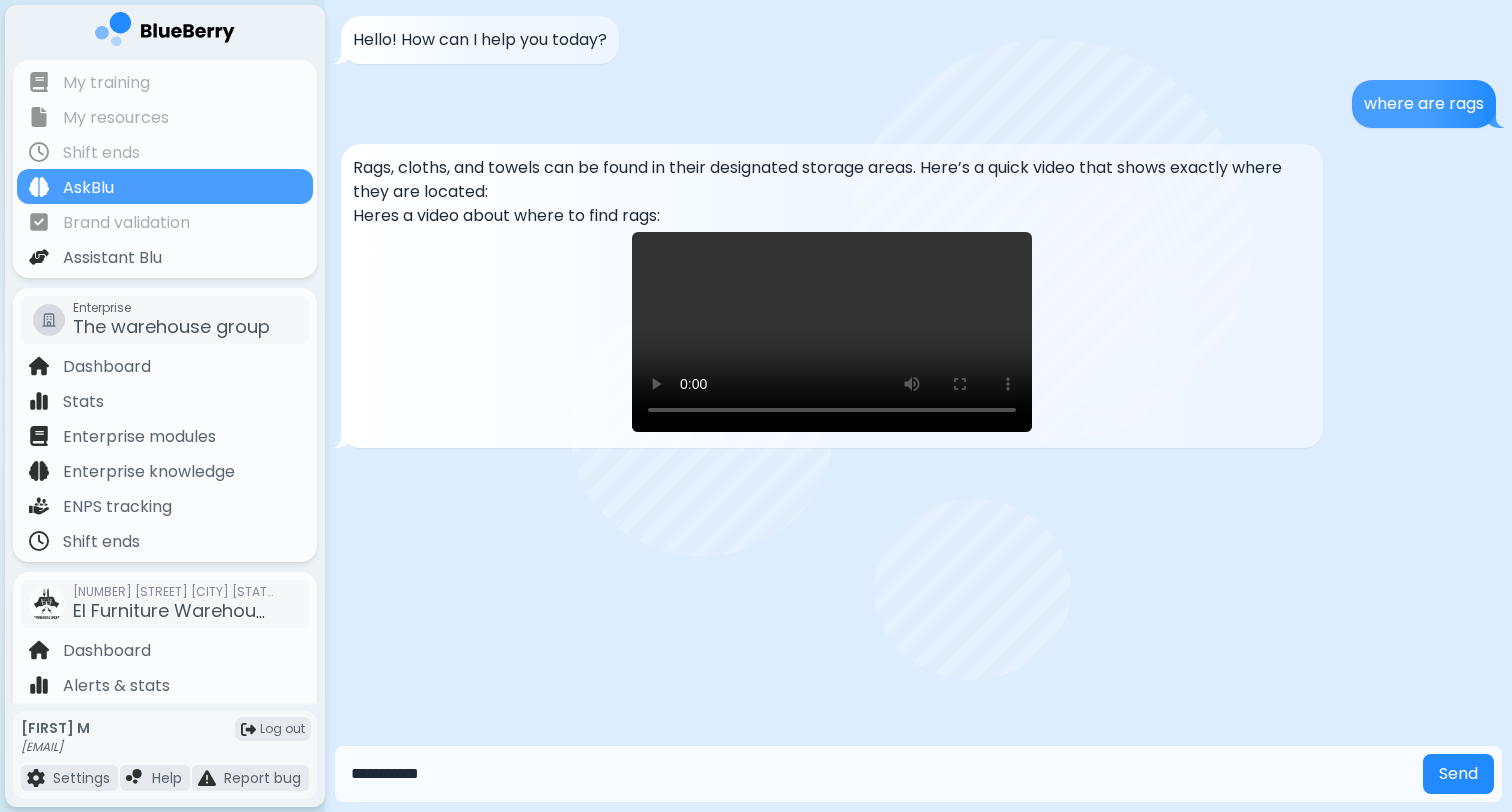 type on "**********" 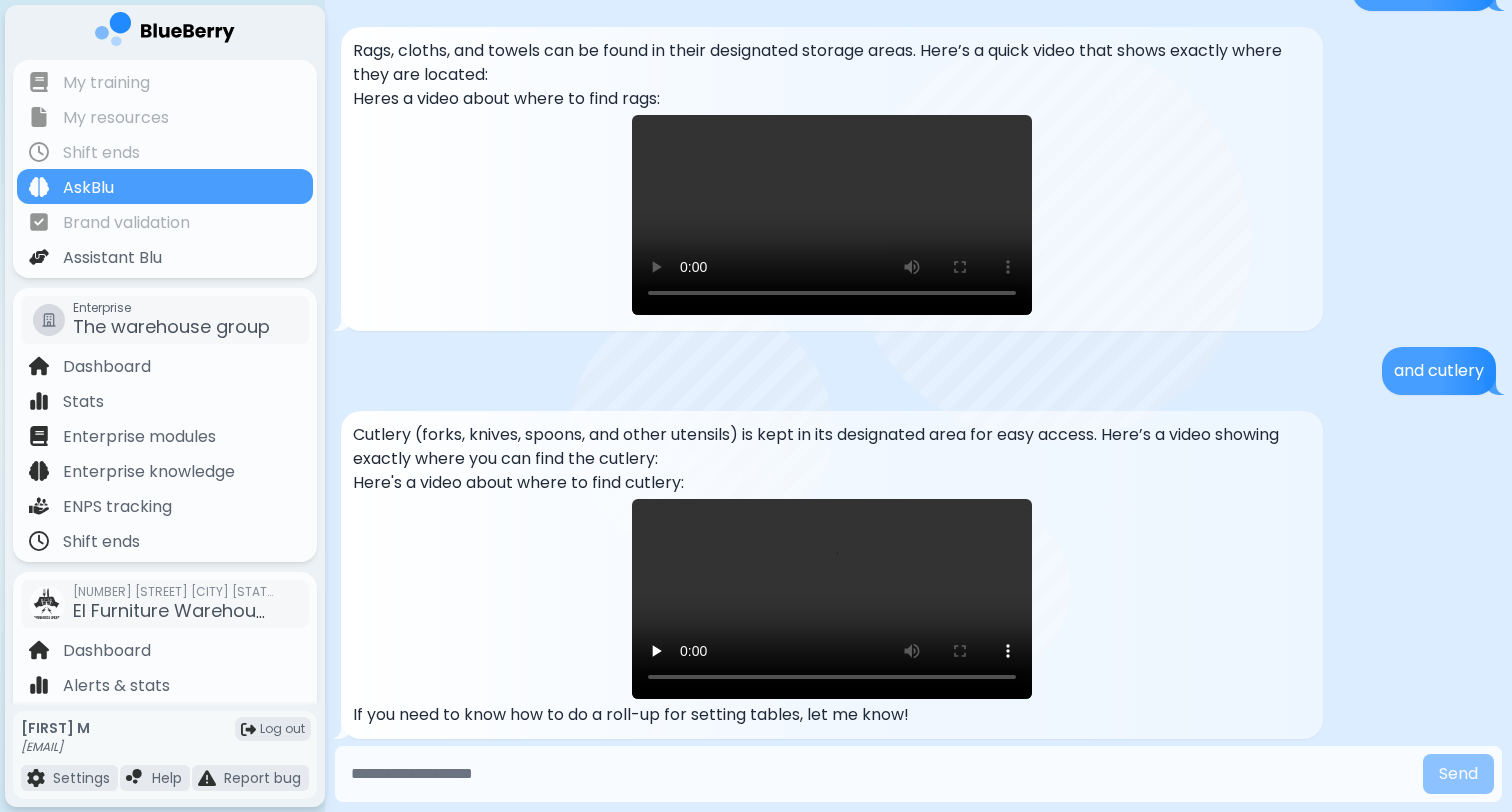 scroll, scrollTop: 148, scrollLeft: 0, axis: vertical 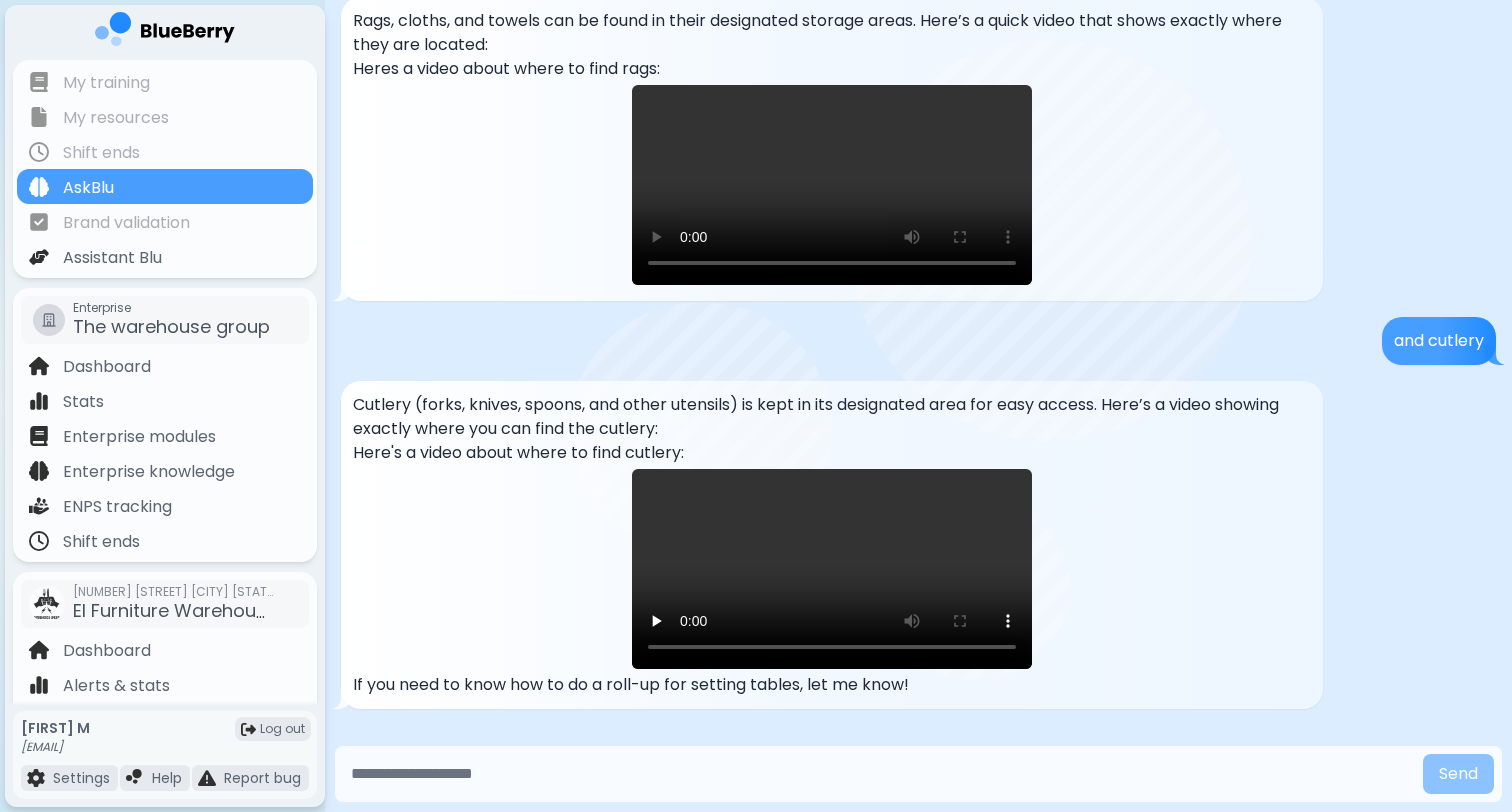 click at bounding box center [832, 569] 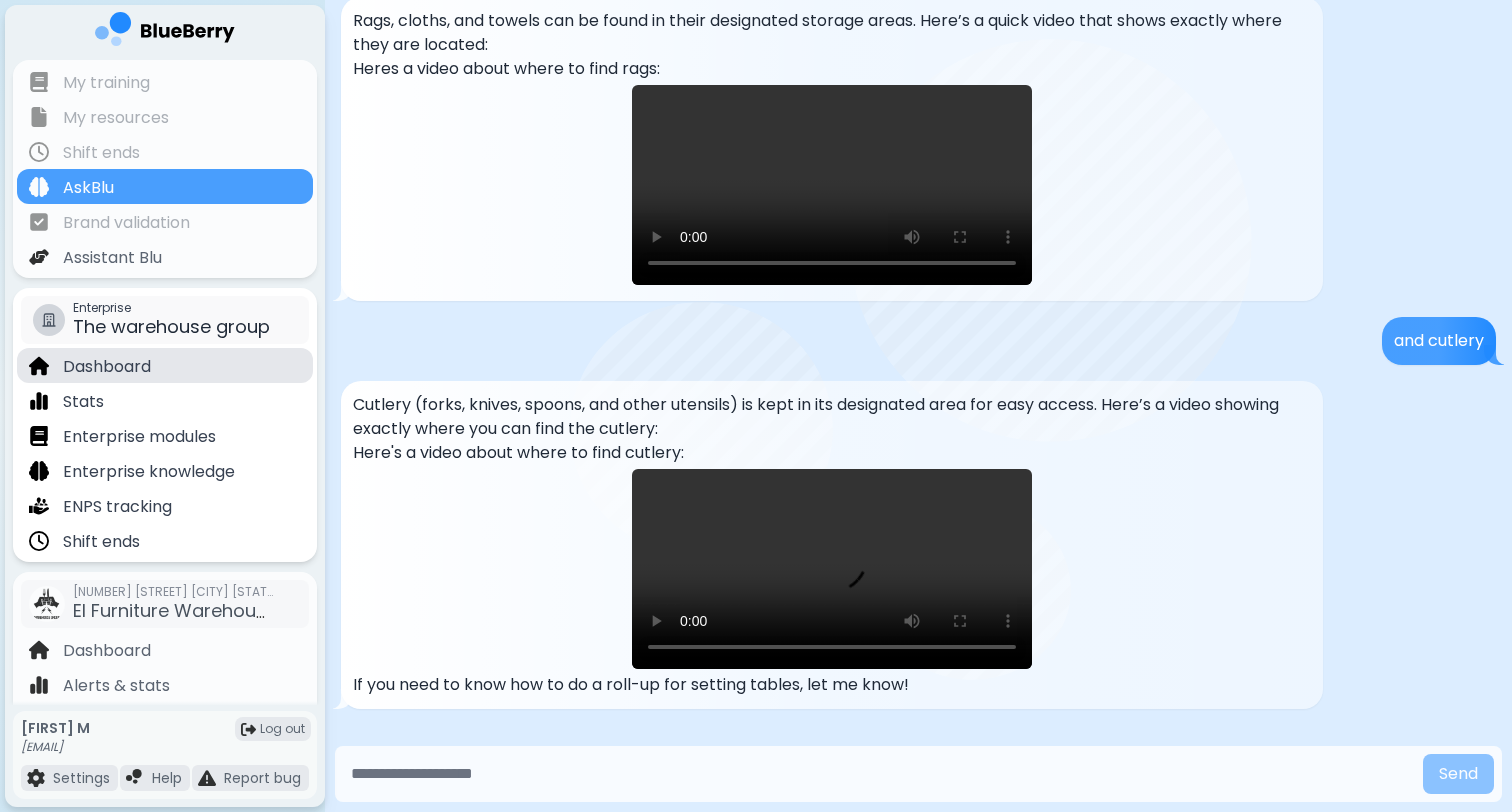 click on "Dashboard" at bounding box center (107, 367) 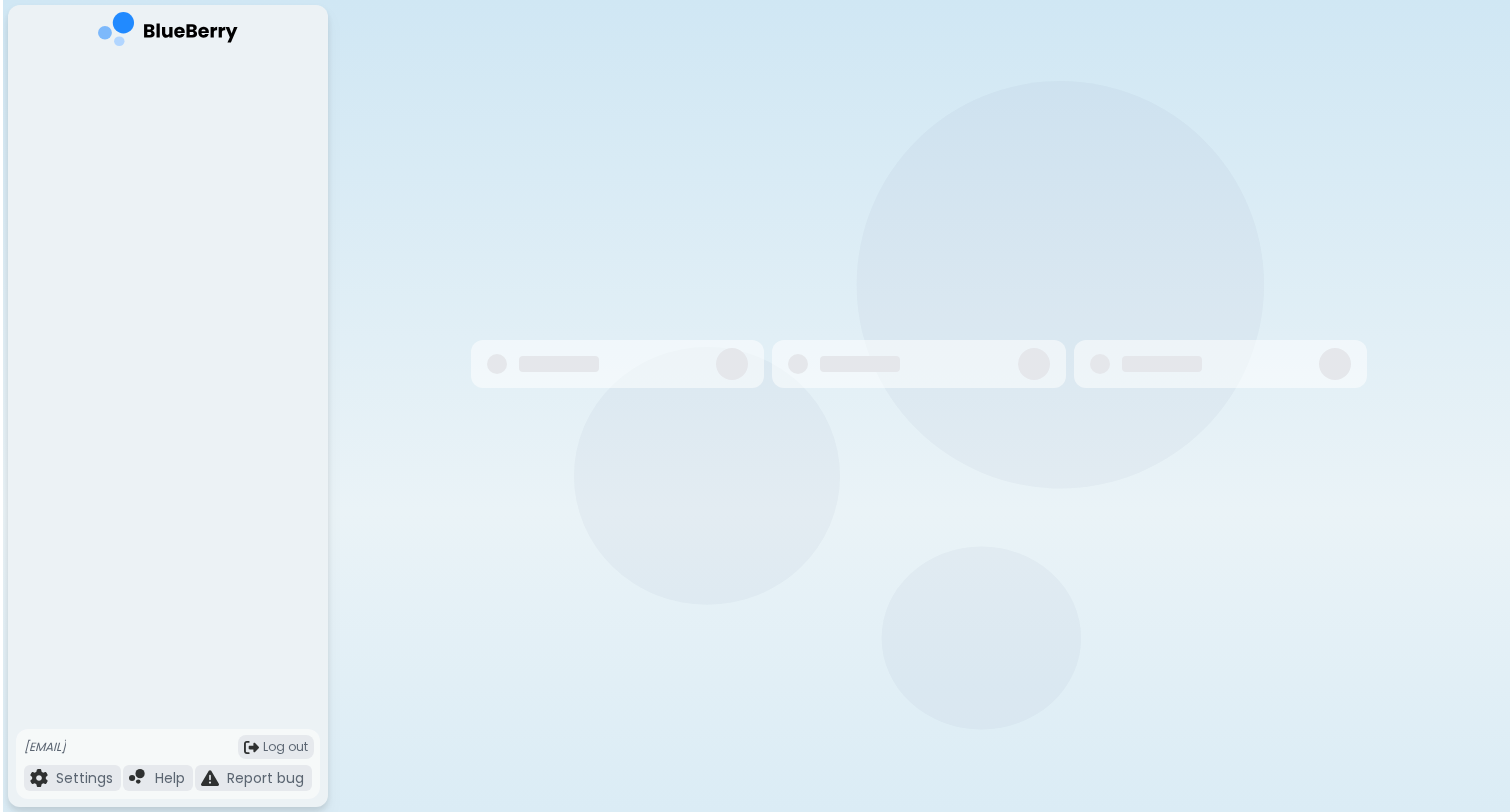 scroll, scrollTop: 0, scrollLeft: 0, axis: both 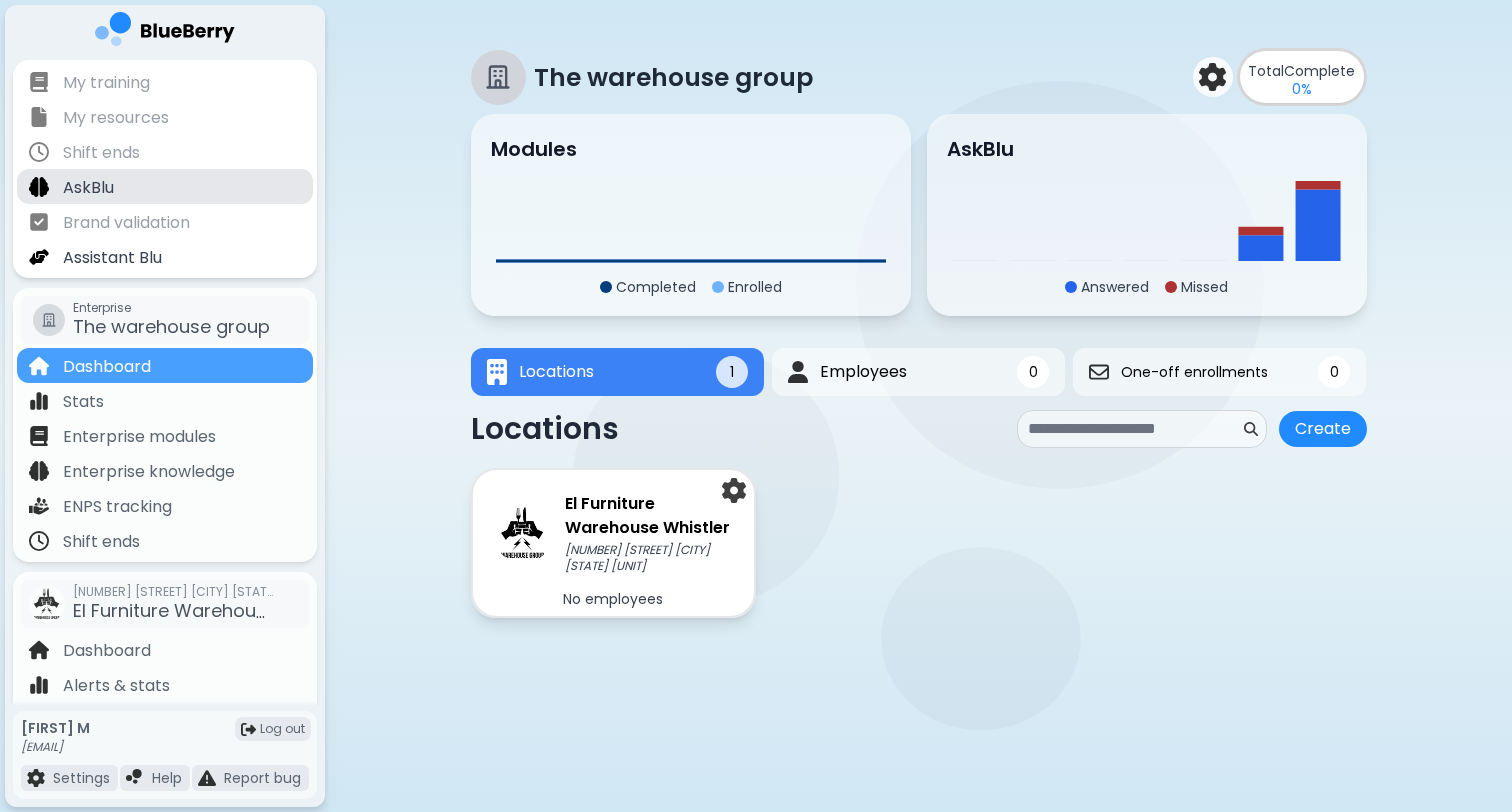 click on "AskBlu" at bounding box center [88, 188] 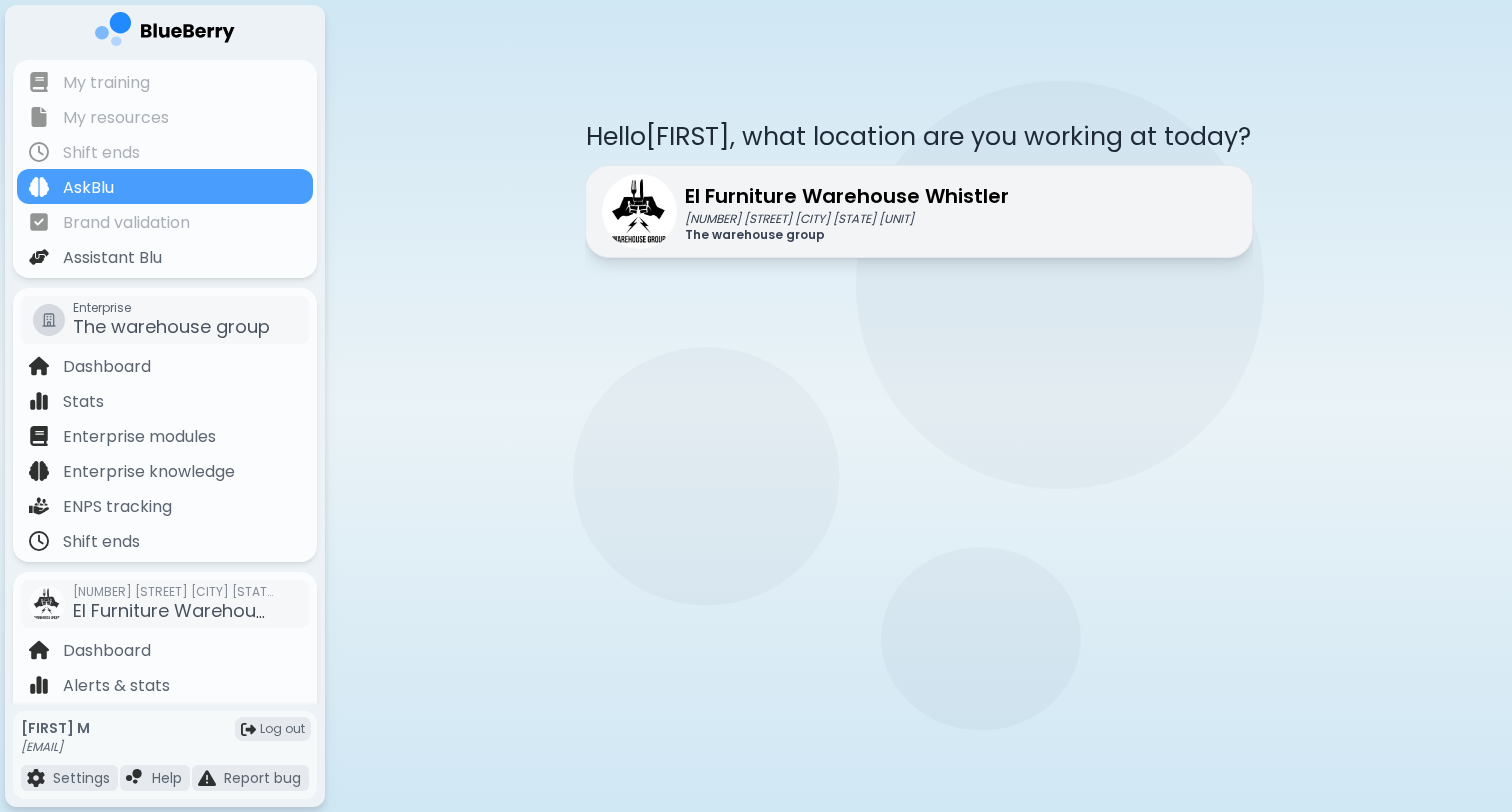 click on "The warehouse group" at bounding box center [847, 235] 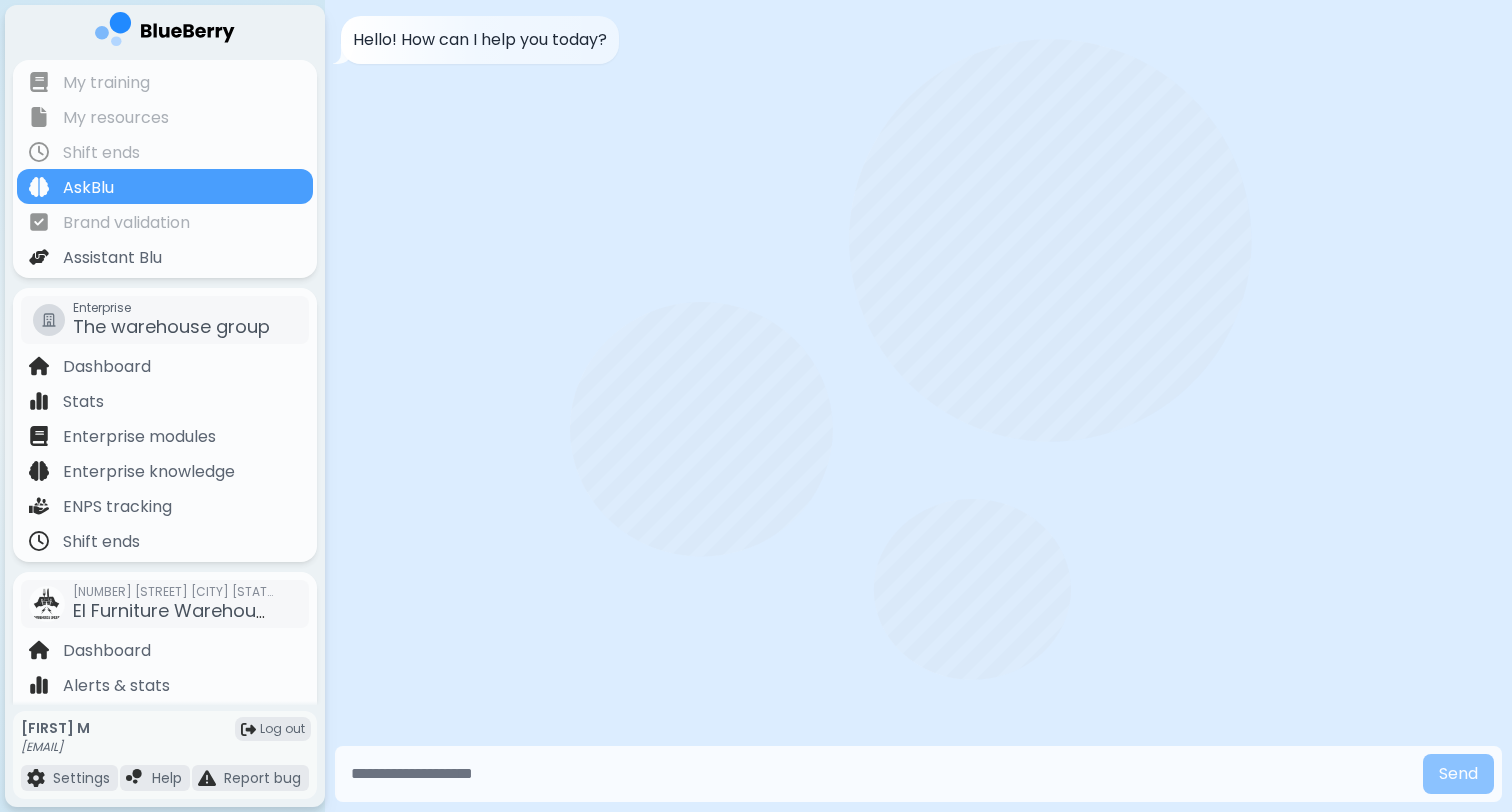 click at bounding box center (879, 774) 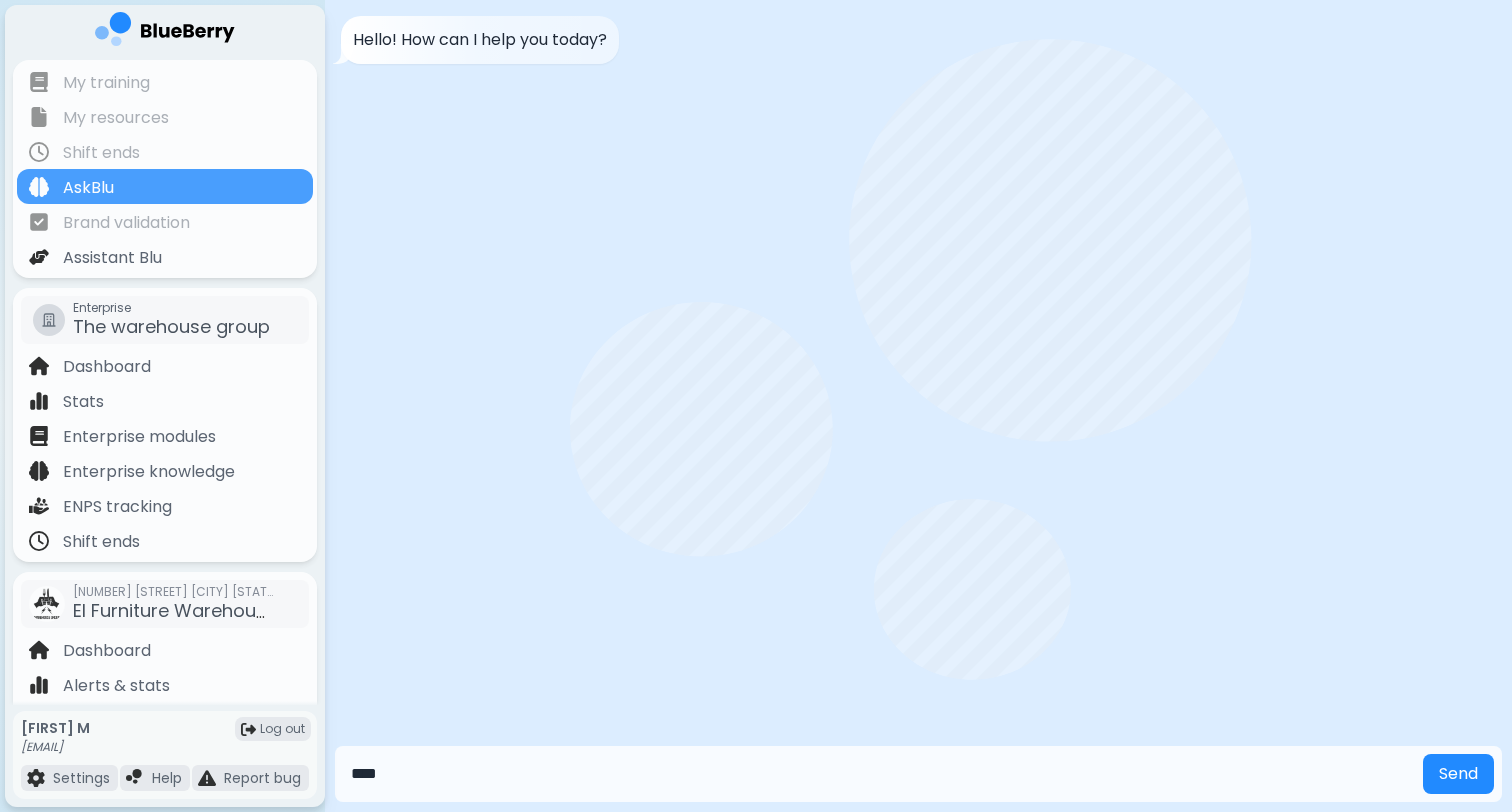 type on "****" 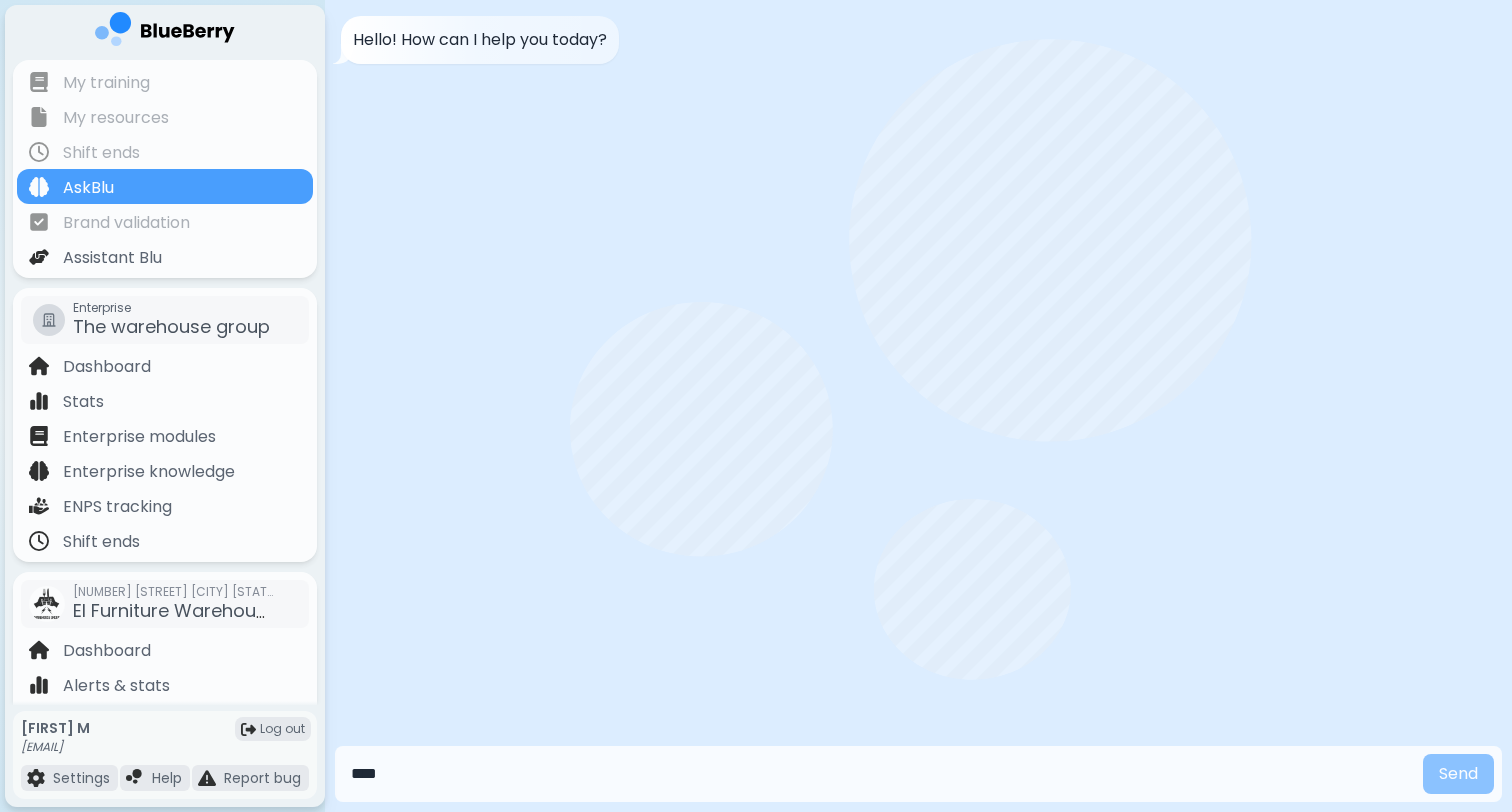 type 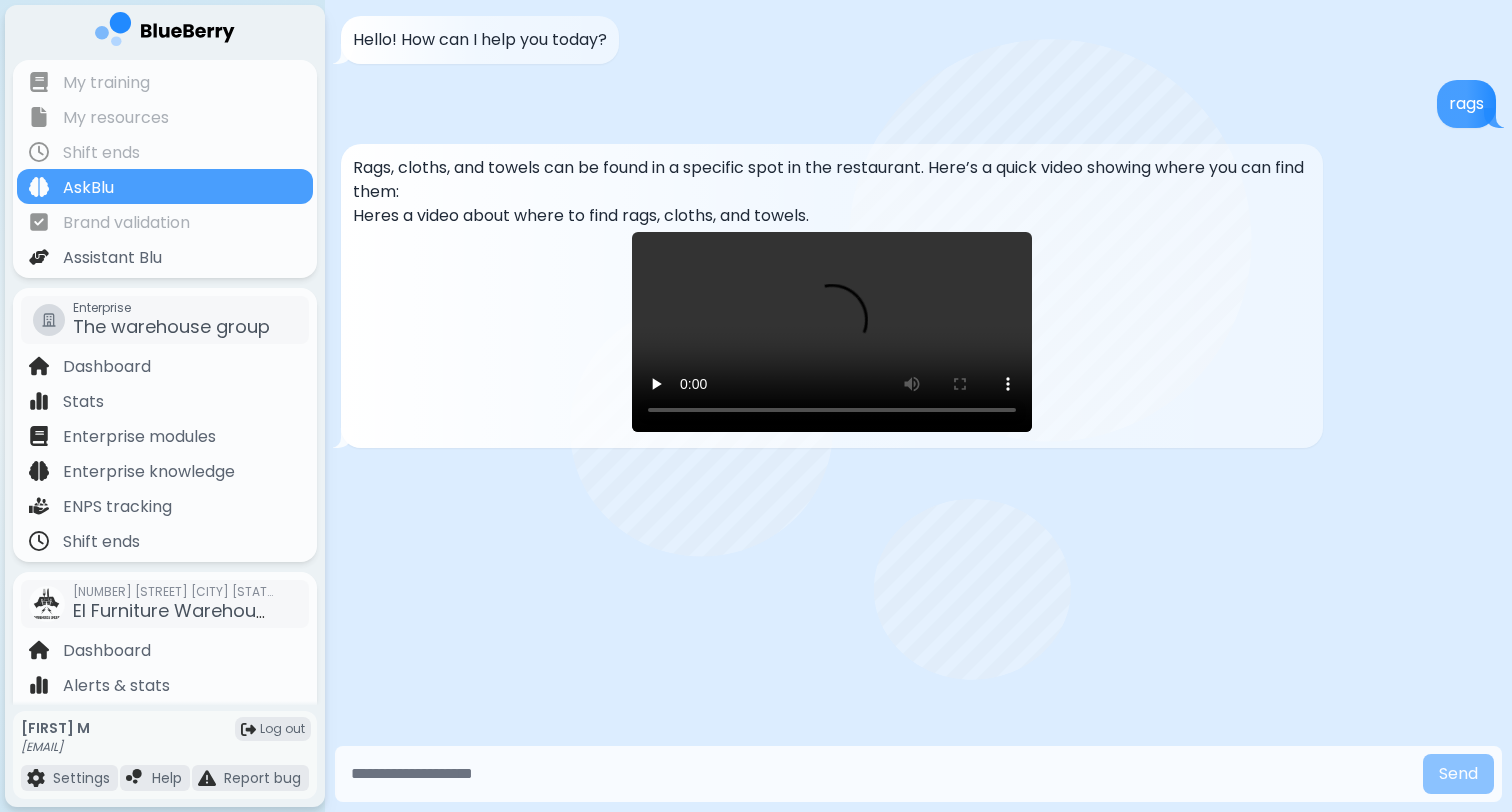click at bounding box center [832, 332] 